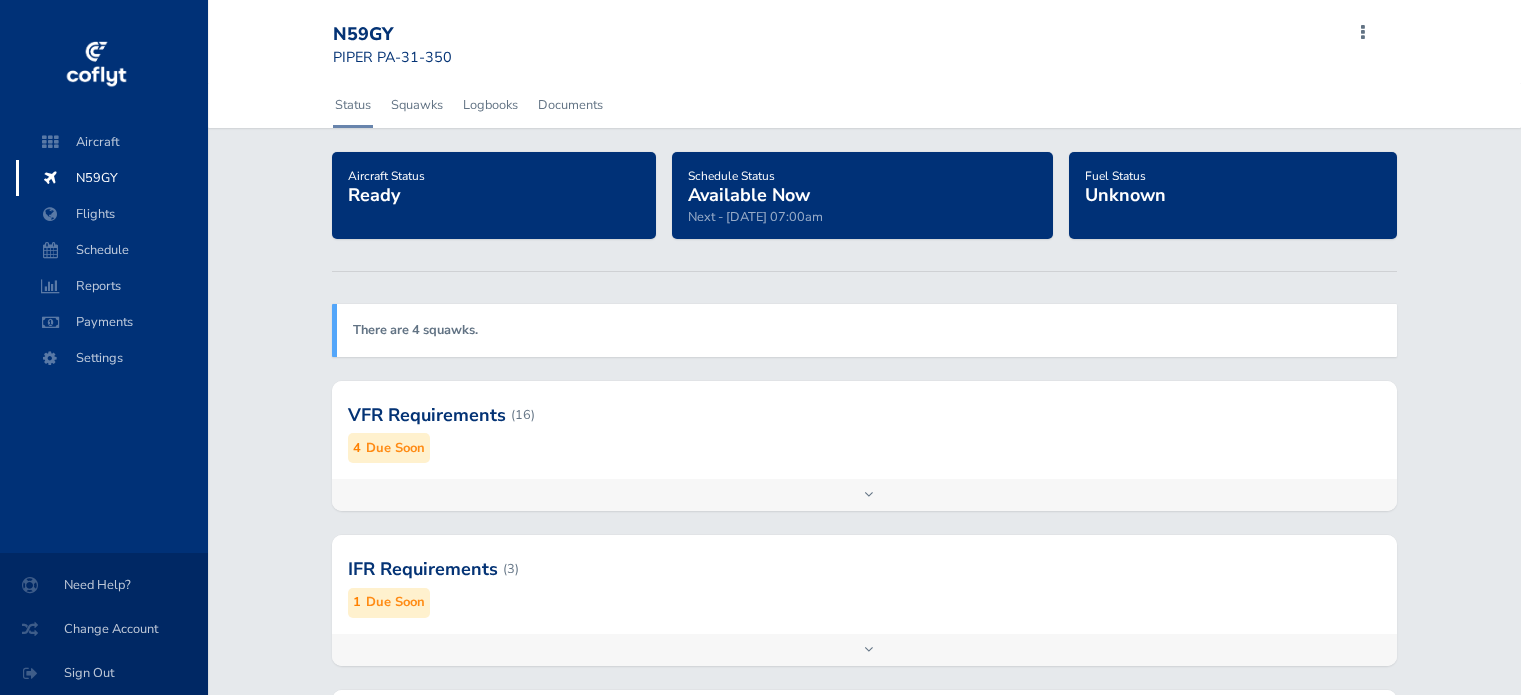 scroll, scrollTop: 0, scrollLeft: 0, axis: both 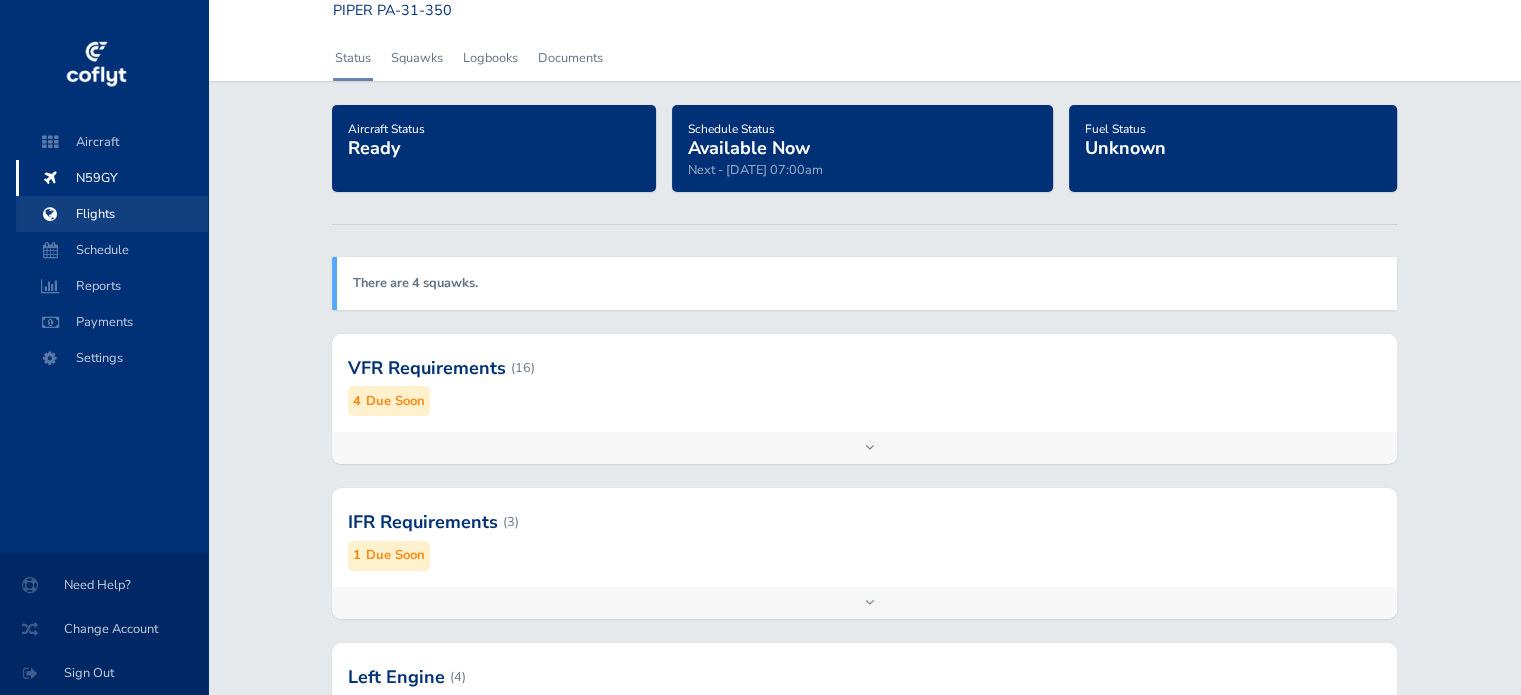click on "Flights" at bounding box center (112, 214) 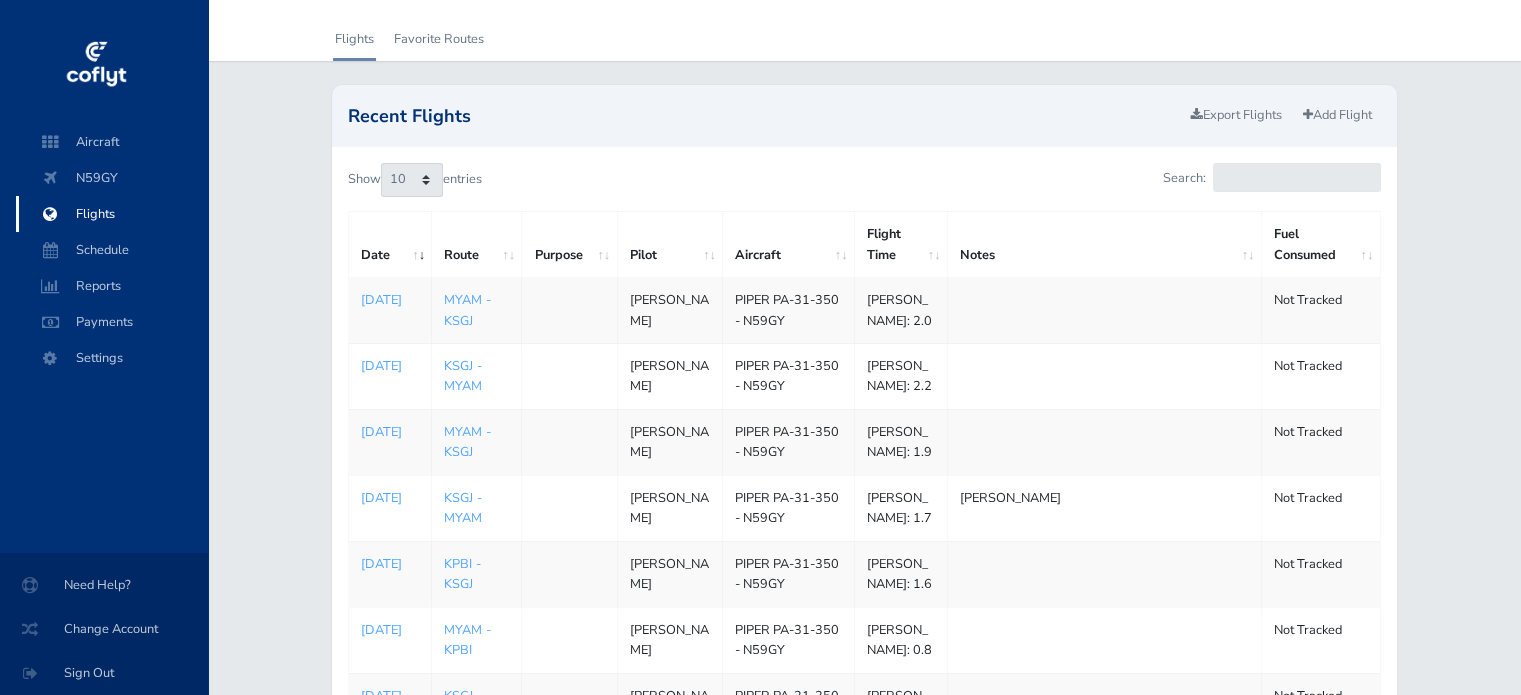 scroll, scrollTop: 0, scrollLeft: 0, axis: both 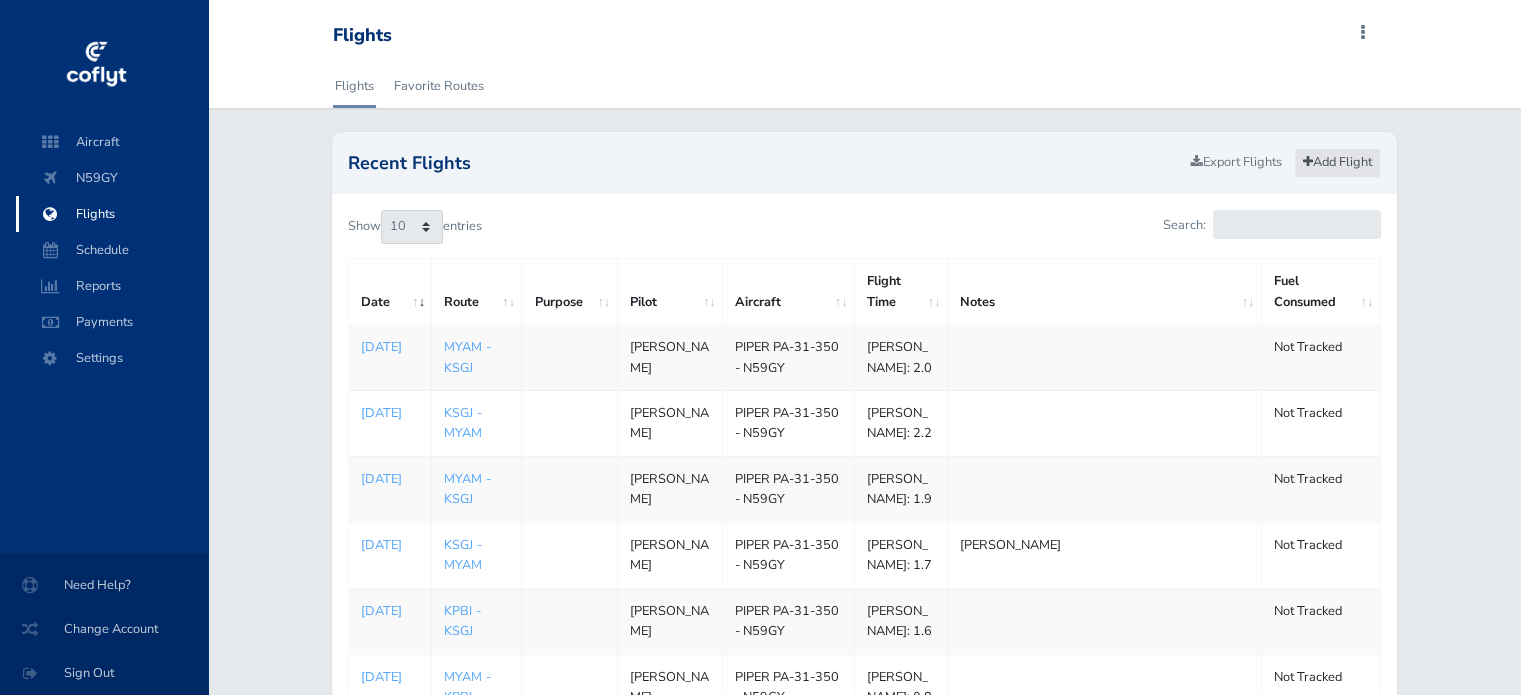 click on "Add Flight" at bounding box center [1337, 162] 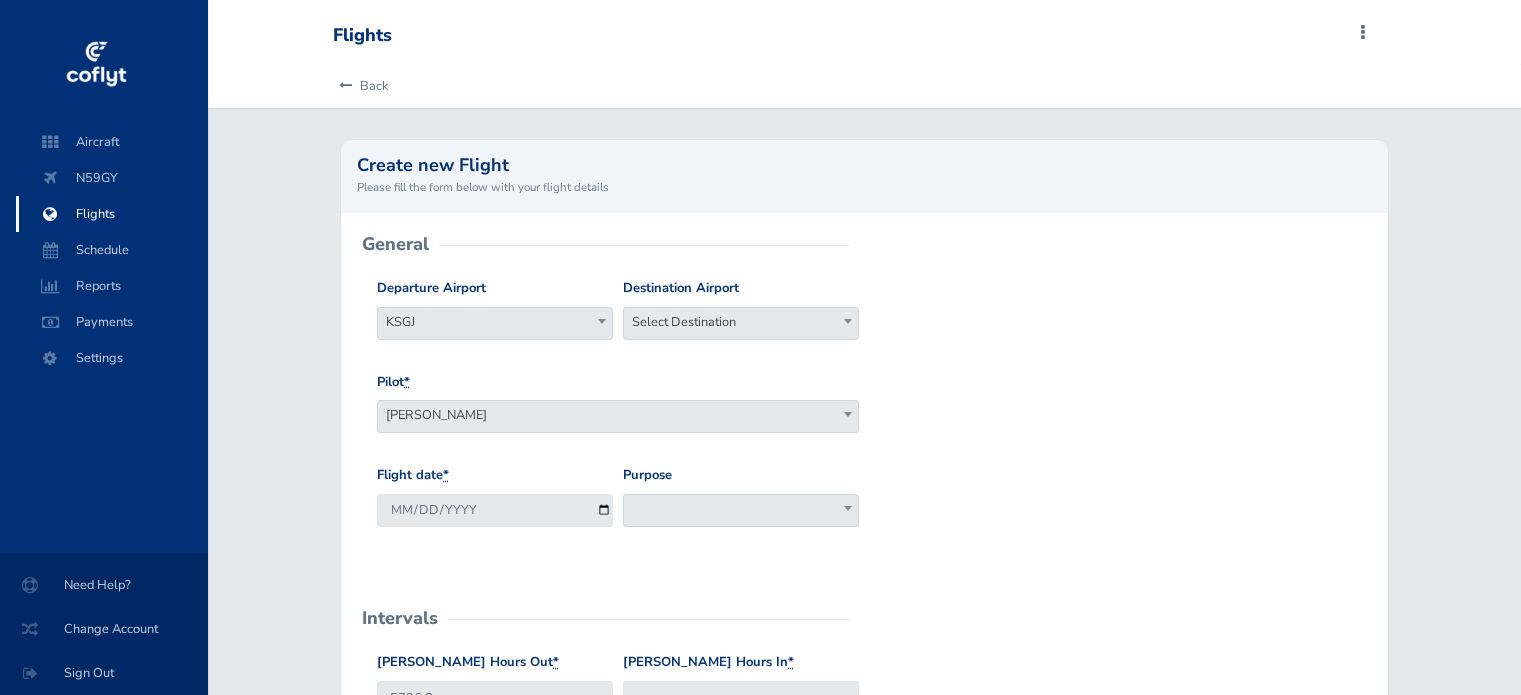 scroll, scrollTop: 0, scrollLeft: 0, axis: both 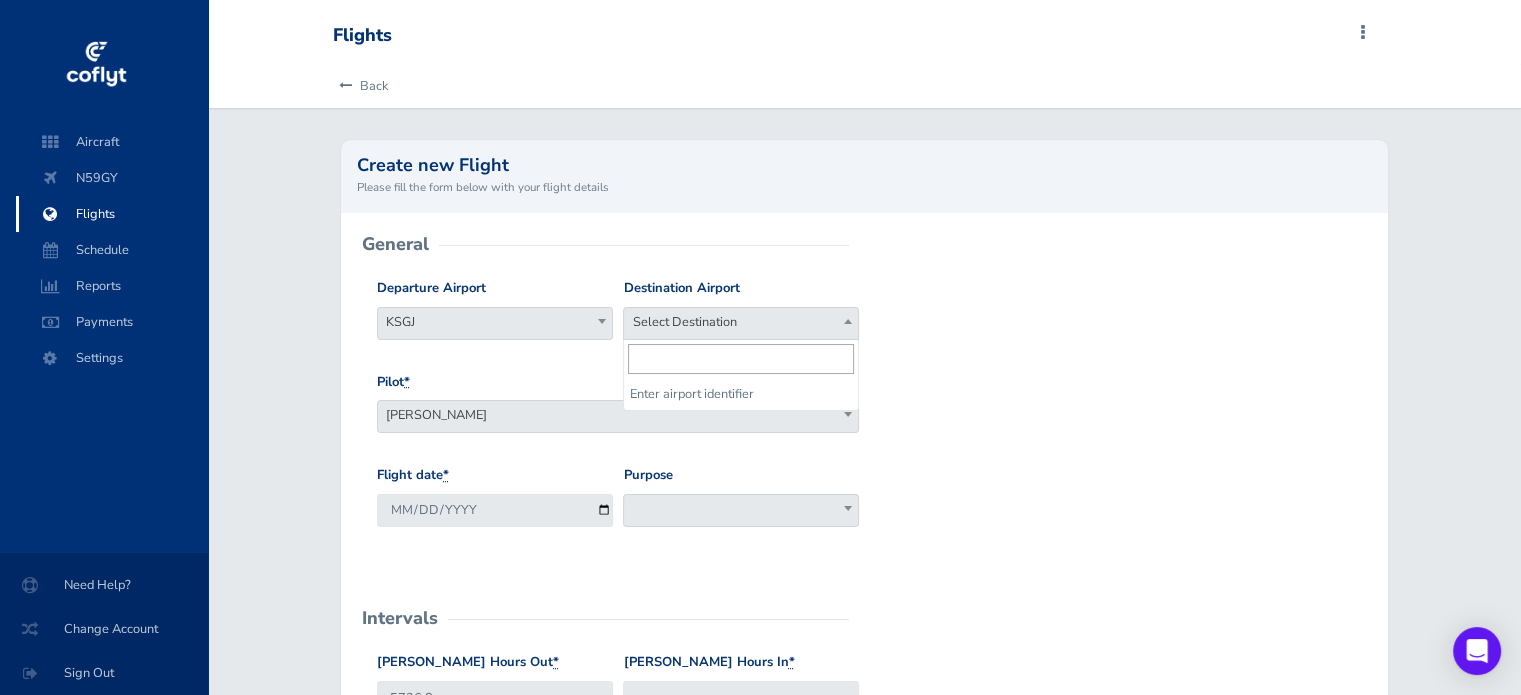 click on "Select Destination" at bounding box center (741, 322) 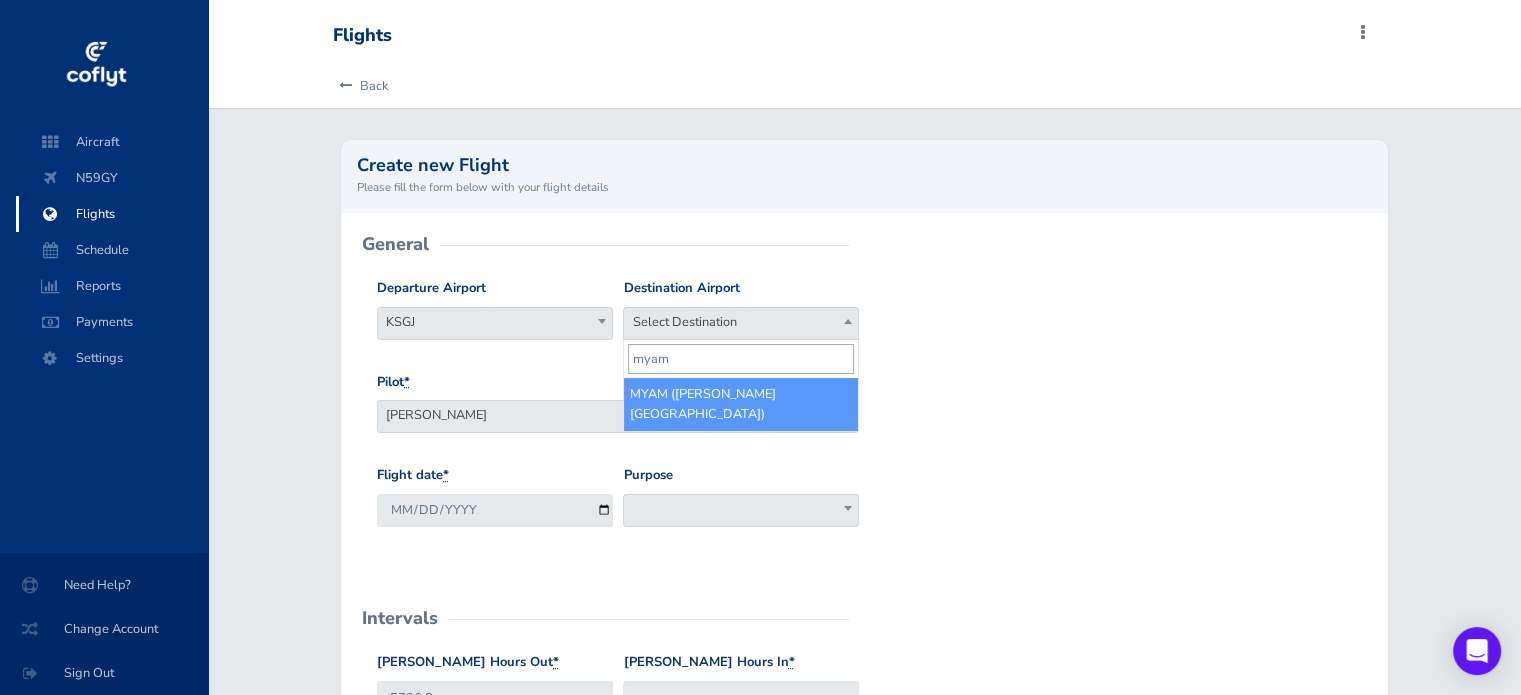 type on "myam" 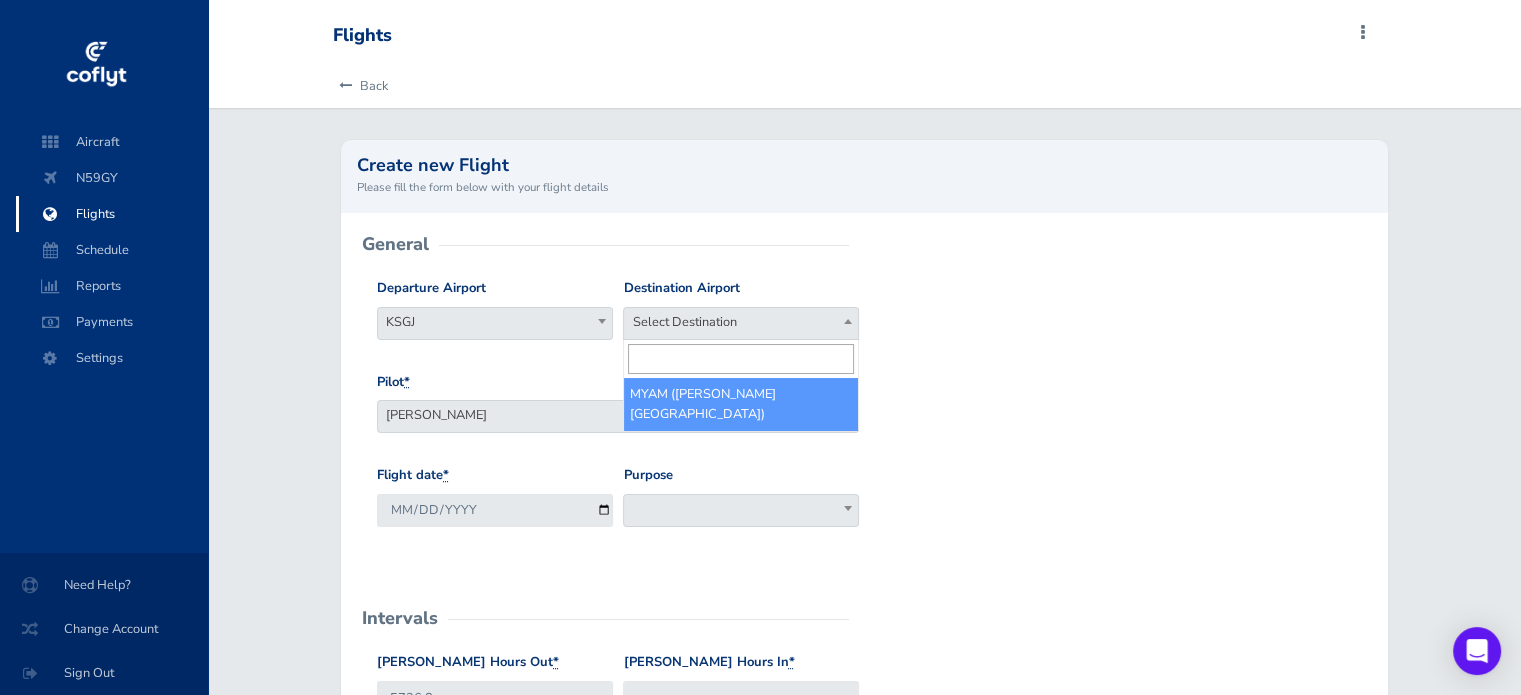 select on "MYAM" 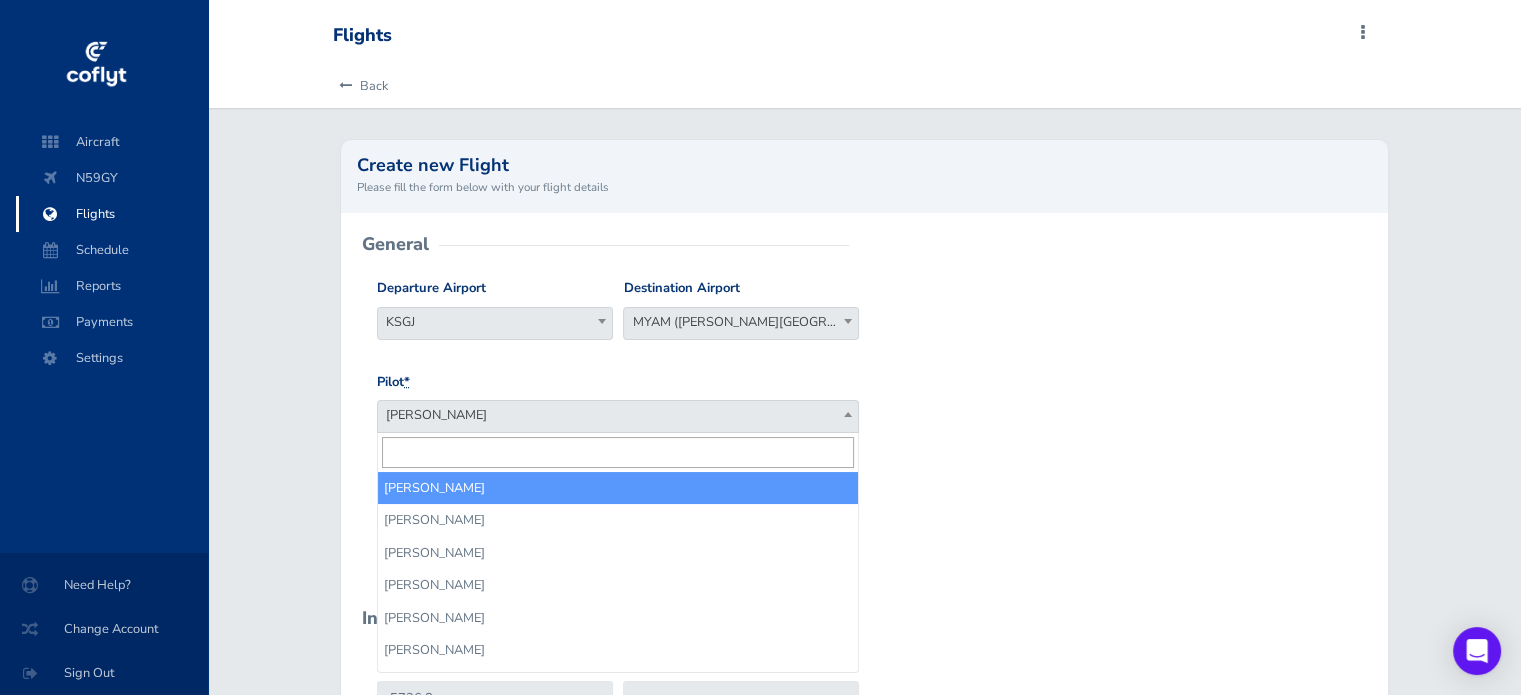 click on "[PERSON_NAME]" at bounding box center [618, 415] 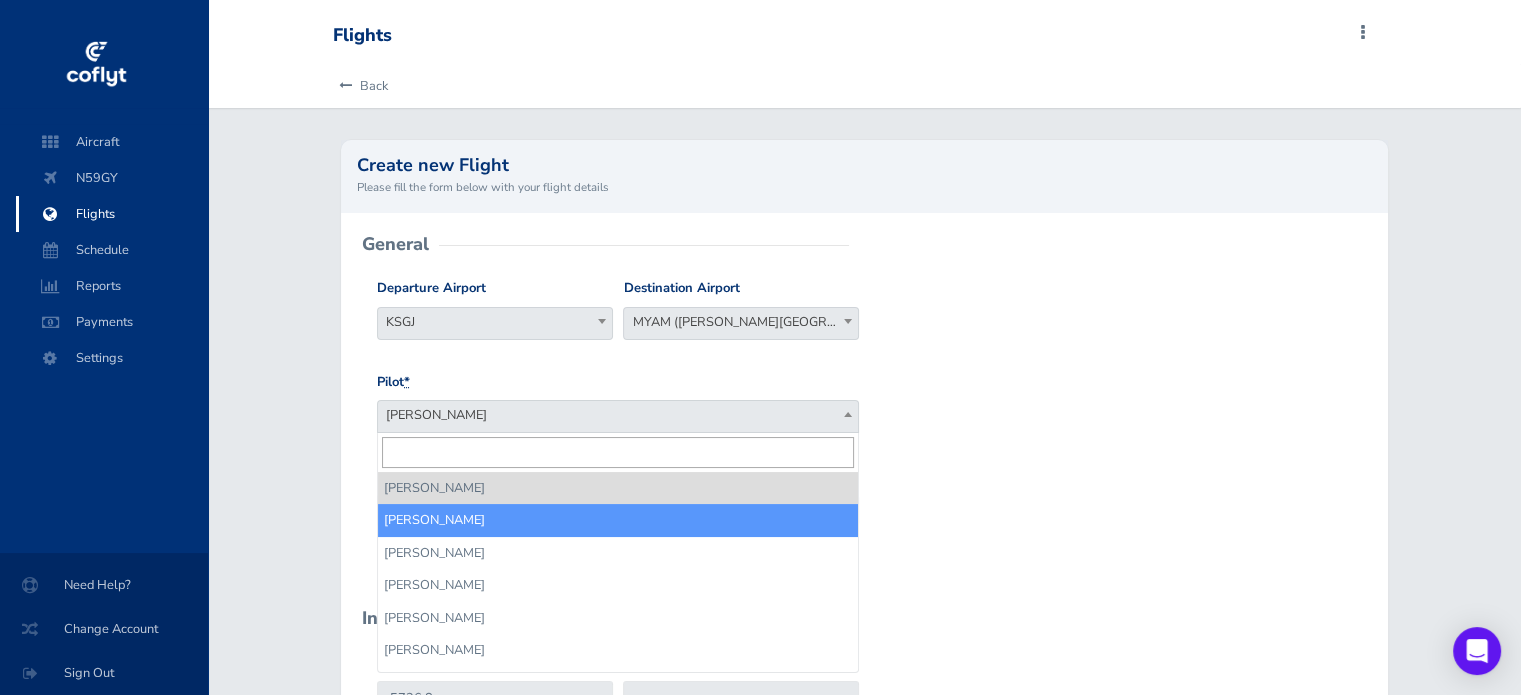 select on "15059" 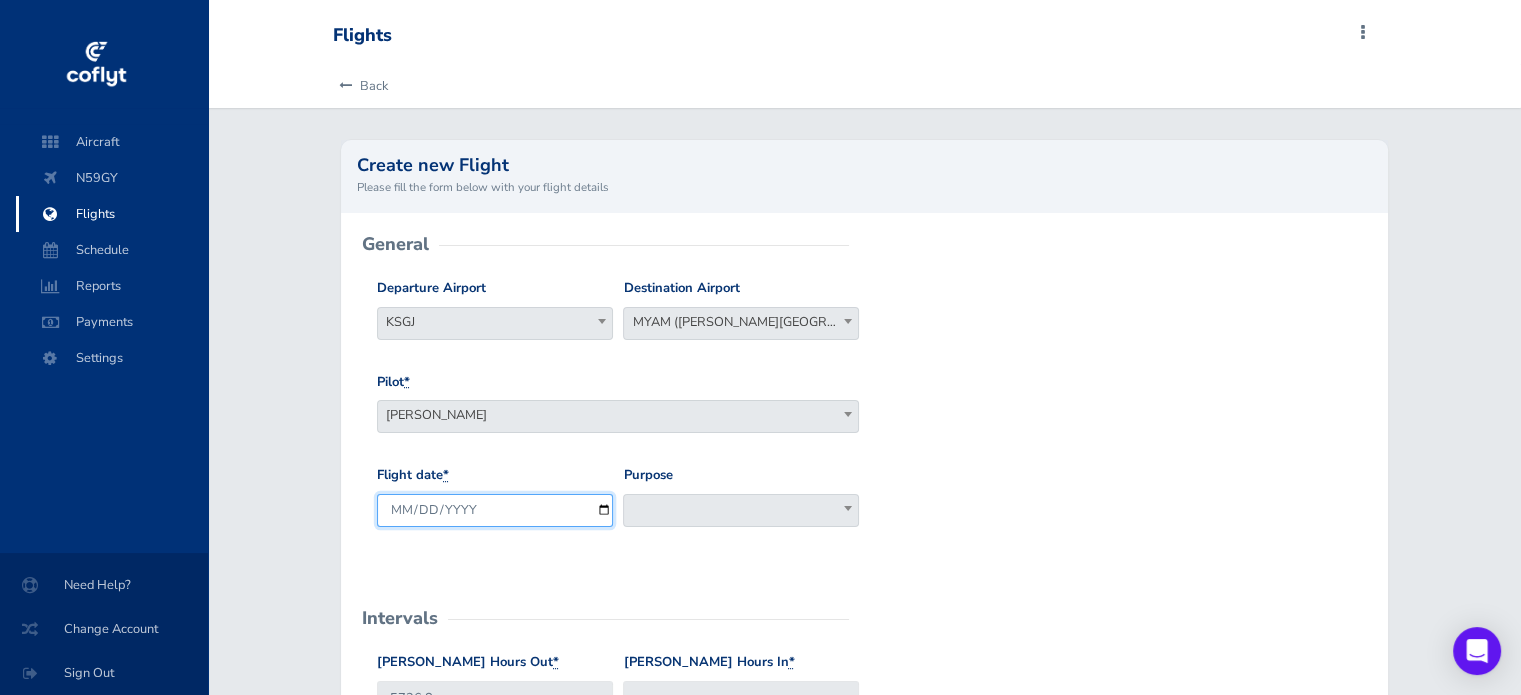 click on "[DATE]" at bounding box center (495, 510) 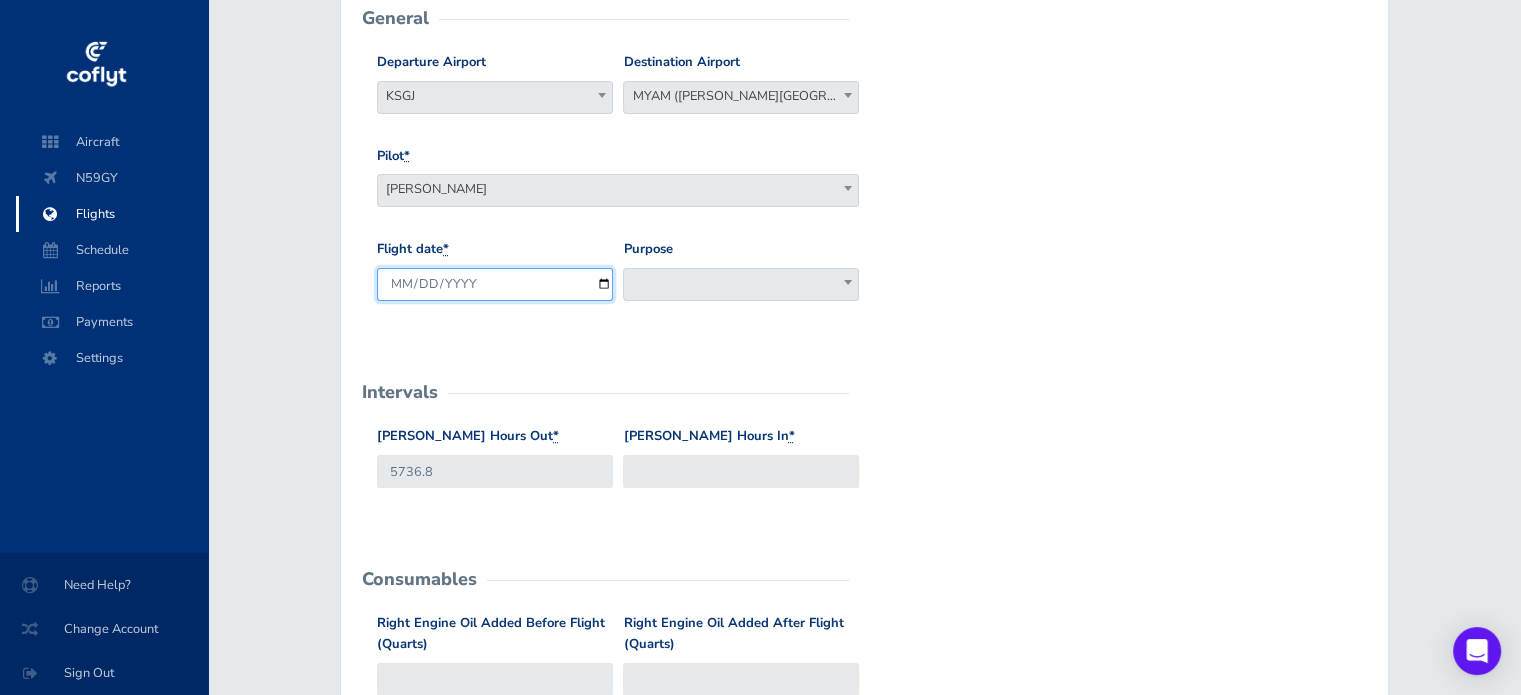 scroll, scrollTop: 240, scrollLeft: 0, axis: vertical 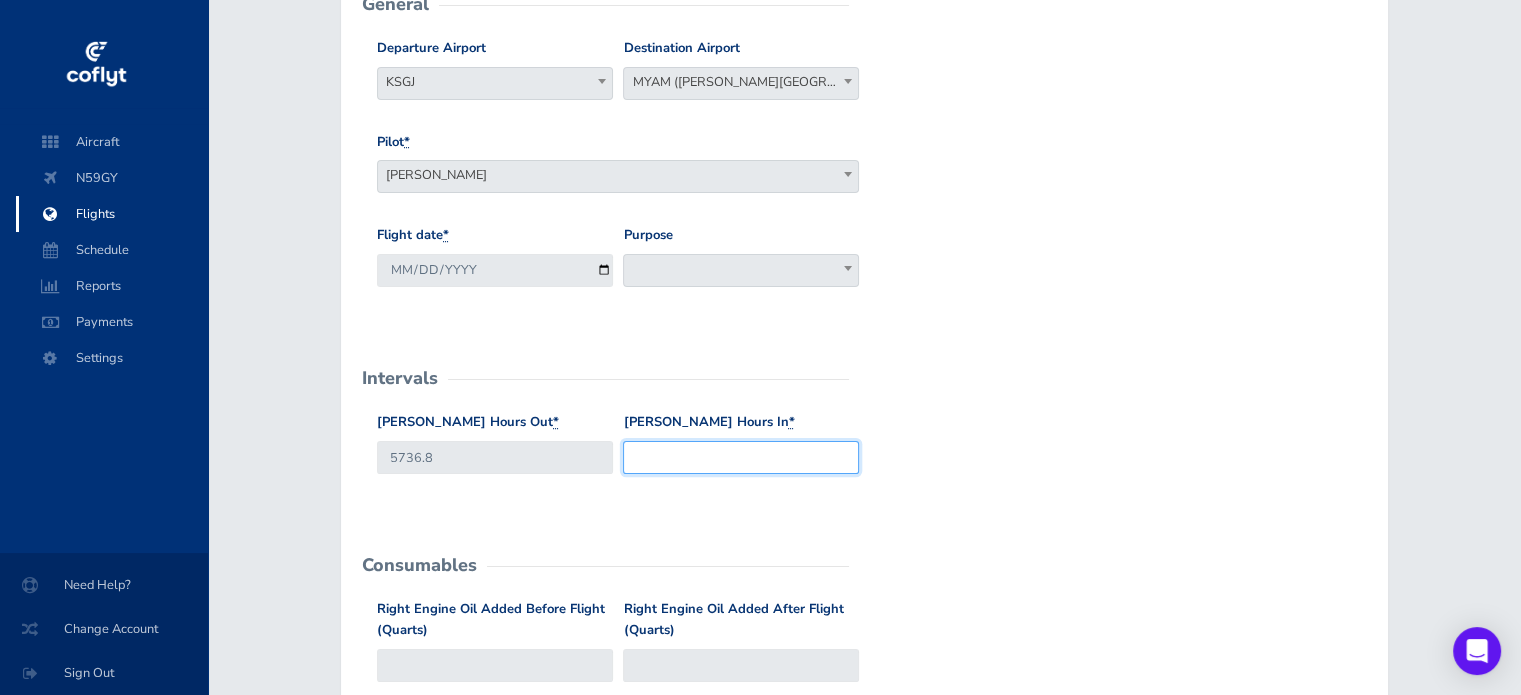 click on "Hobbs Hours In  *" at bounding box center [741, 457] 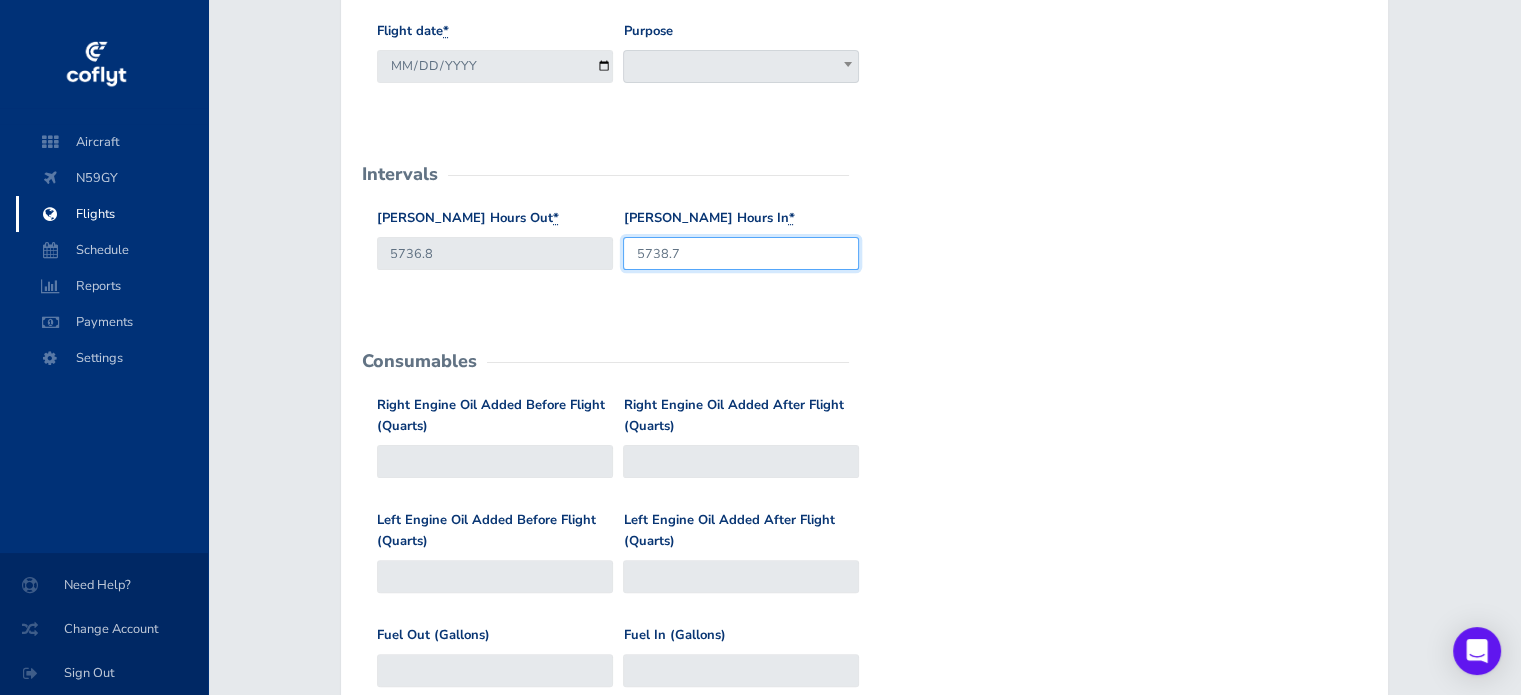 scroll, scrollTop: 479, scrollLeft: 0, axis: vertical 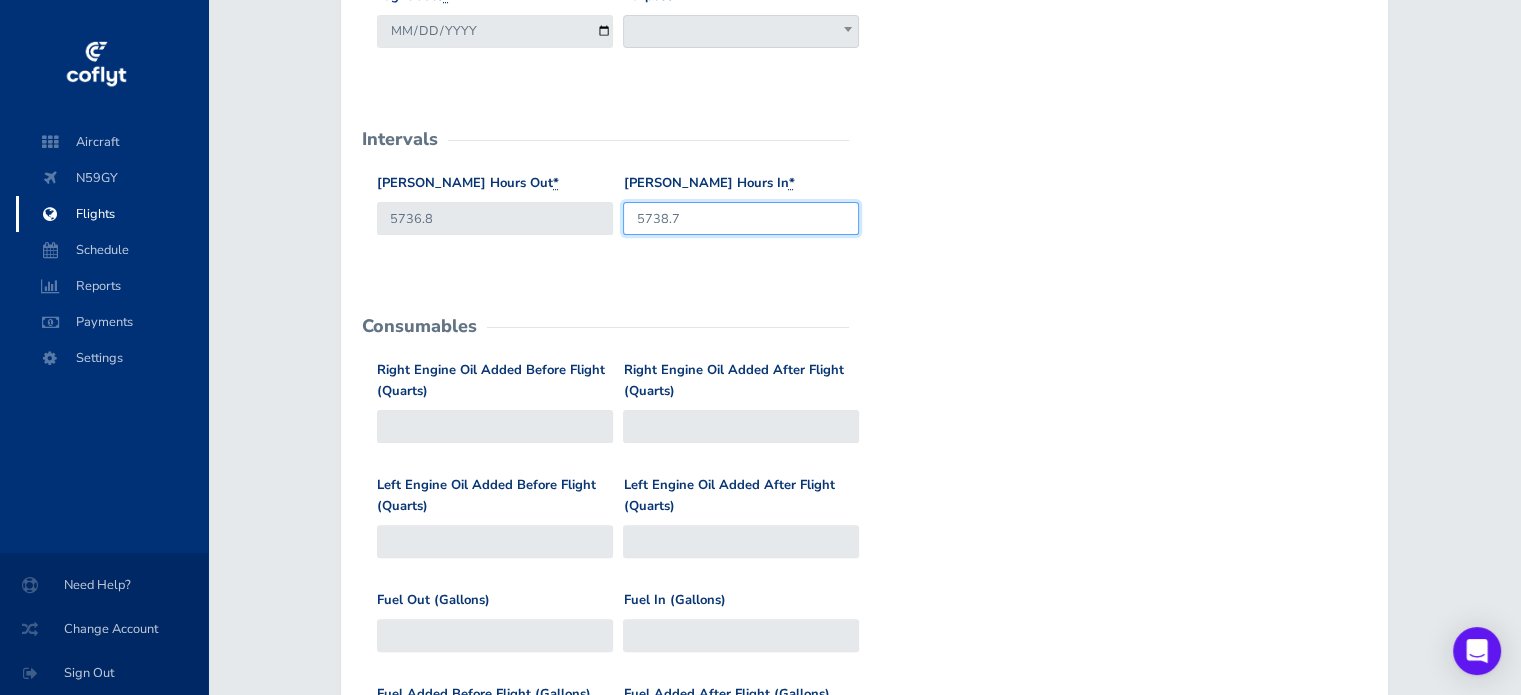 type on "5738.7" 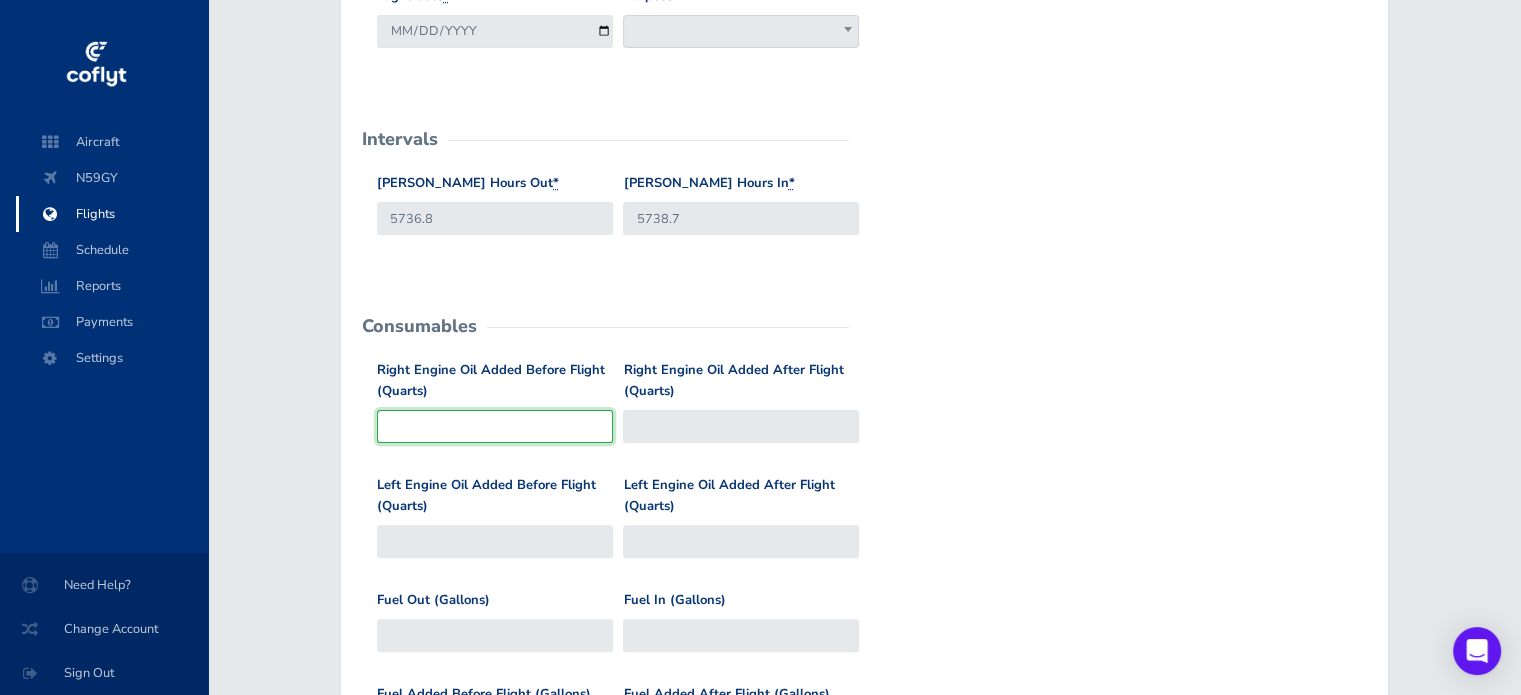 click on "Right Engine Oil Added Before Flight (Quarts)" at bounding box center [495, 426] 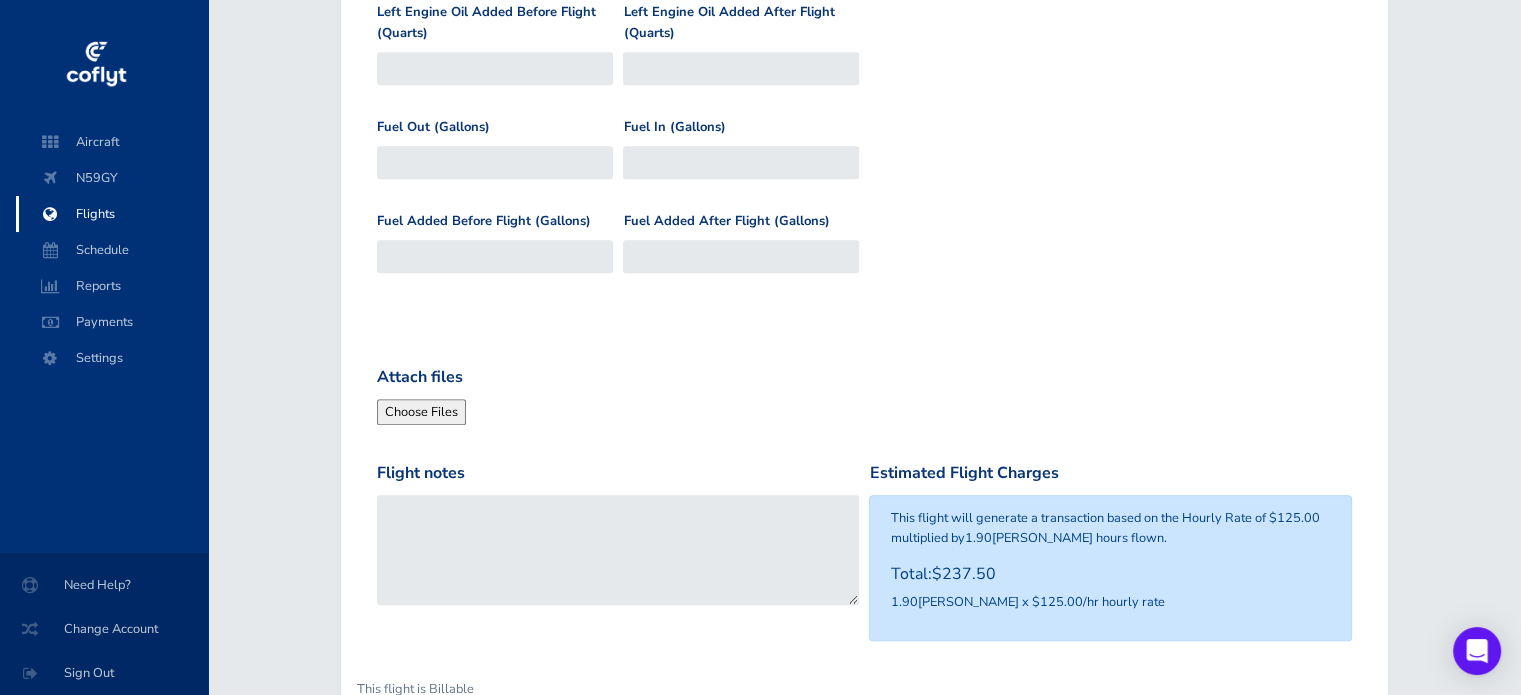 scroll, scrollTop: 1161, scrollLeft: 0, axis: vertical 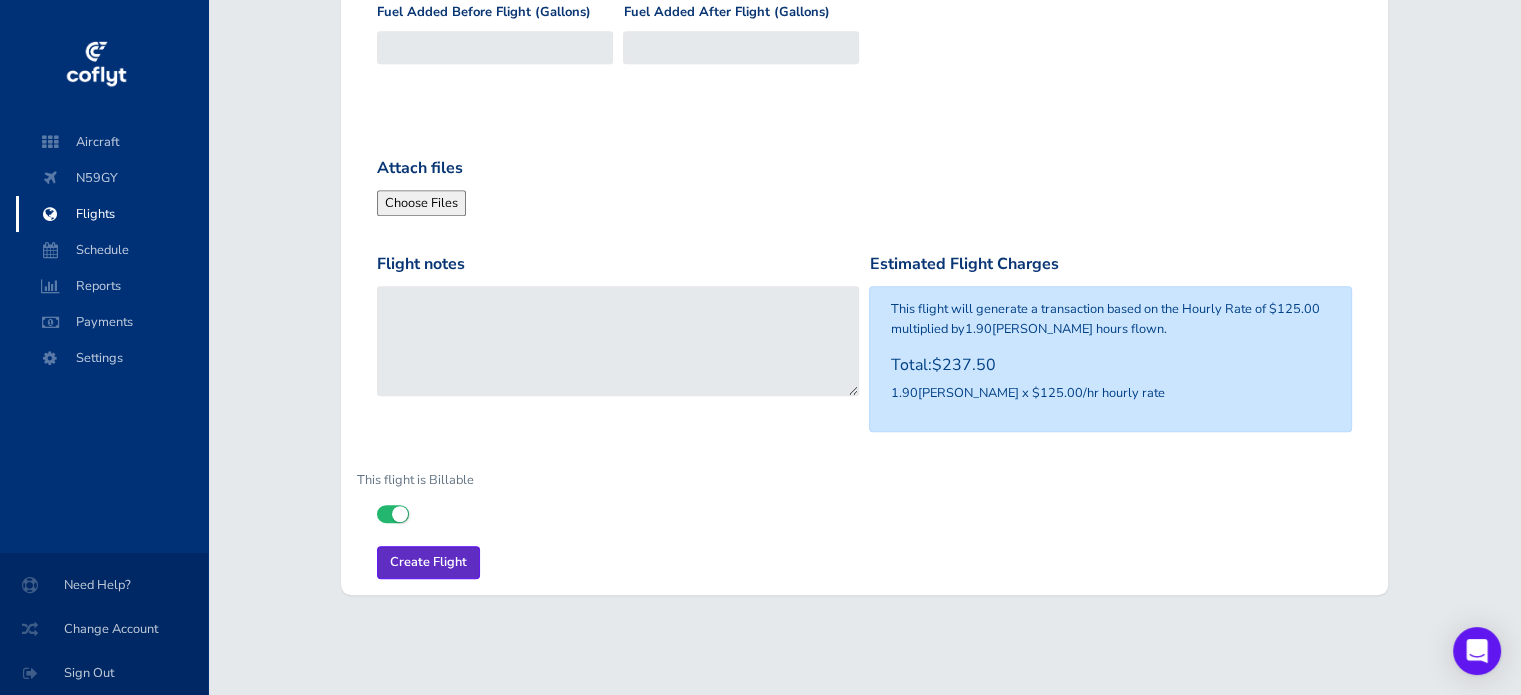 type on "2" 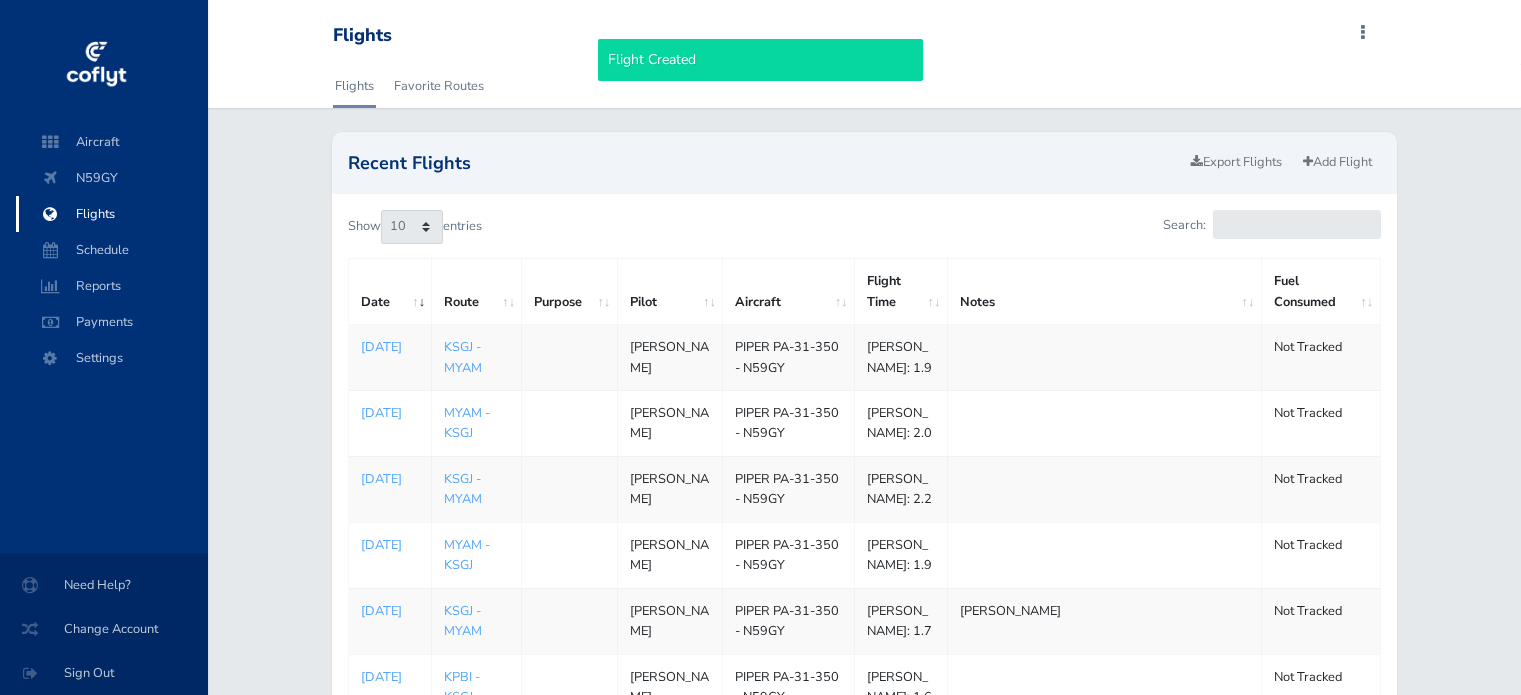 scroll, scrollTop: 0, scrollLeft: 0, axis: both 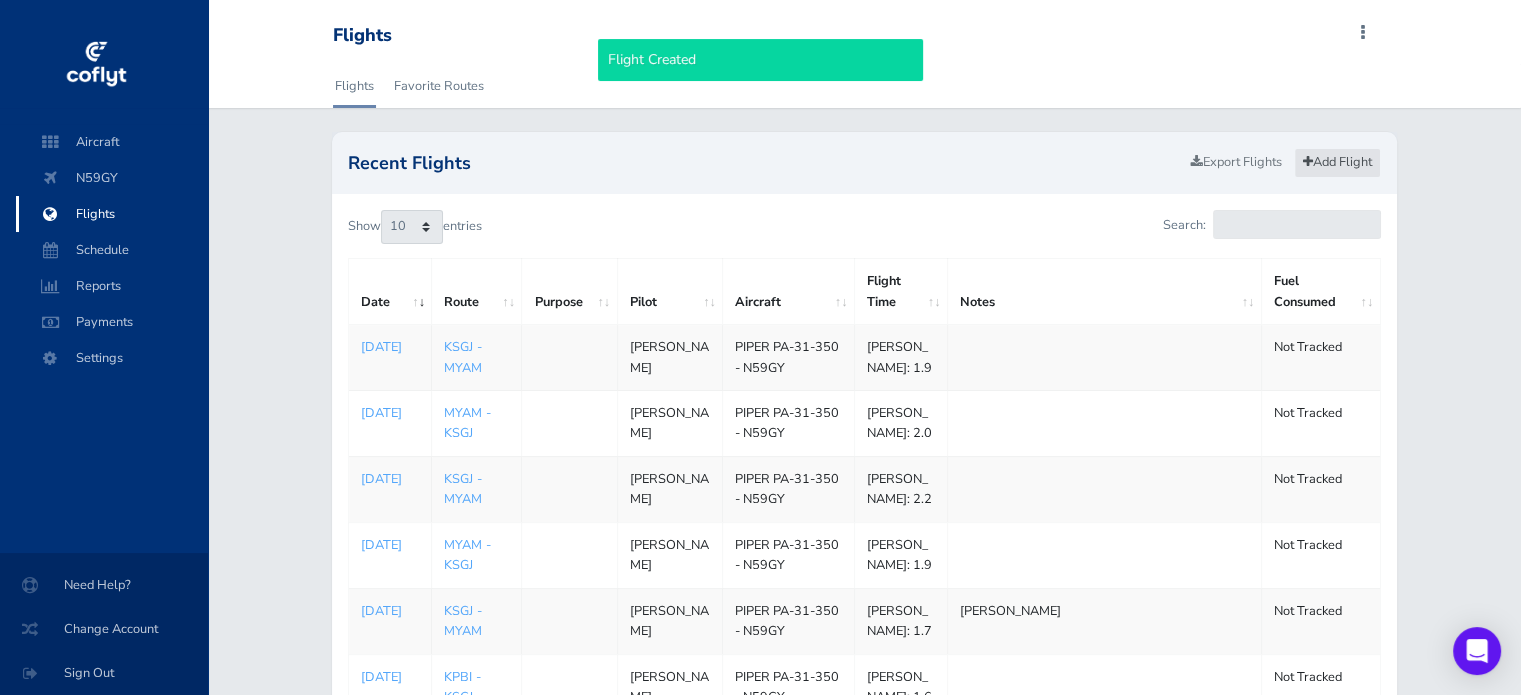 click on "Add Flight" at bounding box center (1337, 162) 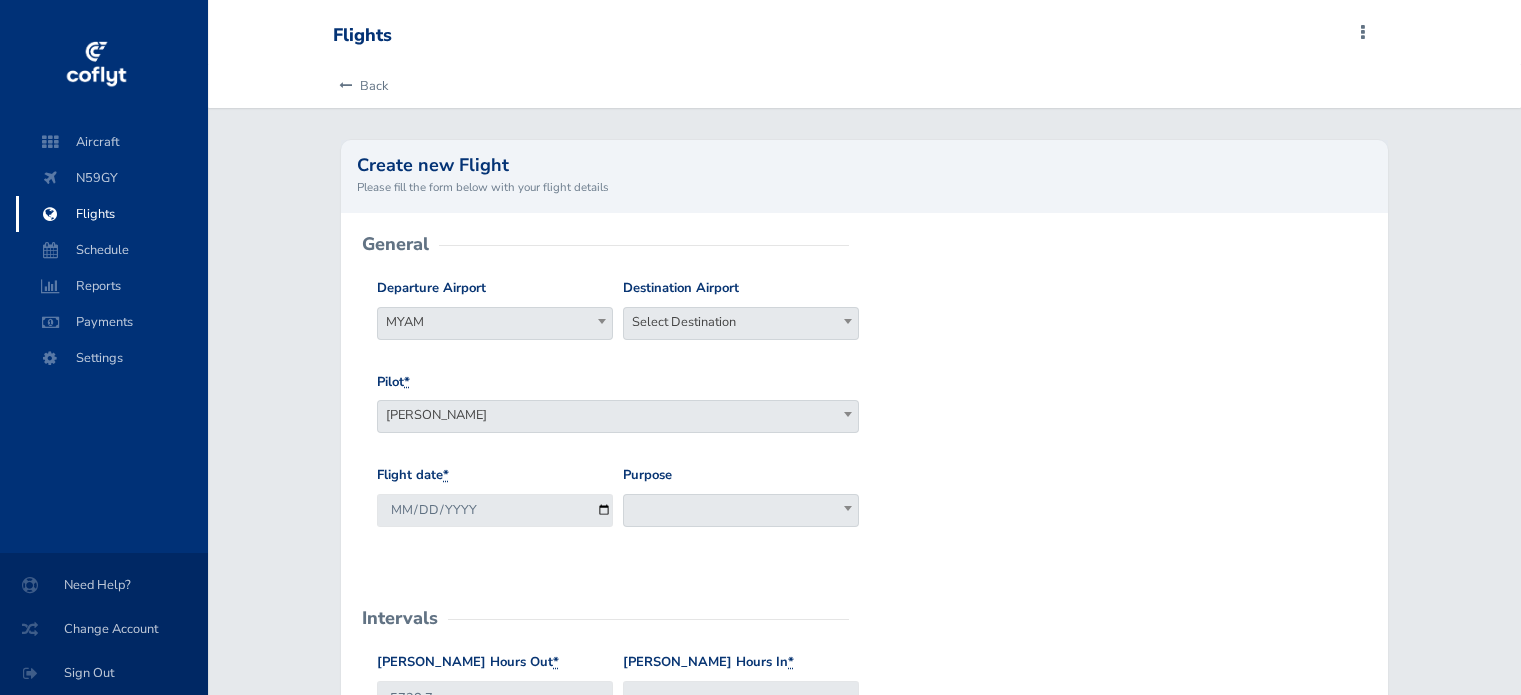 scroll, scrollTop: 0, scrollLeft: 0, axis: both 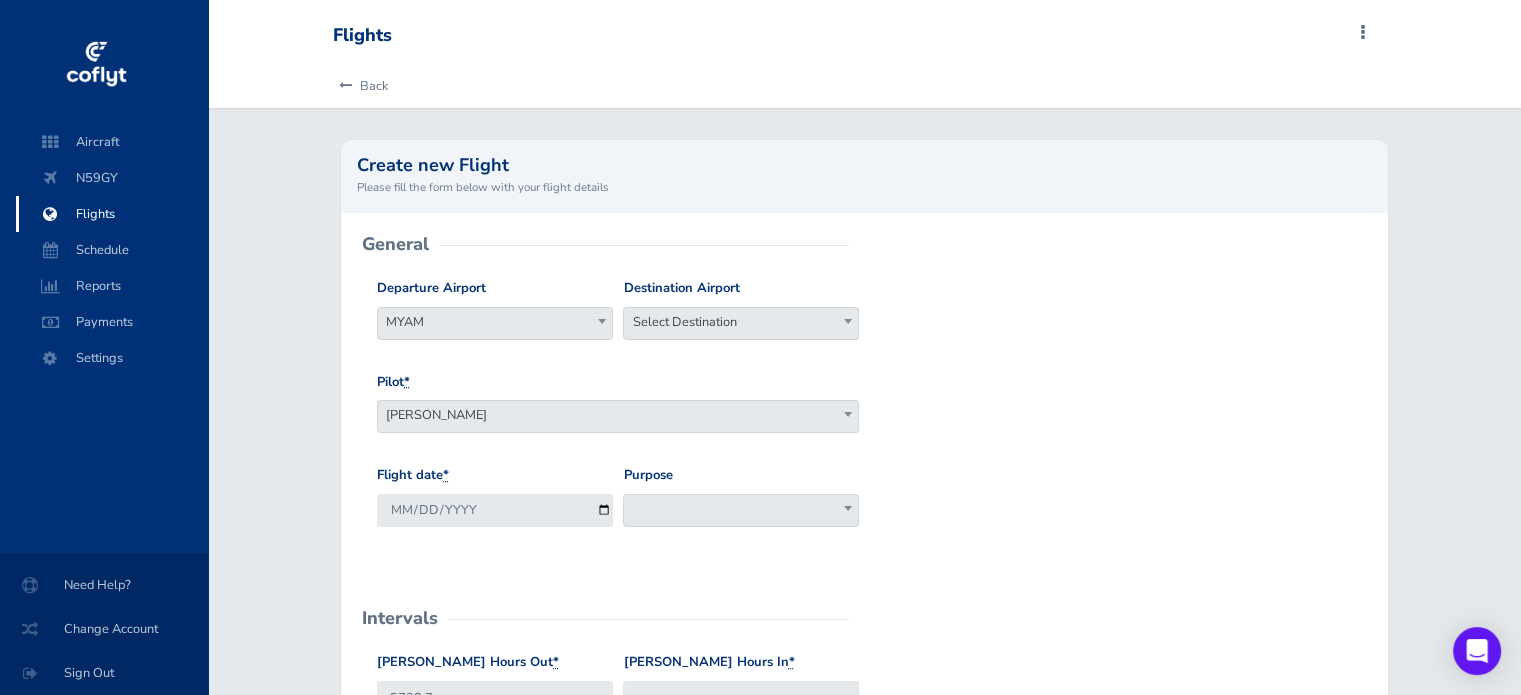 click on "Select Destination" at bounding box center (741, 322) 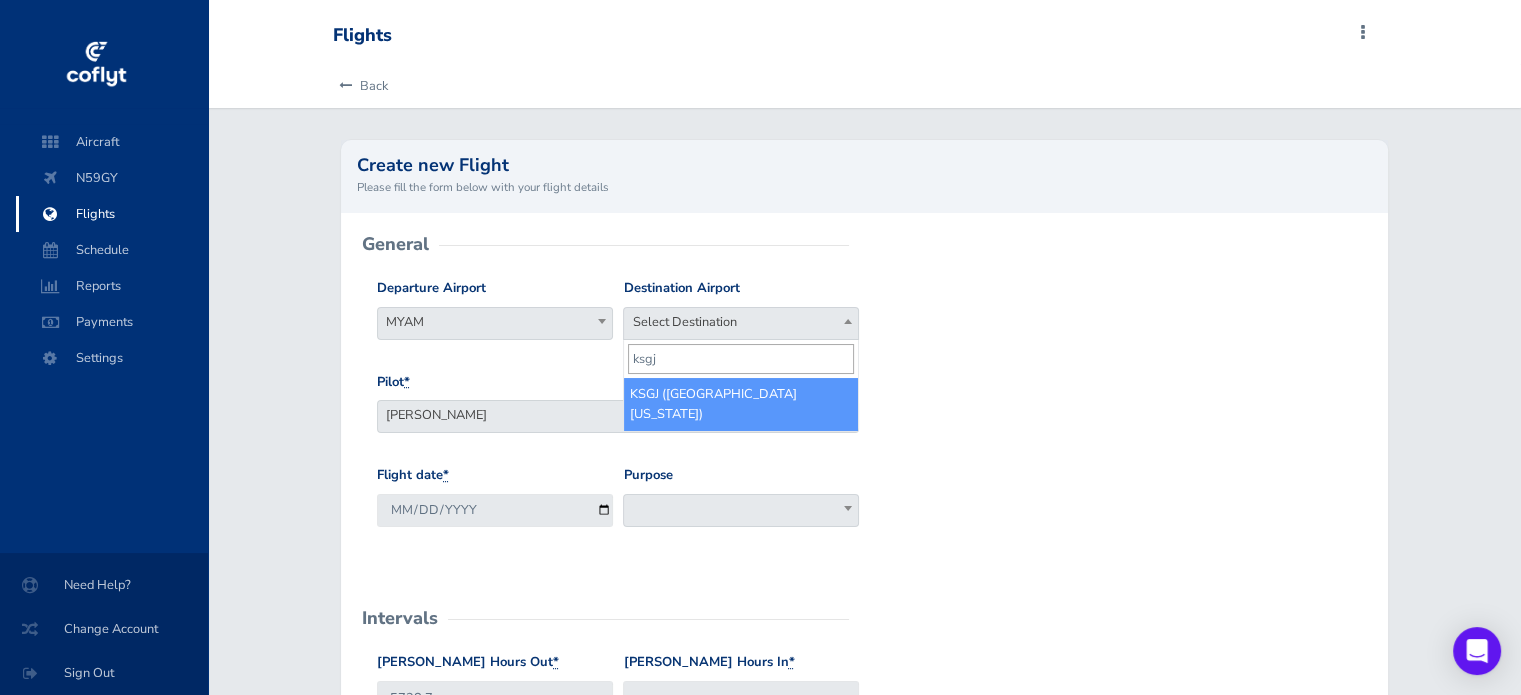 type on "ksgj" 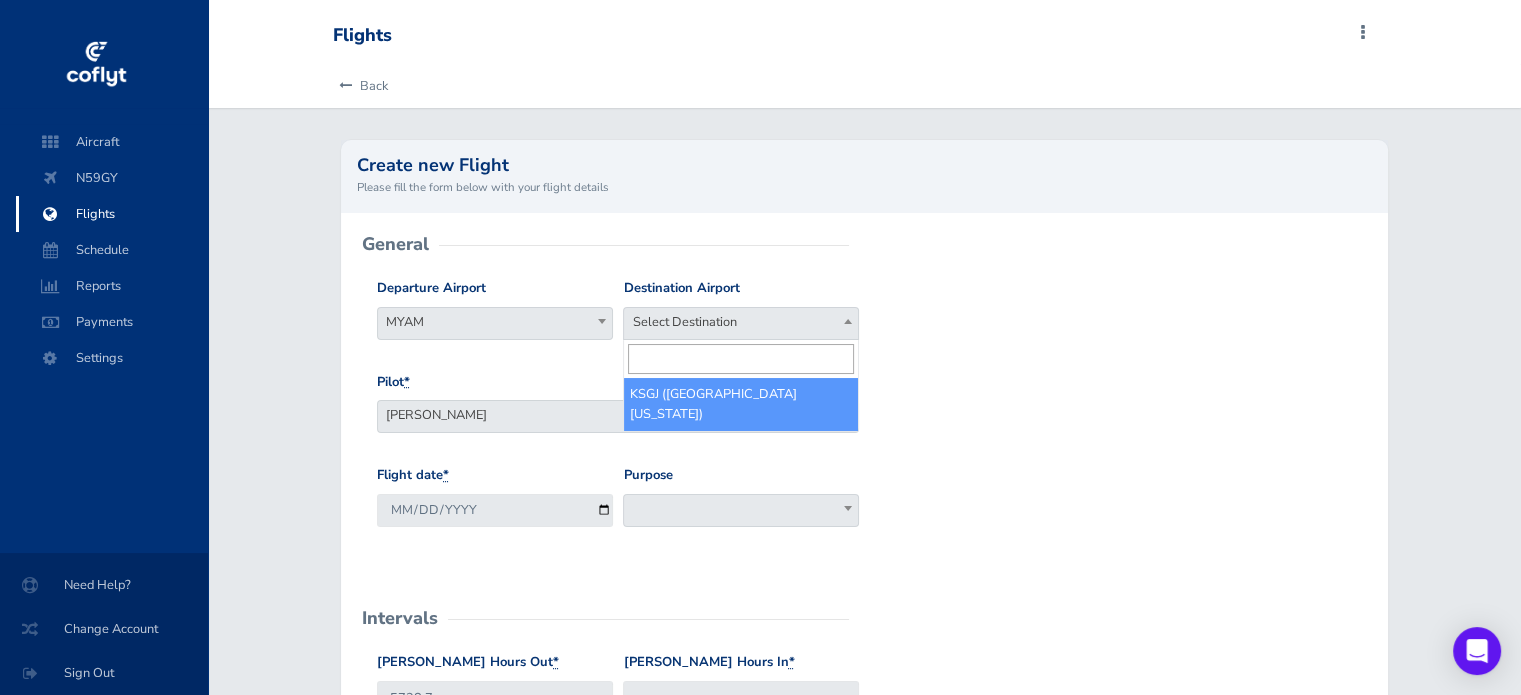 select on "KSGJ" 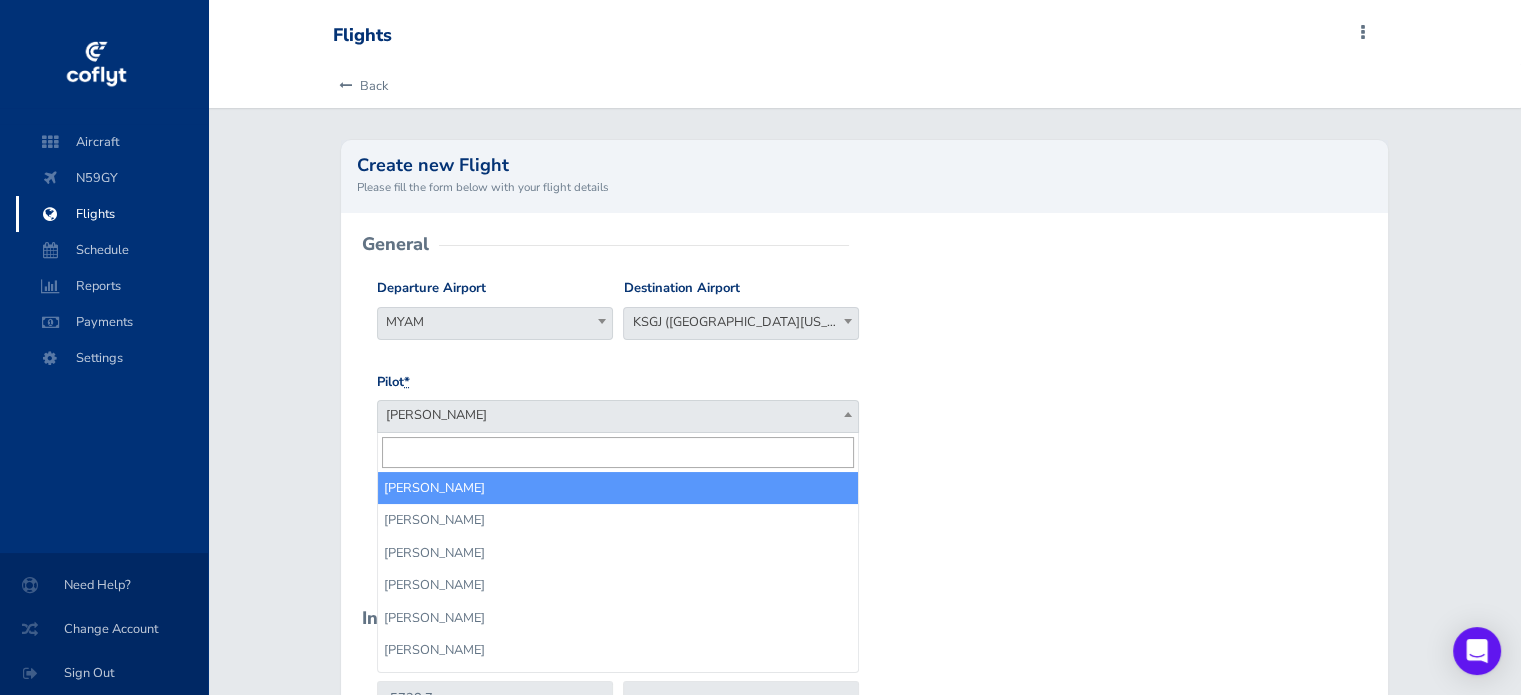 click on "[PERSON_NAME]" at bounding box center (618, 415) 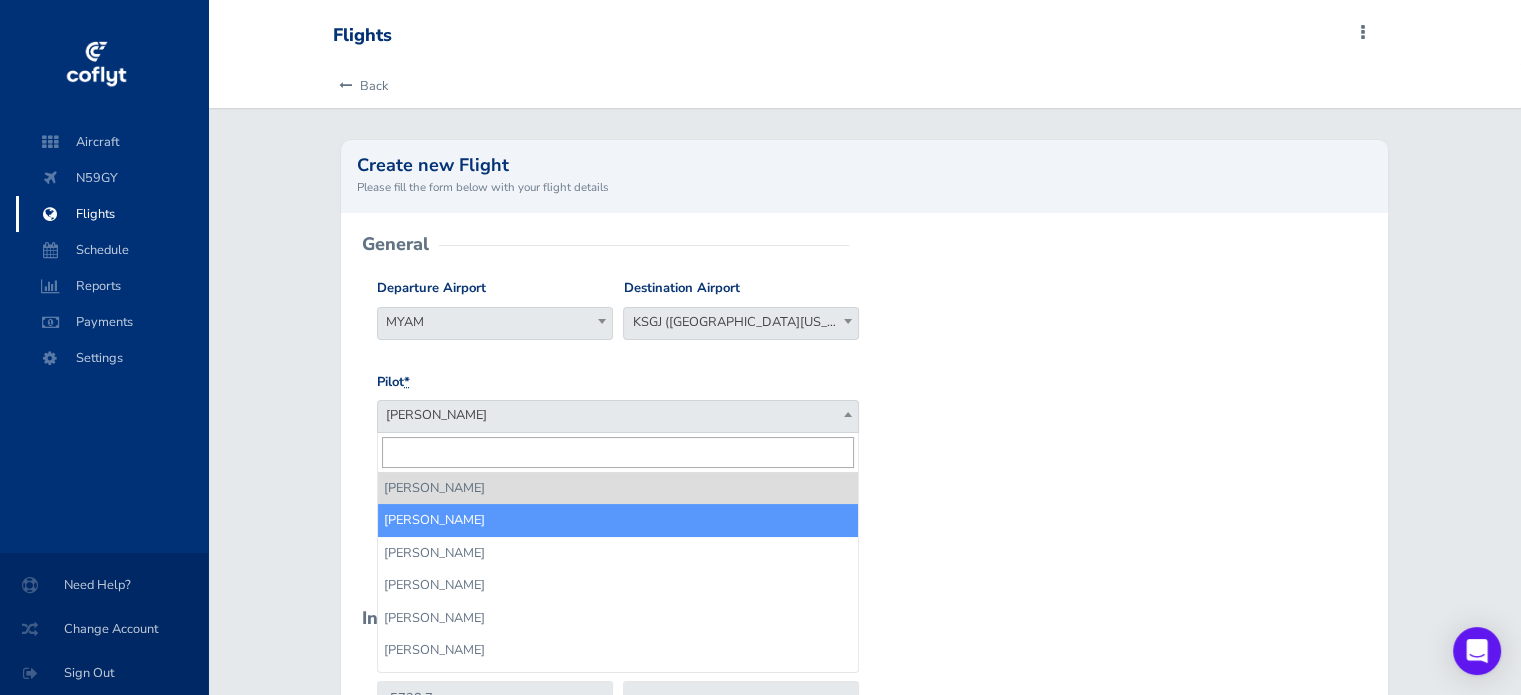 select on "15059" 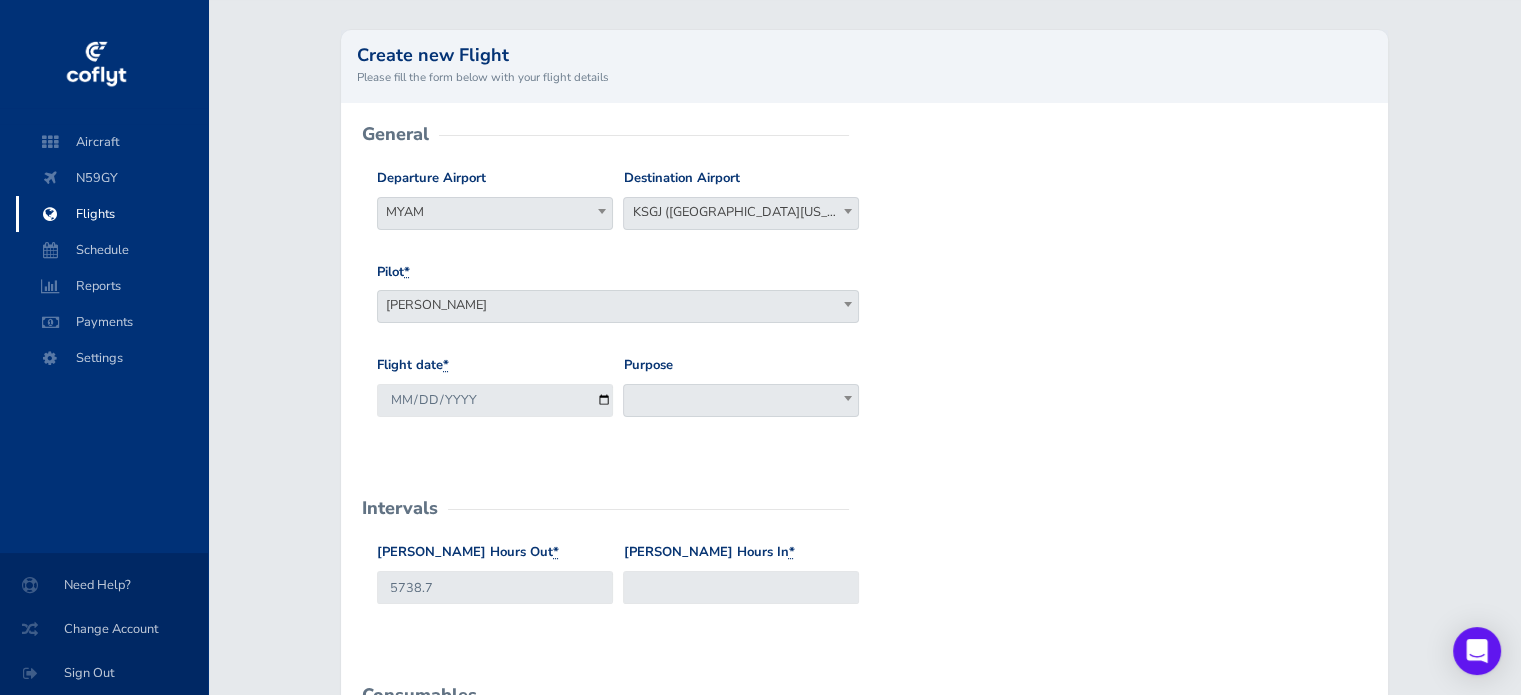 scroll, scrollTop: 131, scrollLeft: 0, axis: vertical 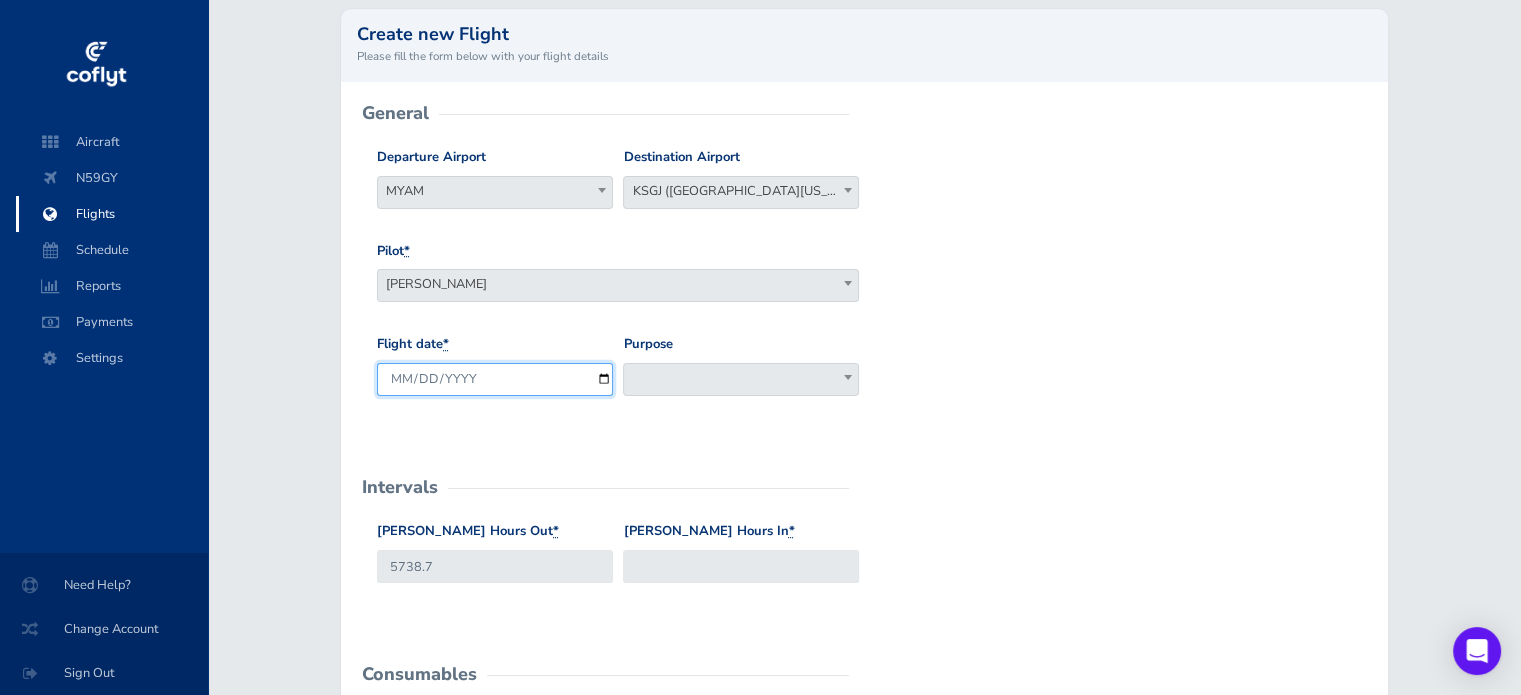 click on "2025-07-10" at bounding box center [495, 379] 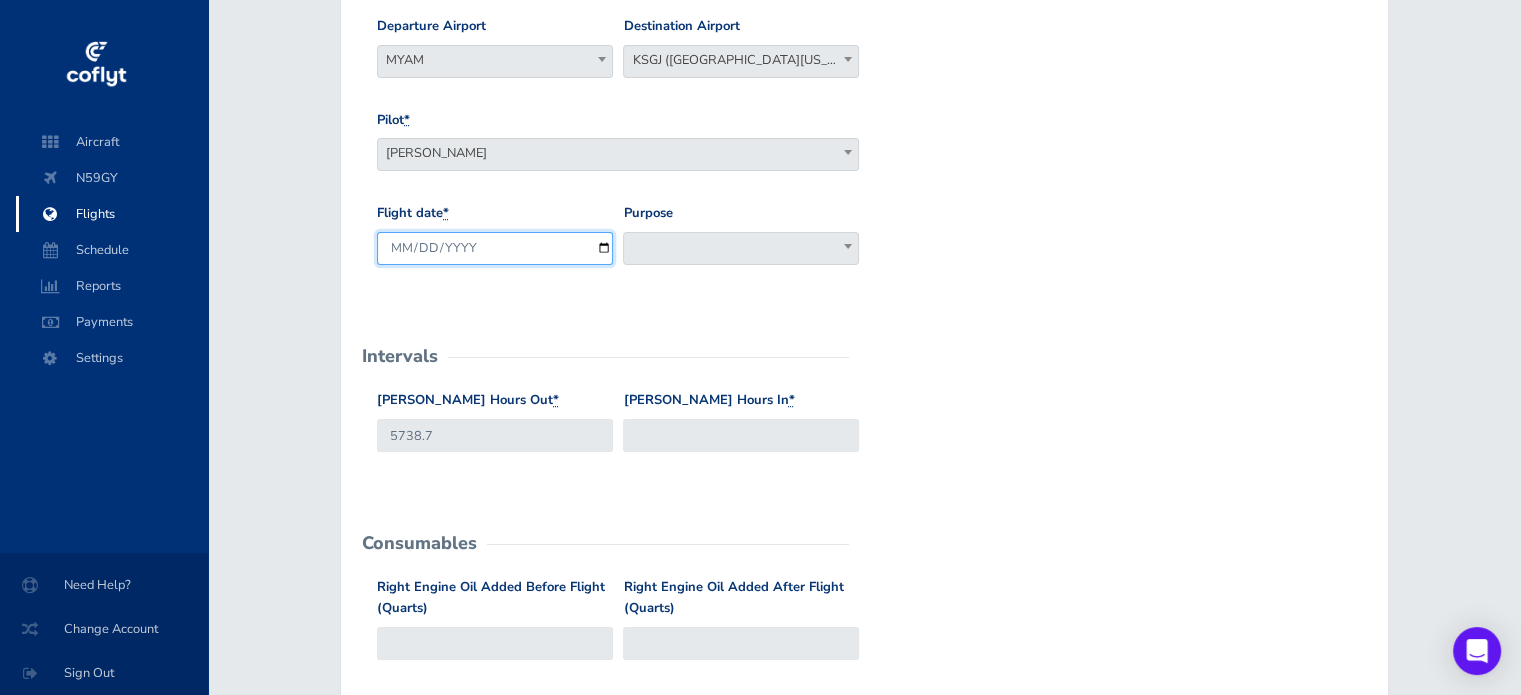 scroll, scrollTop: 263, scrollLeft: 0, axis: vertical 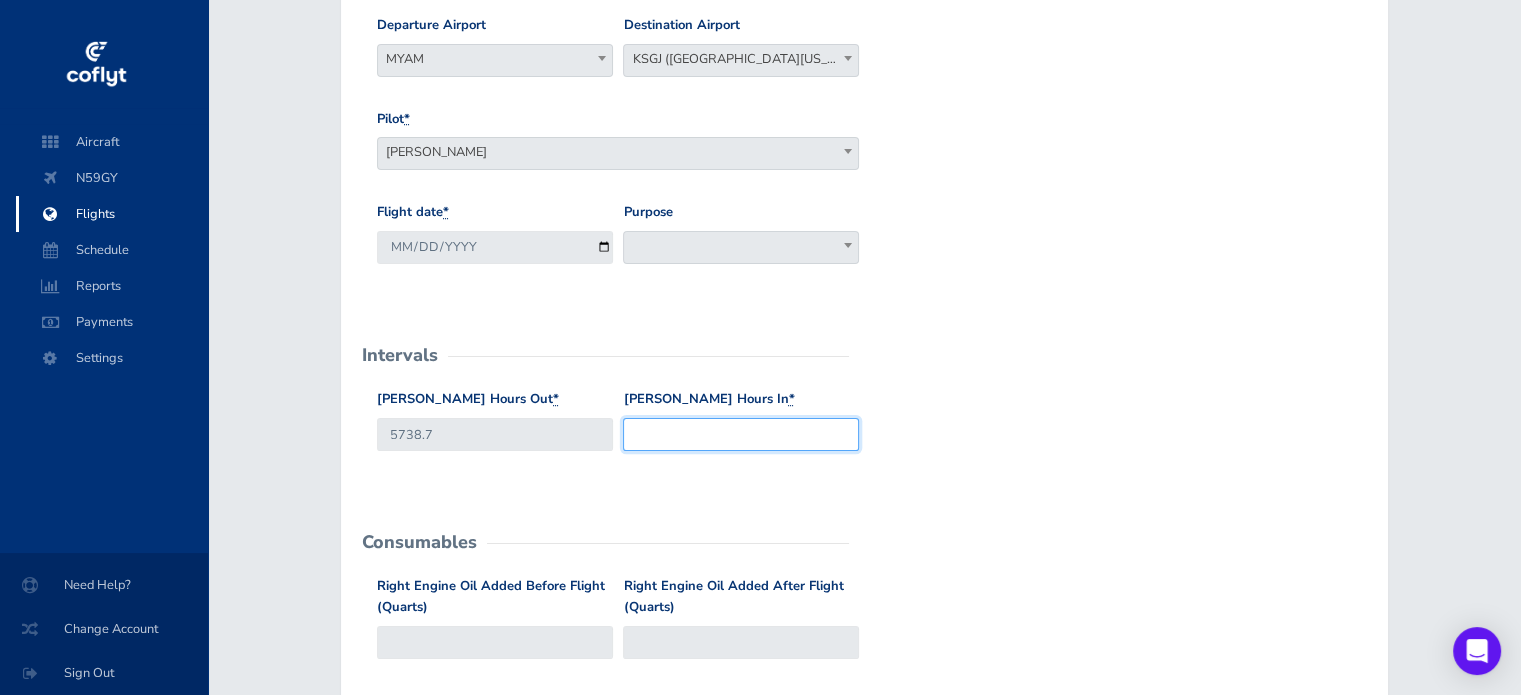 click on "Hobbs Hours In  *" at bounding box center (741, 434) 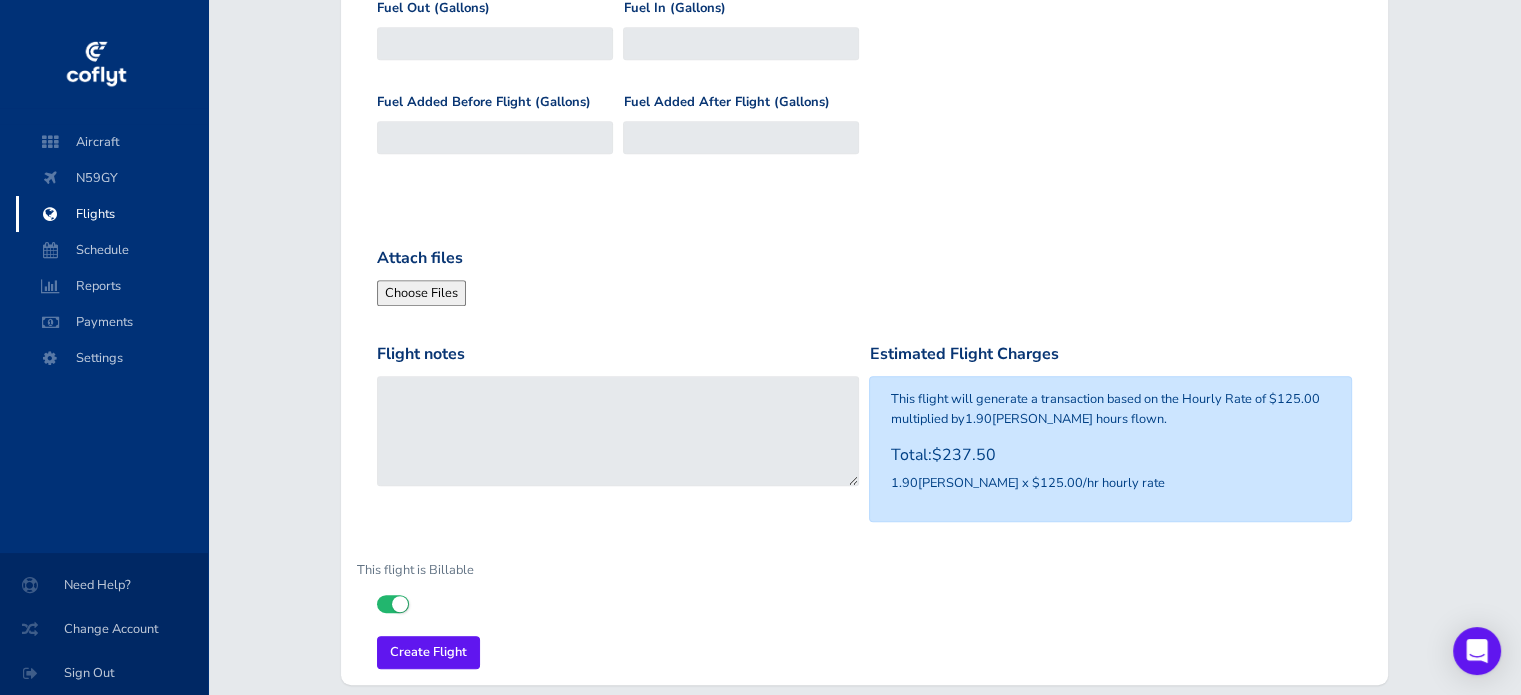 scroll, scrollTop: 1088, scrollLeft: 0, axis: vertical 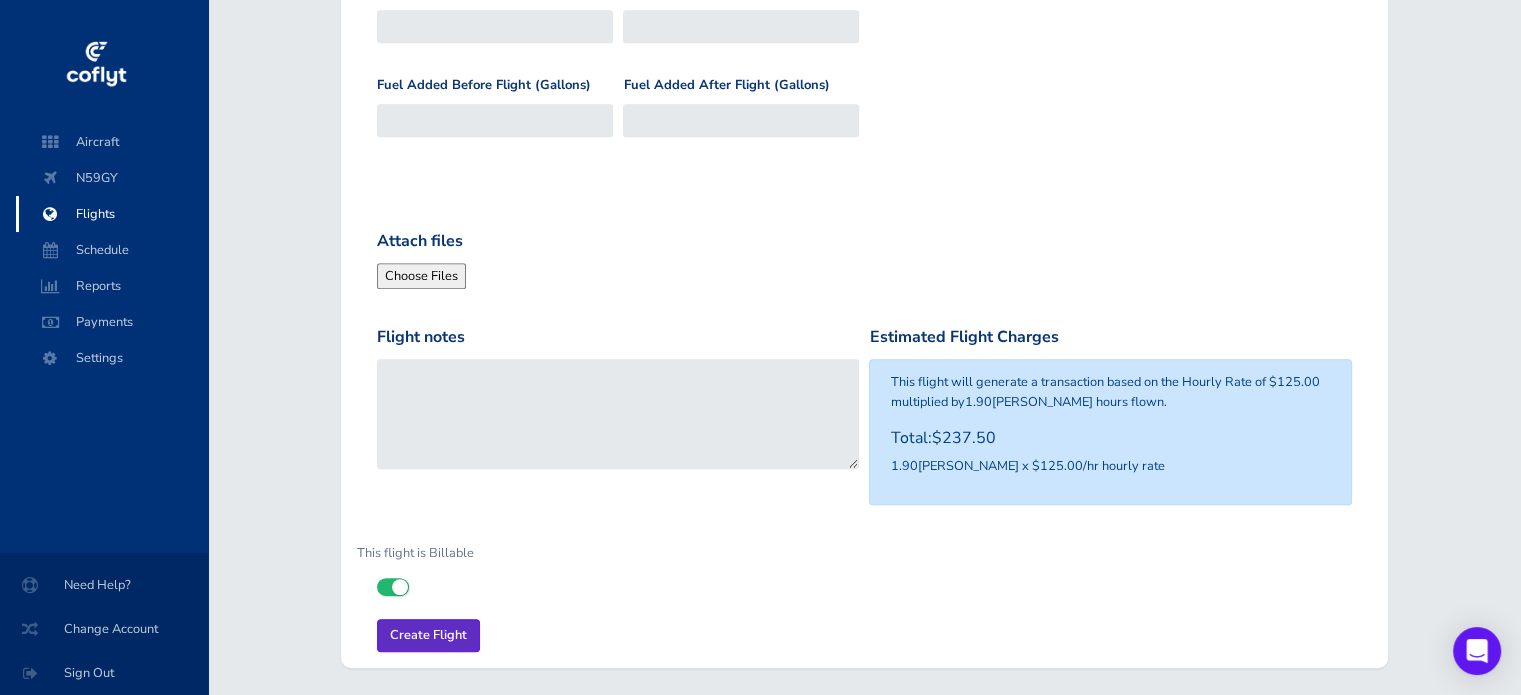 type on "5740.6" 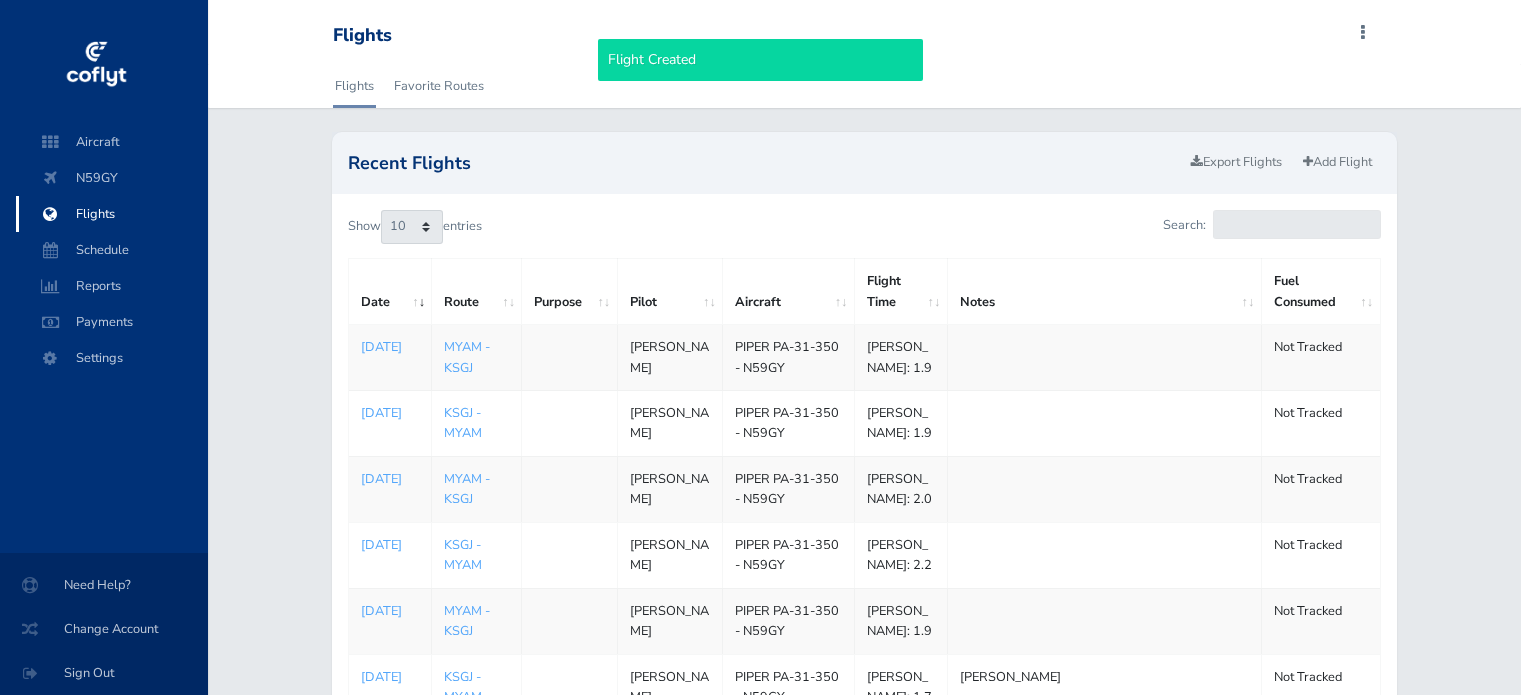 scroll, scrollTop: 0, scrollLeft: 0, axis: both 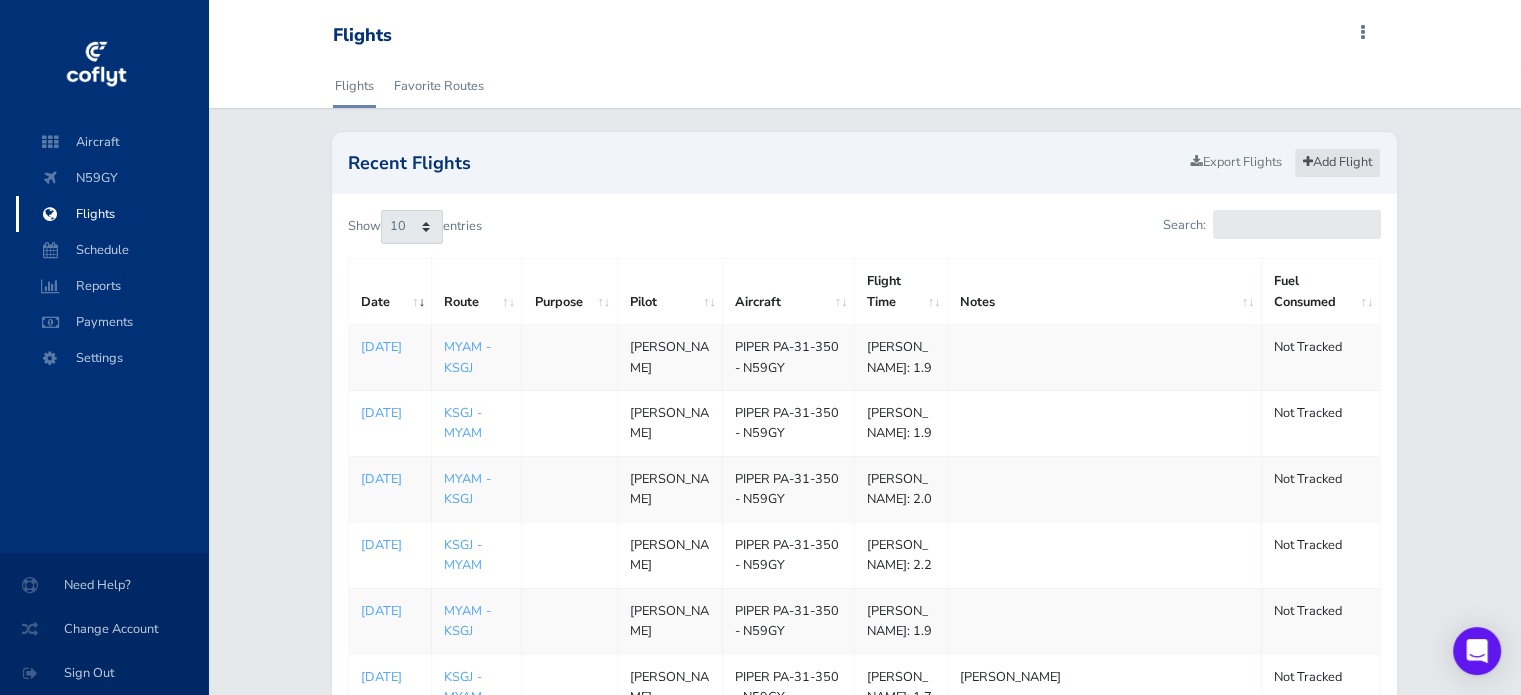 click on "Add Flight" at bounding box center [1337, 162] 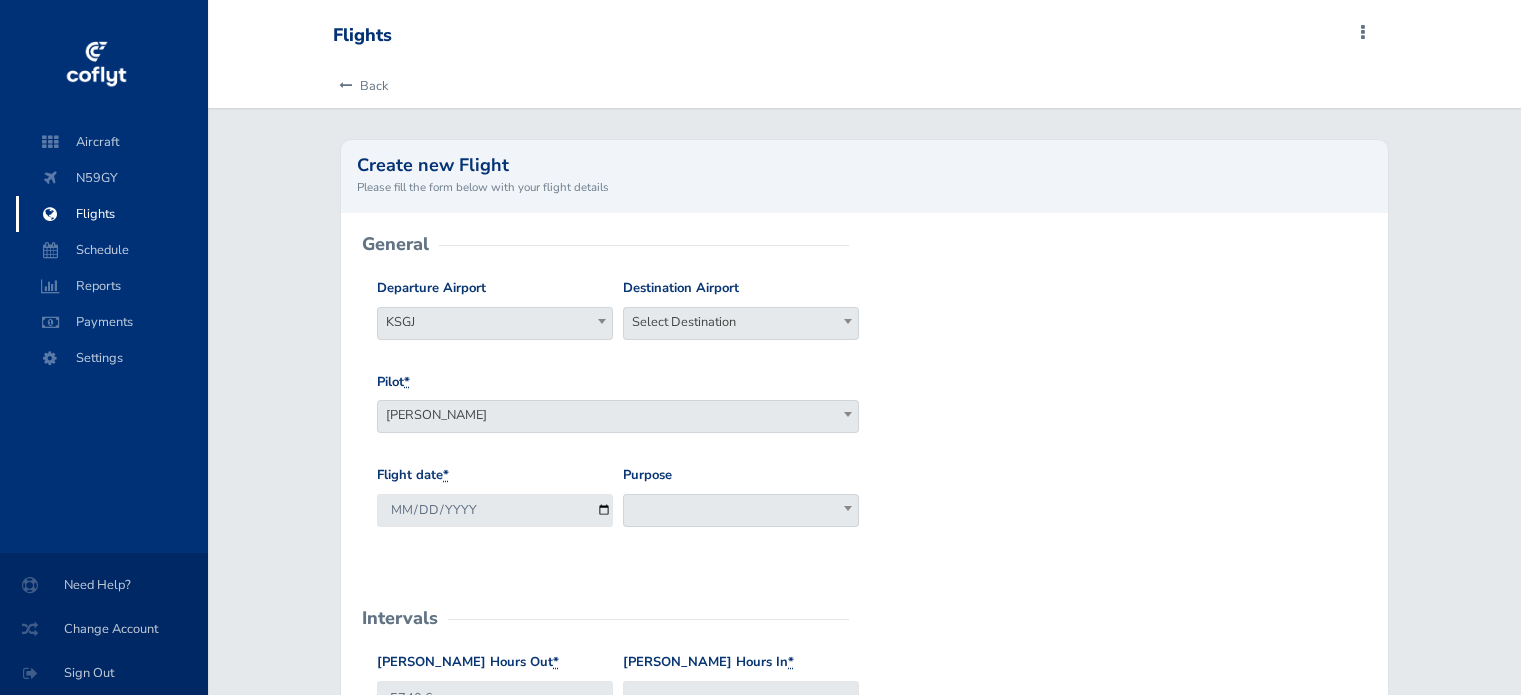scroll, scrollTop: 0, scrollLeft: 0, axis: both 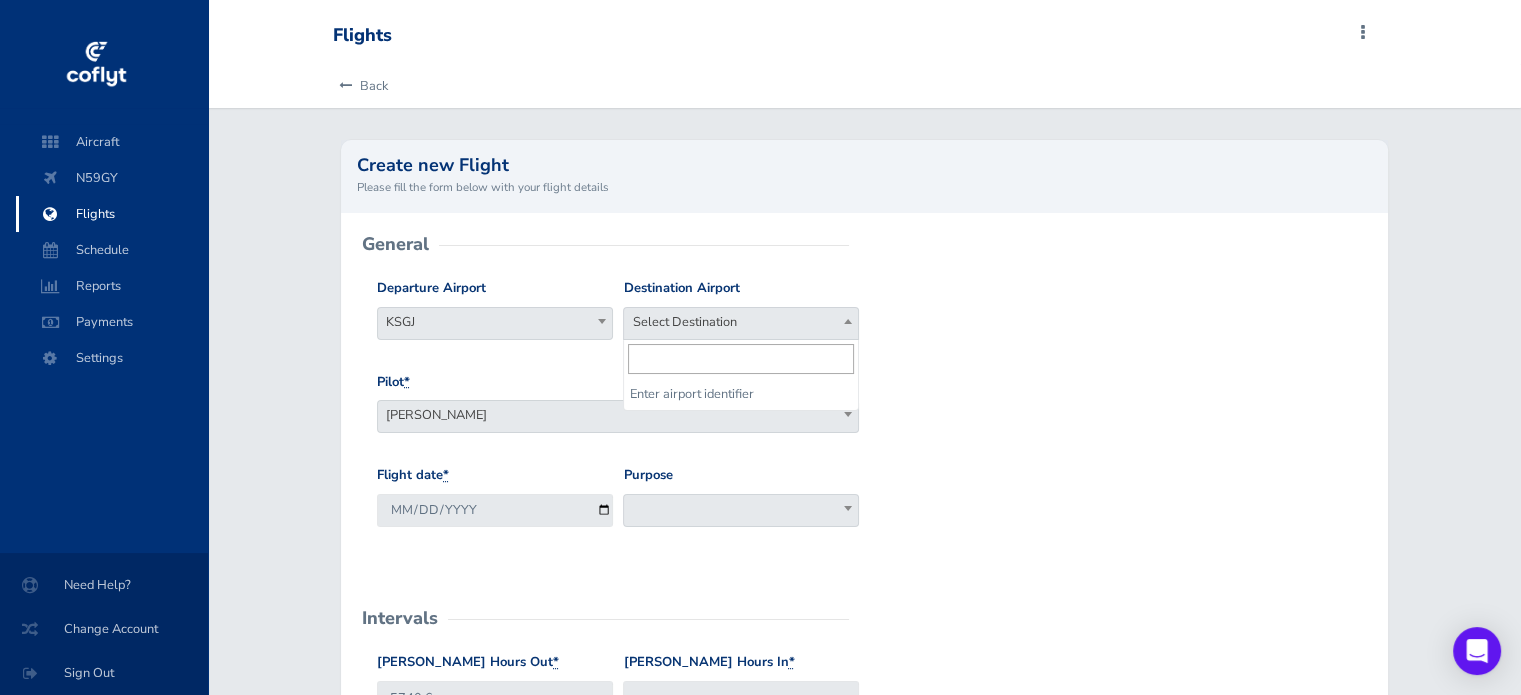 click on "Select Destination" at bounding box center (741, 322) 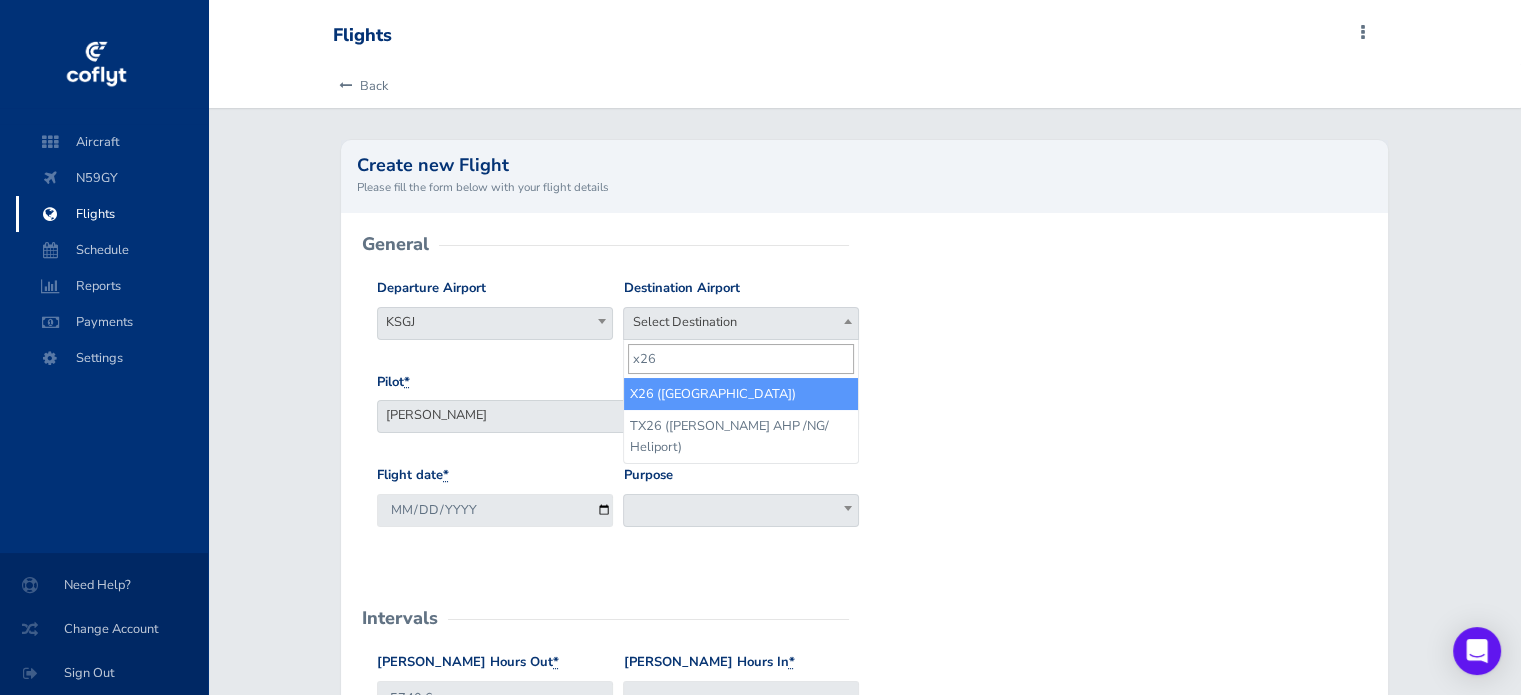 type on "x26" 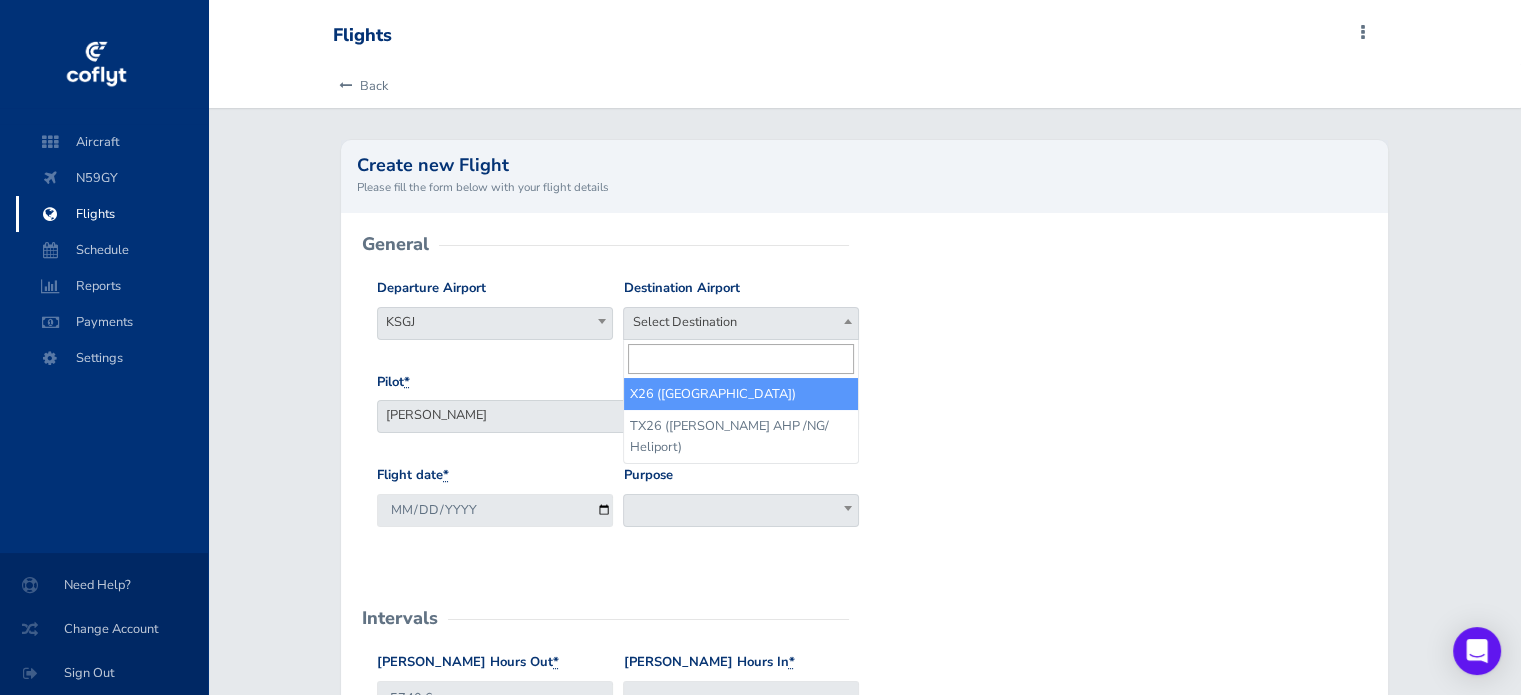 select on "X26" 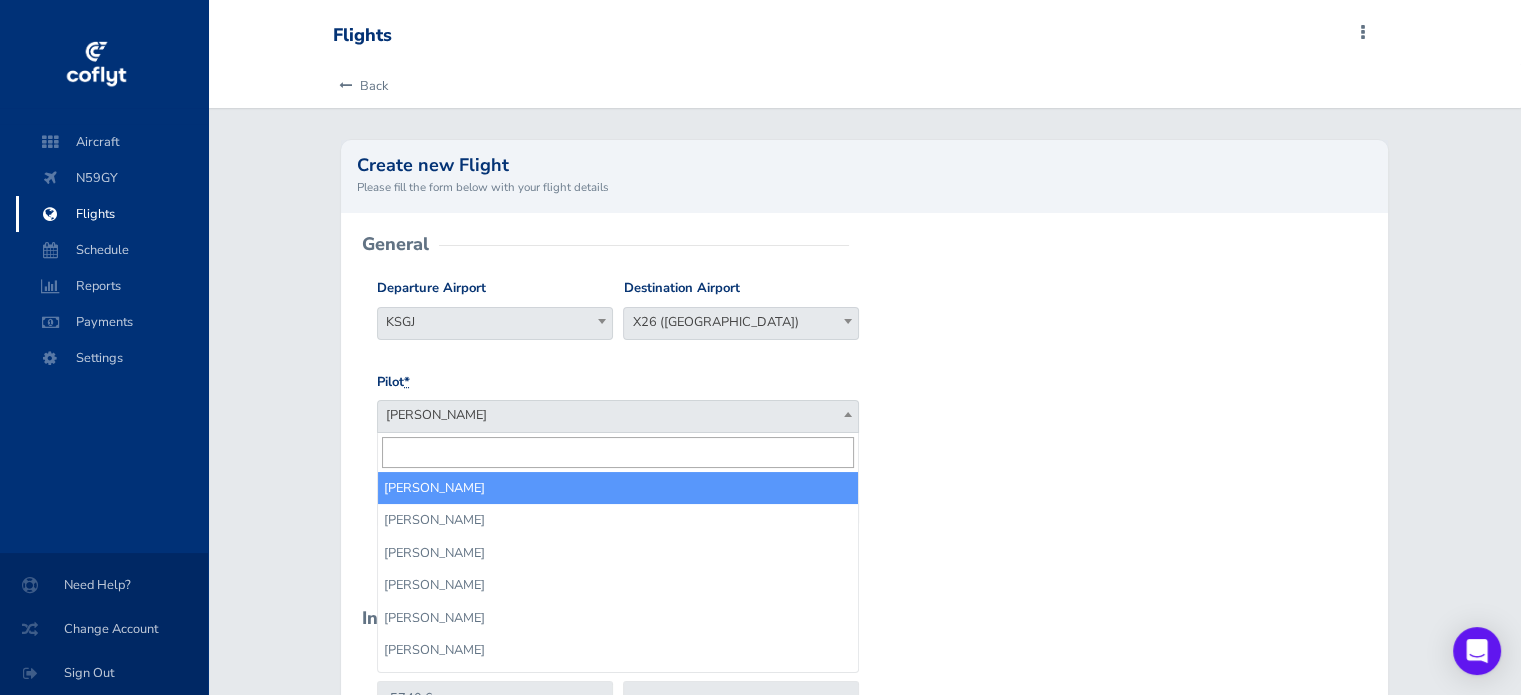 click on "[PERSON_NAME]" at bounding box center (618, 415) 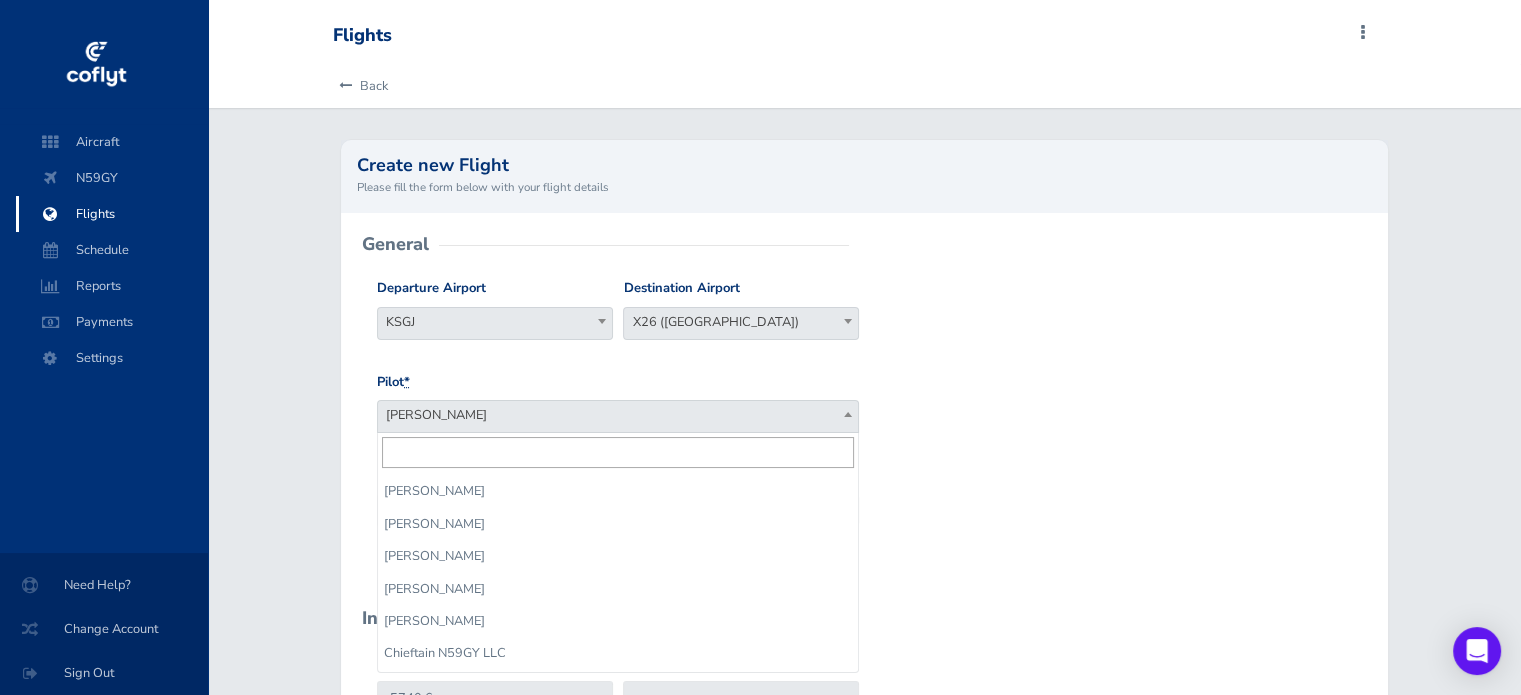scroll, scrollTop: 189, scrollLeft: 0, axis: vertical 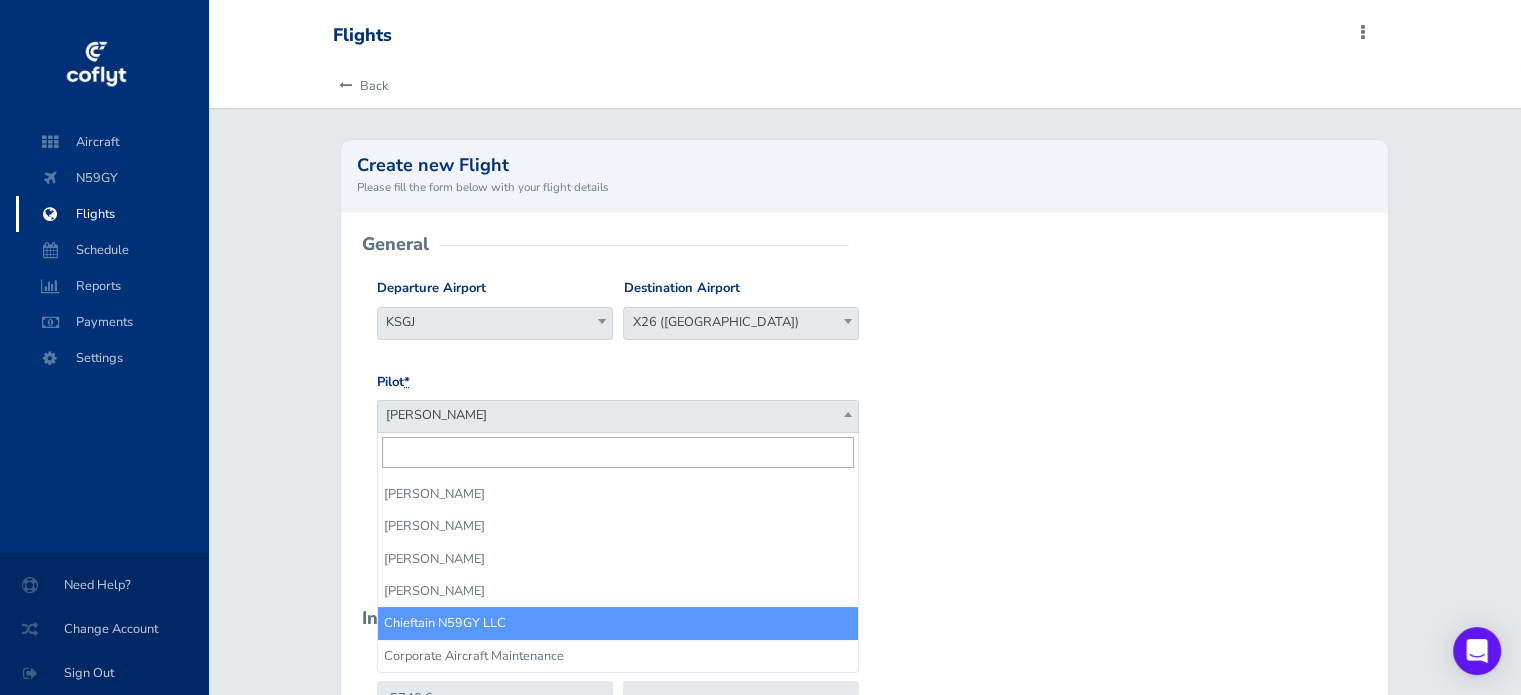 select on "15309" 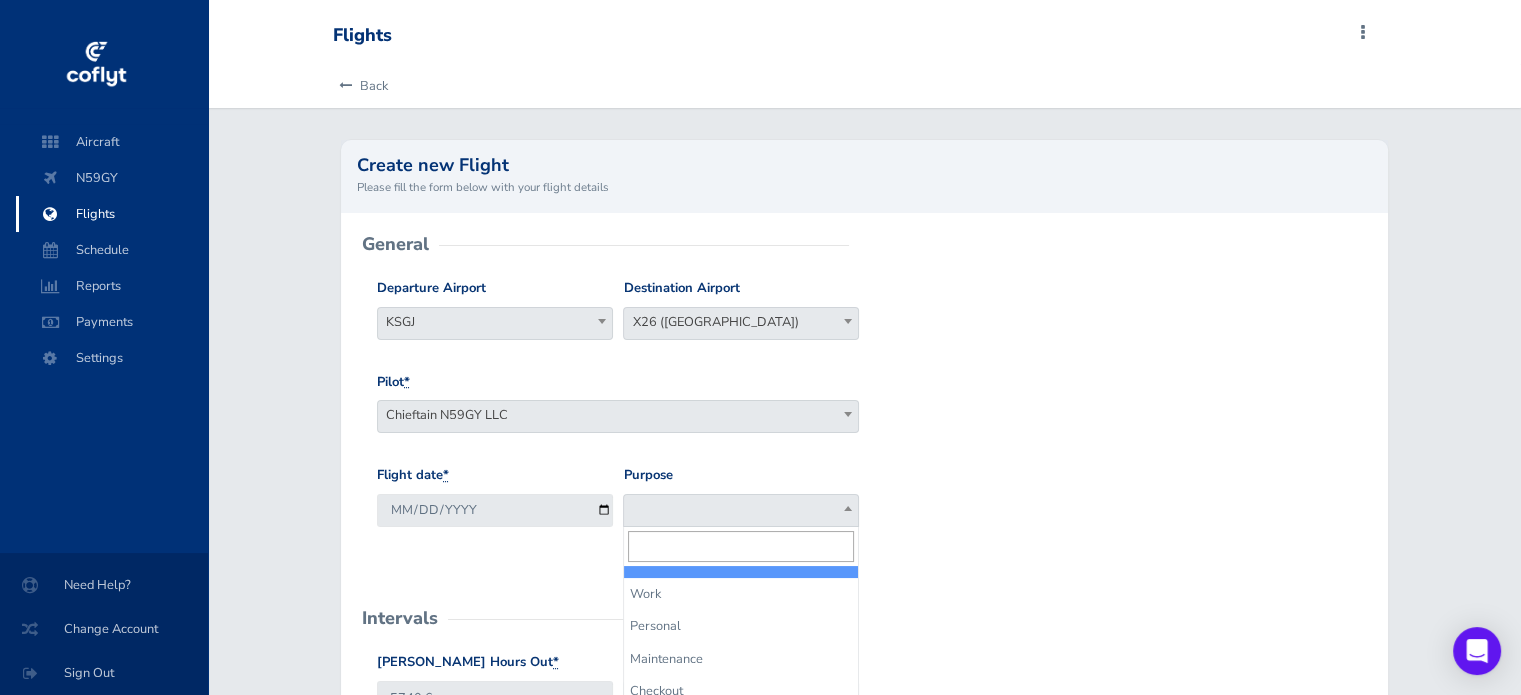 click at bounding box center (741, 510) 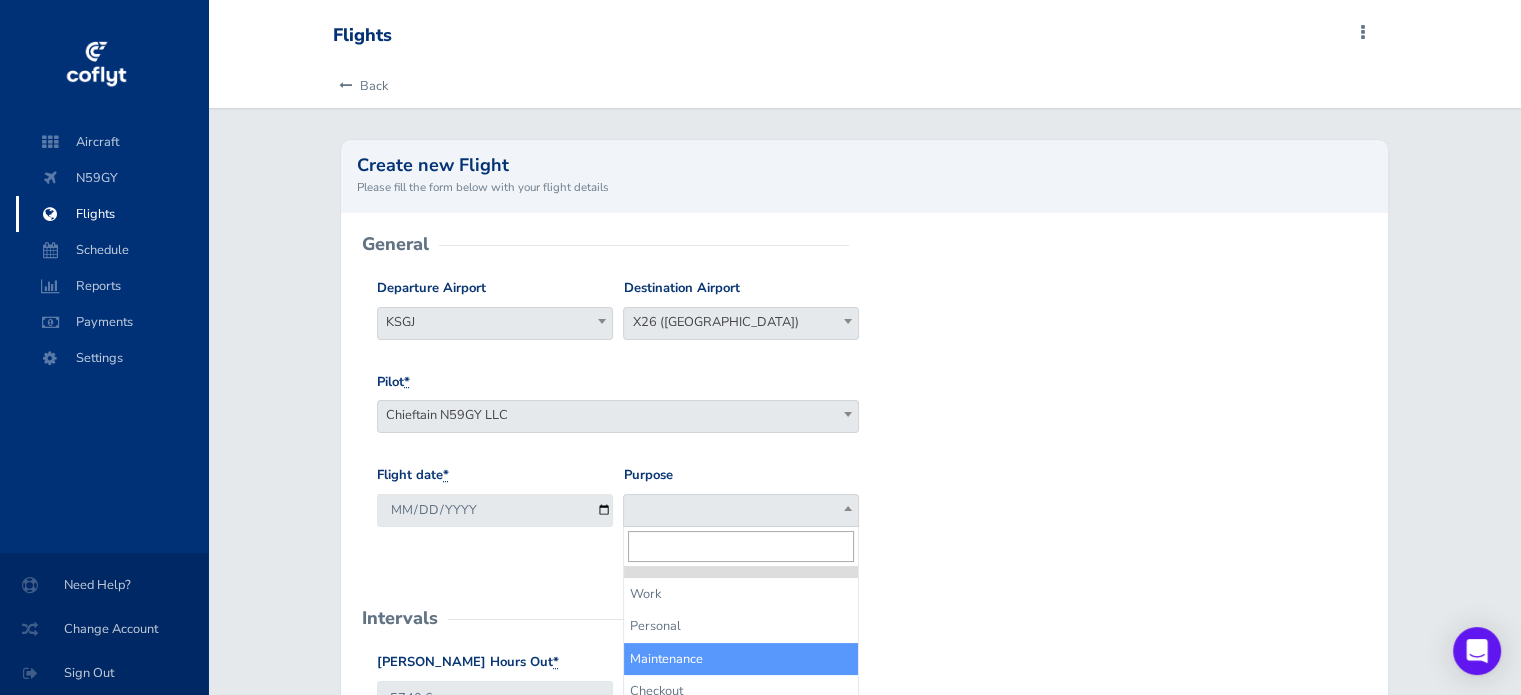select on "Maintenance" 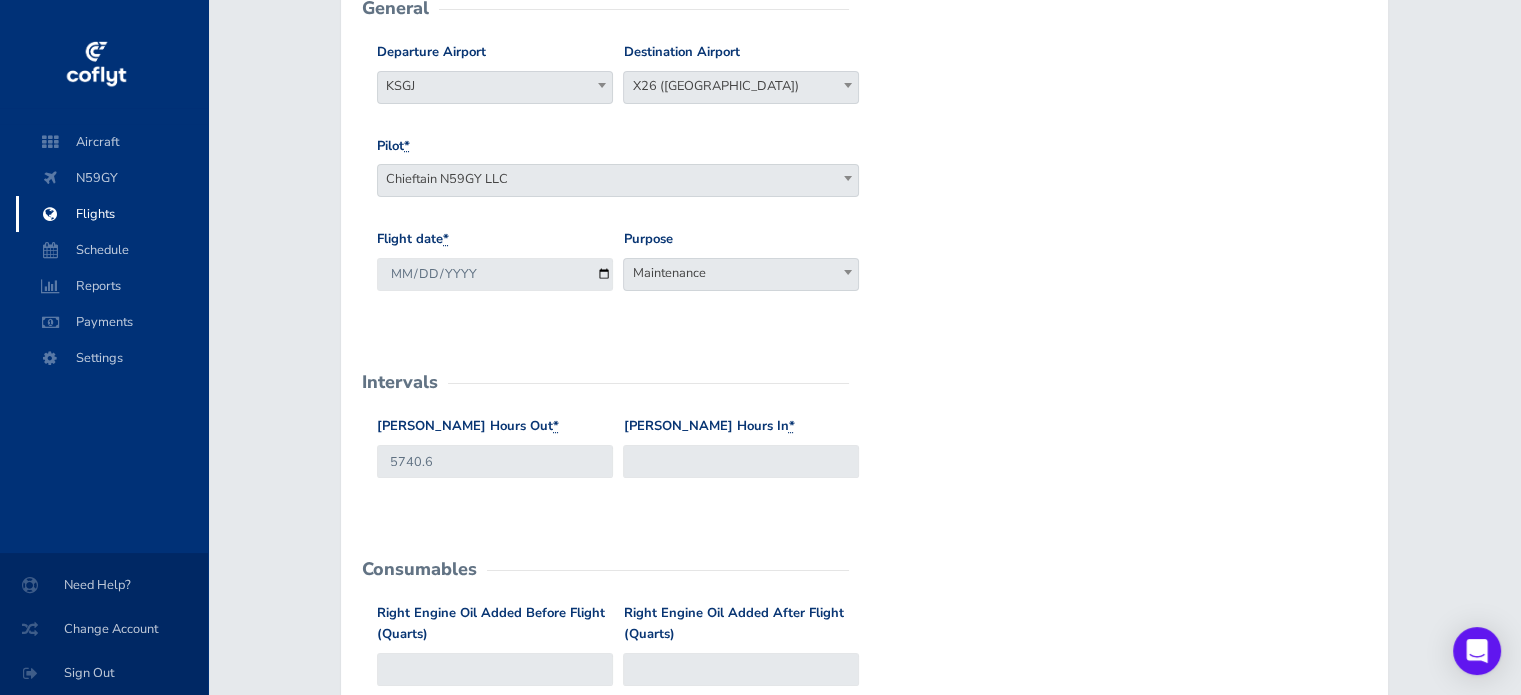 scroll, scrollTop: 239, scrollLeft: 0, axis: vertical 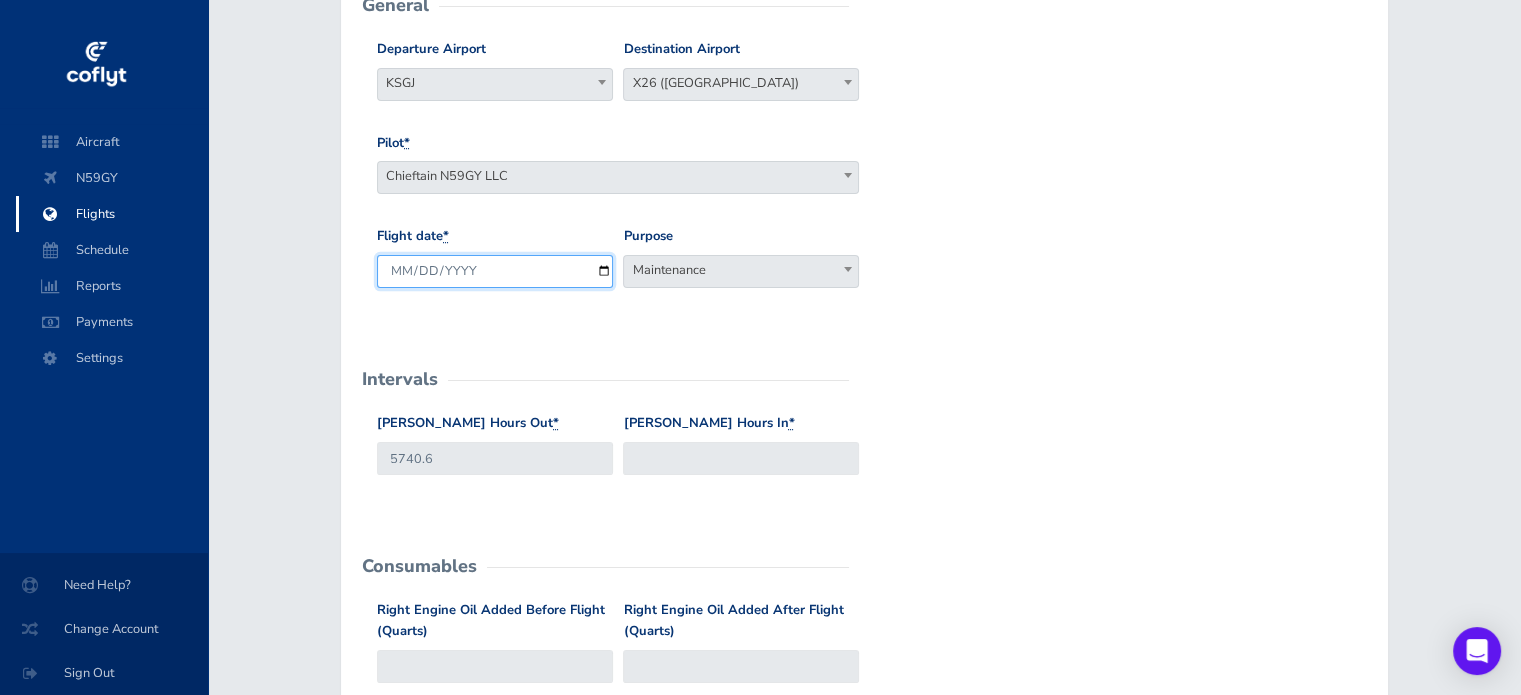 click on "[DATE]" at bounding box center (495, 271) 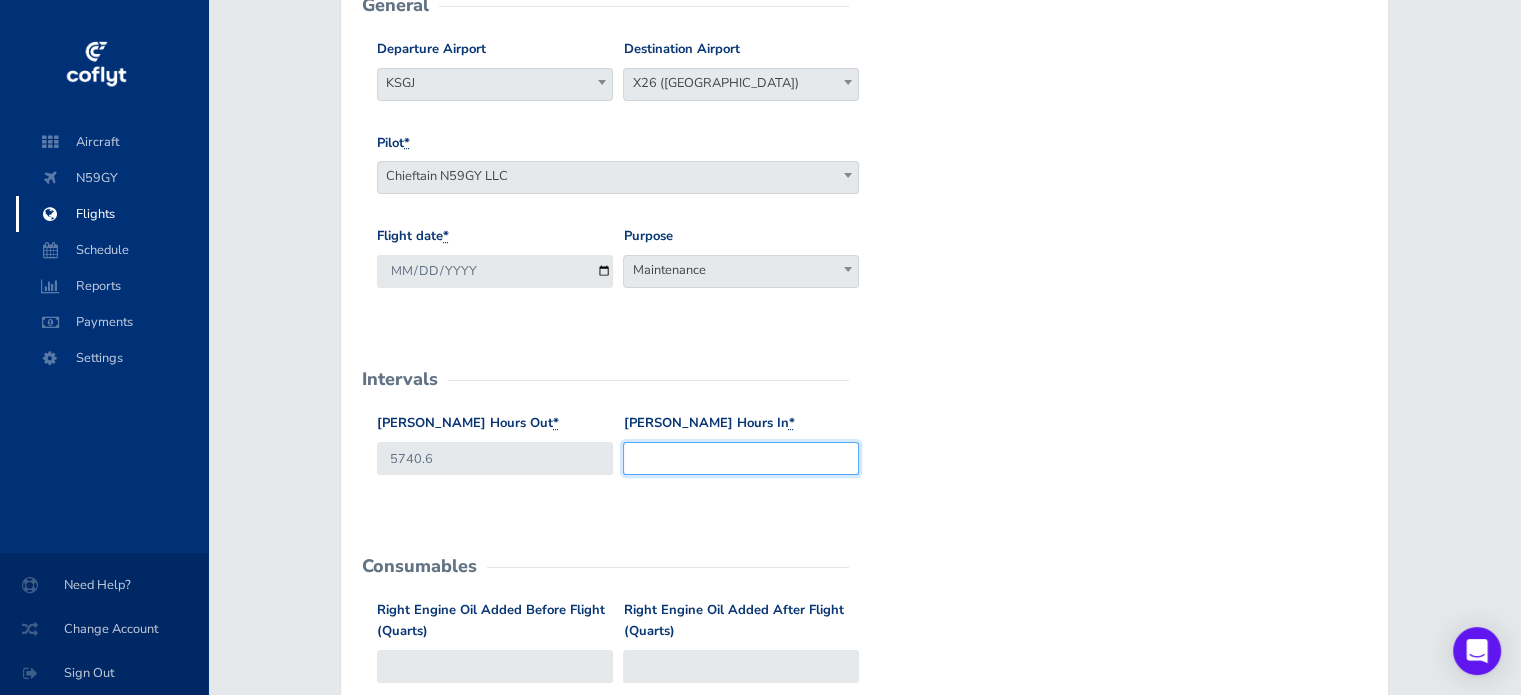 click on "[PERSON_NAME] Hours In  *" at bounding box center [741, 458] 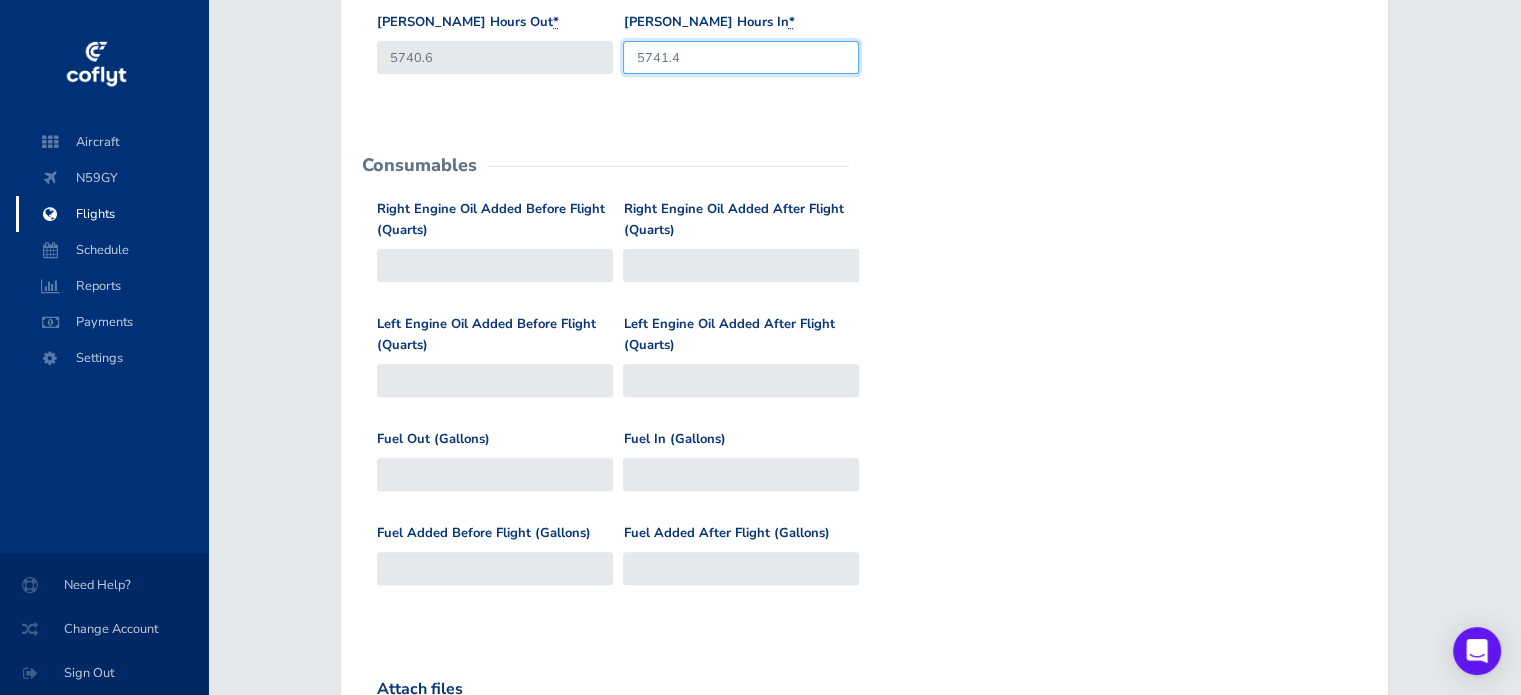 scroll, scrollTop: 655, scrollLeft: 0, axis: vertical 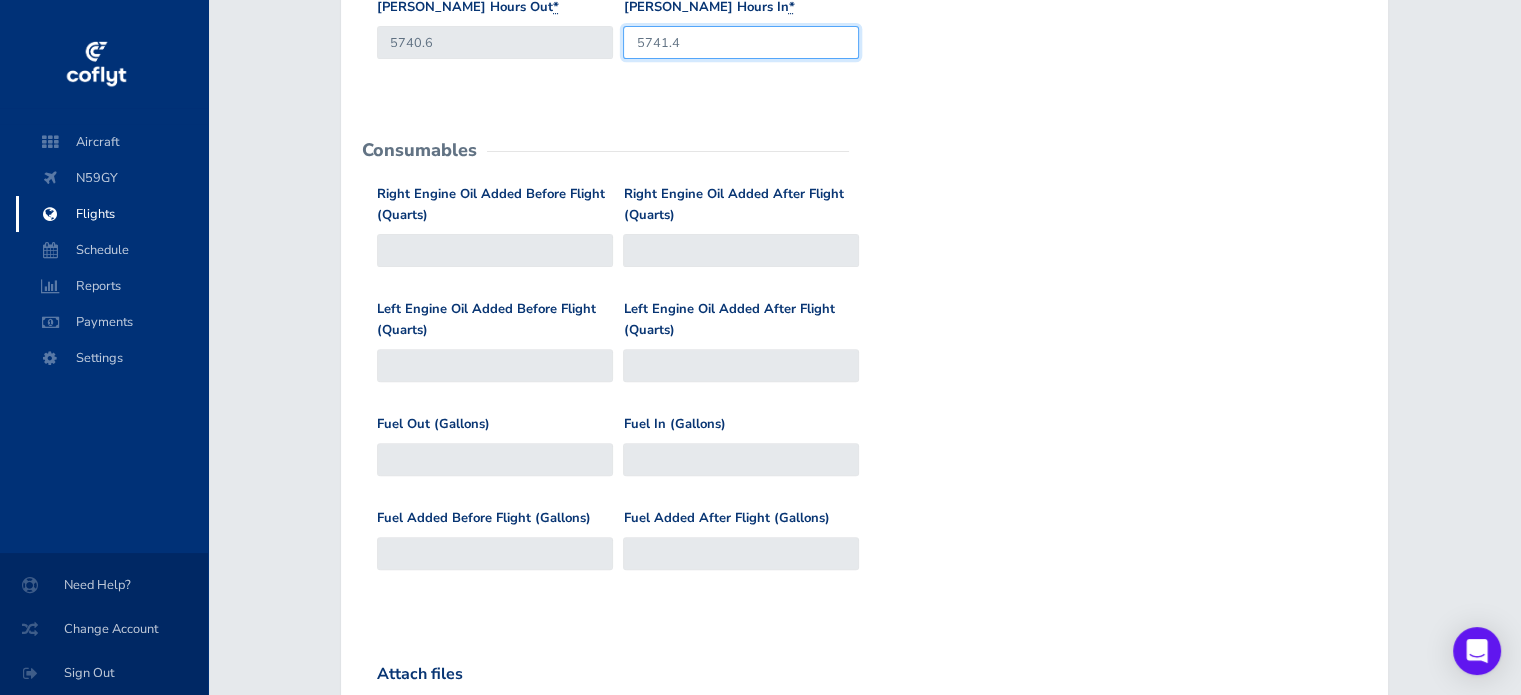 type on "5741.4" 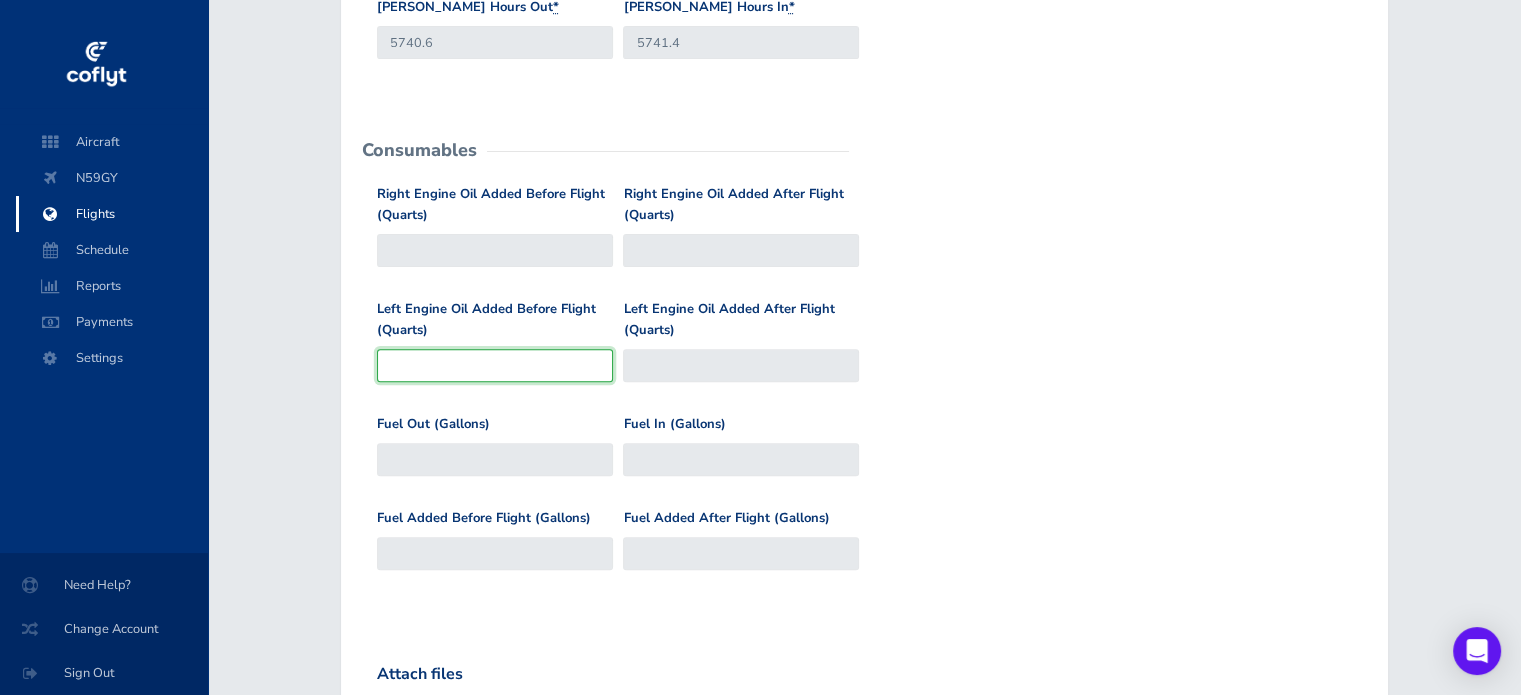 click on "Left Engine Oil Added Before Flight (Quarts)" at bounding box center [495, 365] 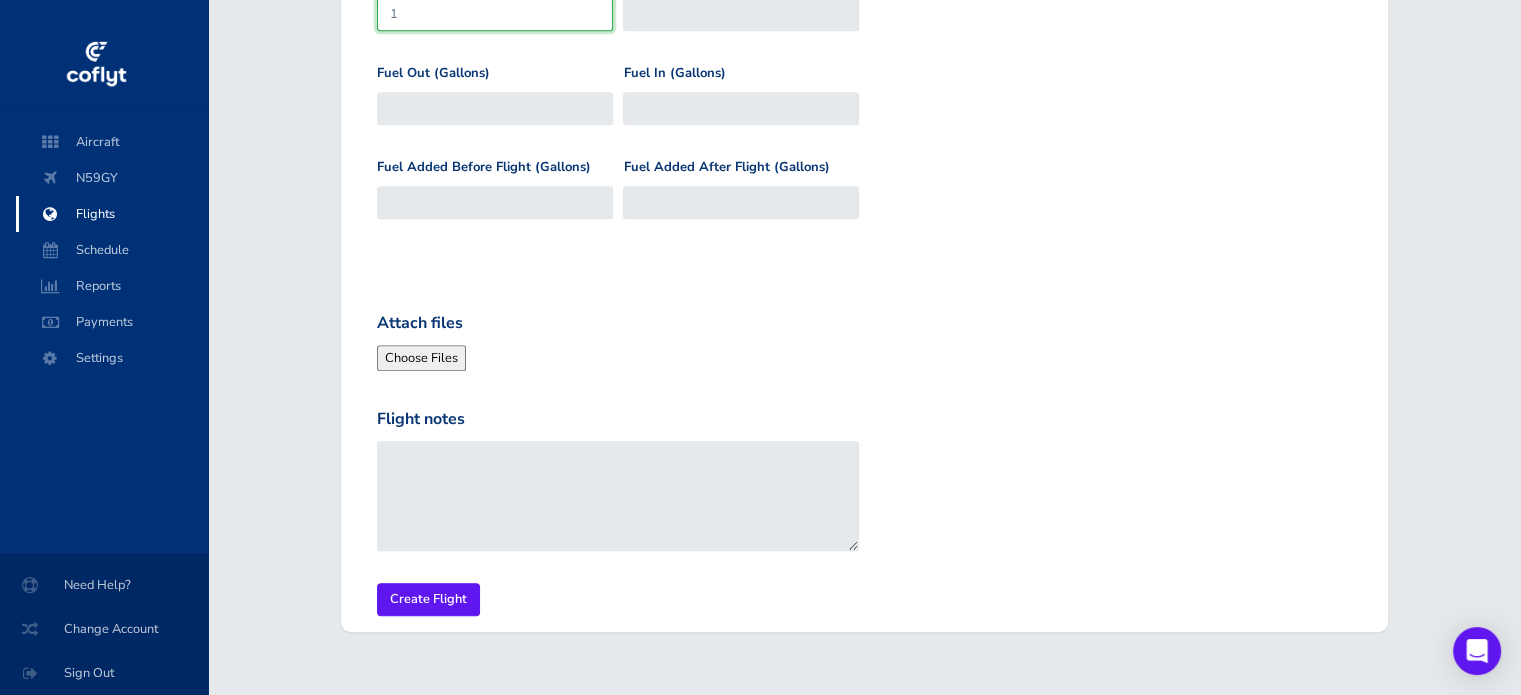 scroll, scrollTop: 1008, scrollLeft: 0, axis: vertical 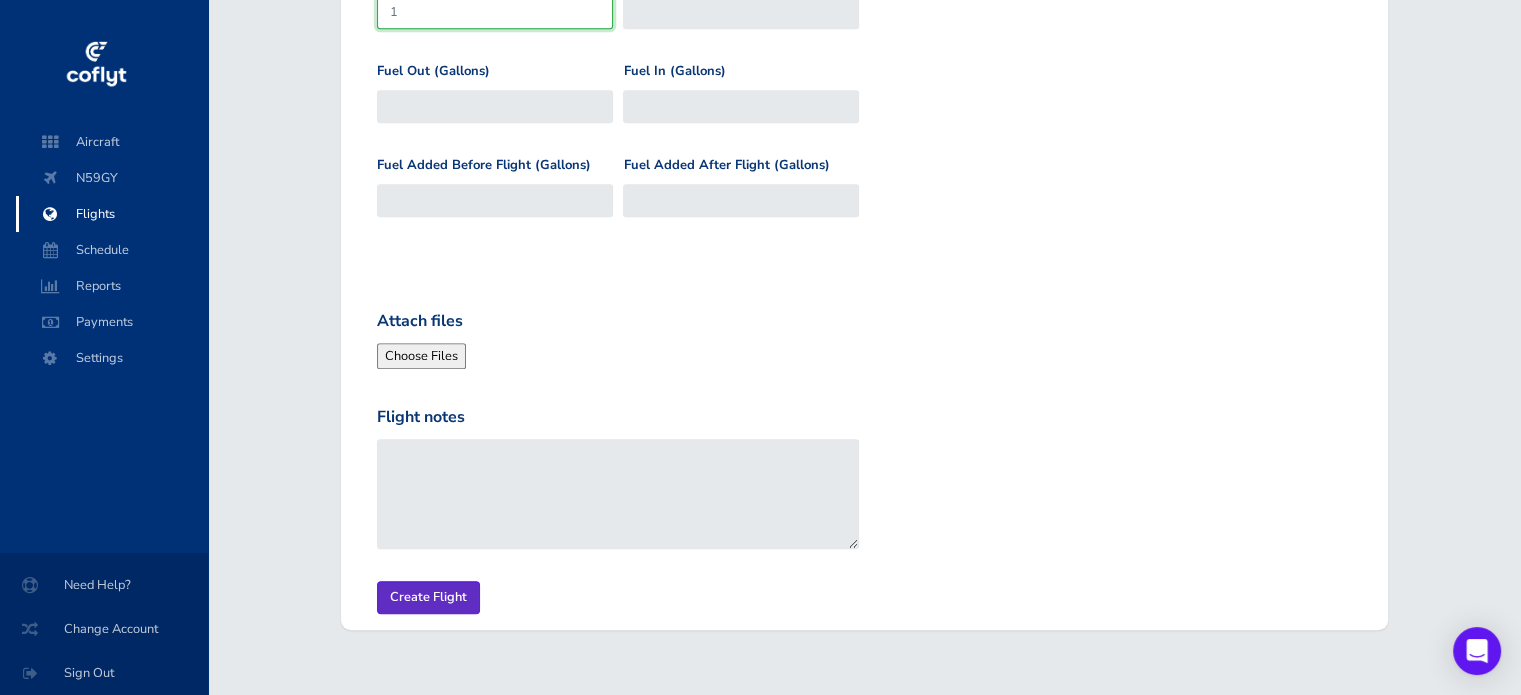 type on "1" 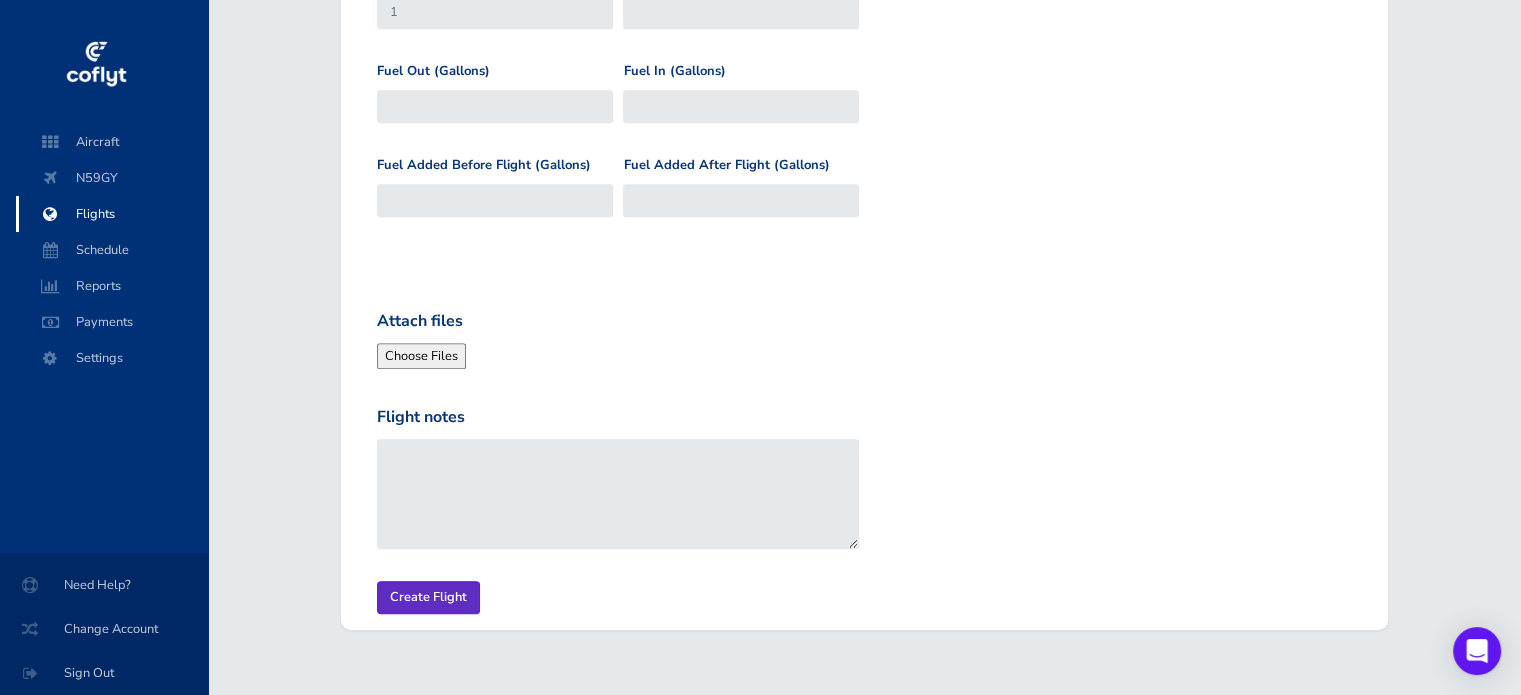 click on "Create Flight" at bounding box center [428, 597] 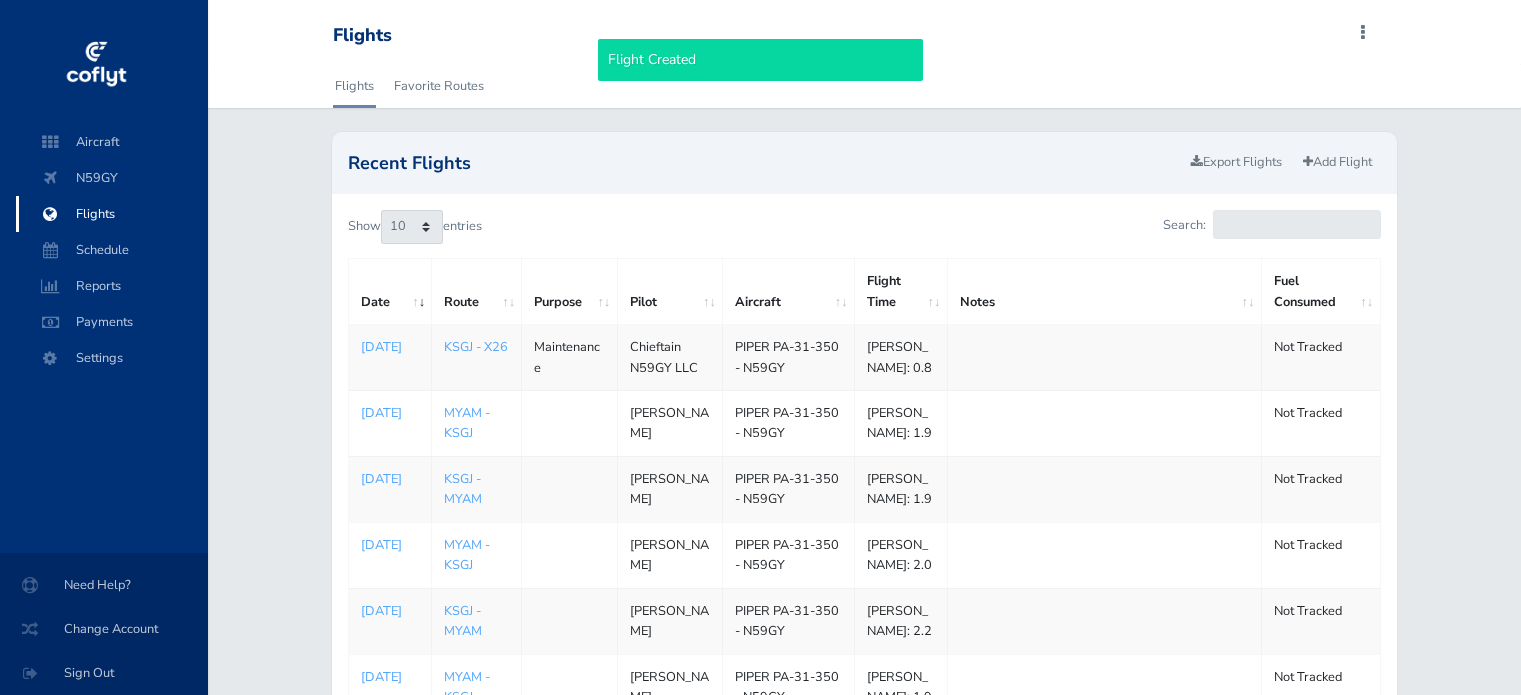 scroll, scrollTop: 0, scrollLeft: 0, axis: both 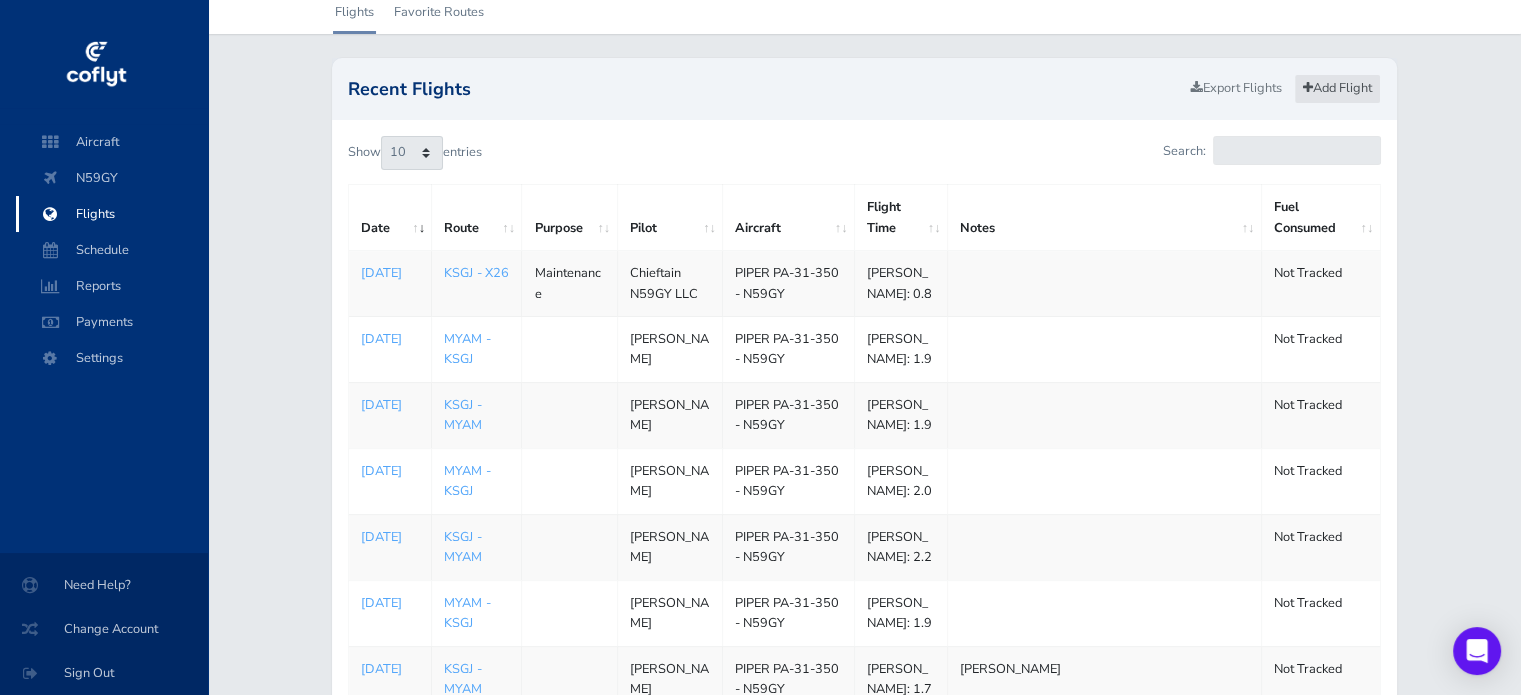 click on "Add Flight" at bounding box center (1337, 88) 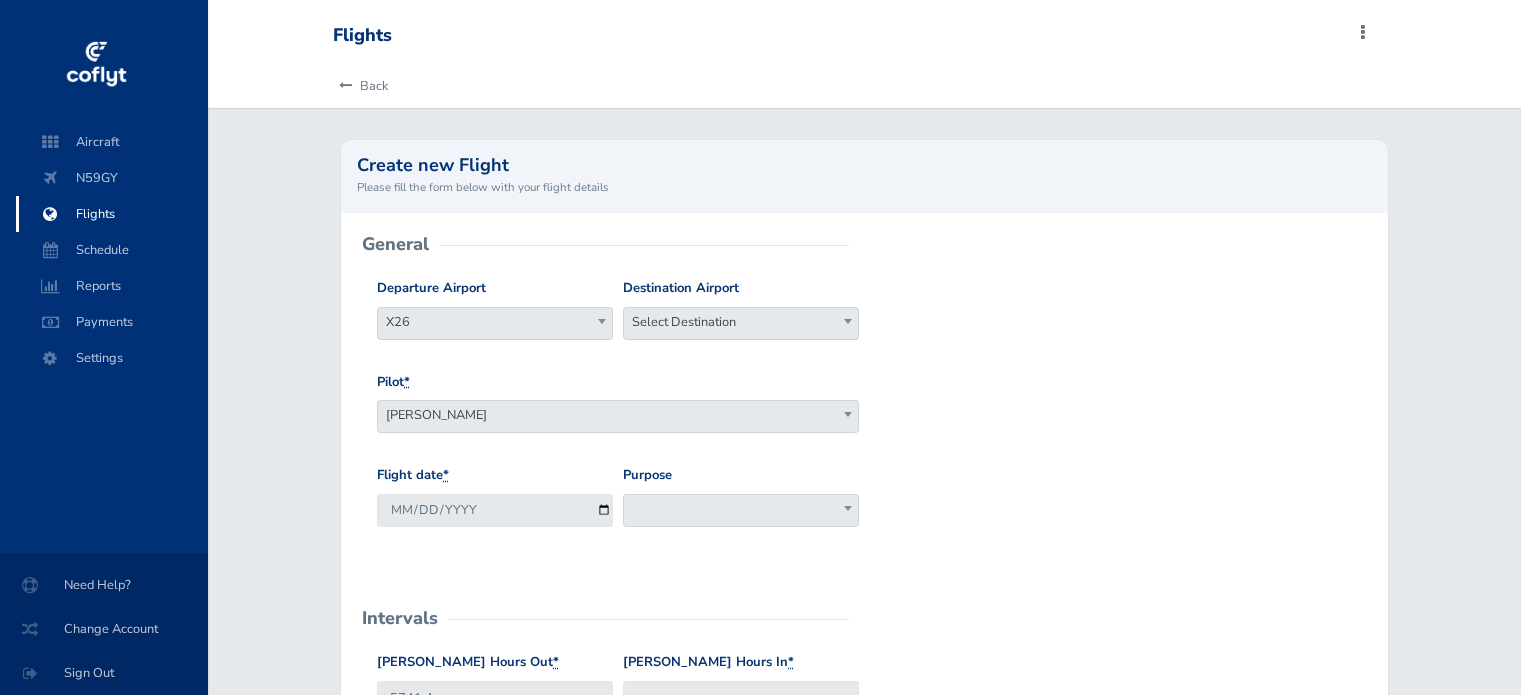 scroll, scrollTop: 0, scrollLeft: 0, axis: both 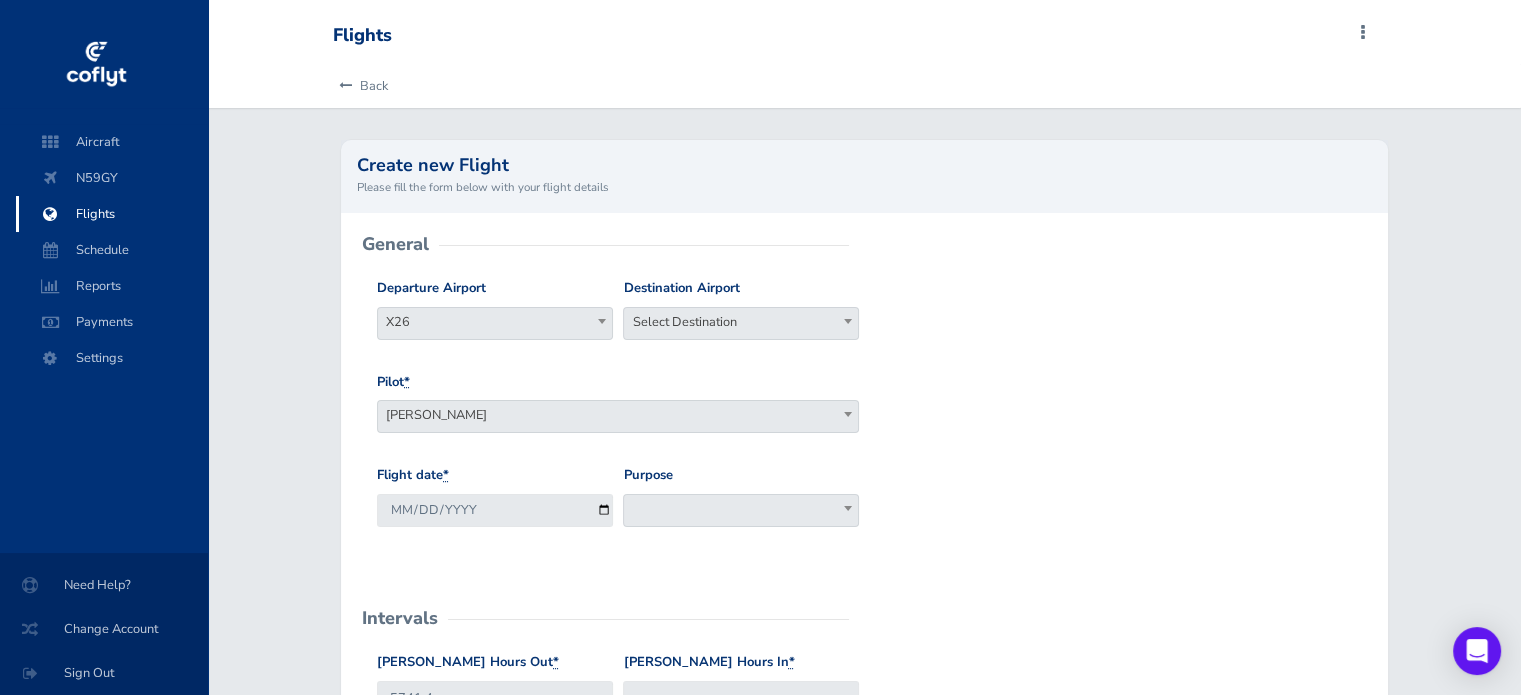 click on "Select Destination" at bounding box center (741, 322) 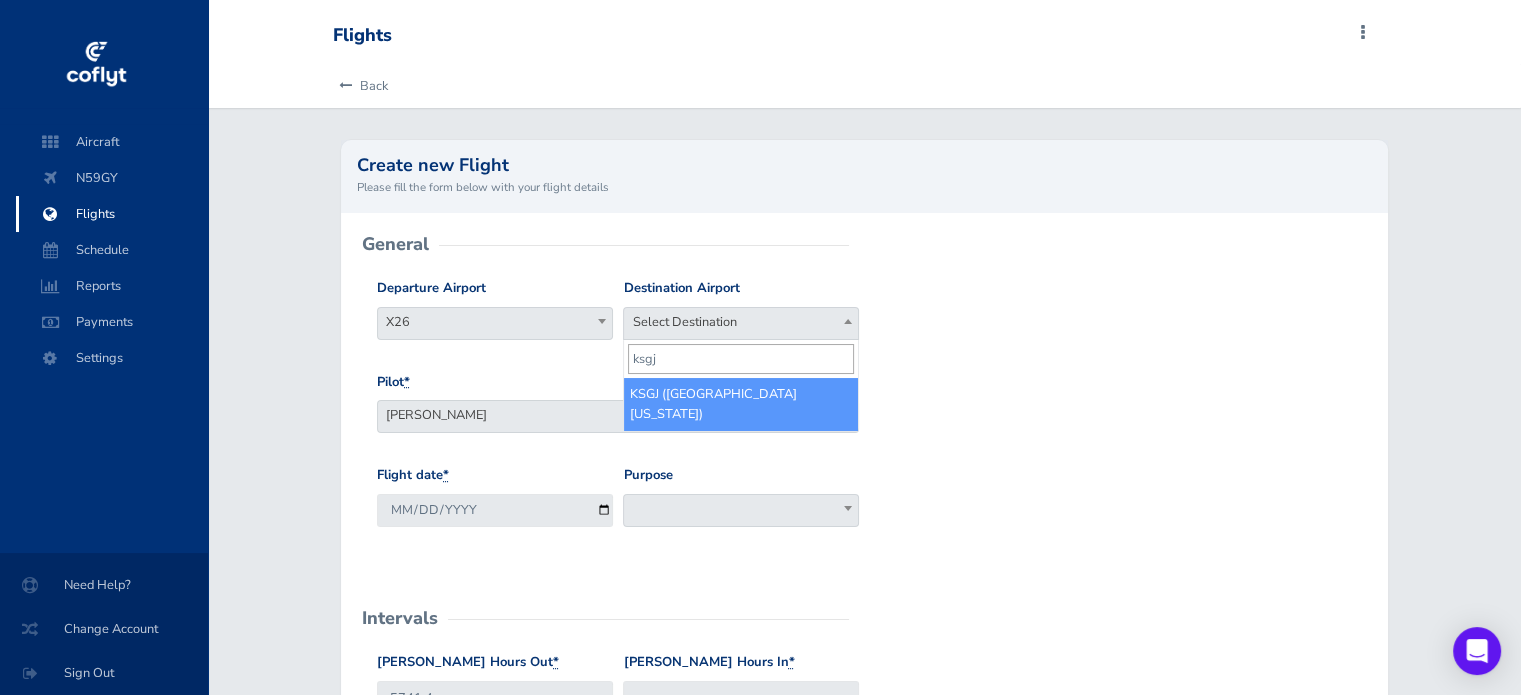 type on "ksgj" 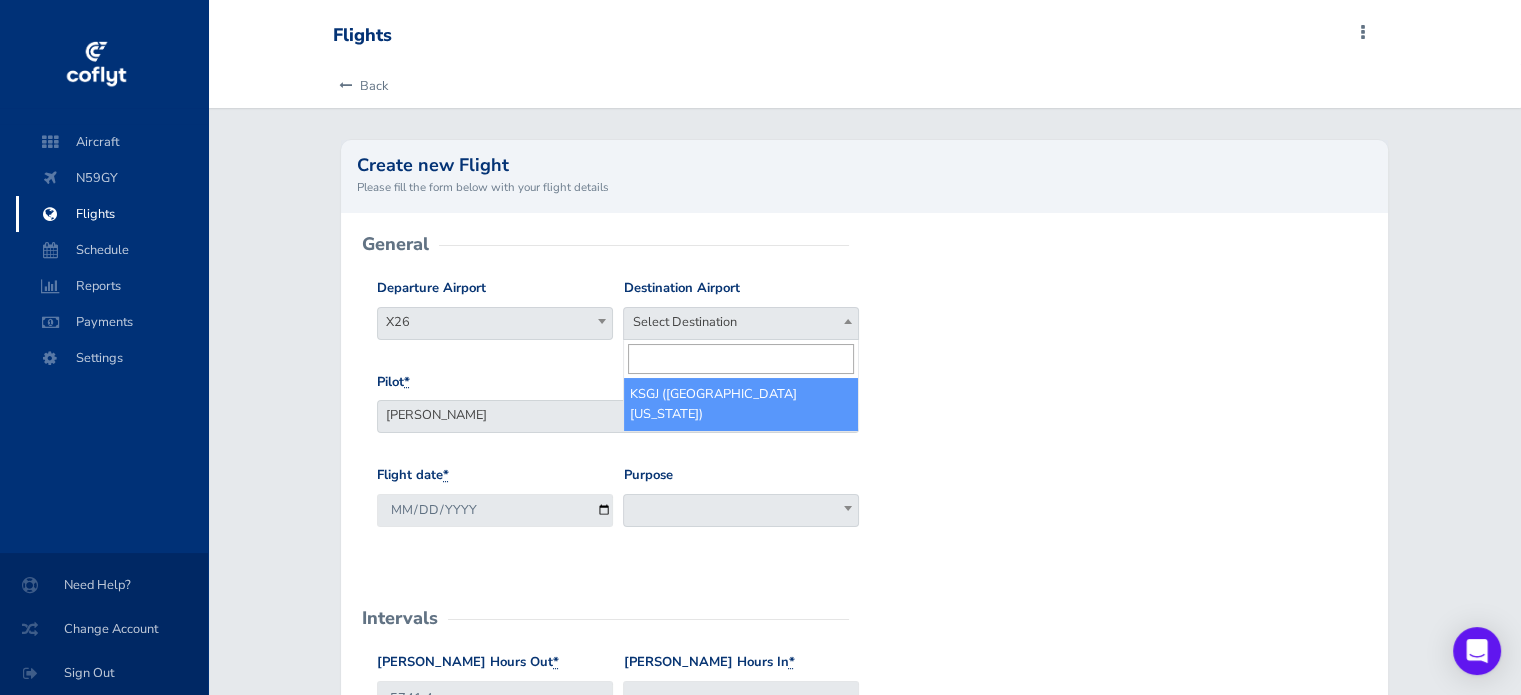 select on "KSGJ" 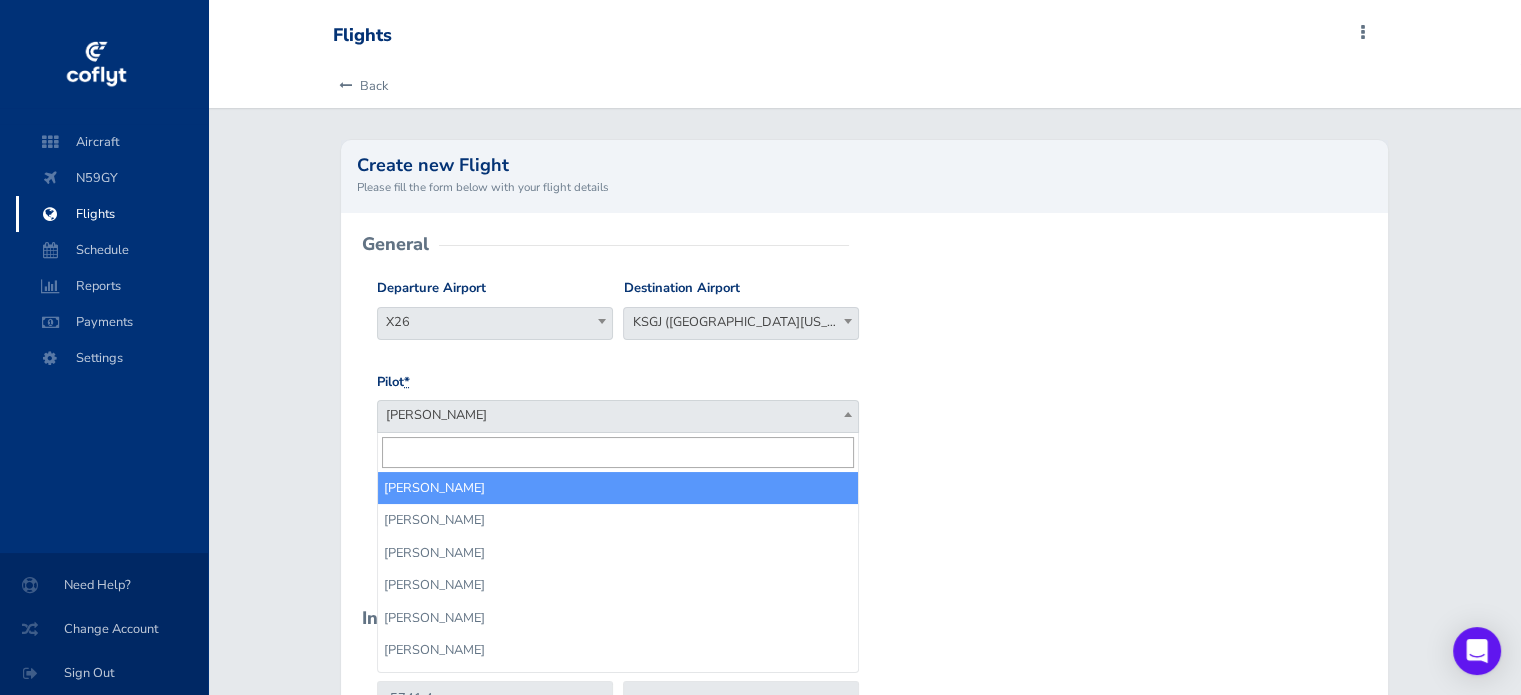 click on "[PERSON_NAME]" at bounding box center (618, 415) 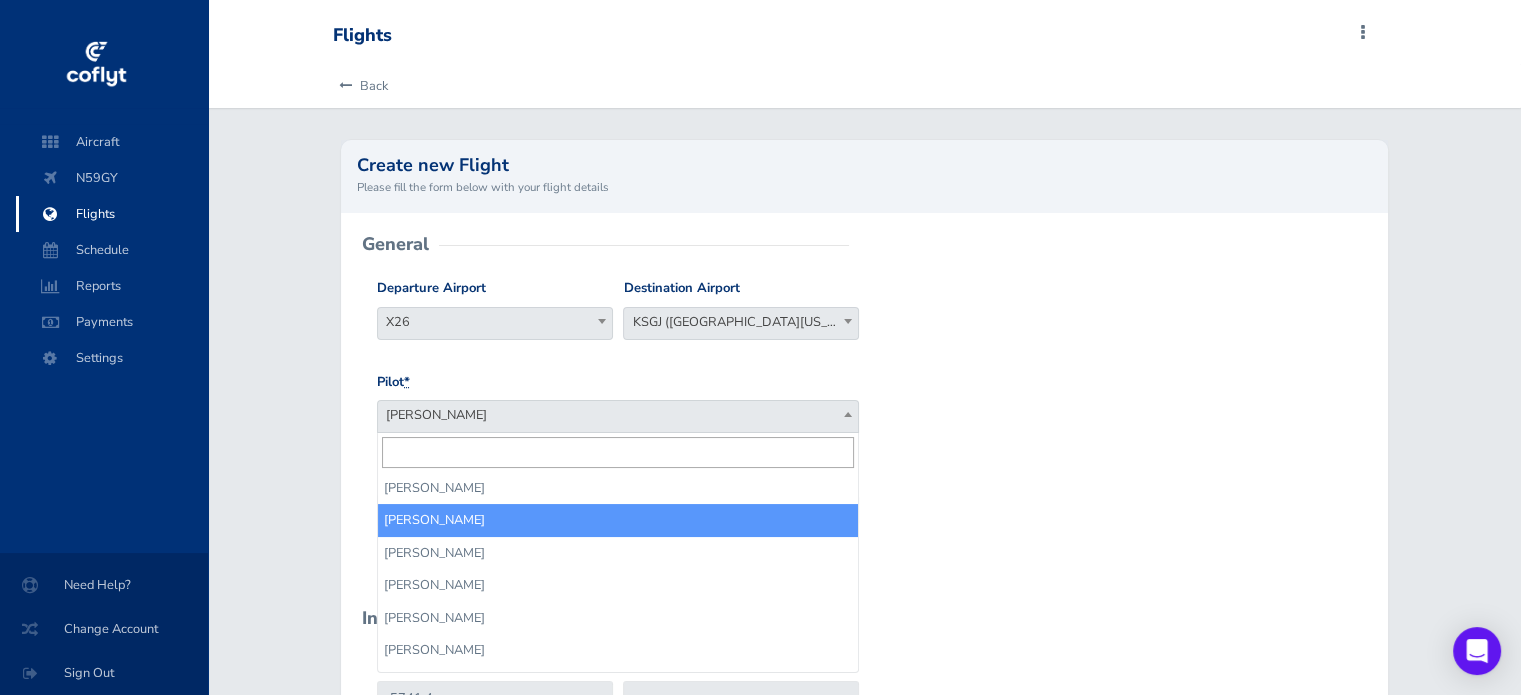 click on "[PERSON_NAME]" at bounding box center [618, 415] 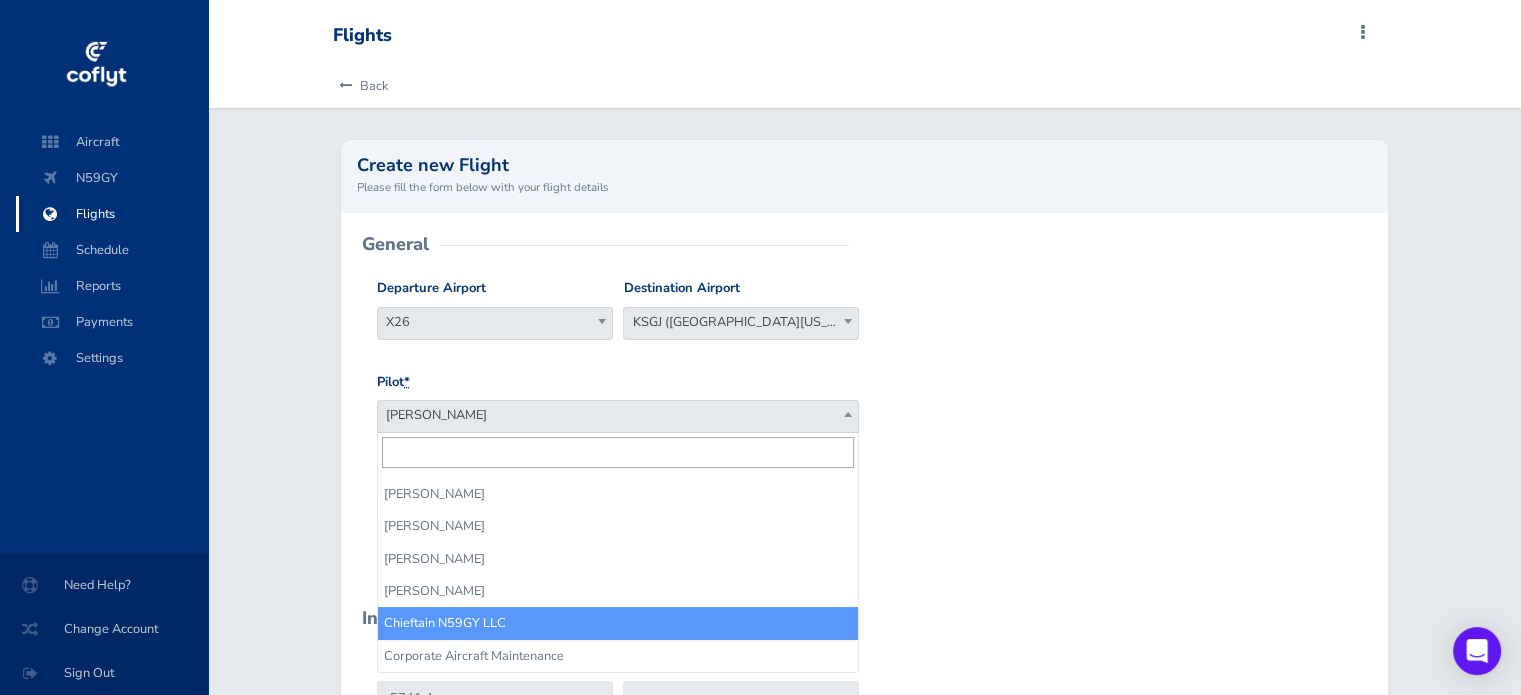 select on "15309" 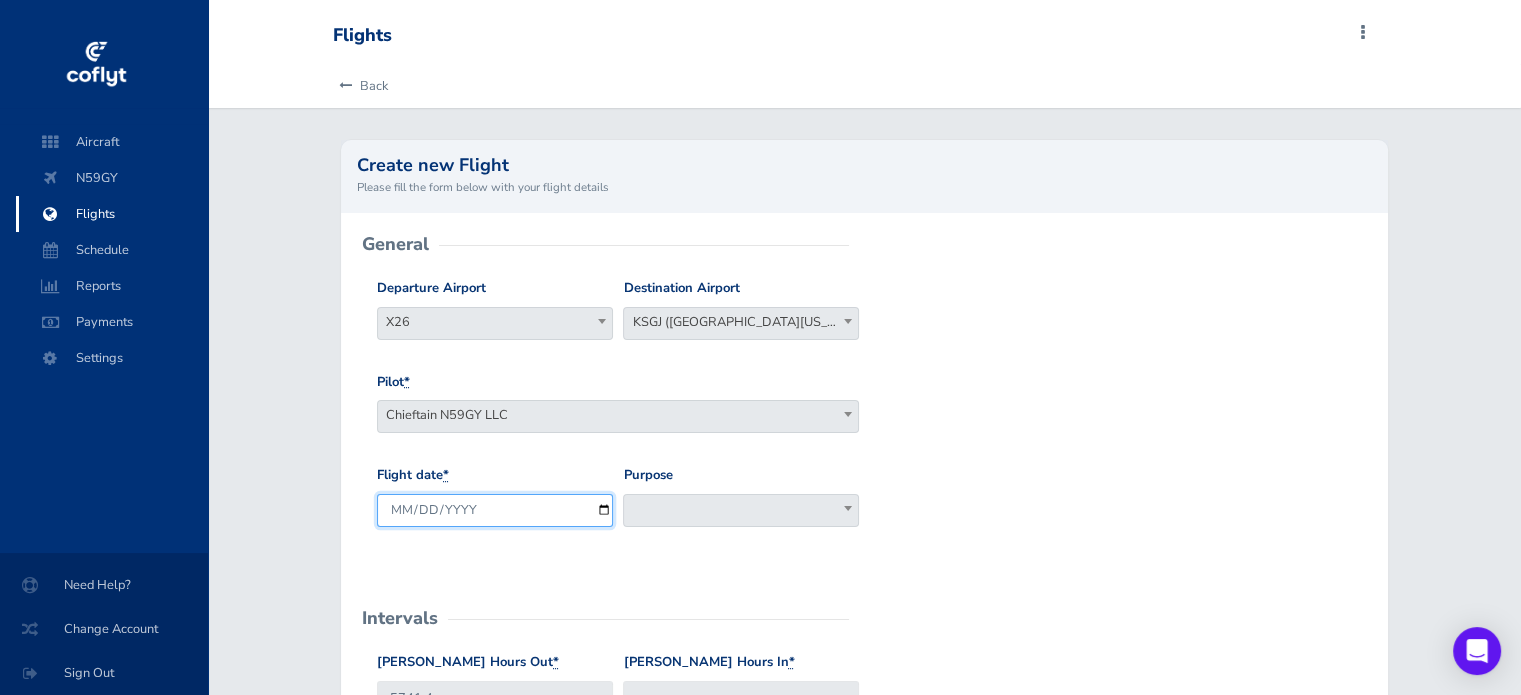 click on "2025-07-10" at bounding box center [495, 510] 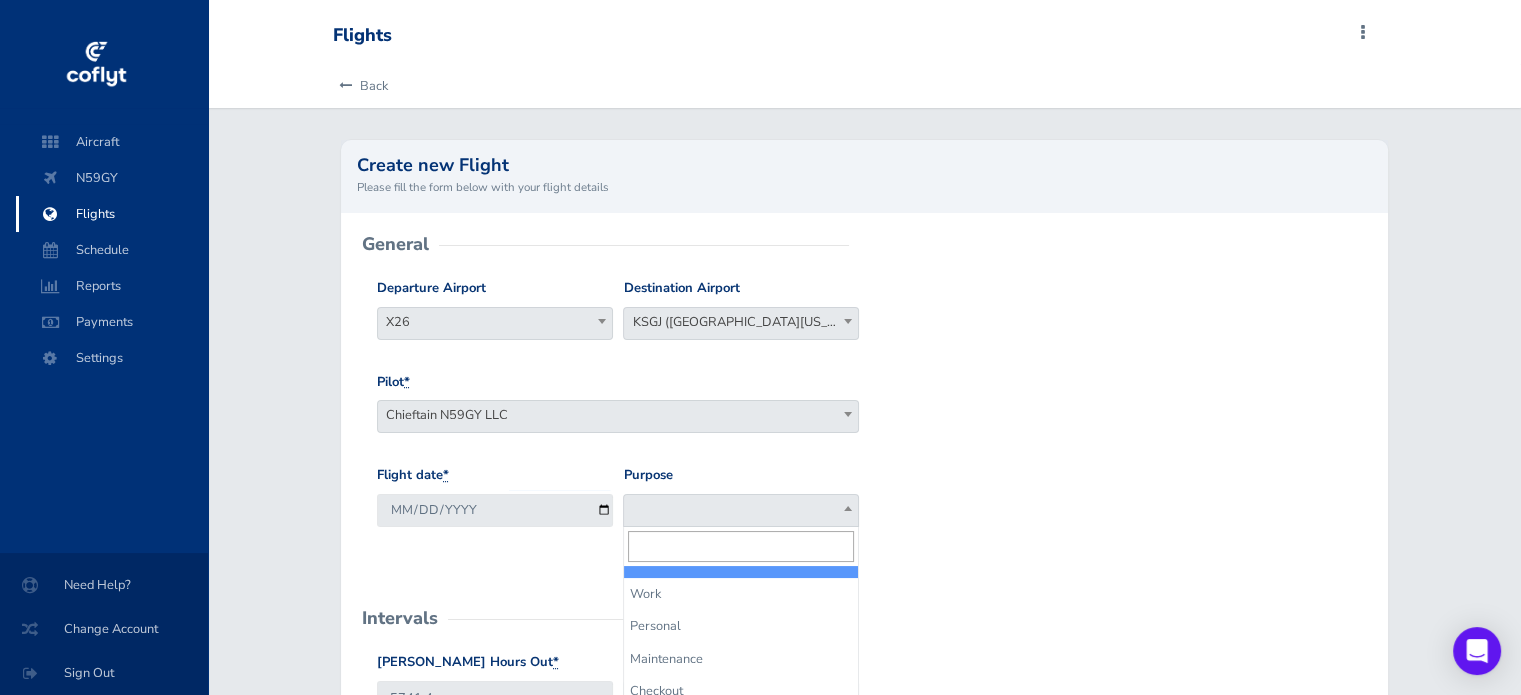 click at bounding box center [741, 510] 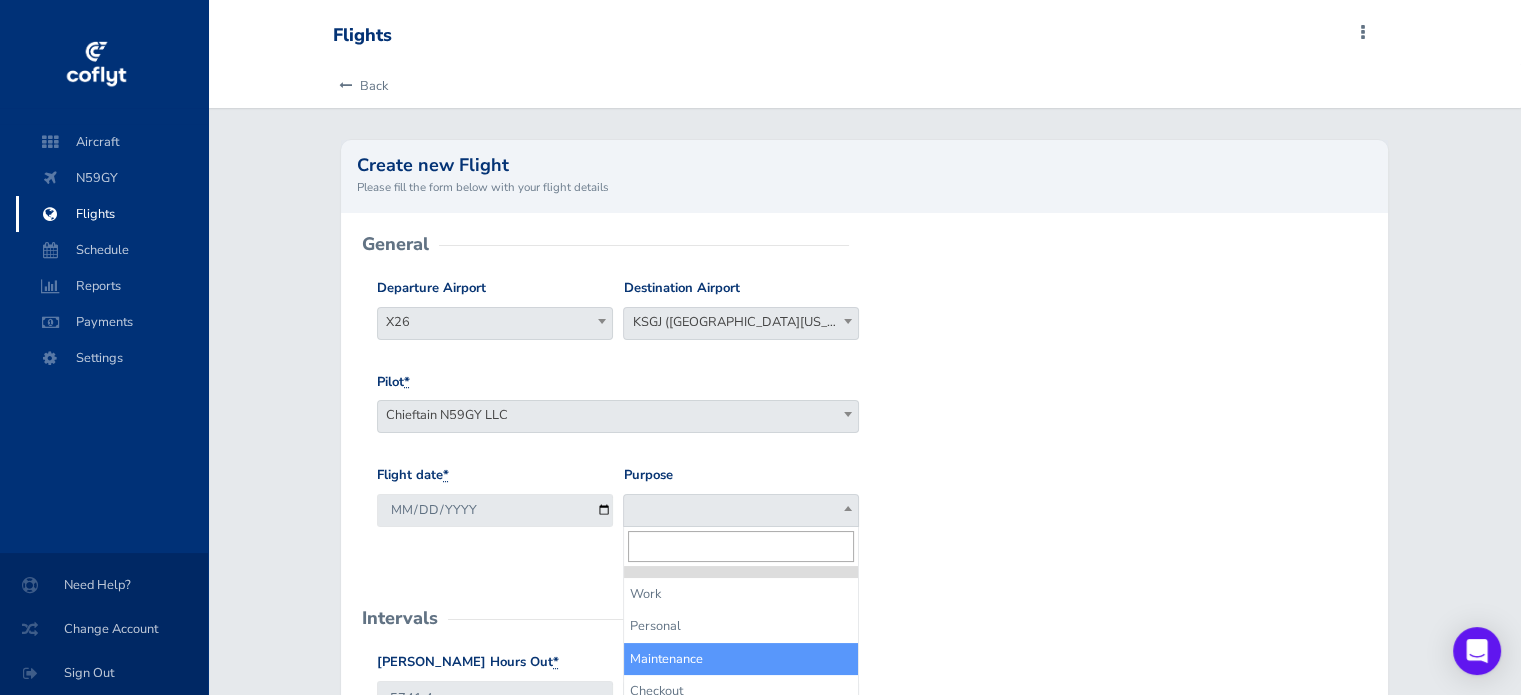 select on "Maintenance" 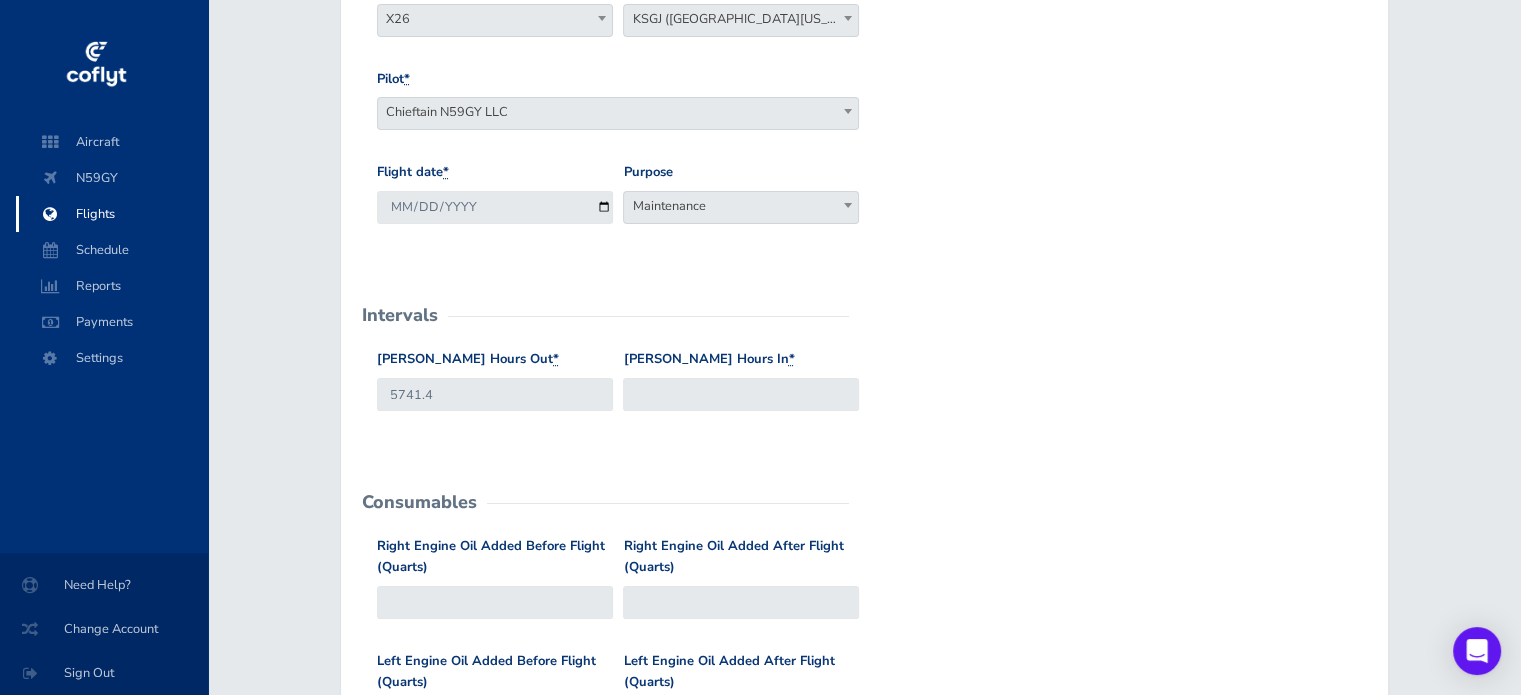 scroll, scrollTop: 304, scrollLeft: 0, axis: vertical 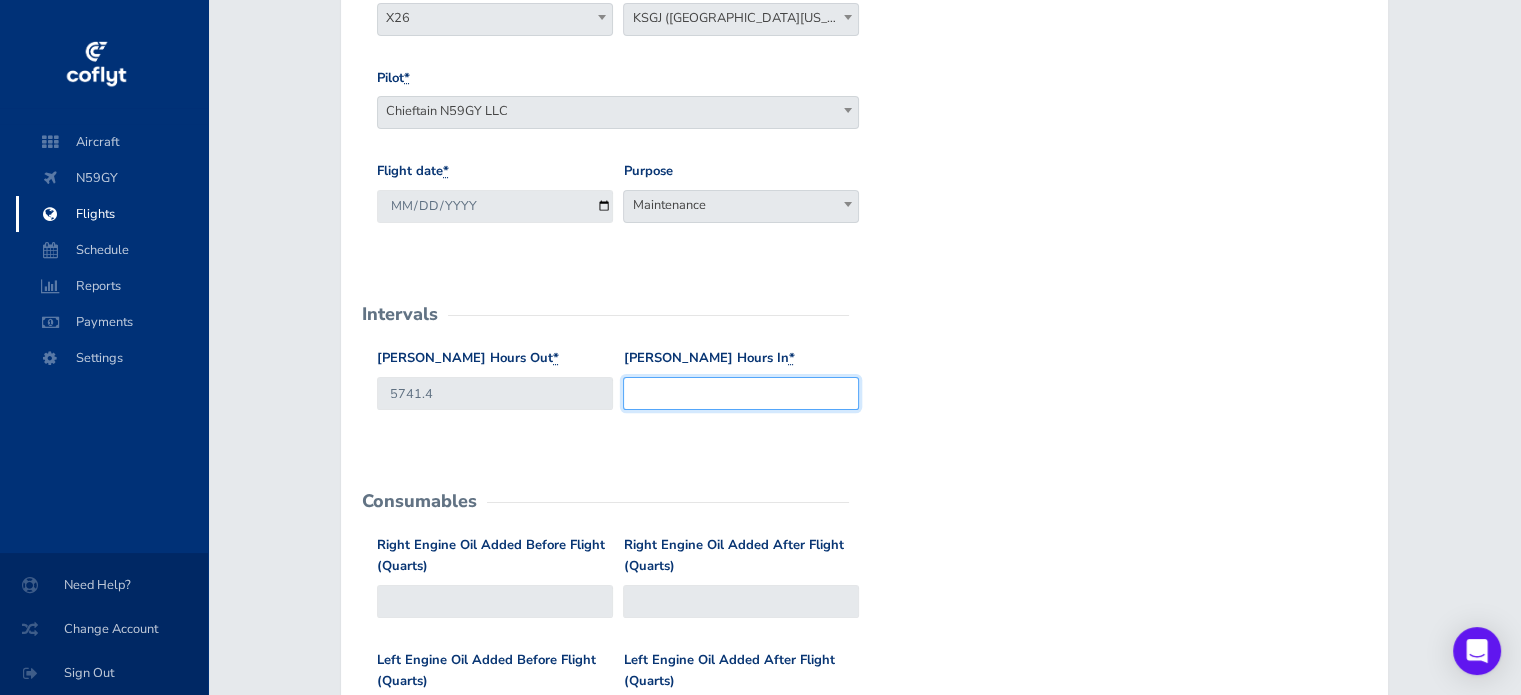 click on "Hobbs Hours In  *" at bounding box center [741, 393] 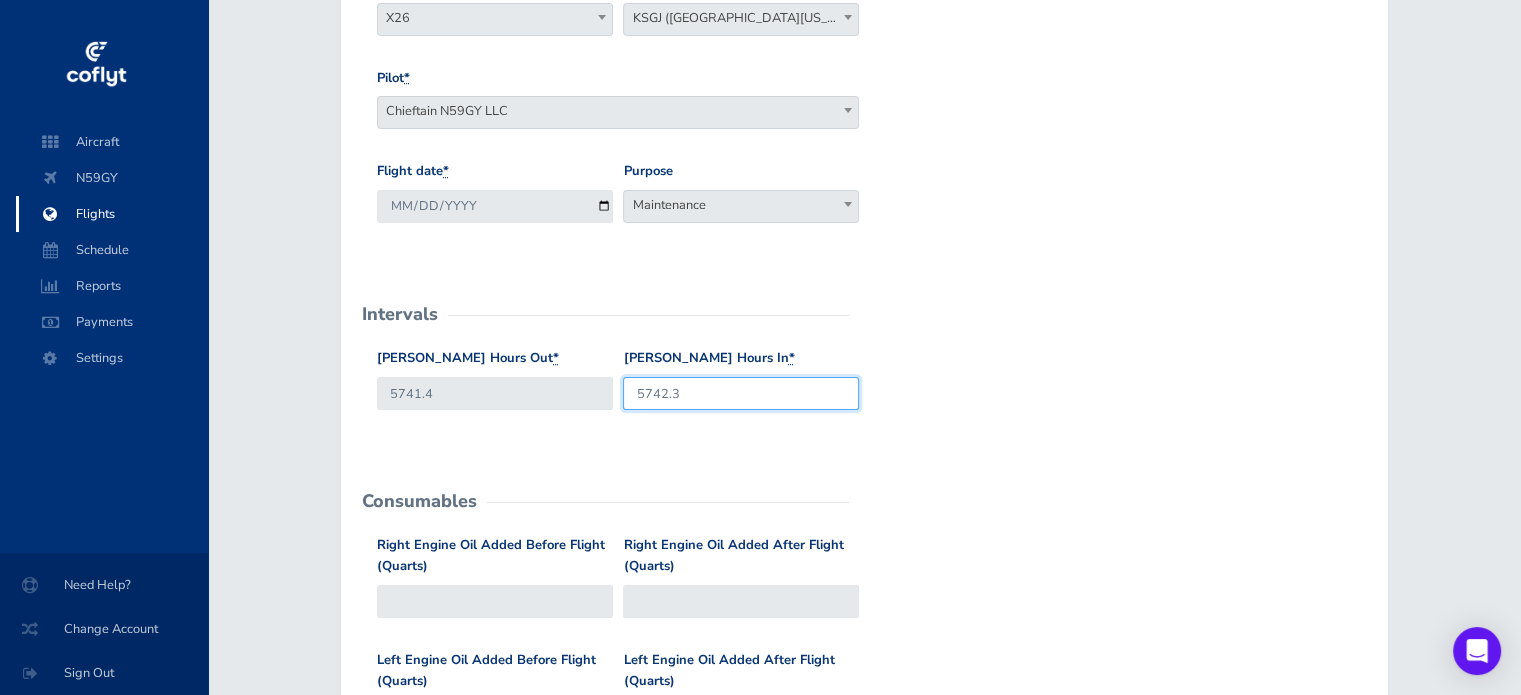 type on "5742.3" 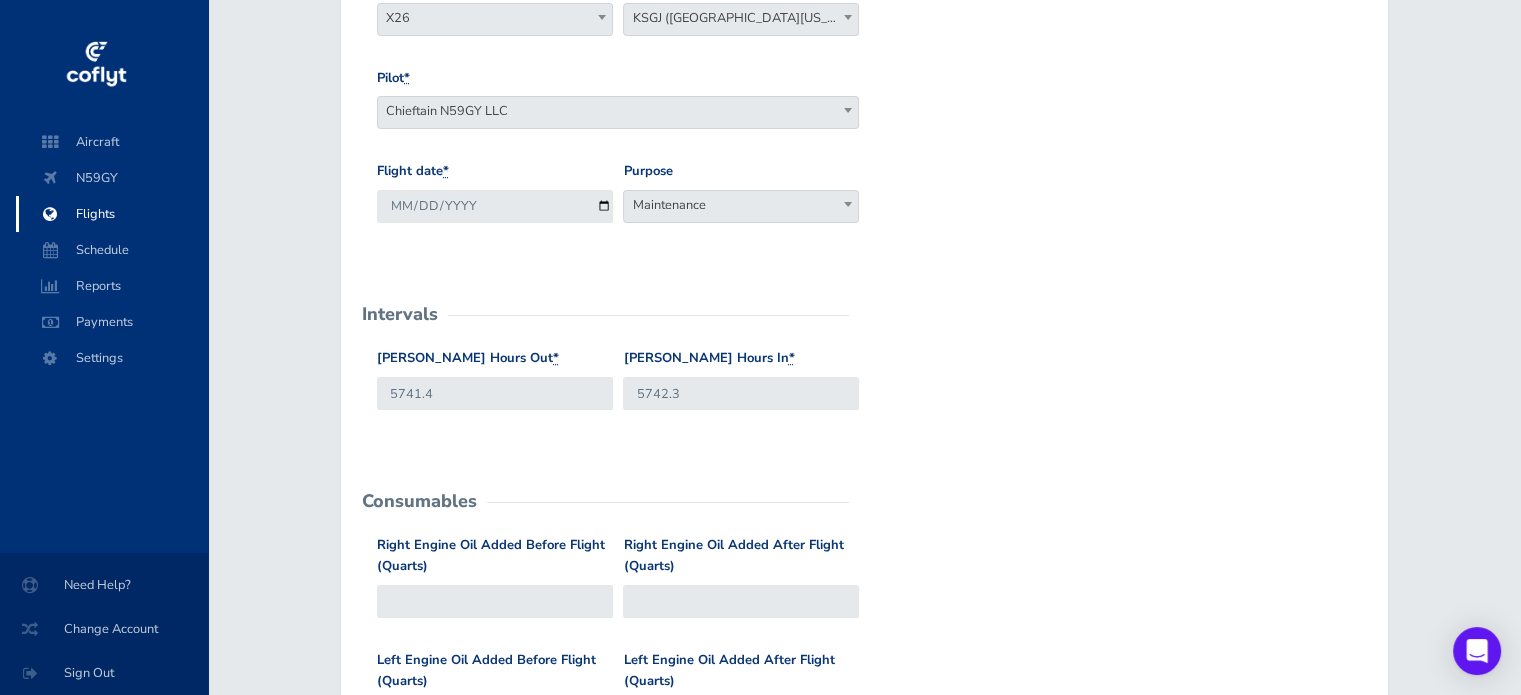 click at bounding box center [610, 502] 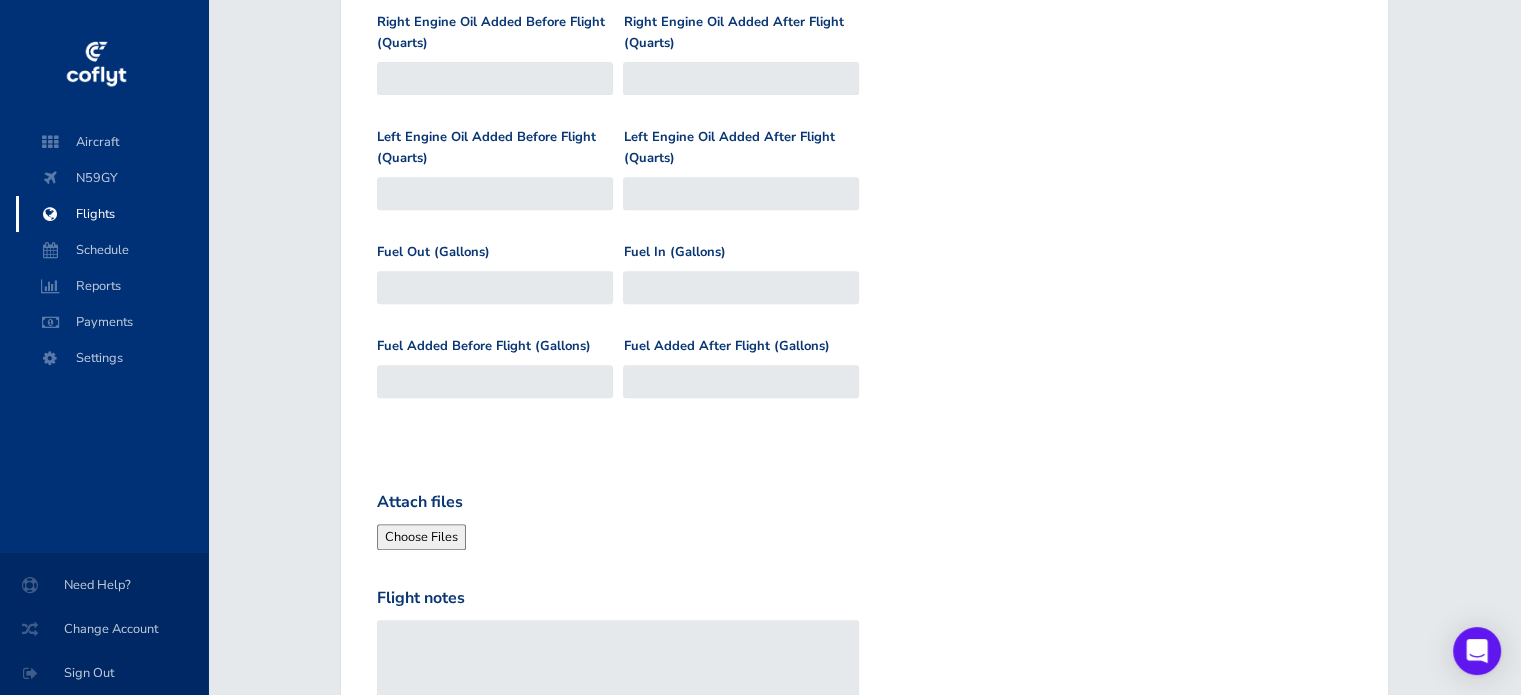 scroll, scrollTop: 1042, scrollLeft: 0, axis: vertical 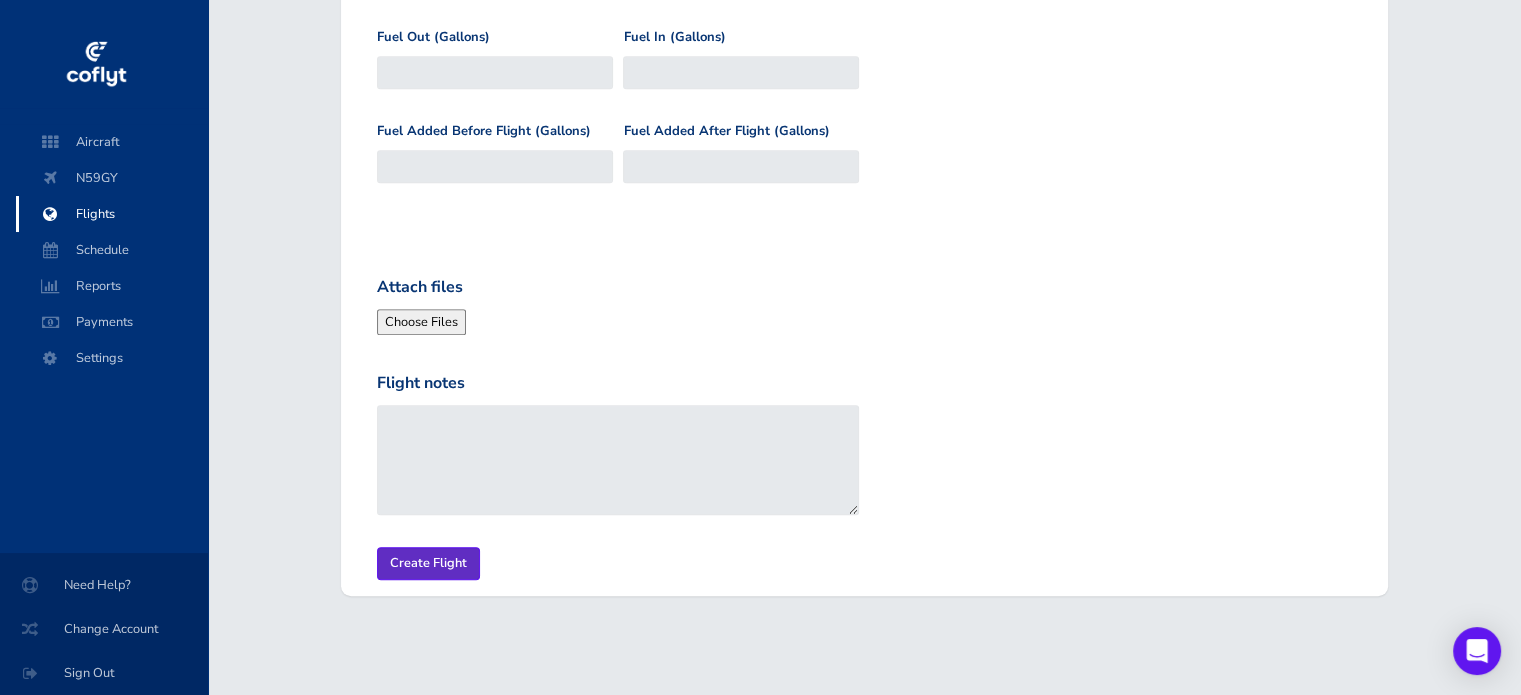 click on "Create Flight" at bounding box center [428, 563] 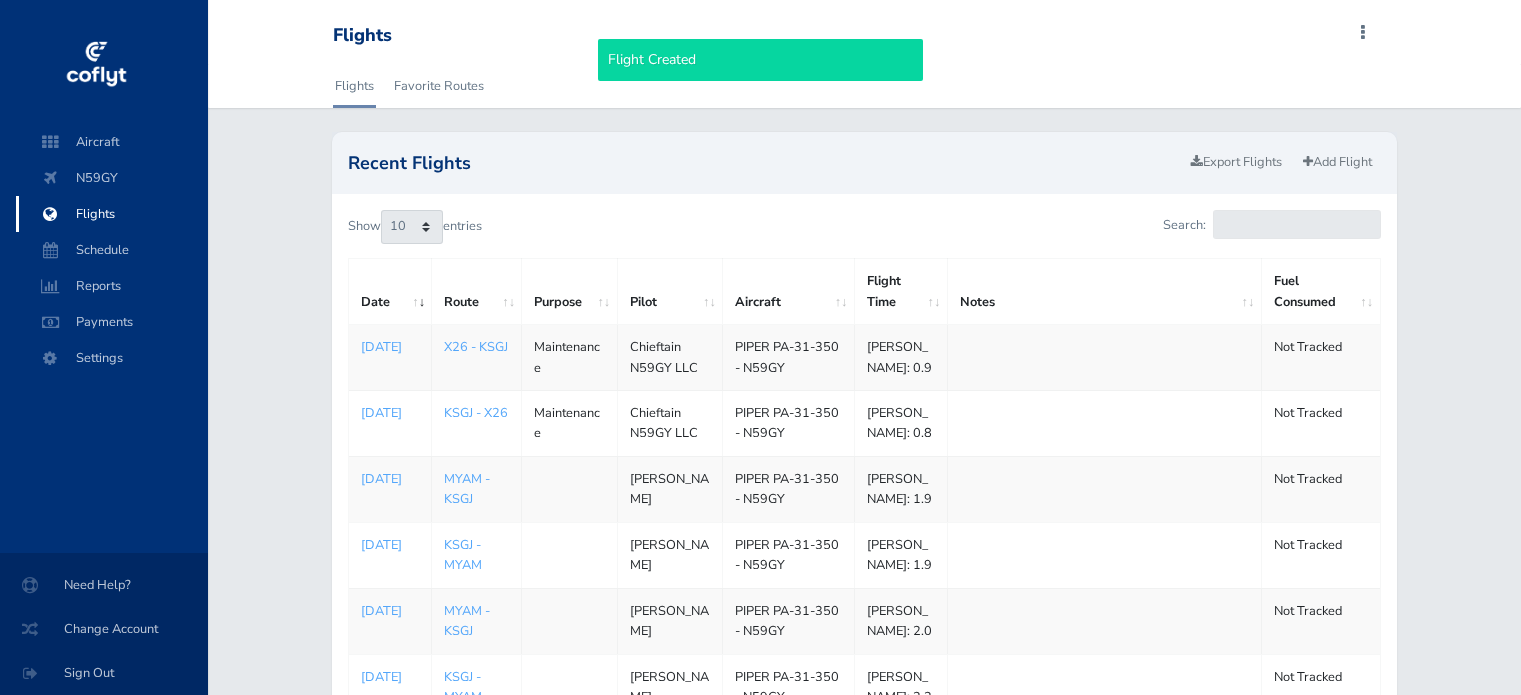 scroll, scrollTop: 0, scrollLeft: 0, axis: both 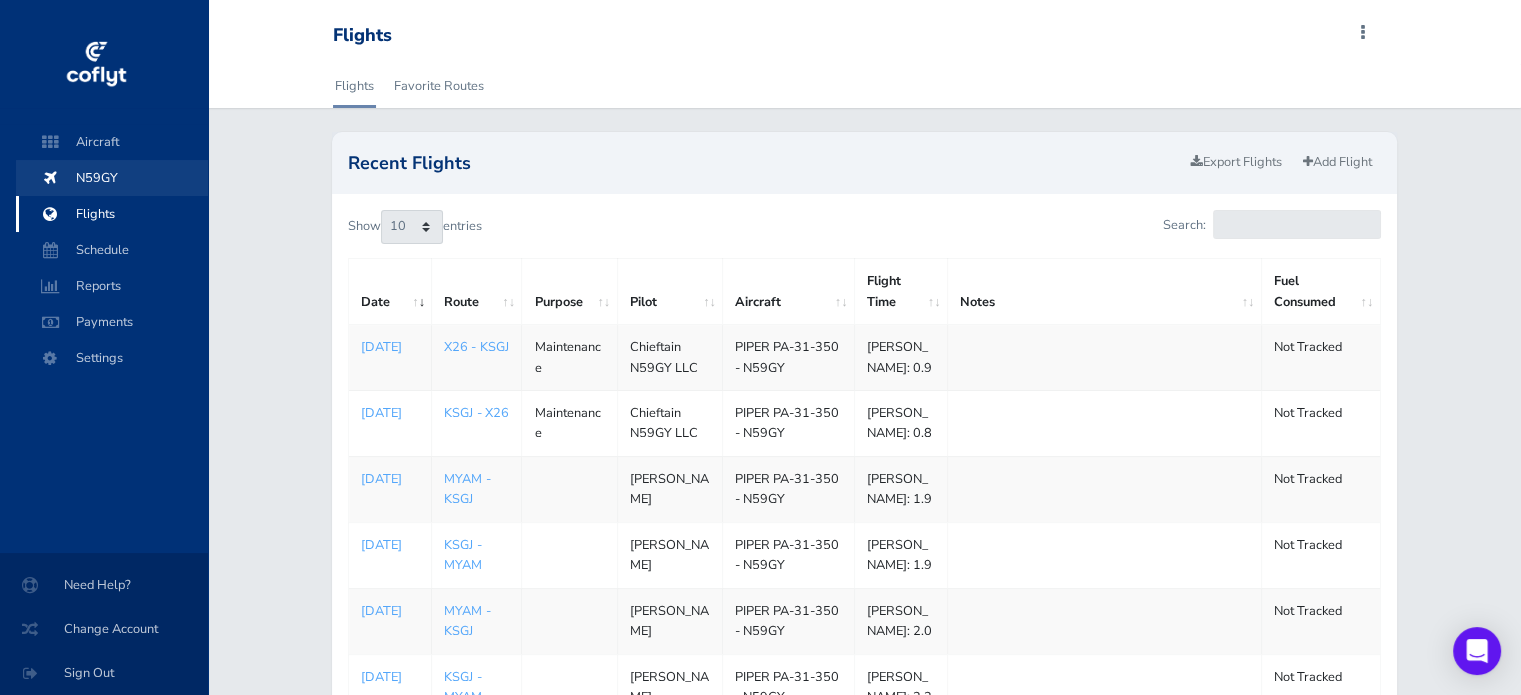 click on "N59GY" at bounding box center [112, 178] 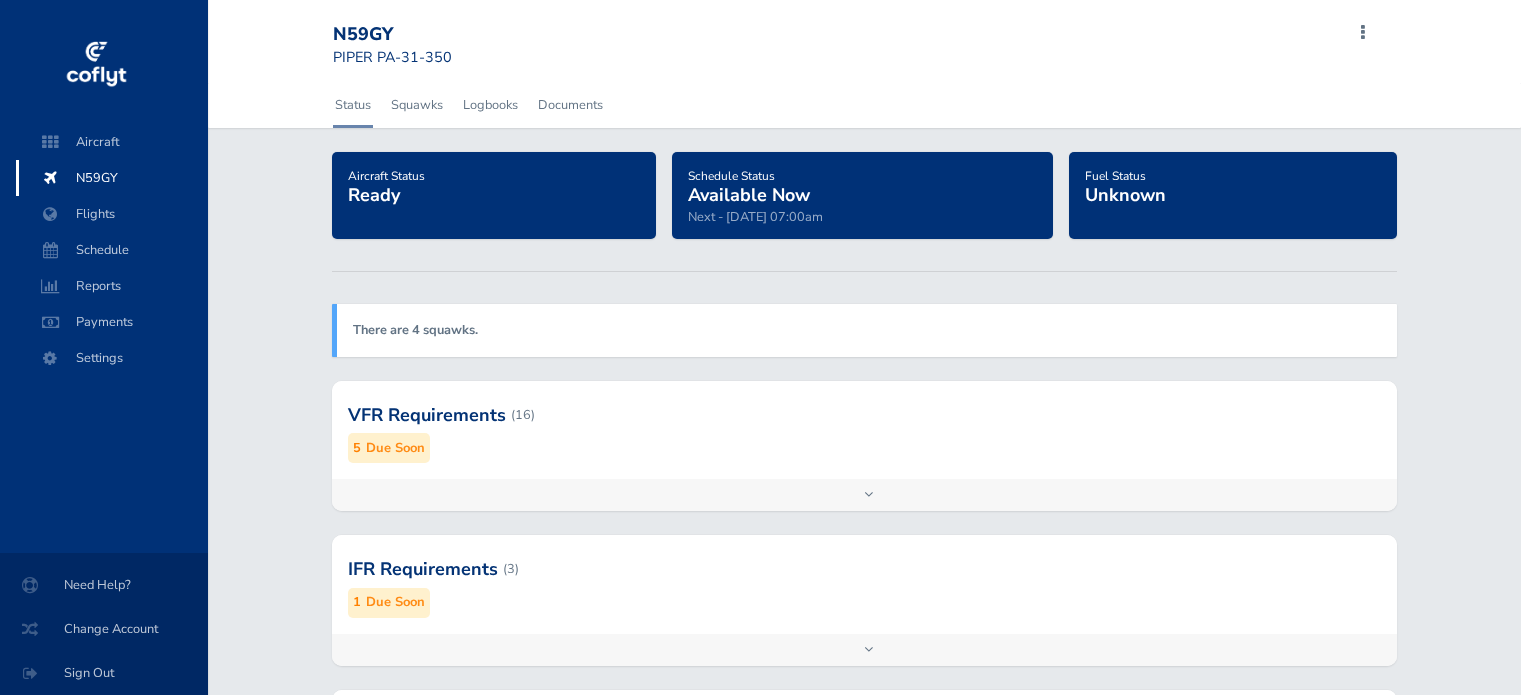 scroll, scrollTop: 0, scrollLeft: 0, axis: both 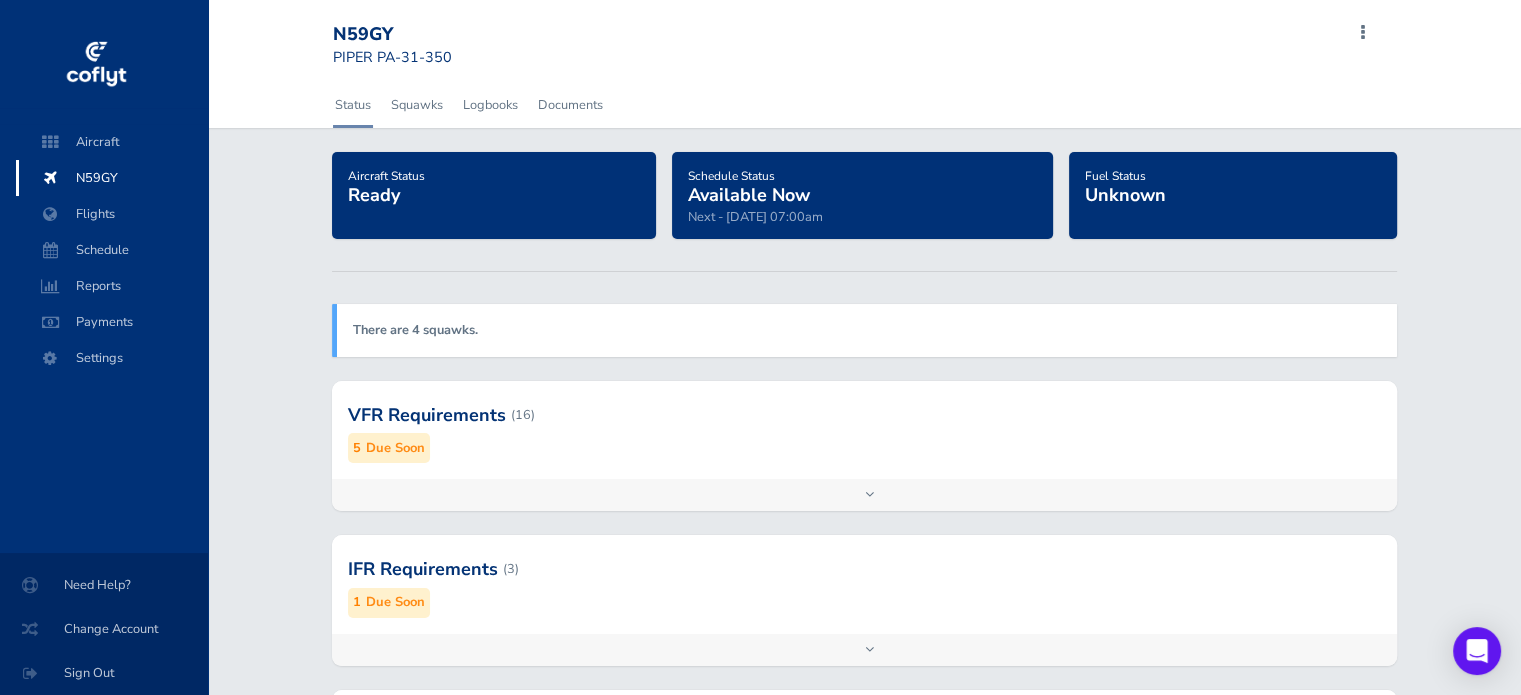 click on "Add inspection
Edit" at bounding box center [864, 495] 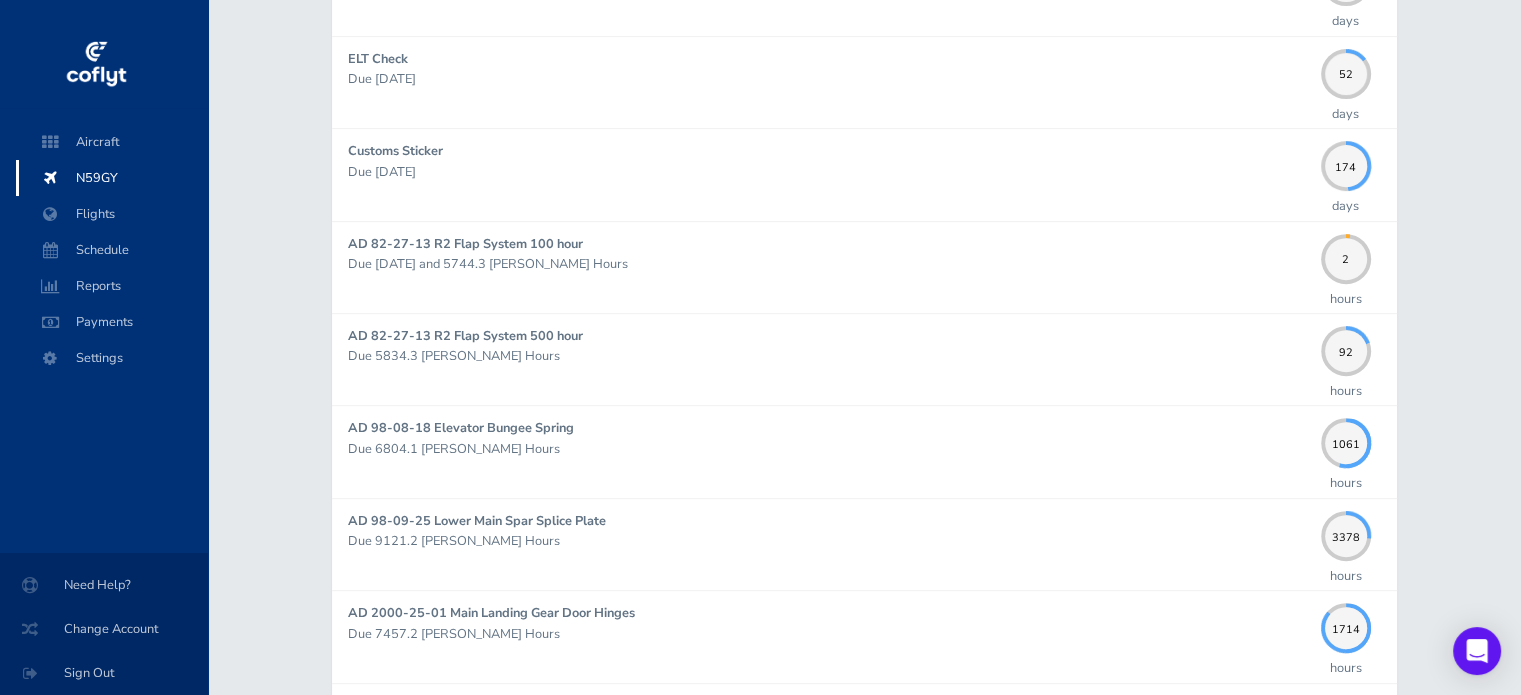 scroll, scrollTop: 799, scrollLeft: 0, axis: vertical 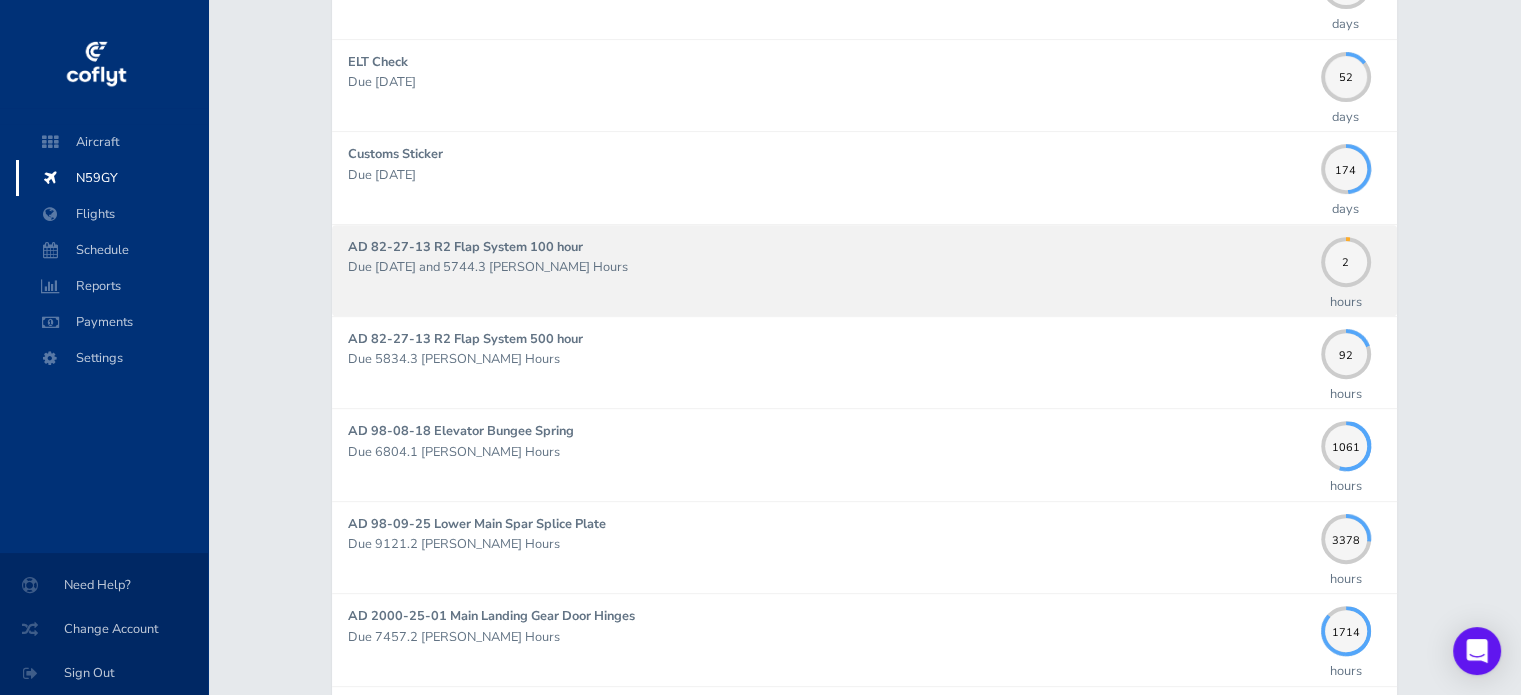 click on "Due 04/30/2026 and 5744.3 Hobbs Hours" at bounding box center [829, 267] 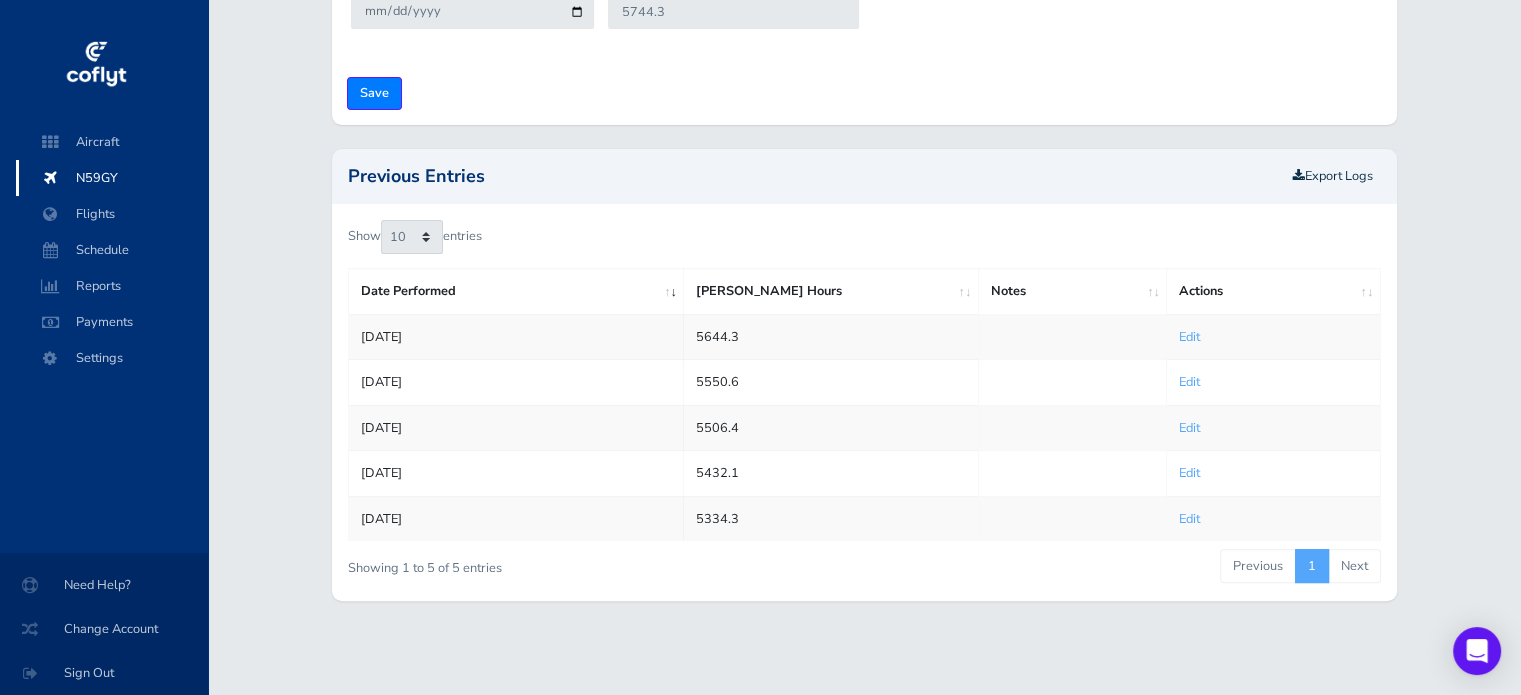 scroll, scrollTop: 0, scrollLeft: 0, axis: both 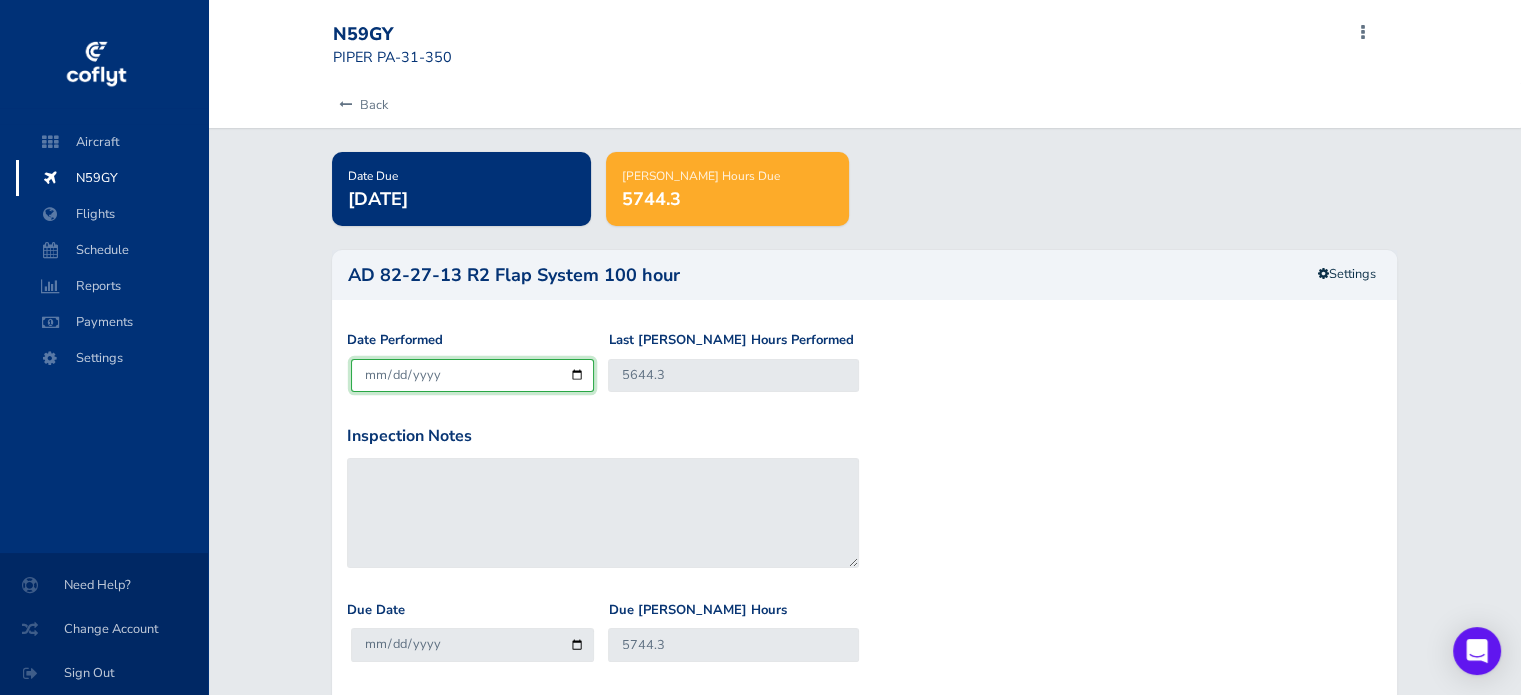 click on "[DATE]" at bounding box center [472, 375] 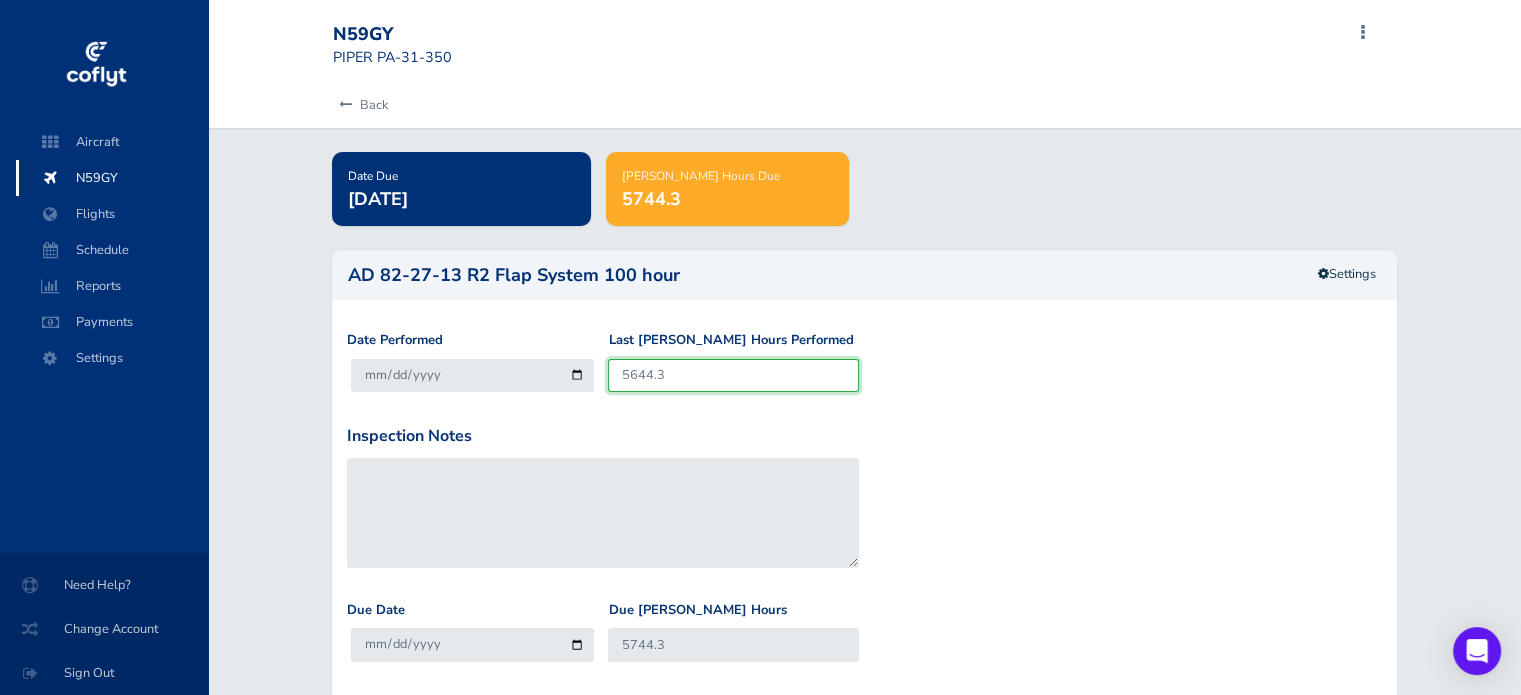 click on "5644.3" at bounding box center [733, 375] 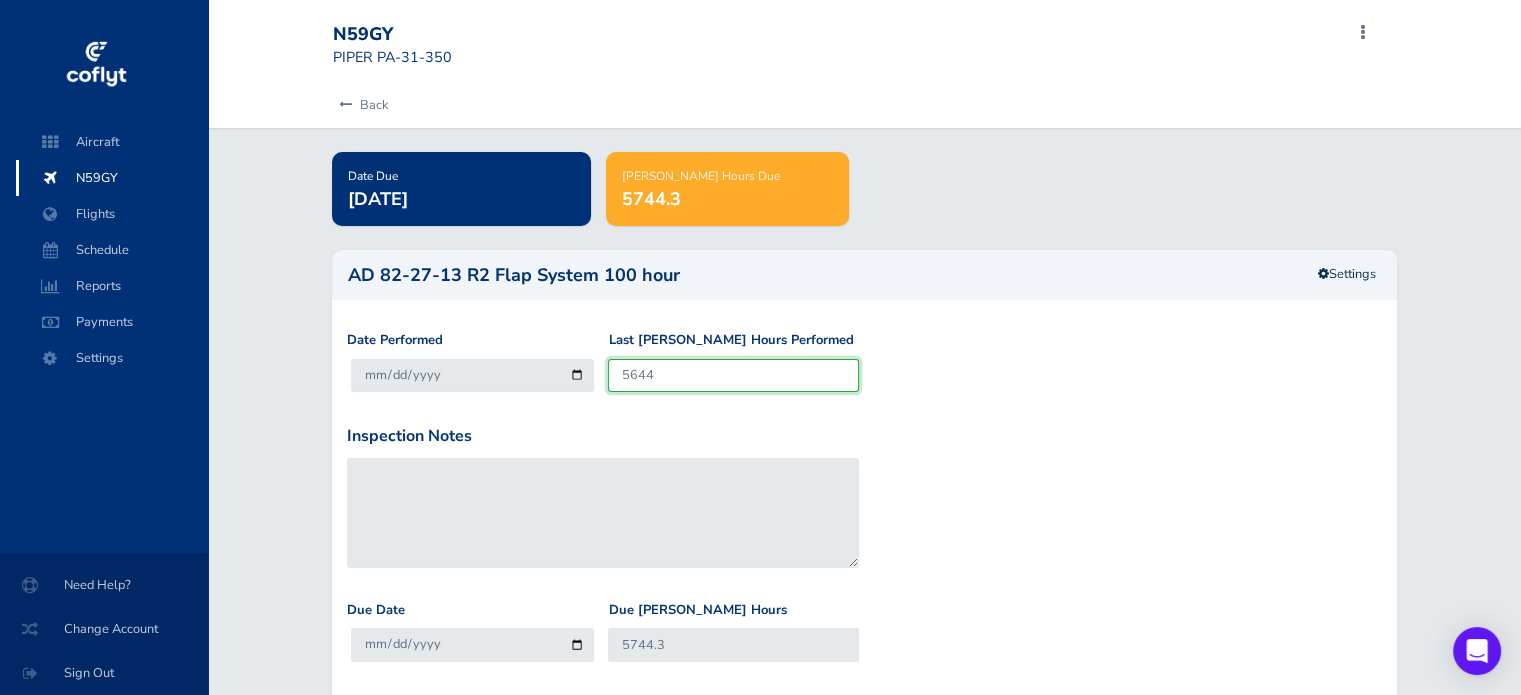 type on "5744" 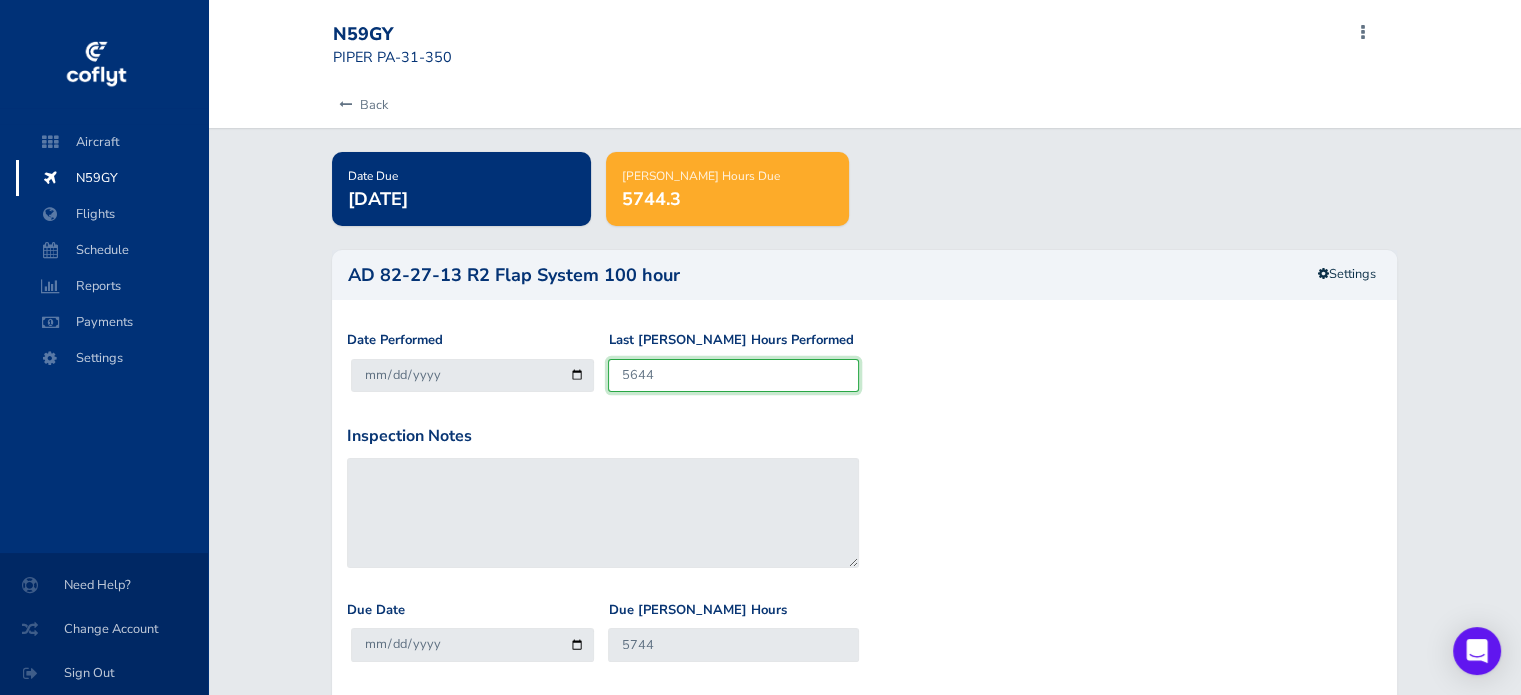 type on "564" 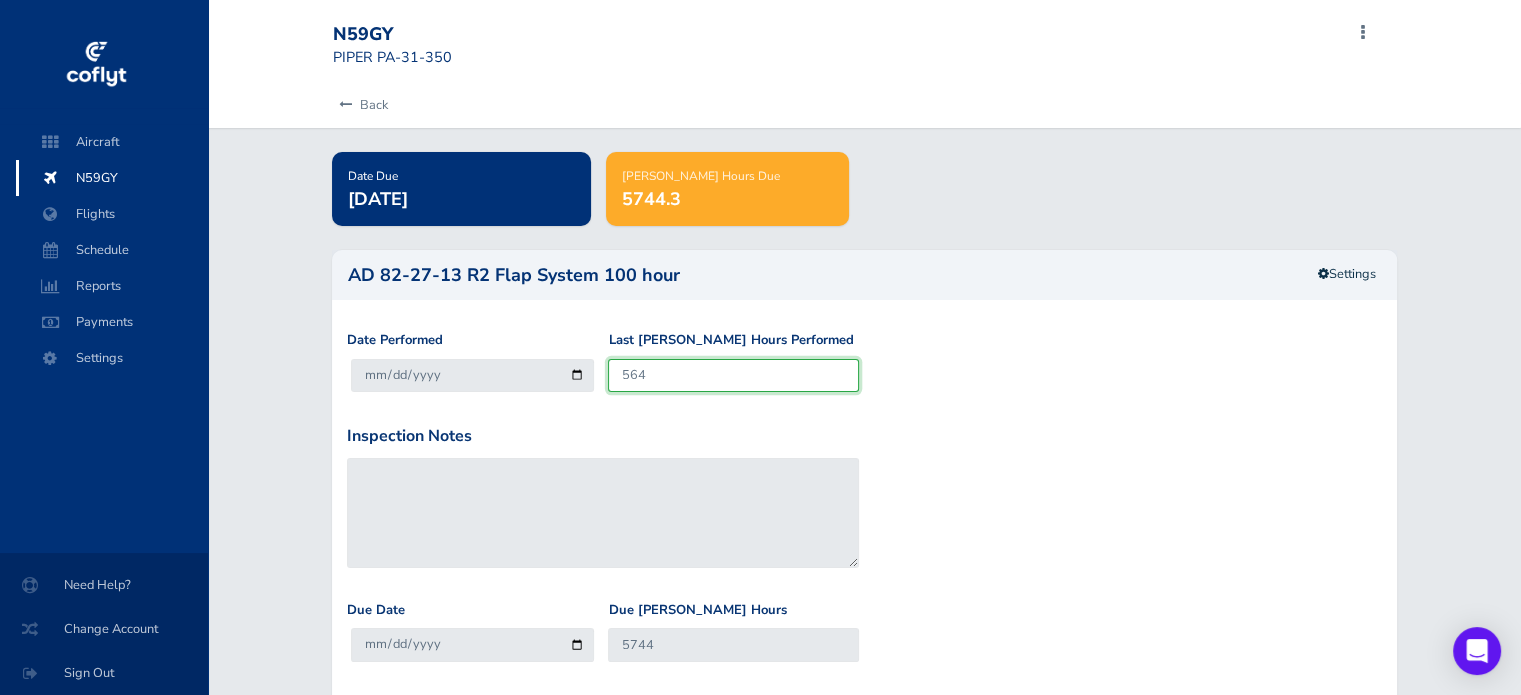 type on "664" 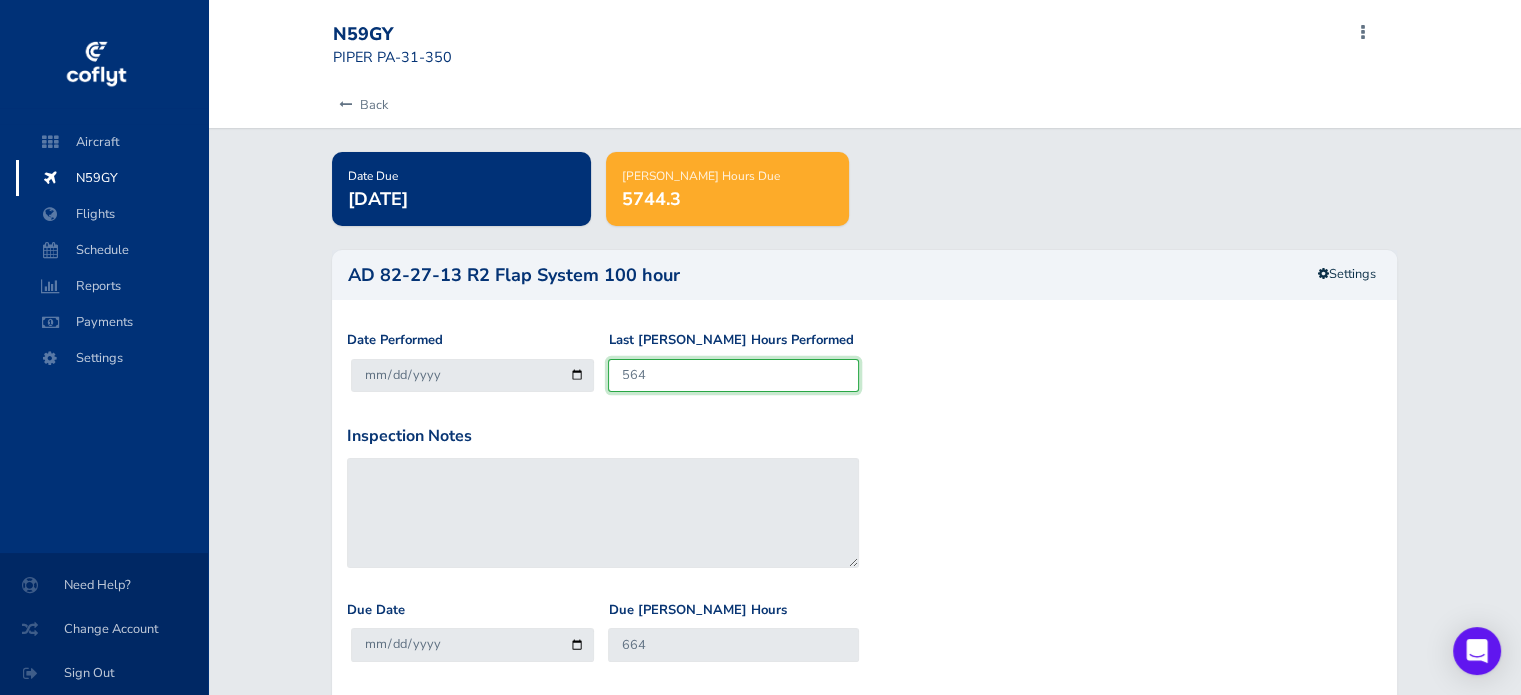 type on "56" 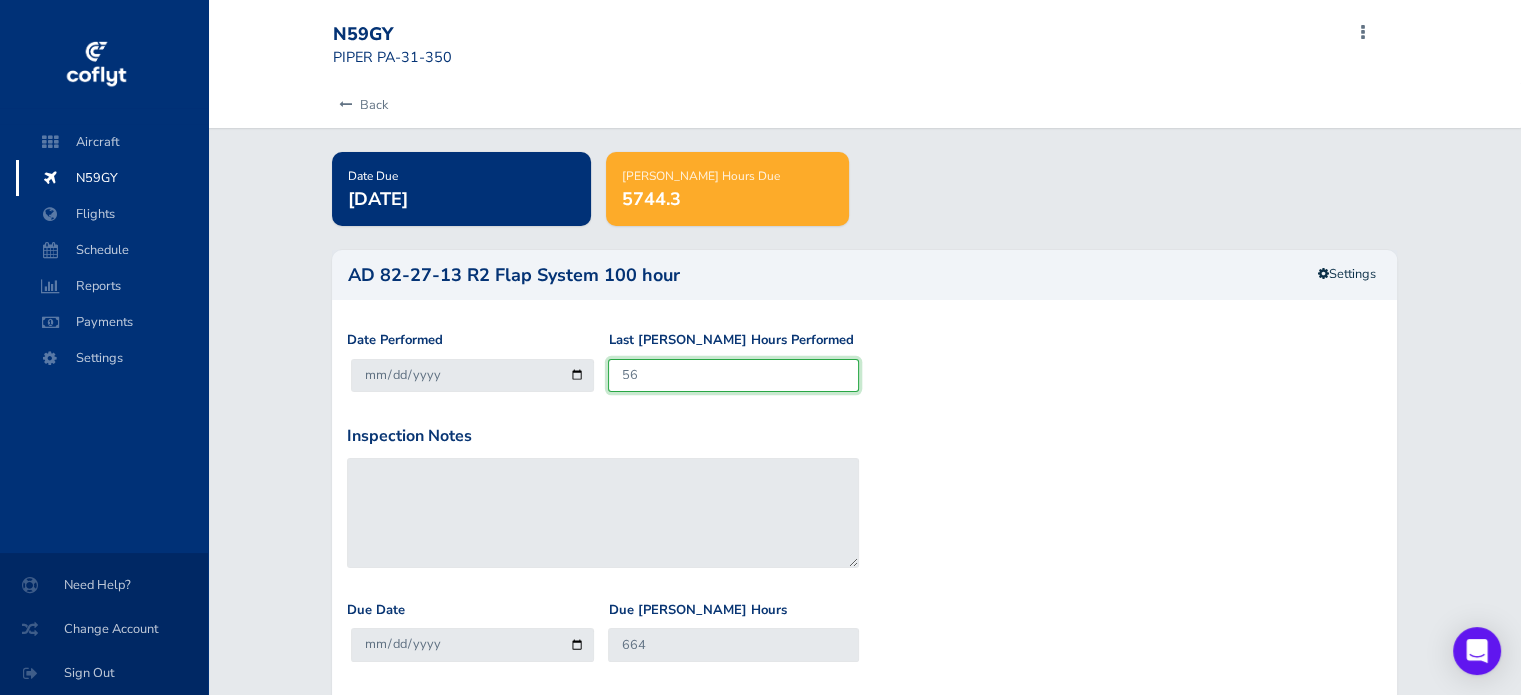 type on "156" 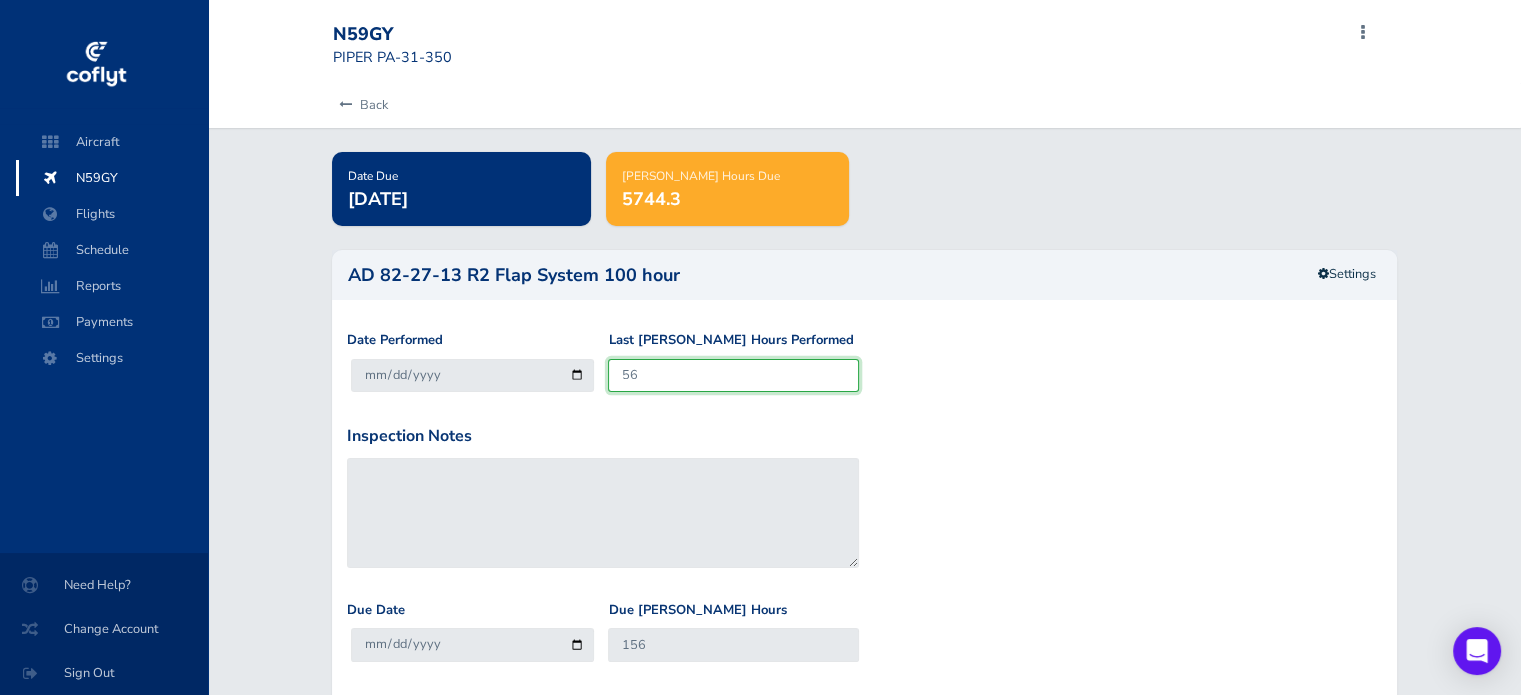 type on "5" 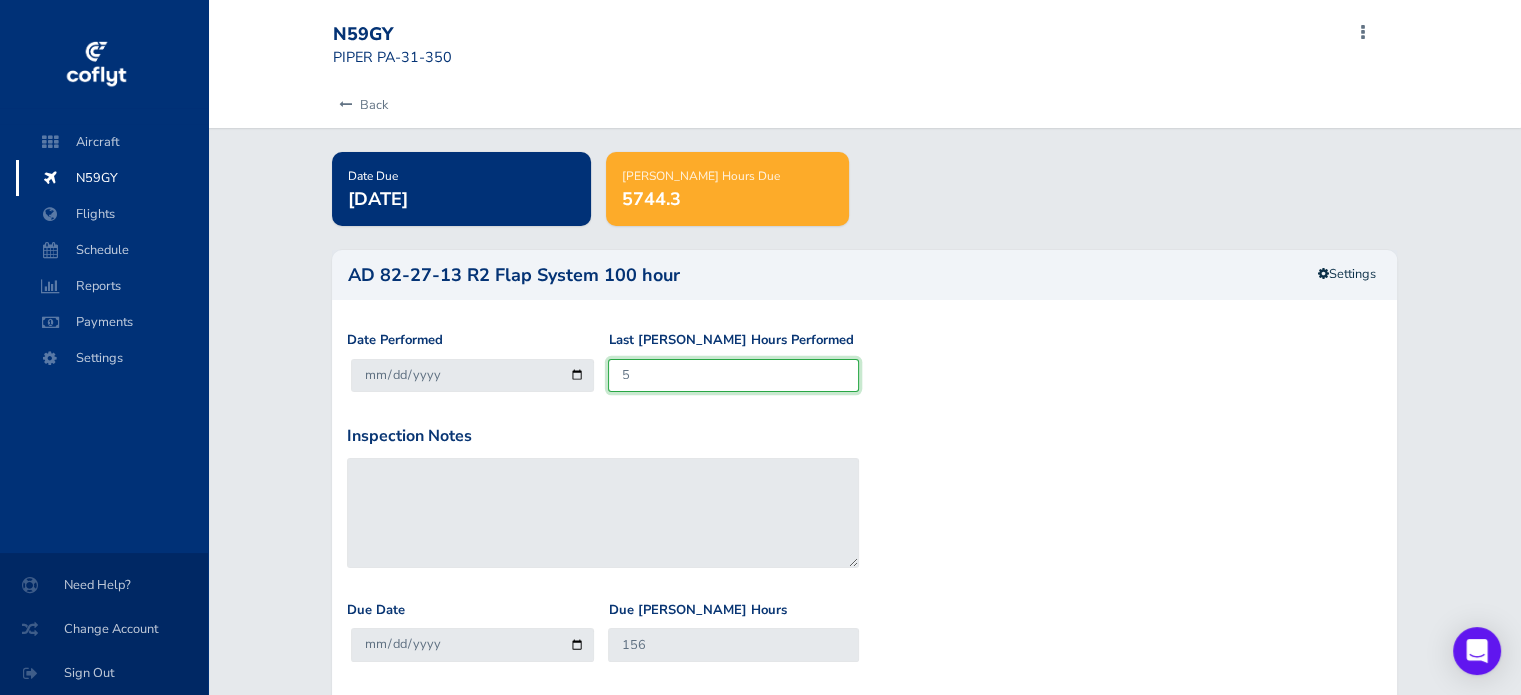 type on "105" 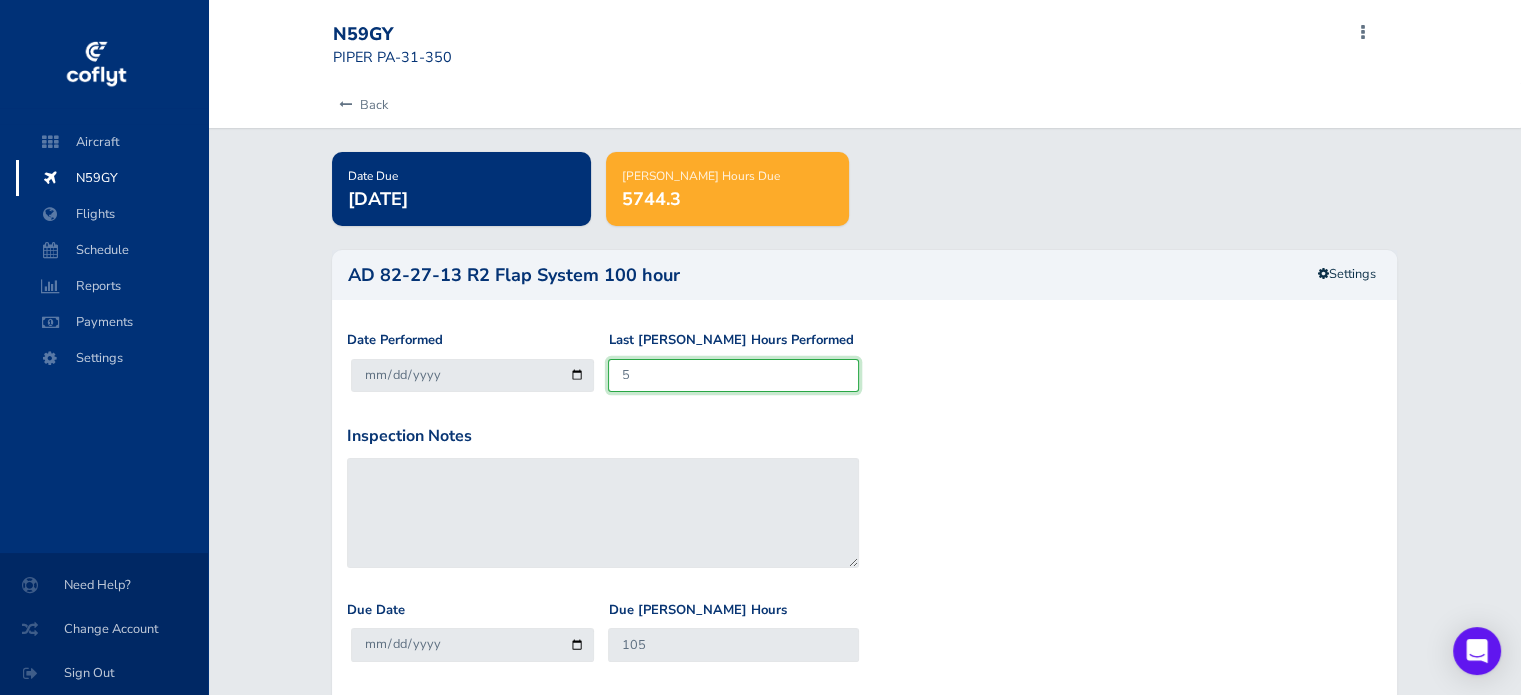 type on "57" 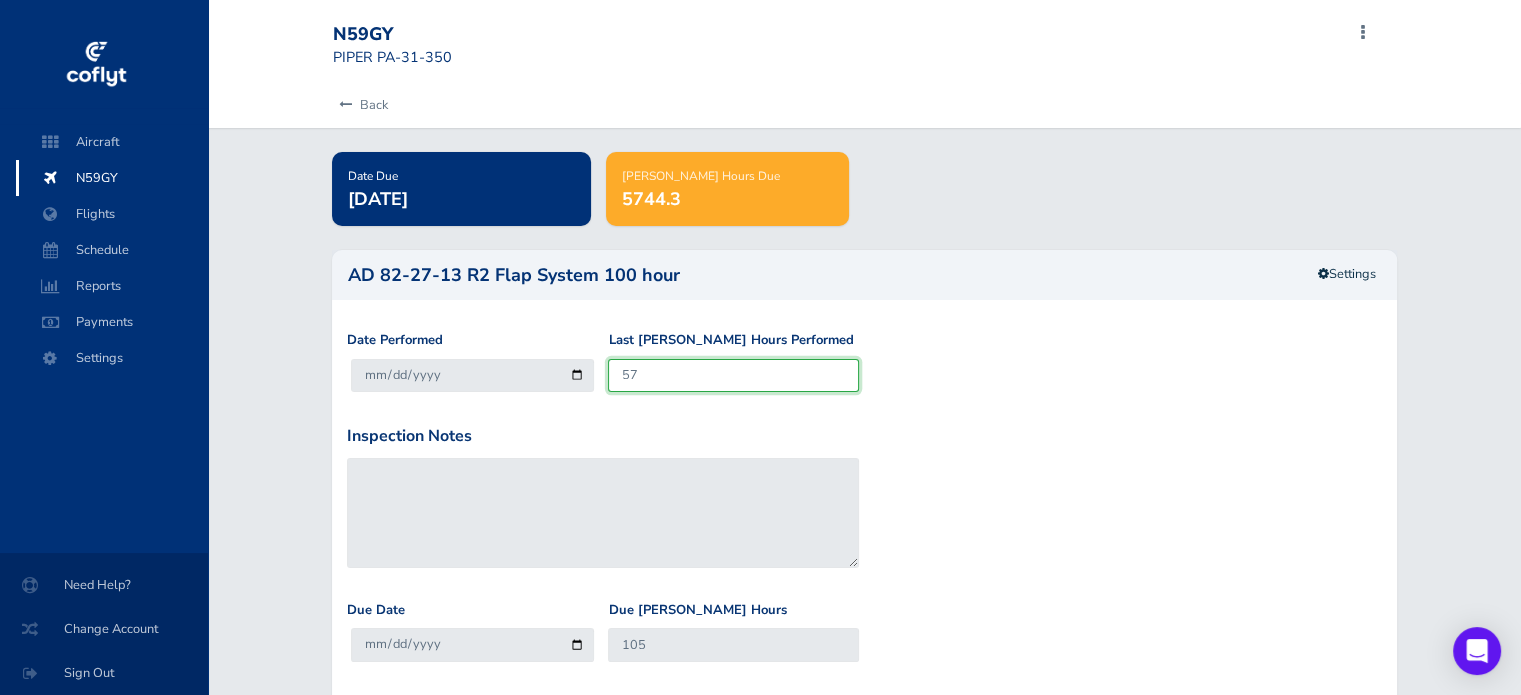 type on "157" 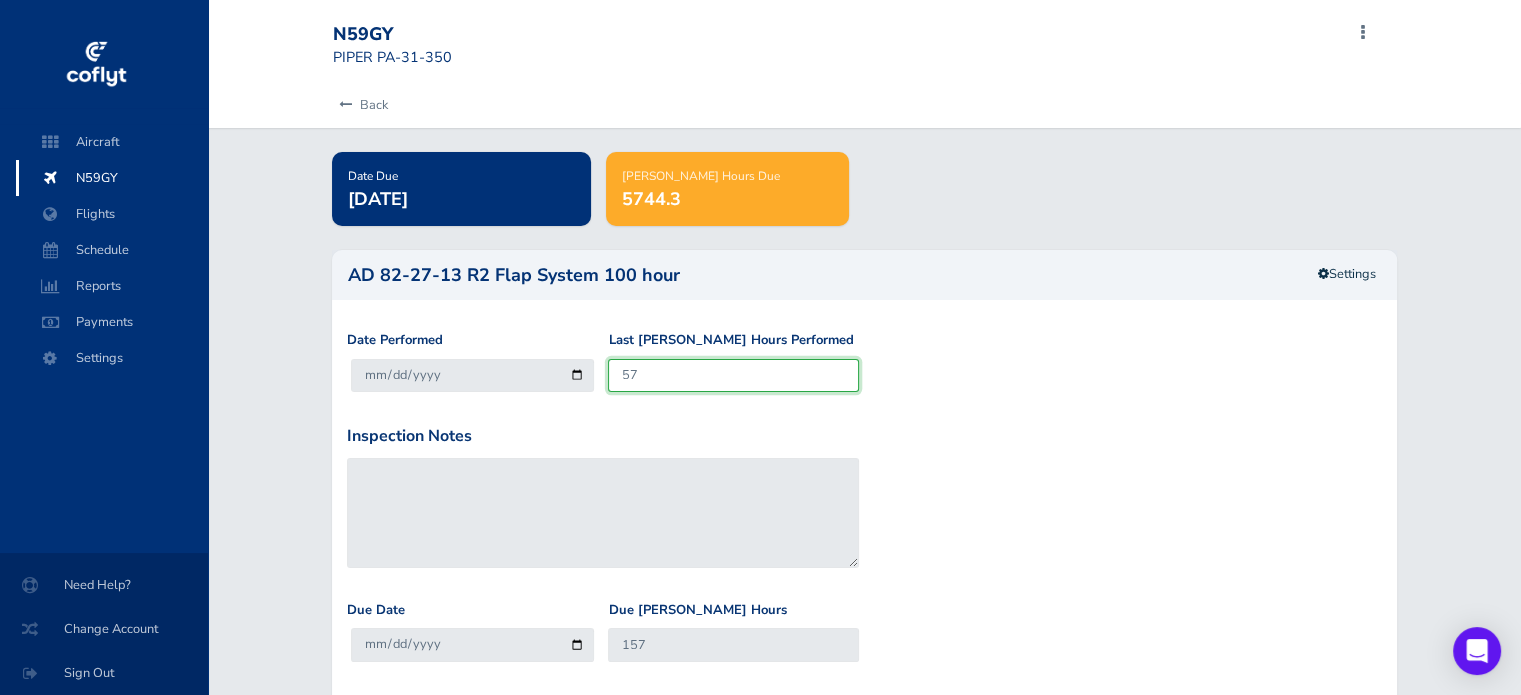 type on "574" 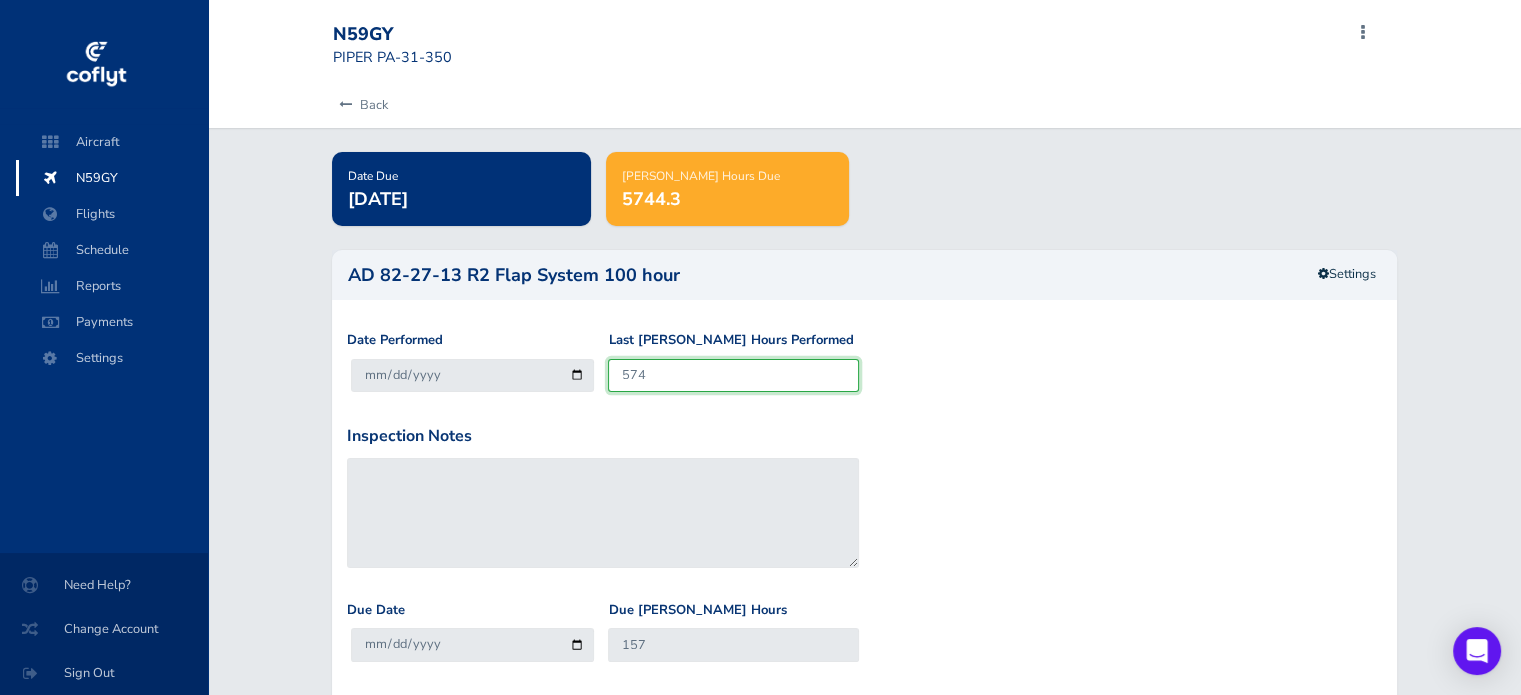 type on "674" 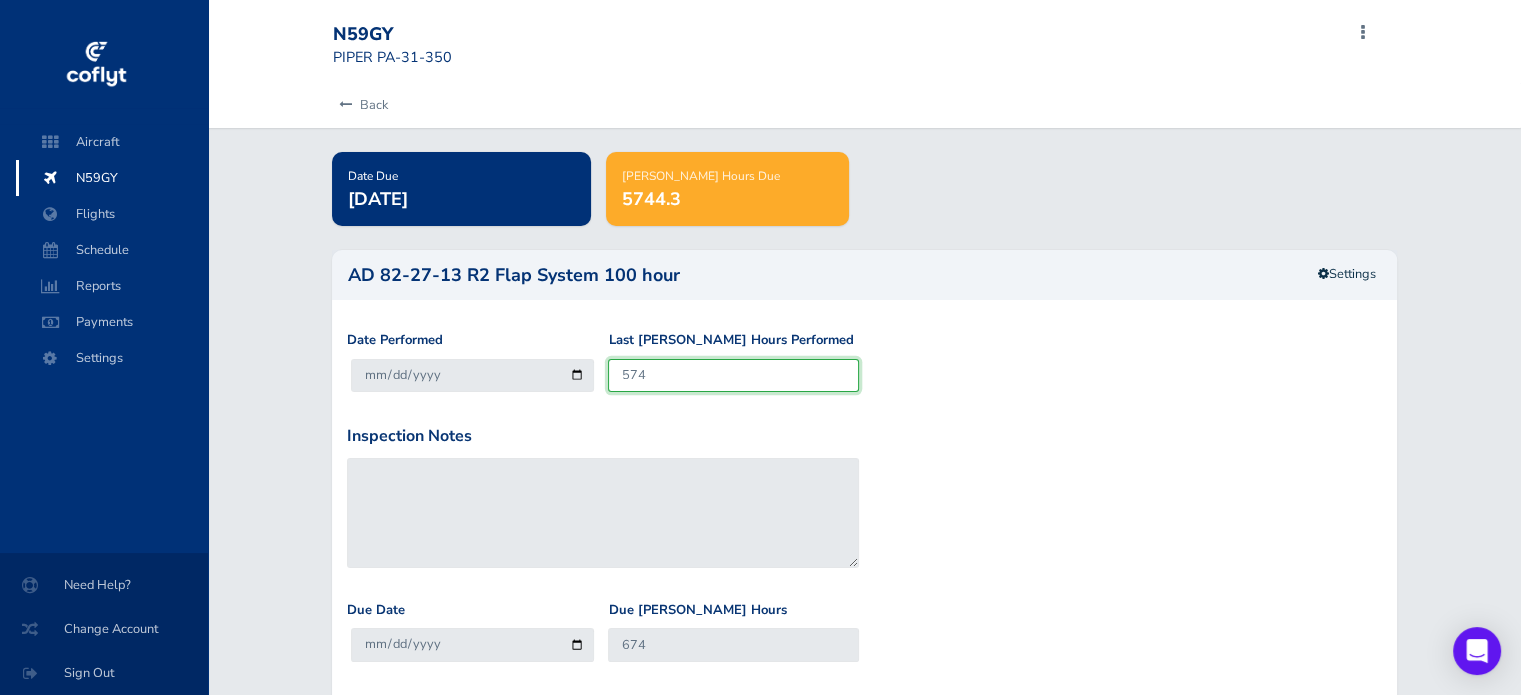 type on "5741" 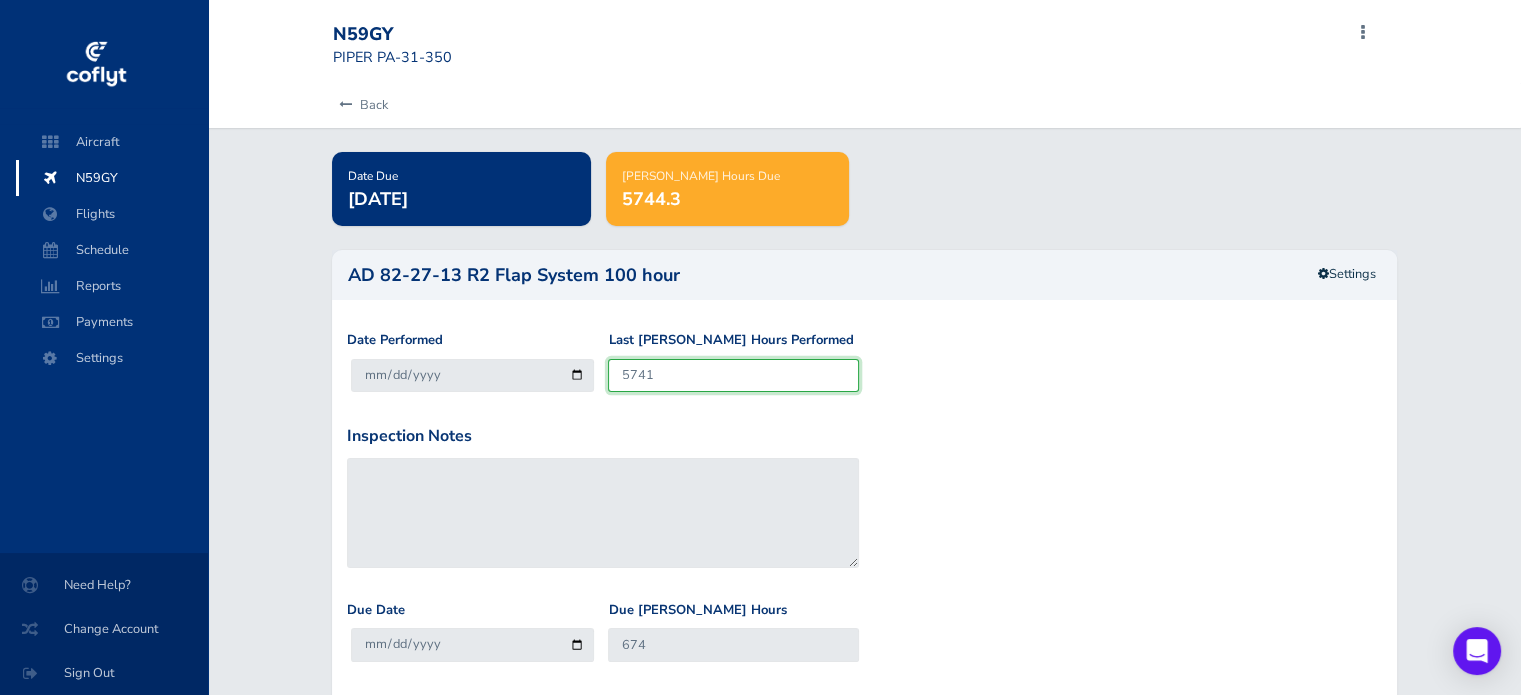 type on "5841" 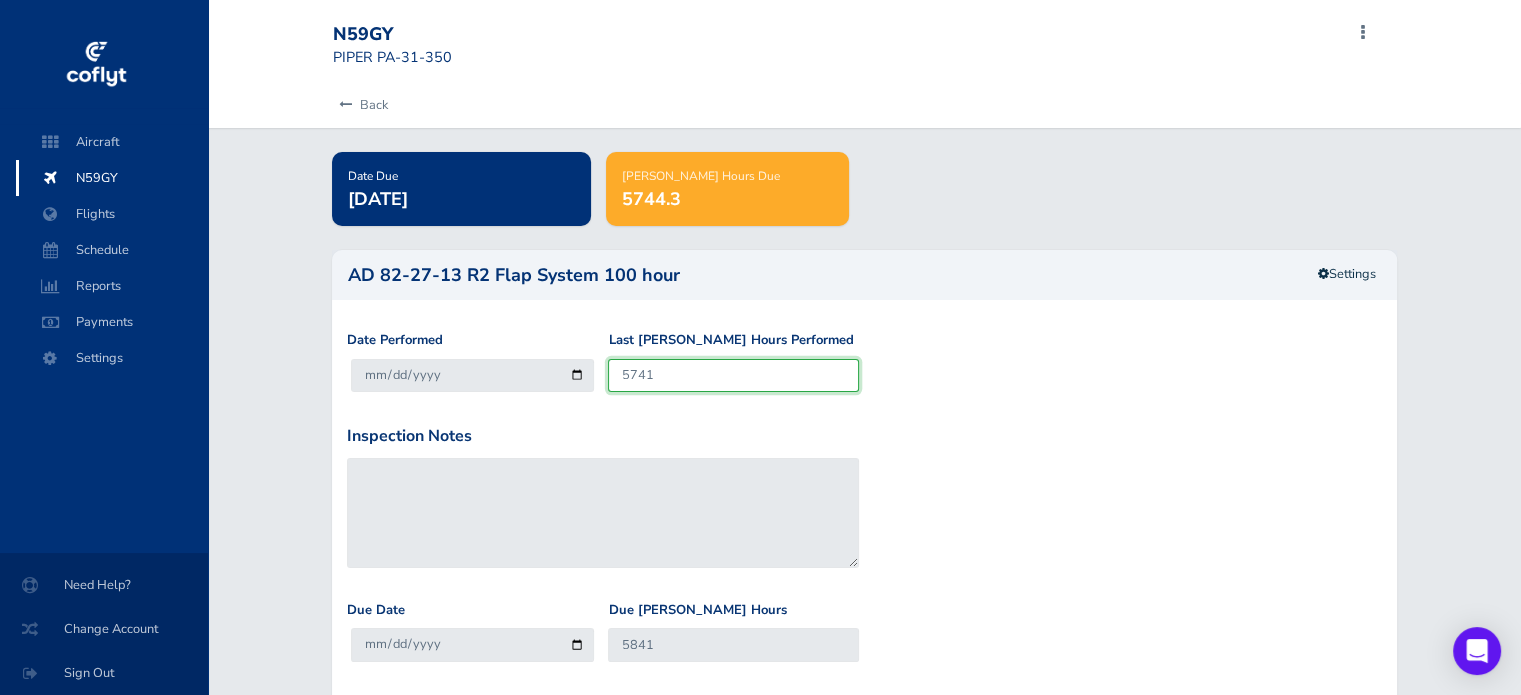 type on "5741.4" 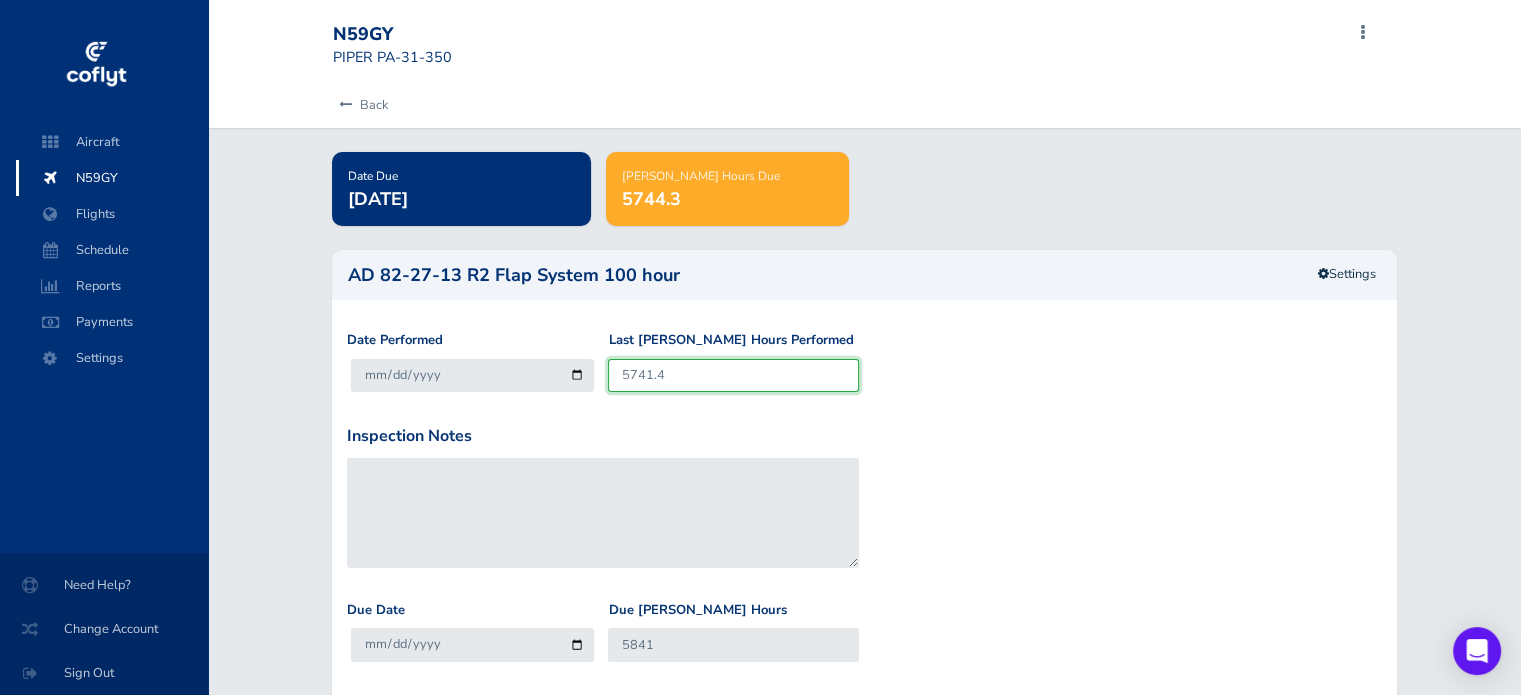 type on "5841.4" 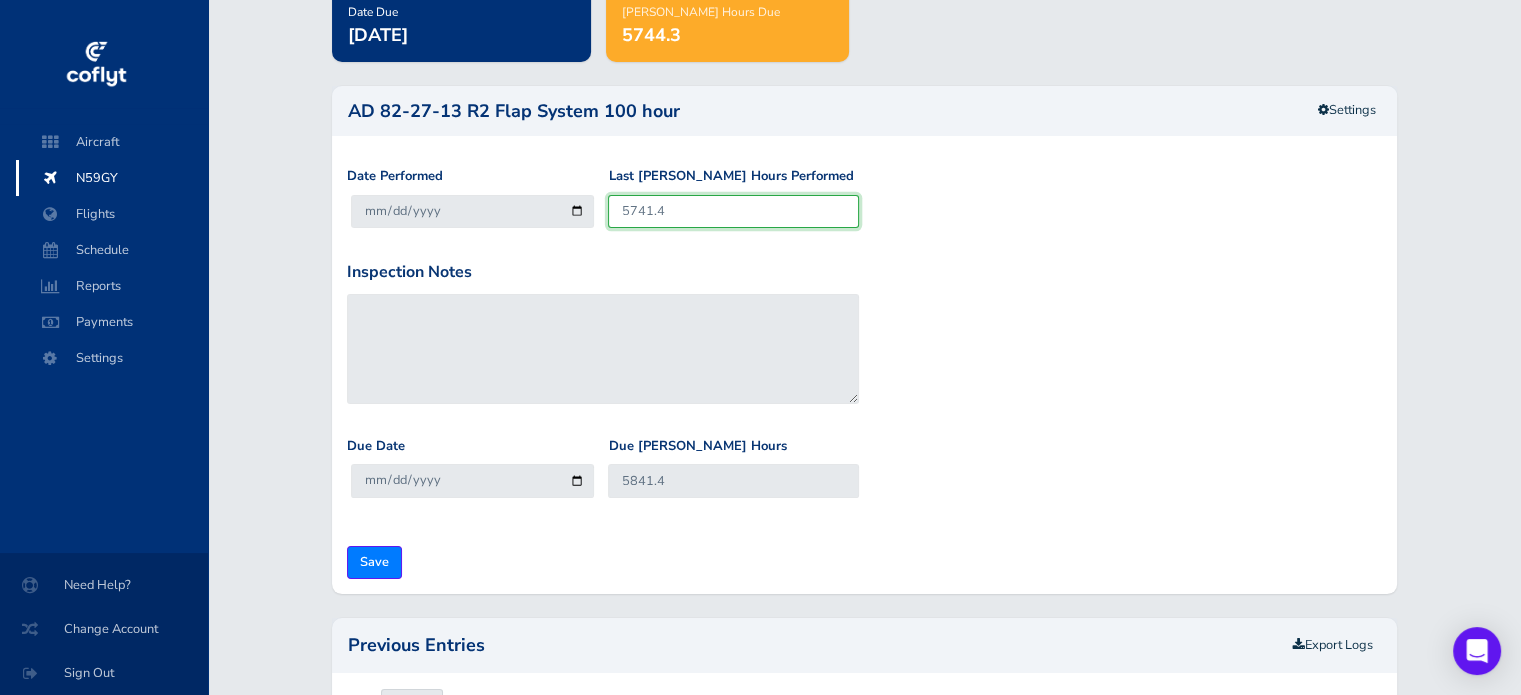 scroll, scrollTop: 168, scrollLeft: 0, axis: vertical 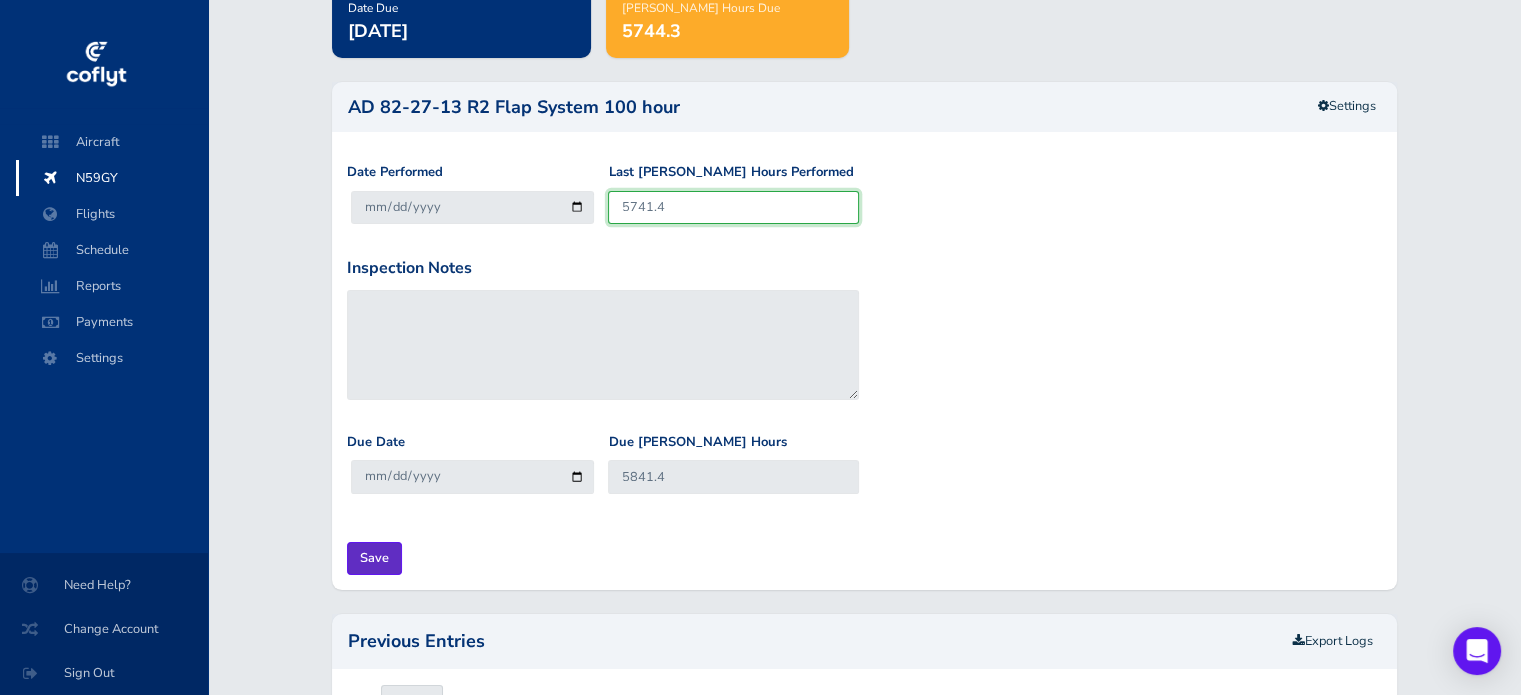 type on "5741.4" 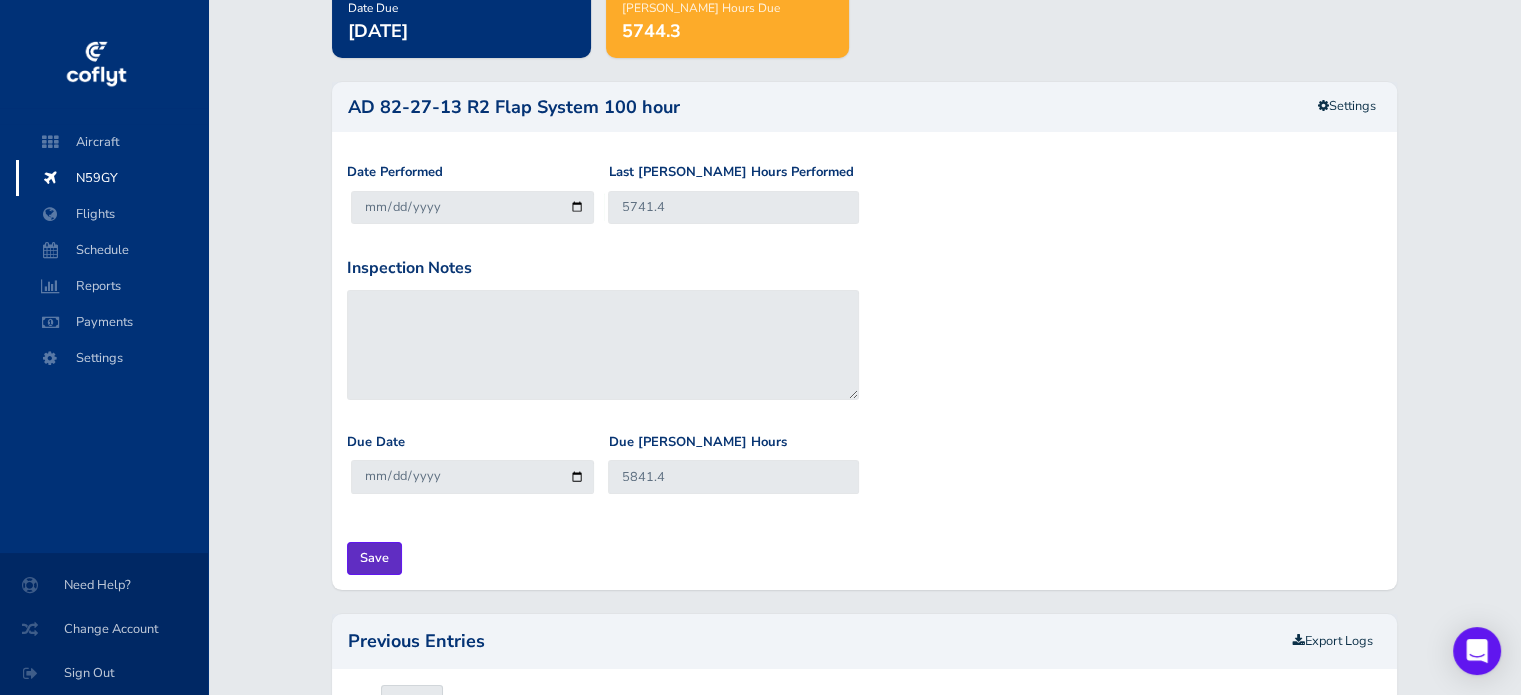 click on "Save" at bounding box center [374, 558] 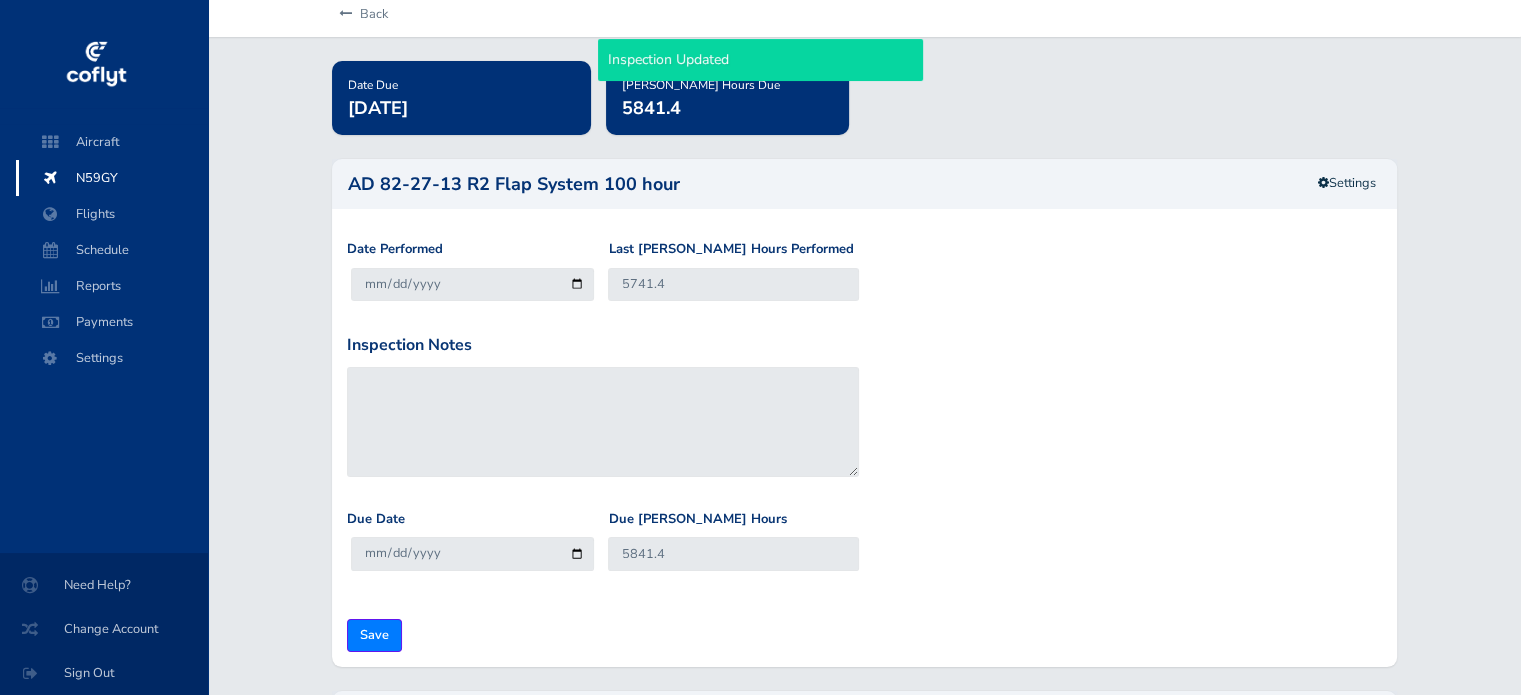 scroll, scrollTop: 512, scrollLeft: 0, axis: vertical 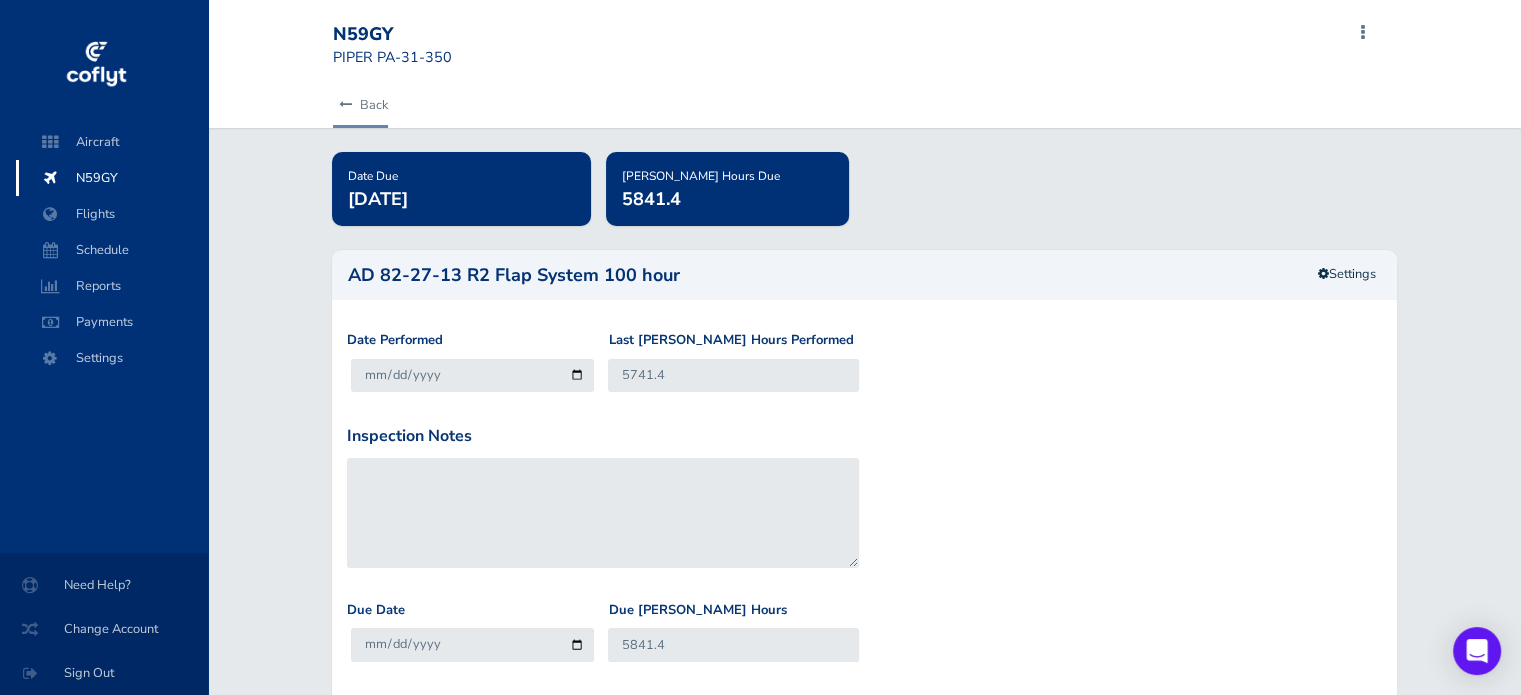 click on "Back" at bounding box center (360, 105) 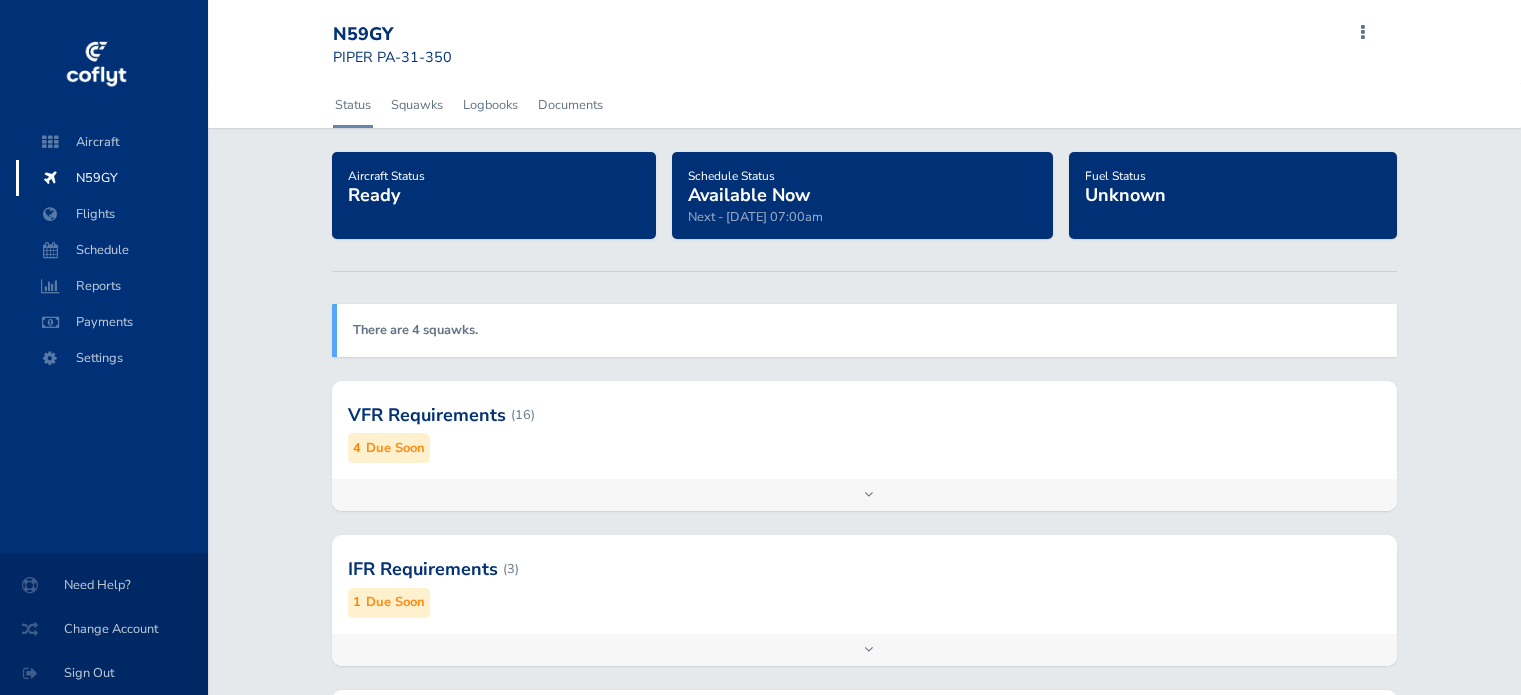 scroll, scrollTop: 0, scrollLeft: 0, axis: both 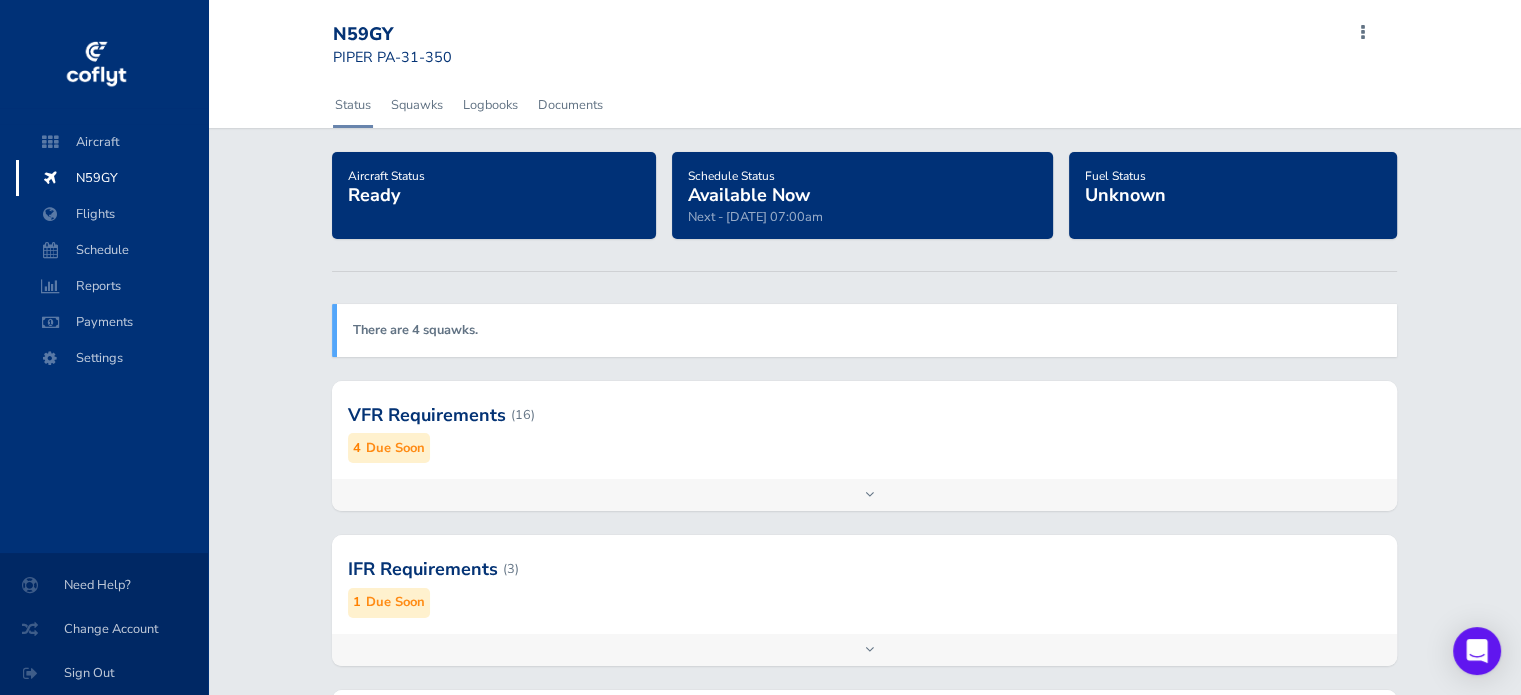 click on "Add inspection
Edit" at bounding box center [864, 495] 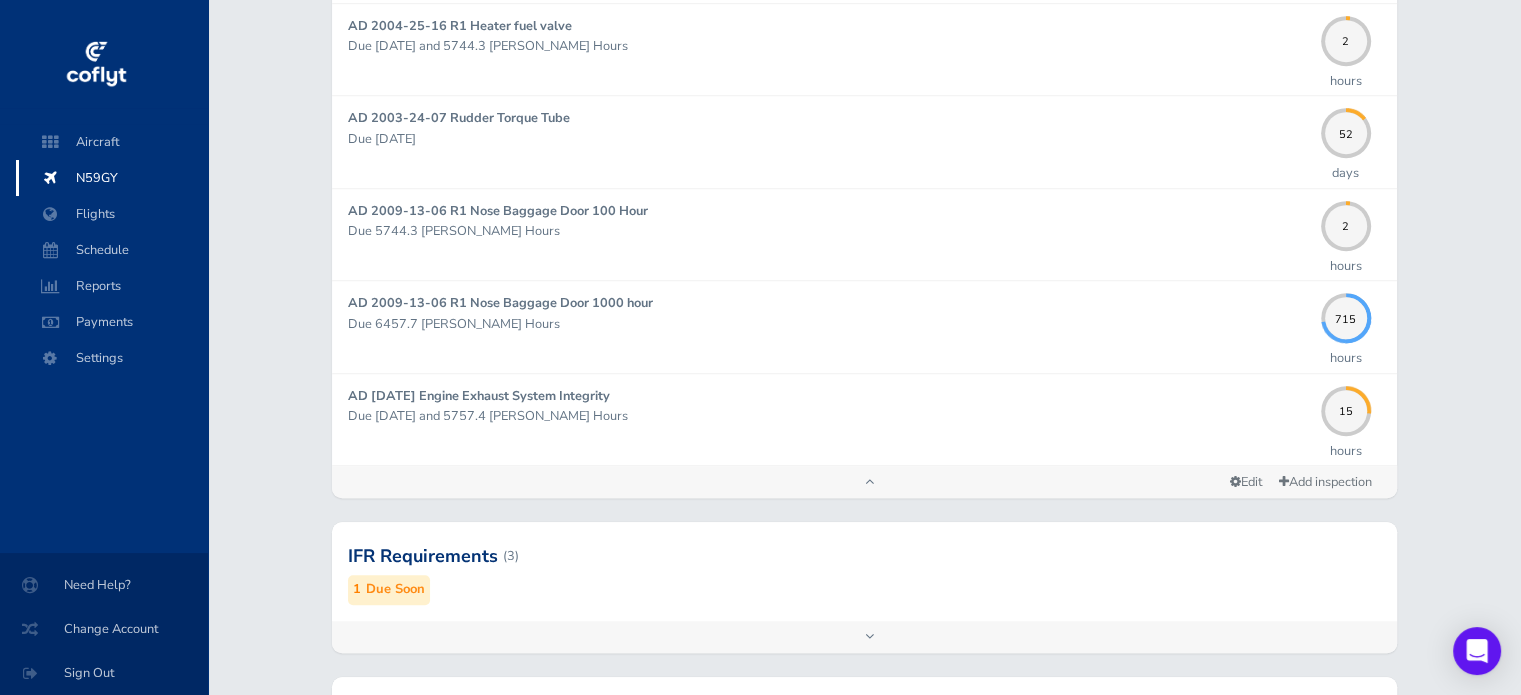 scroll, scrollTop: 1491, scrollLeft: 0, axis: vertical 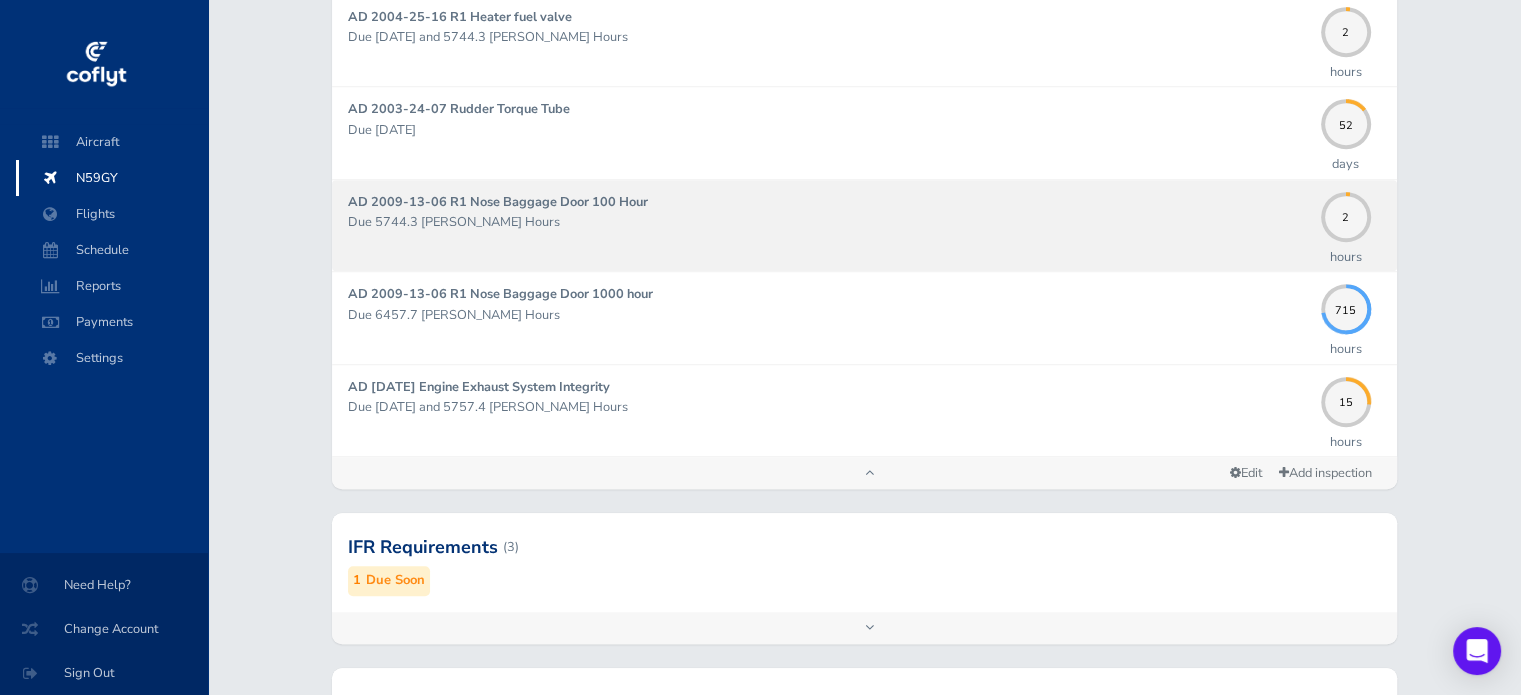 click on "Due 5744.3 Hobbs Hours" at bounding box center [829, 222] 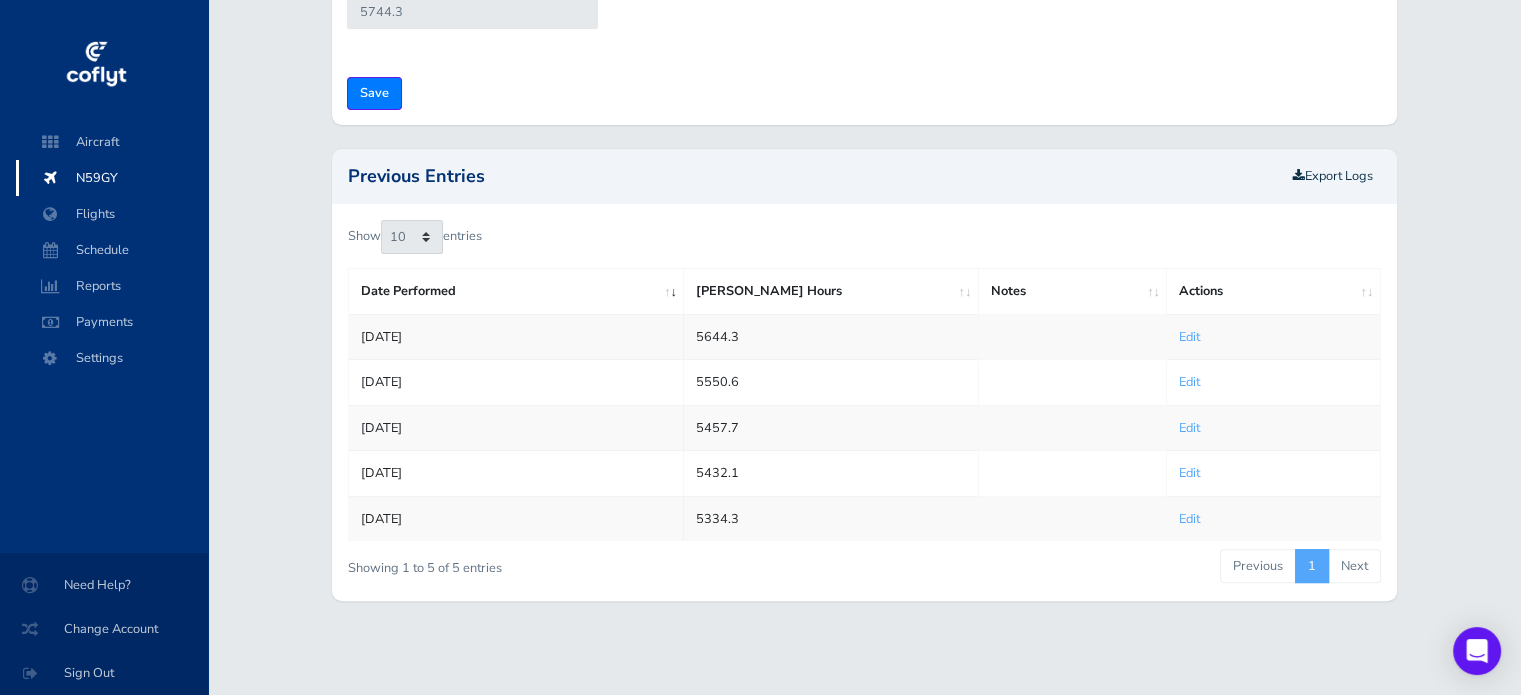 scroll, scrollTop: 0, scrollLeft: 0, axis: both 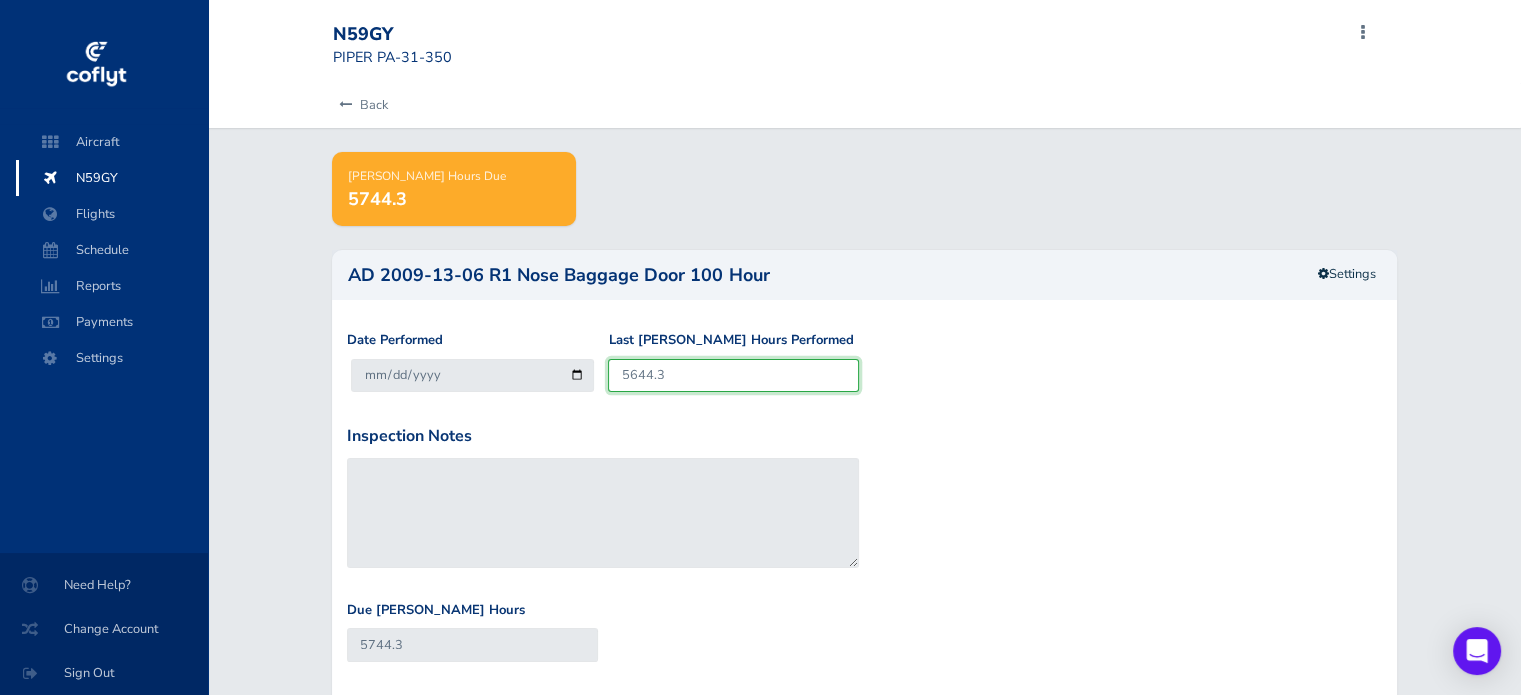 click on "5644.3" at bounding box center [733, 375] 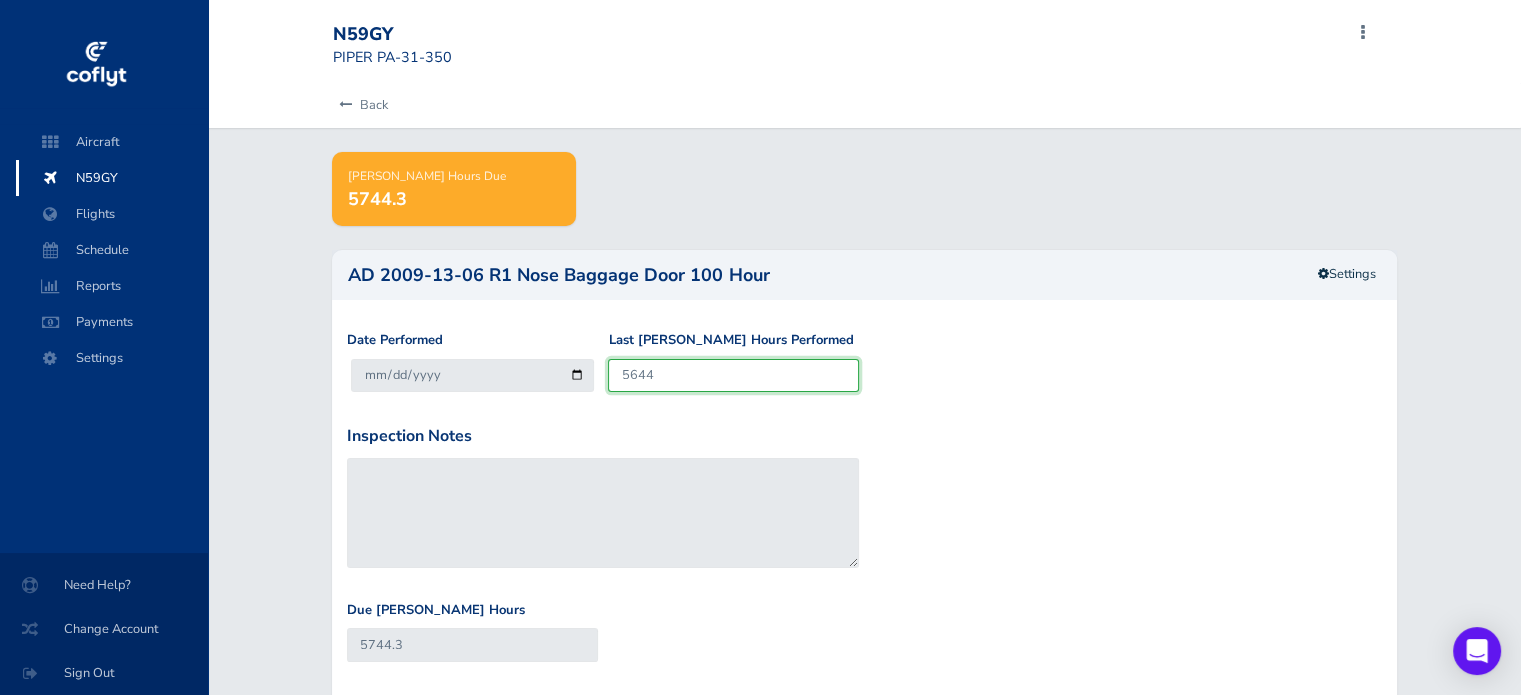 type on "5744" 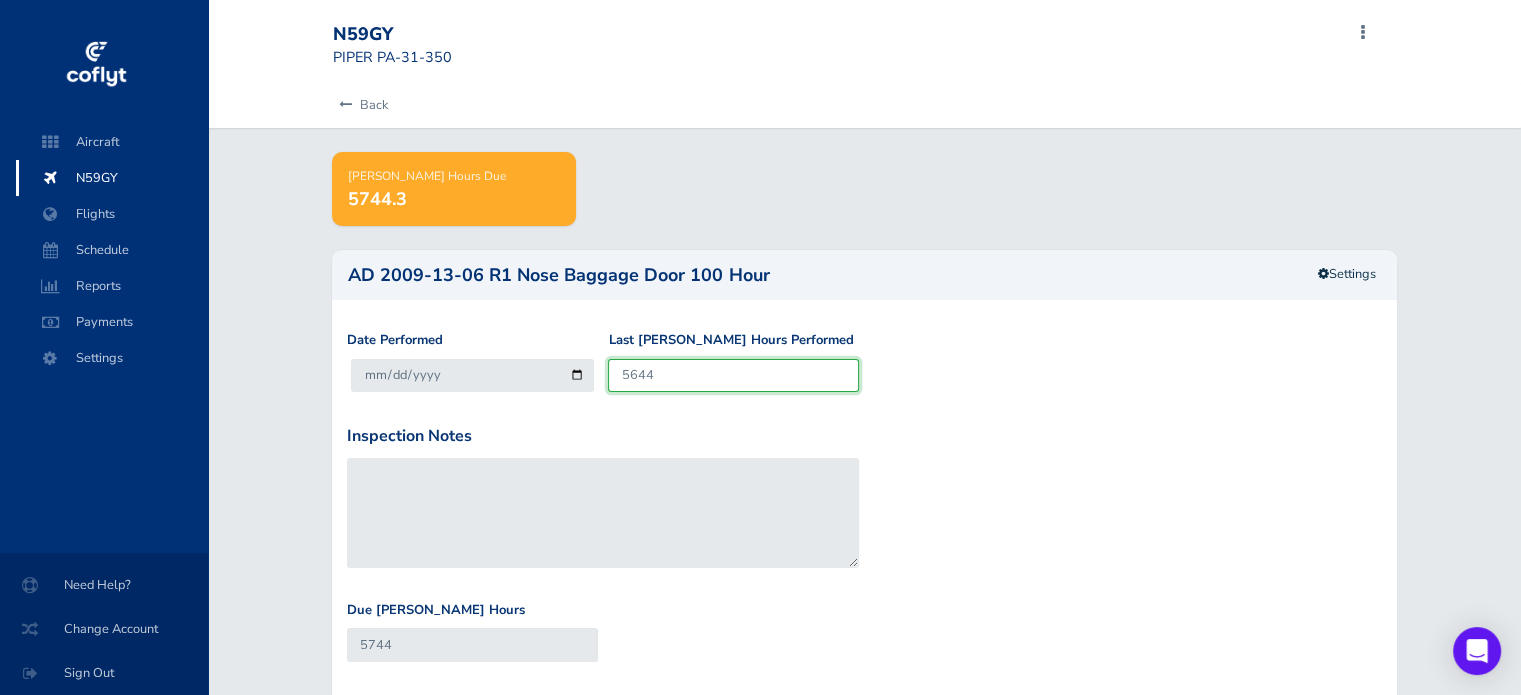 type on "564" 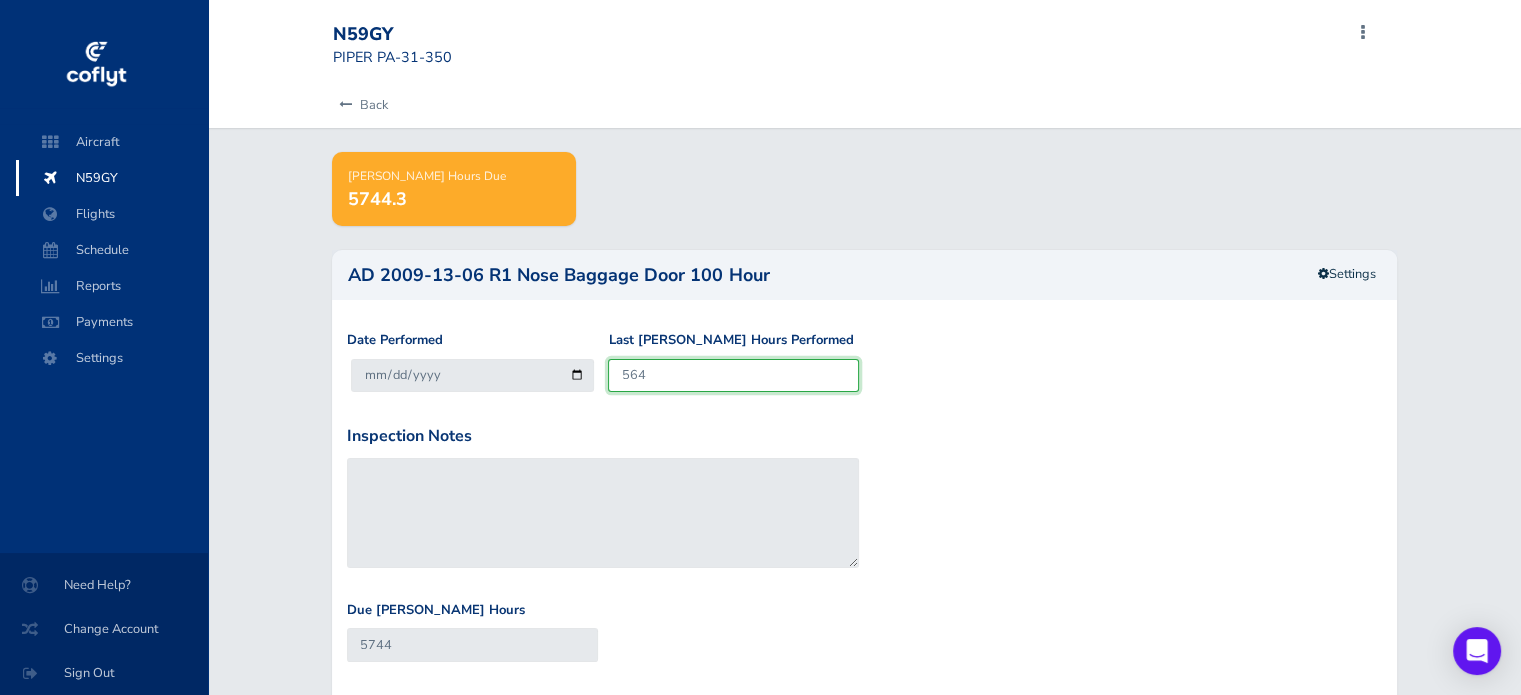 type on "664" 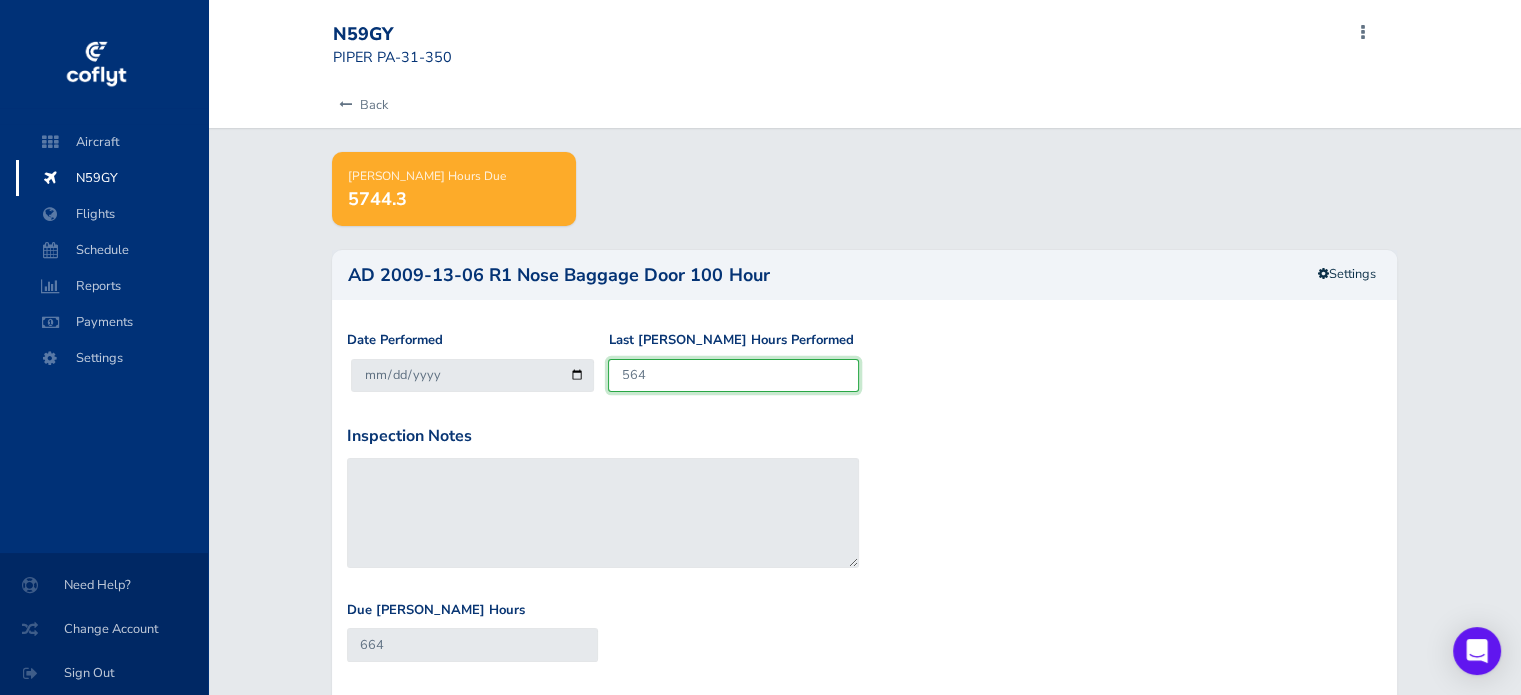 type on "56" 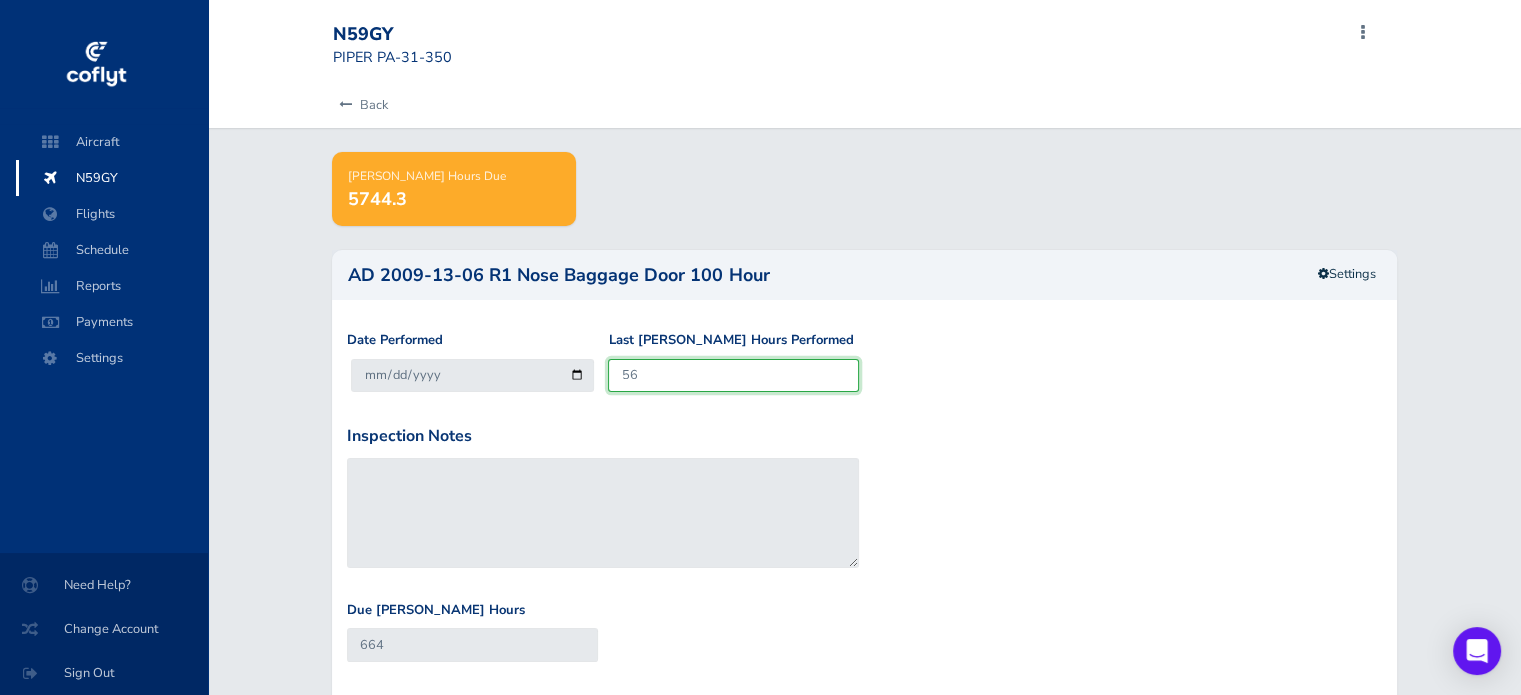 type on "156" 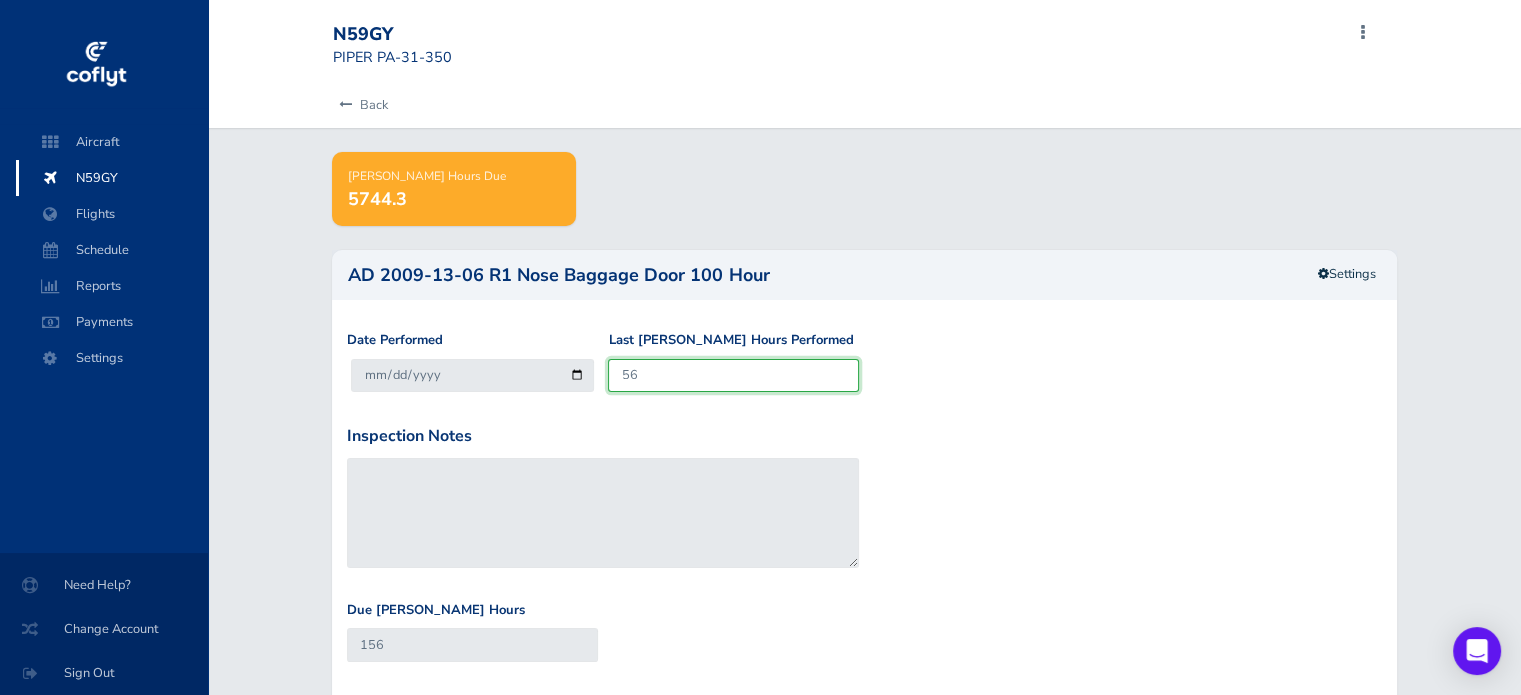 type on "5" 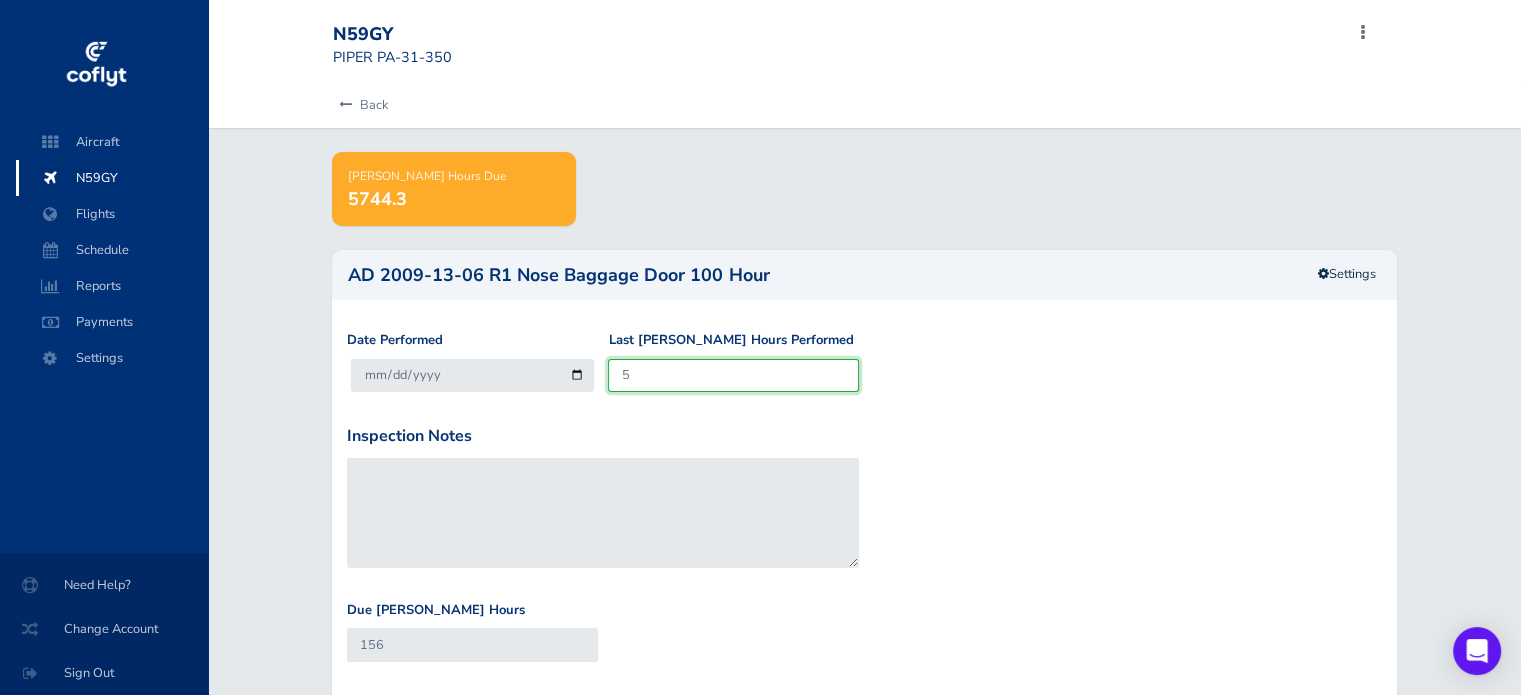 type on "105" 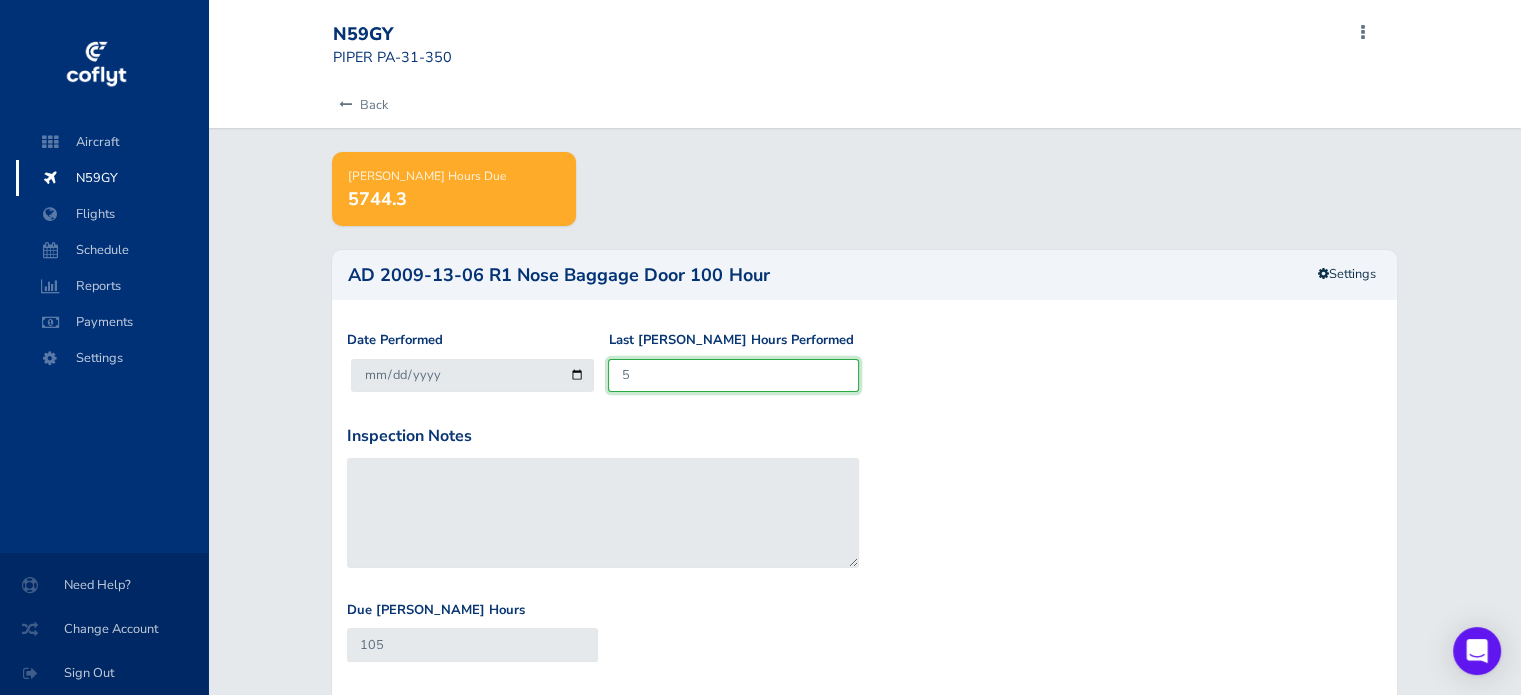 type on "57" 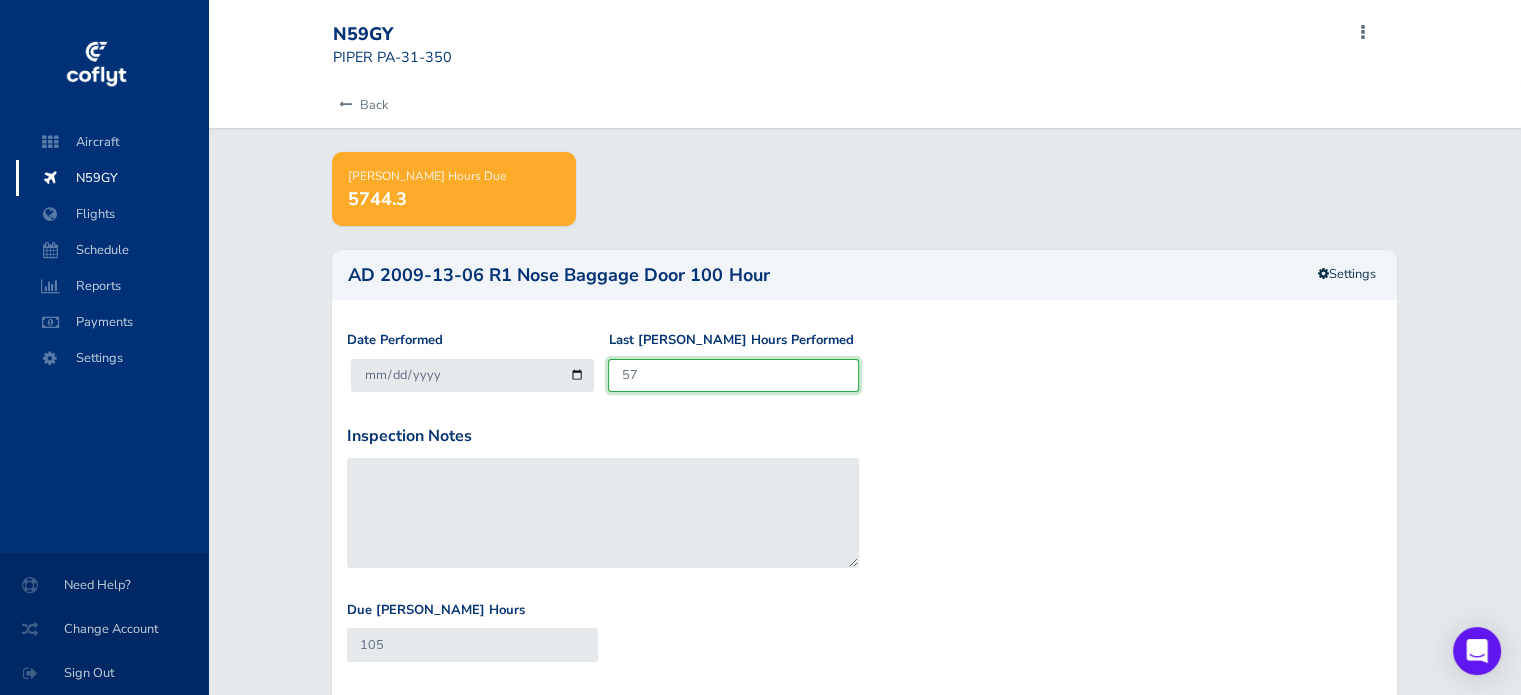 type on "157" 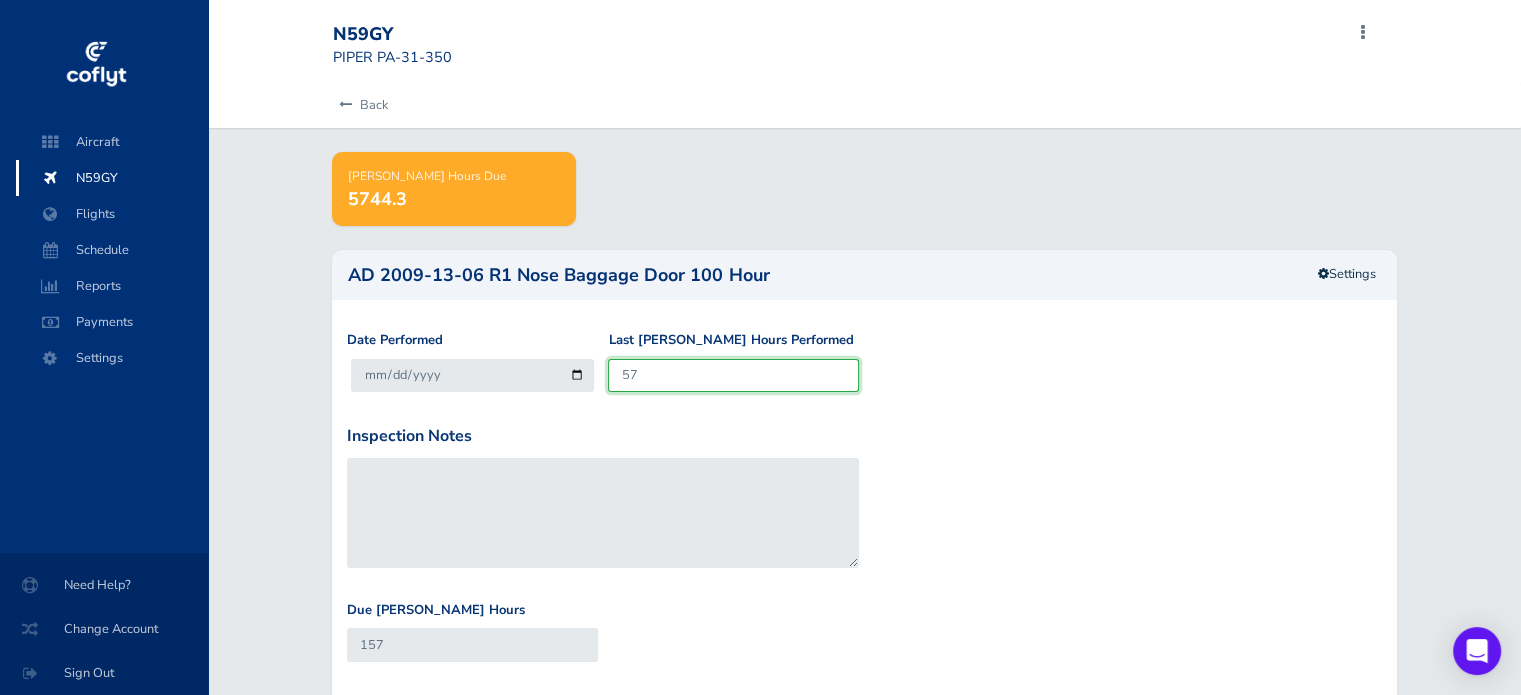 type on "574" 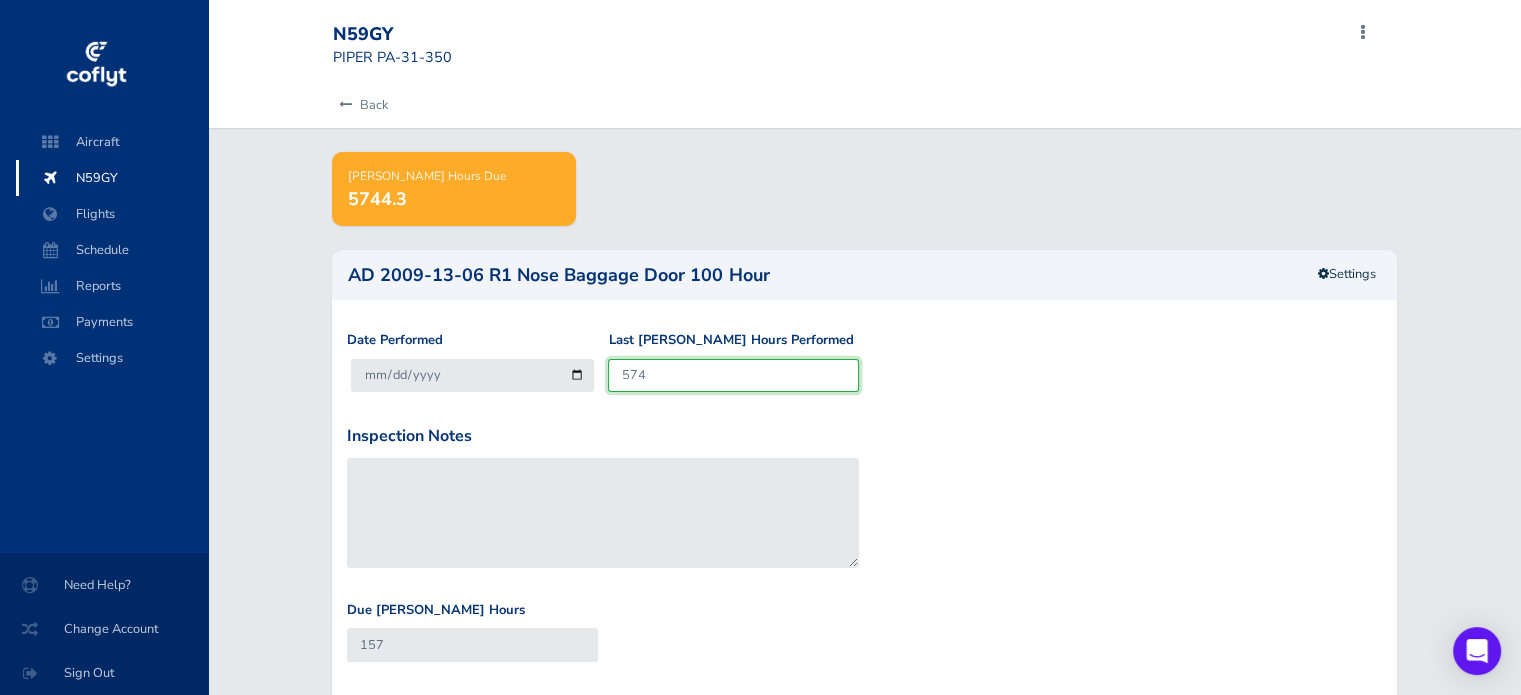 type on "674" 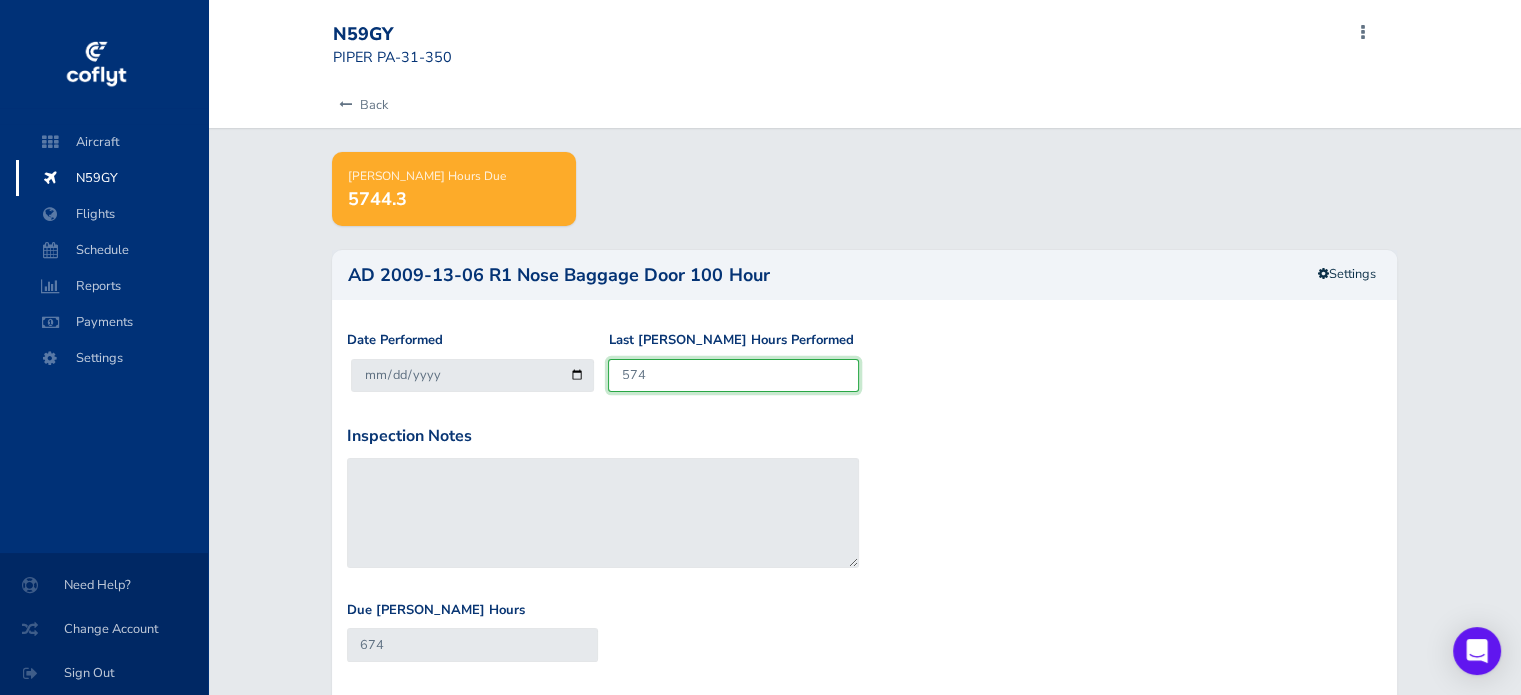 type on "5741" 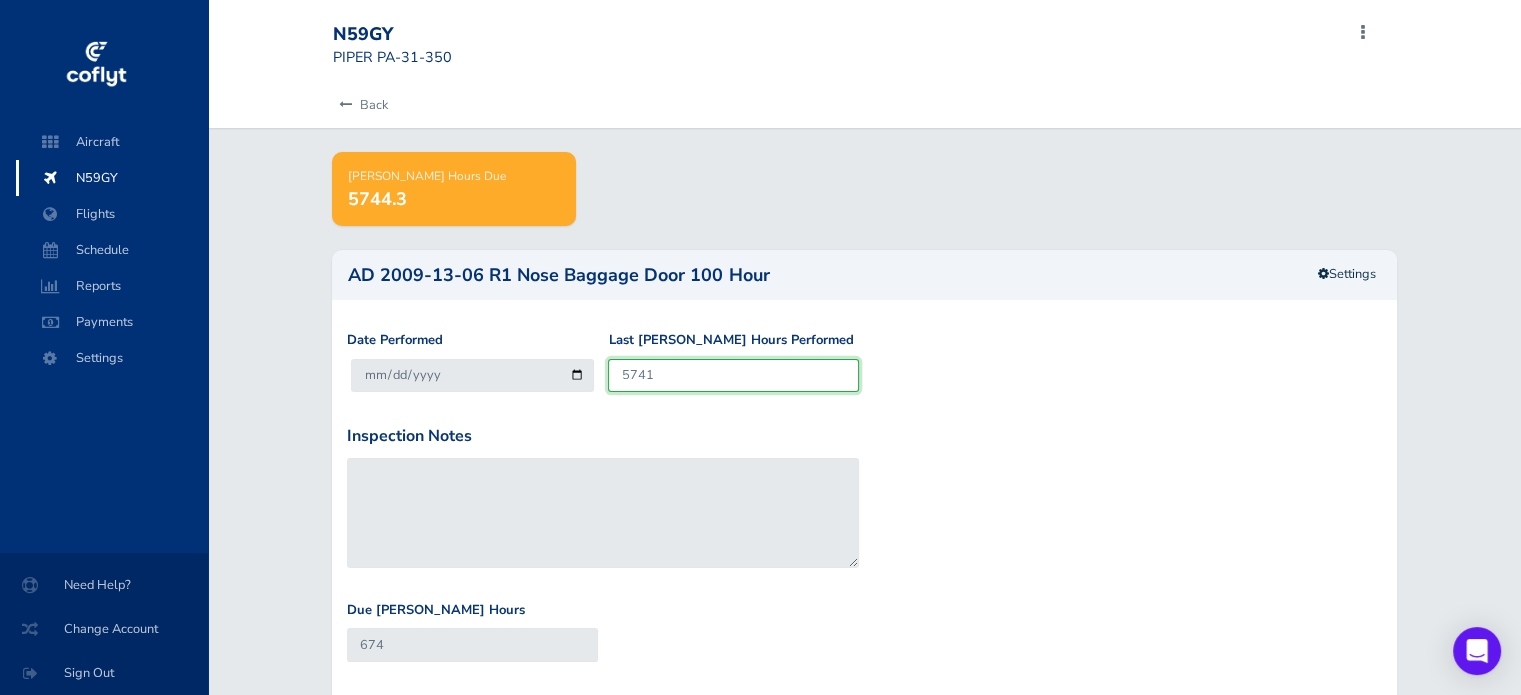 type on "5841" 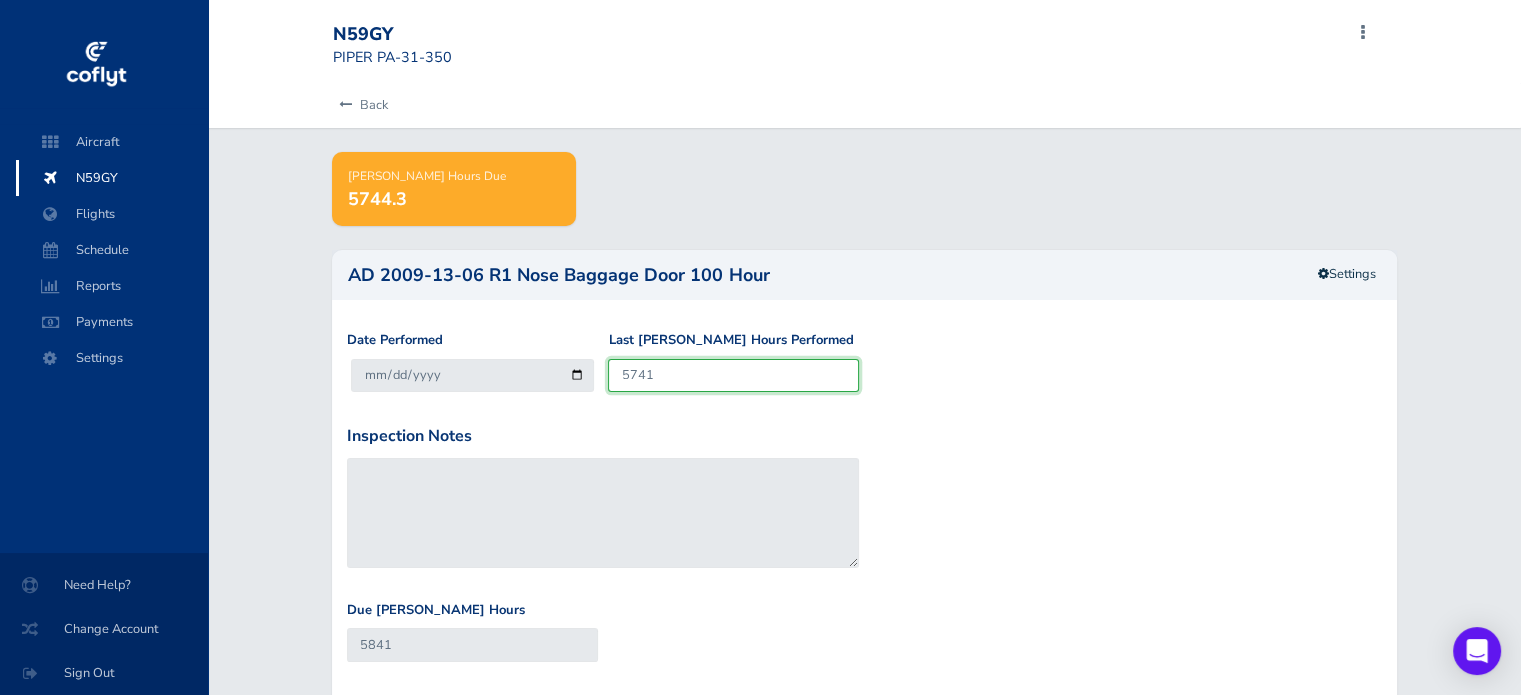 type on "5741.4" 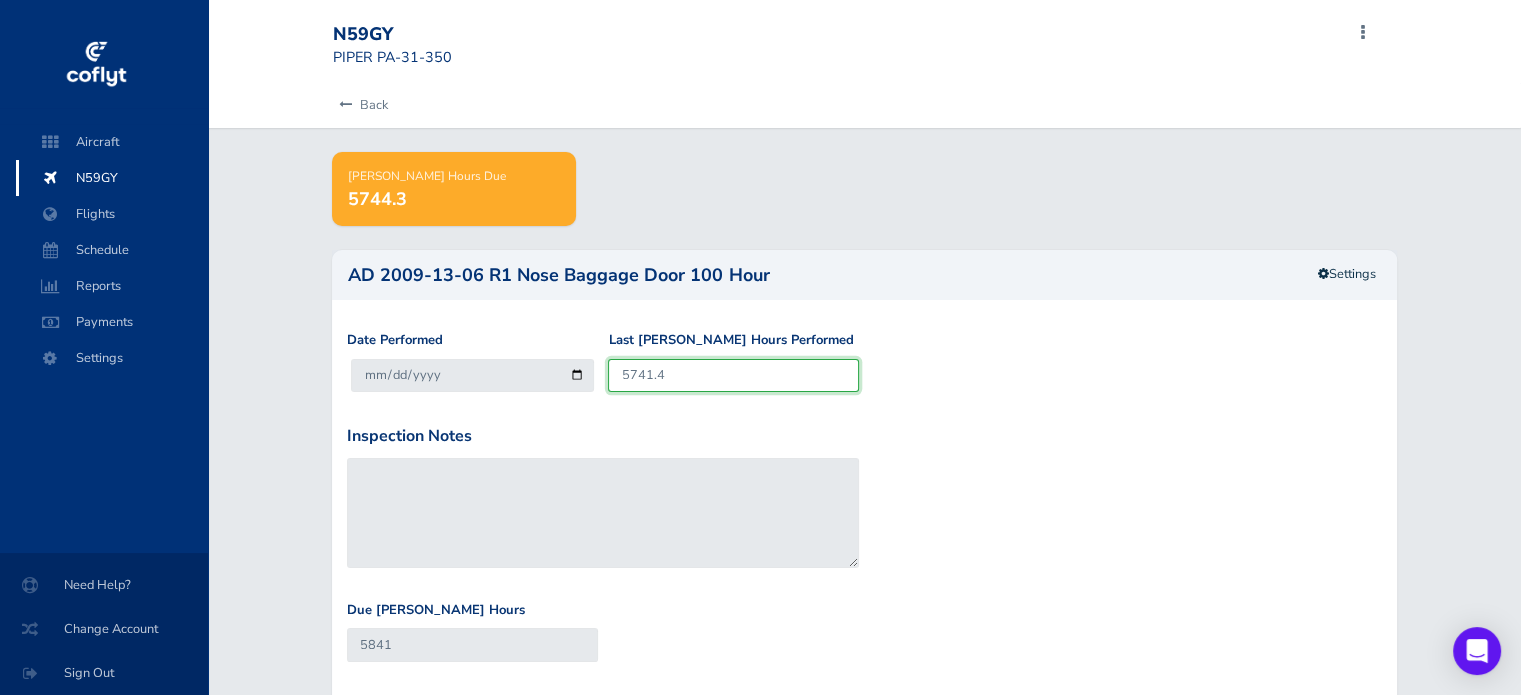 type on "5841.4" 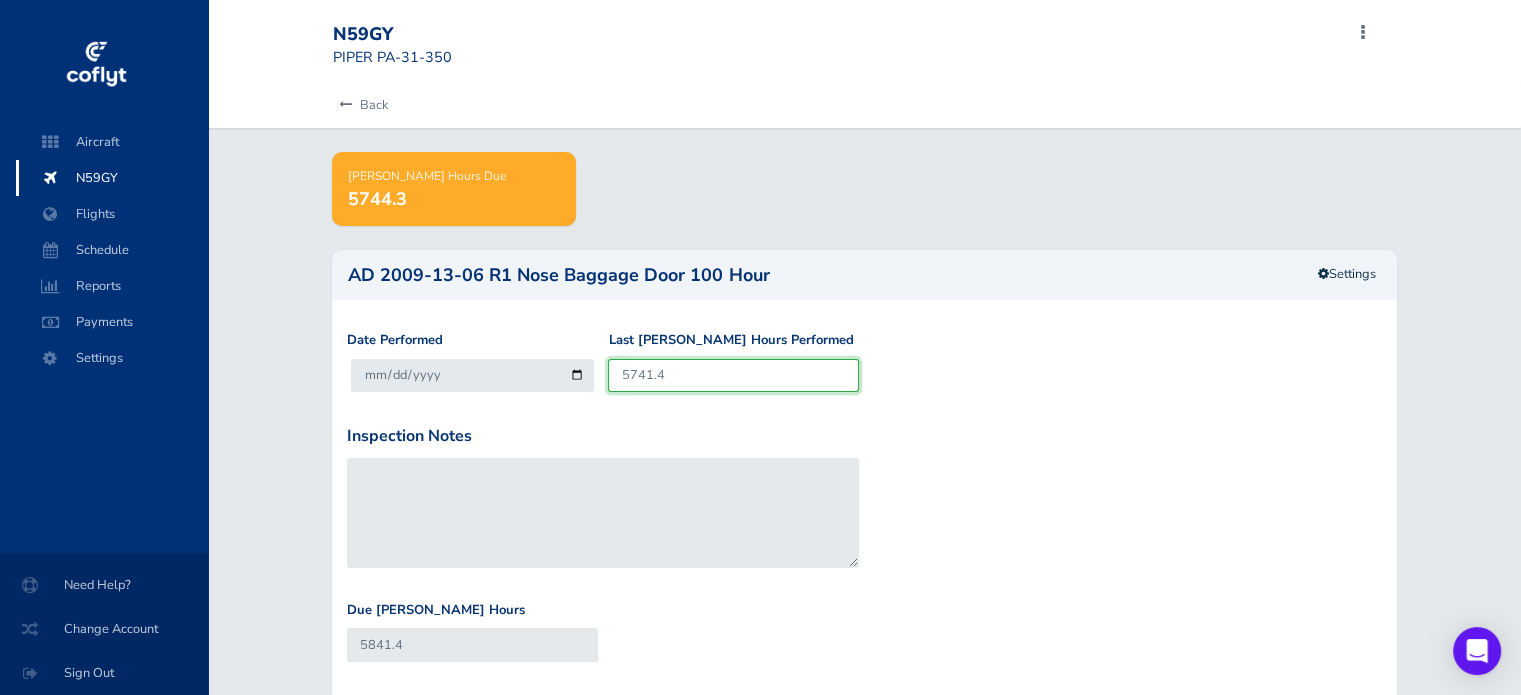 click on "5741.4" at bounding box center [733, 375] 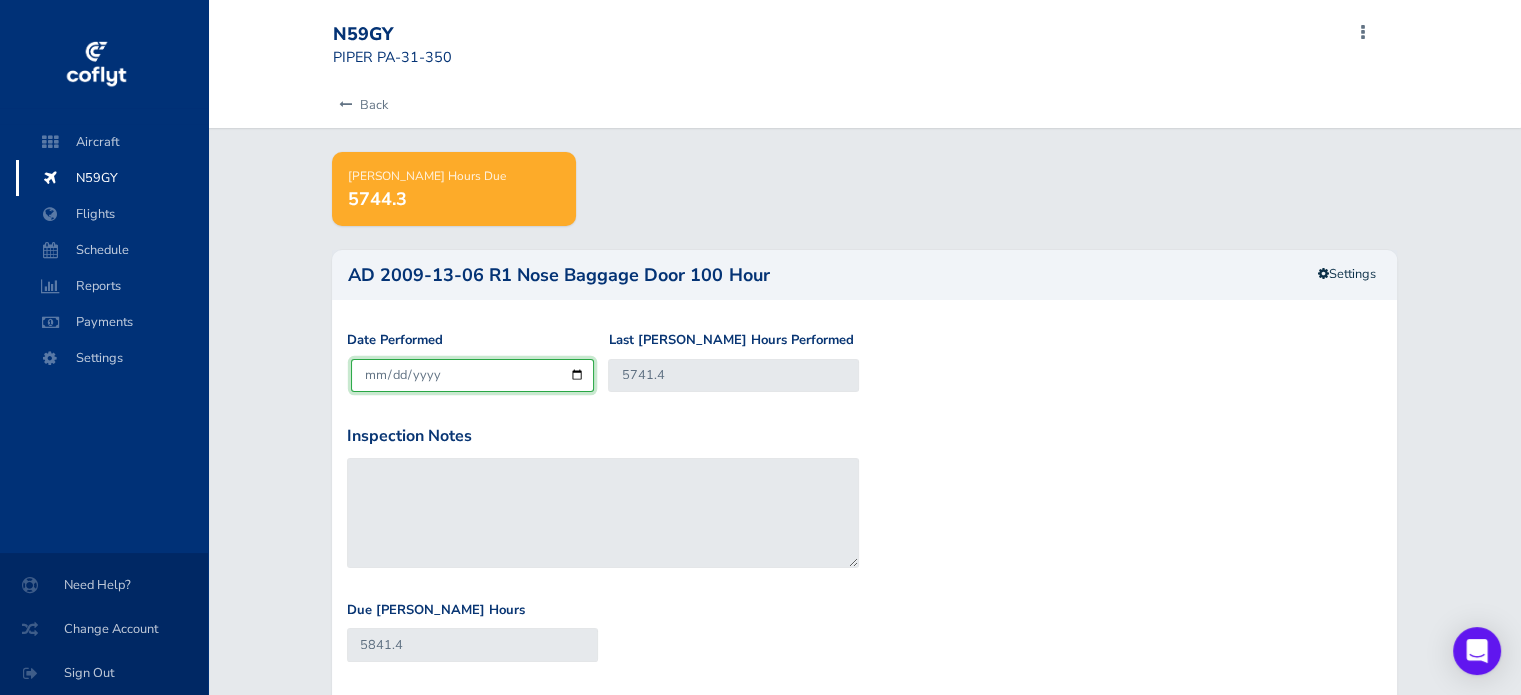 click on "[DATE]" at bounding box center [472, 375] 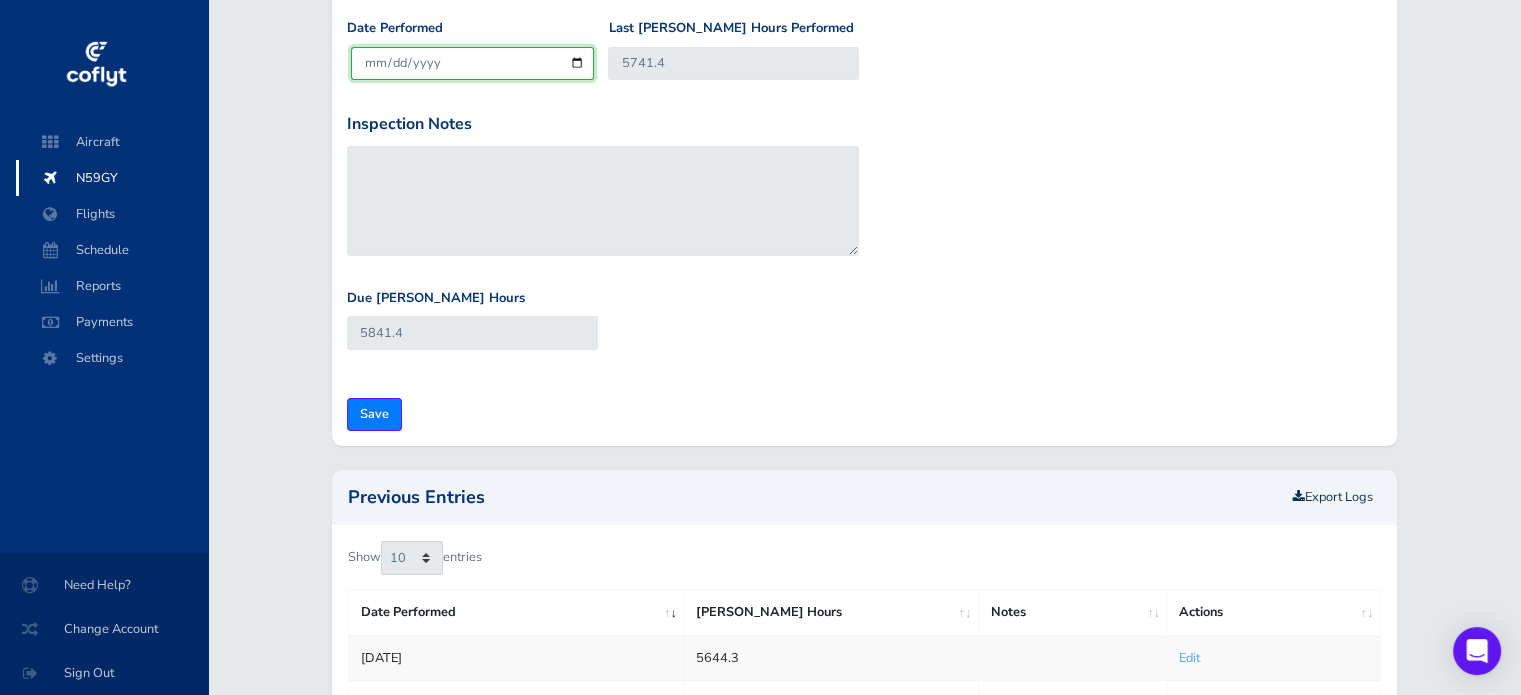 scroll, scrollTop: 315, scrollLeft: 0, axis: vertical 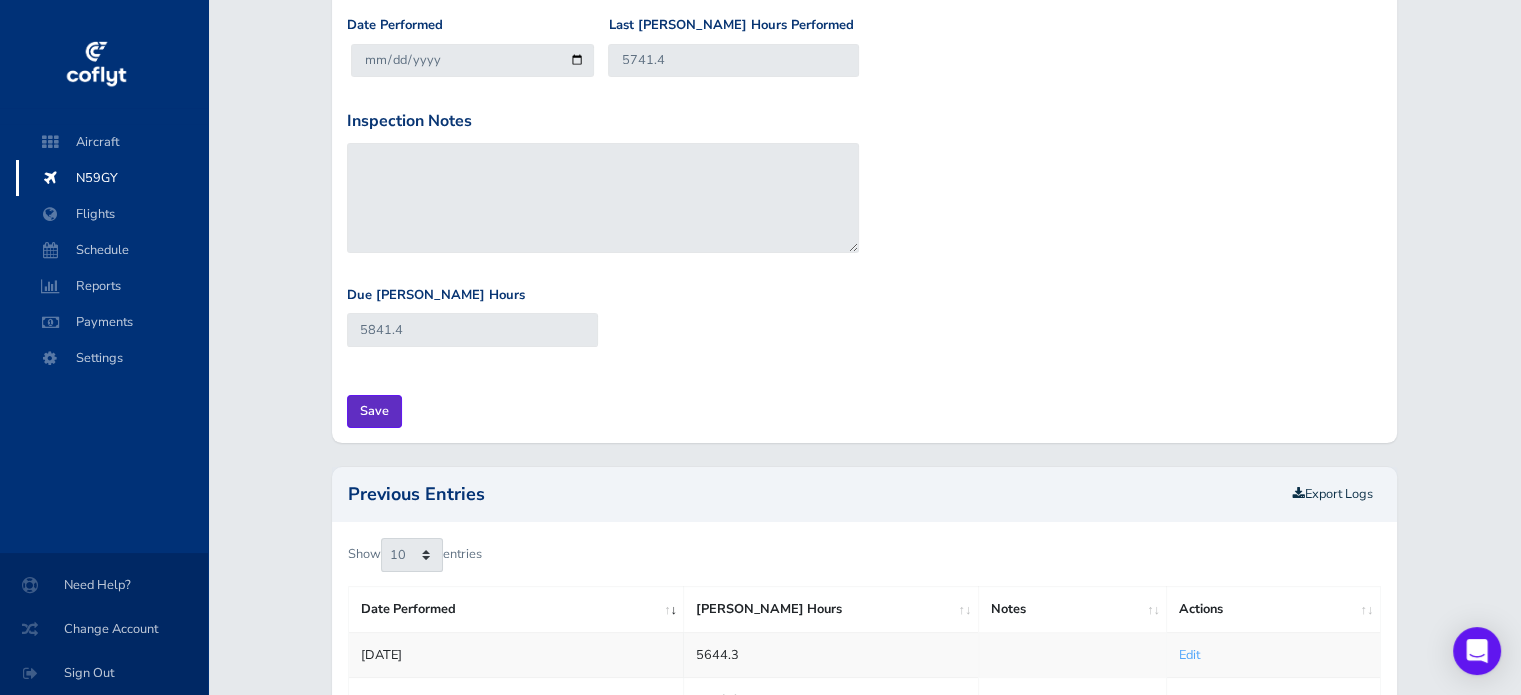 click on "Save" at bounding box center (374, 411) 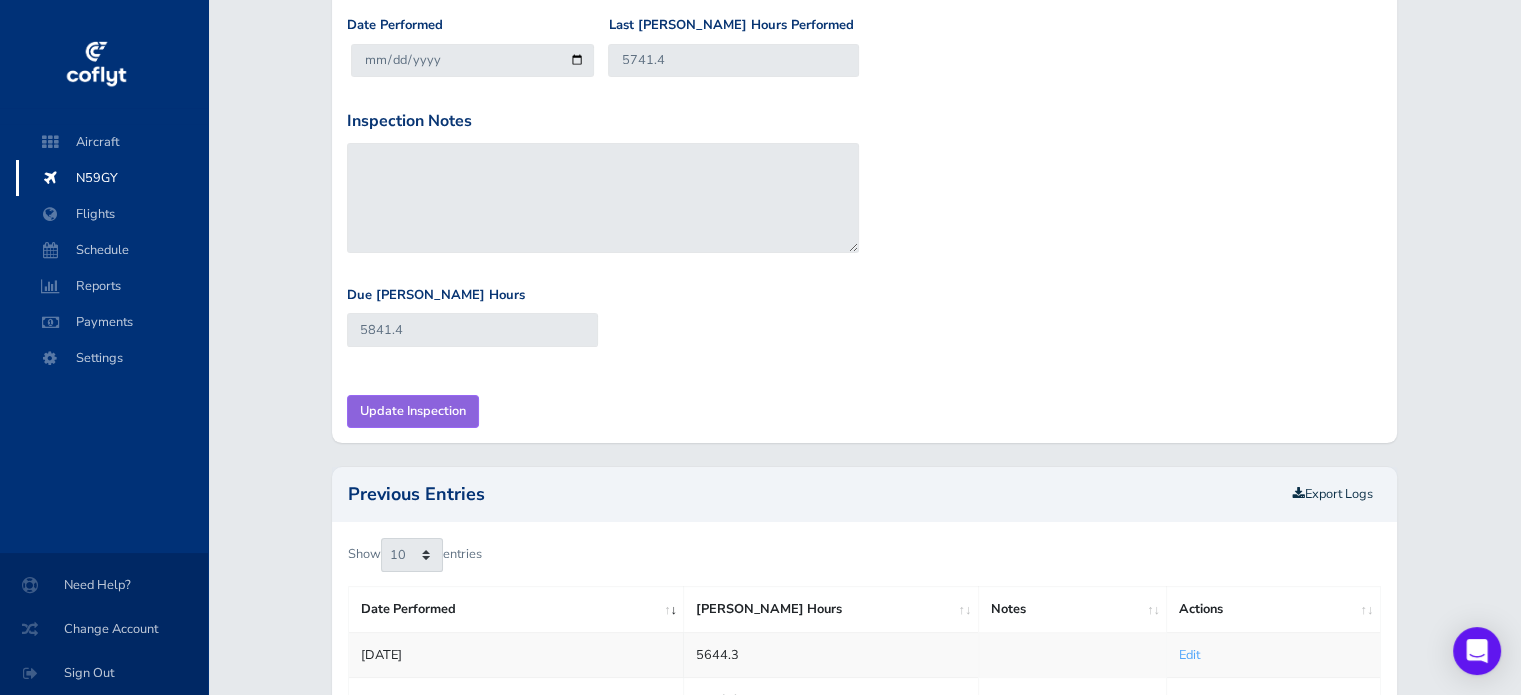 type on "Update Inspection" 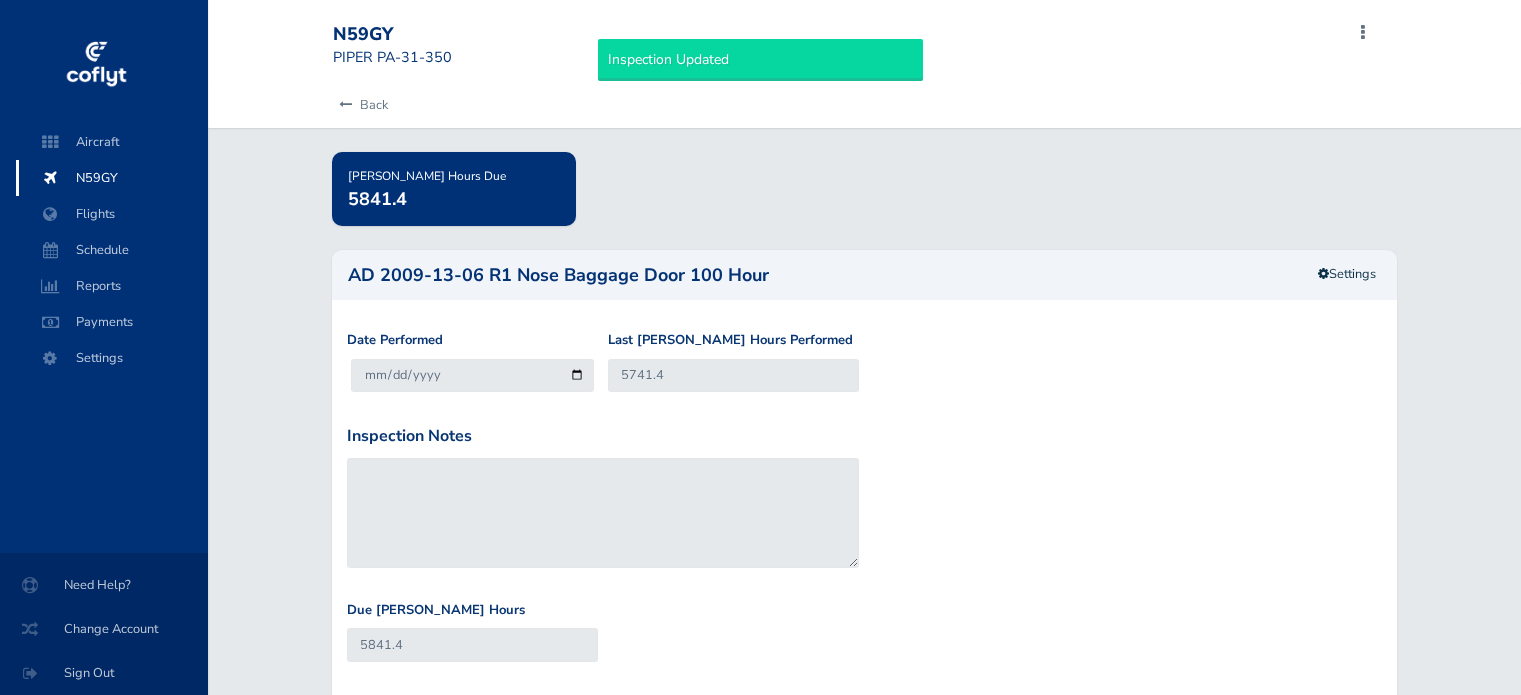 scroll, scrollTop: 0, scrollLeft: 0, axis: both 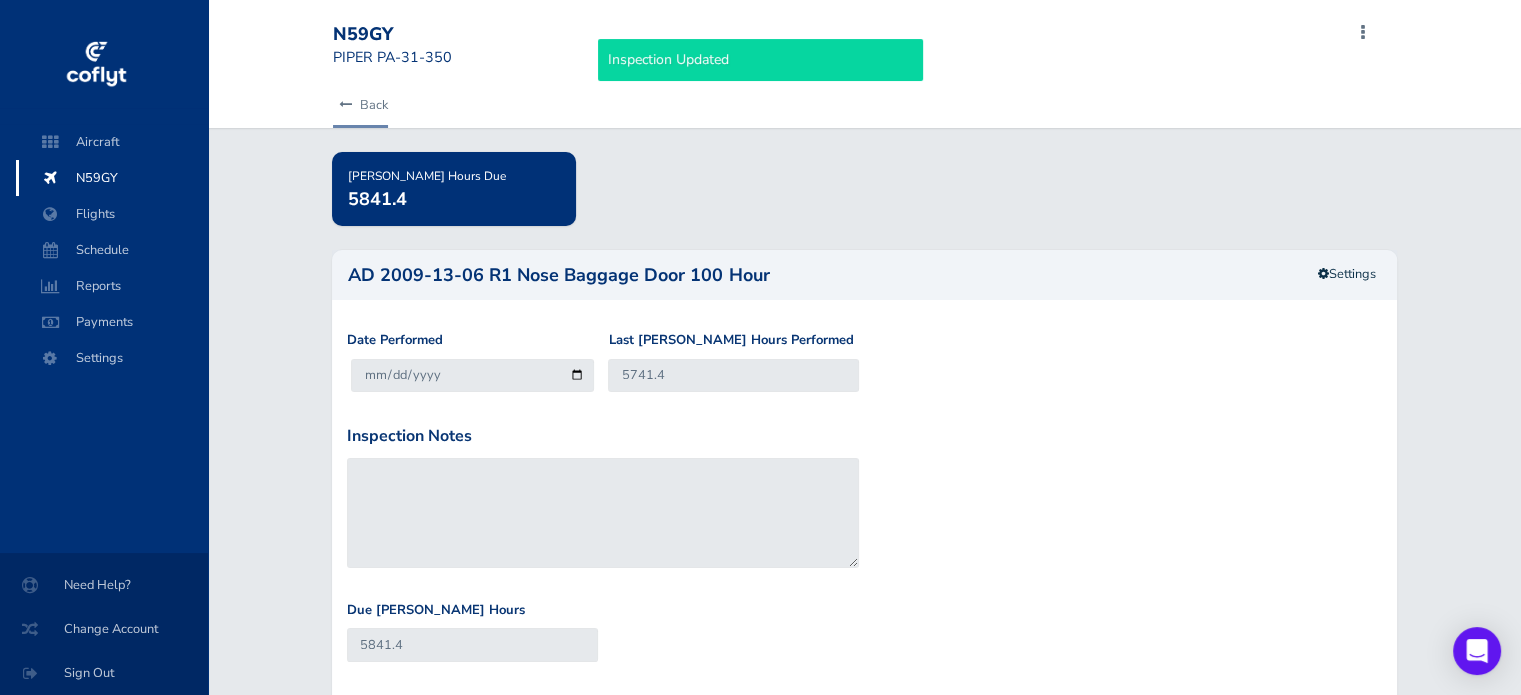 click on "Back" at bounding box center [360, 105] 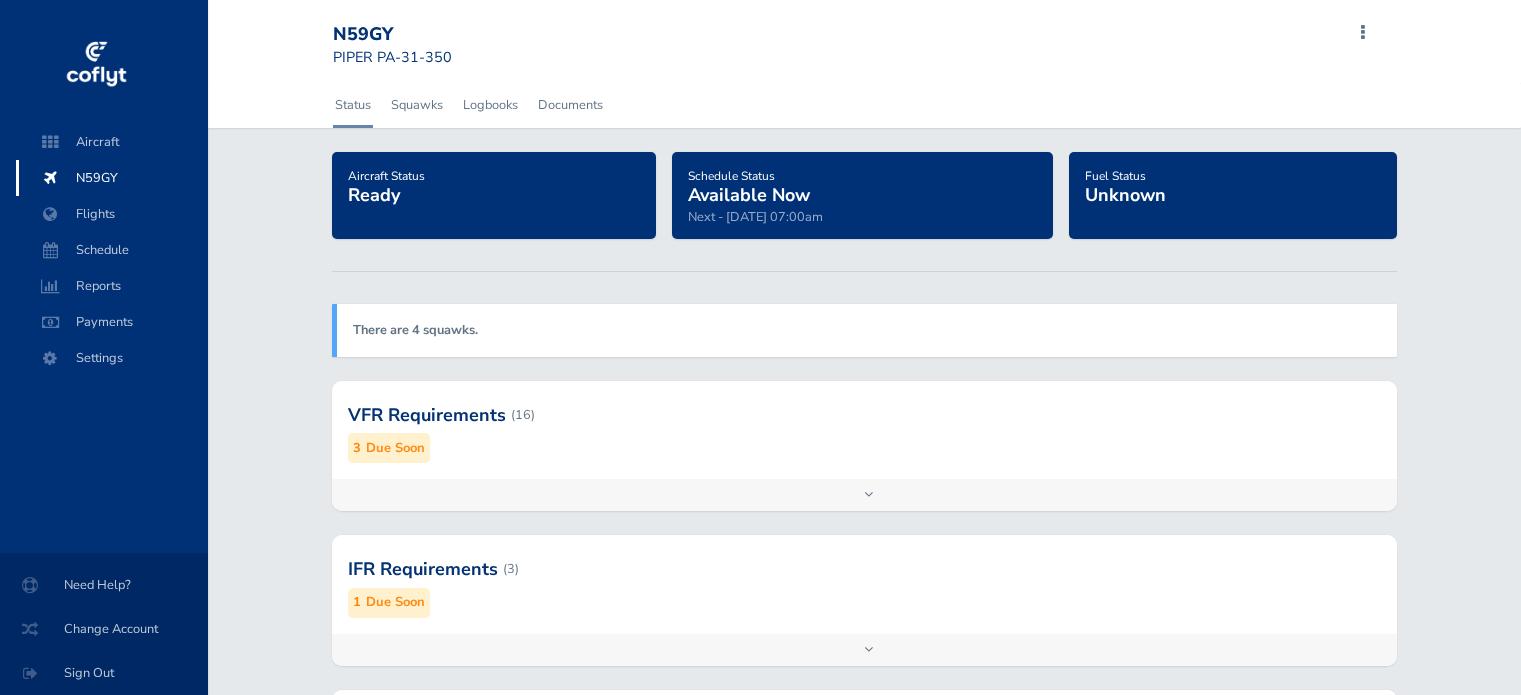 scroll, scrollTop: 0, scrollLeft: 0, axis: both 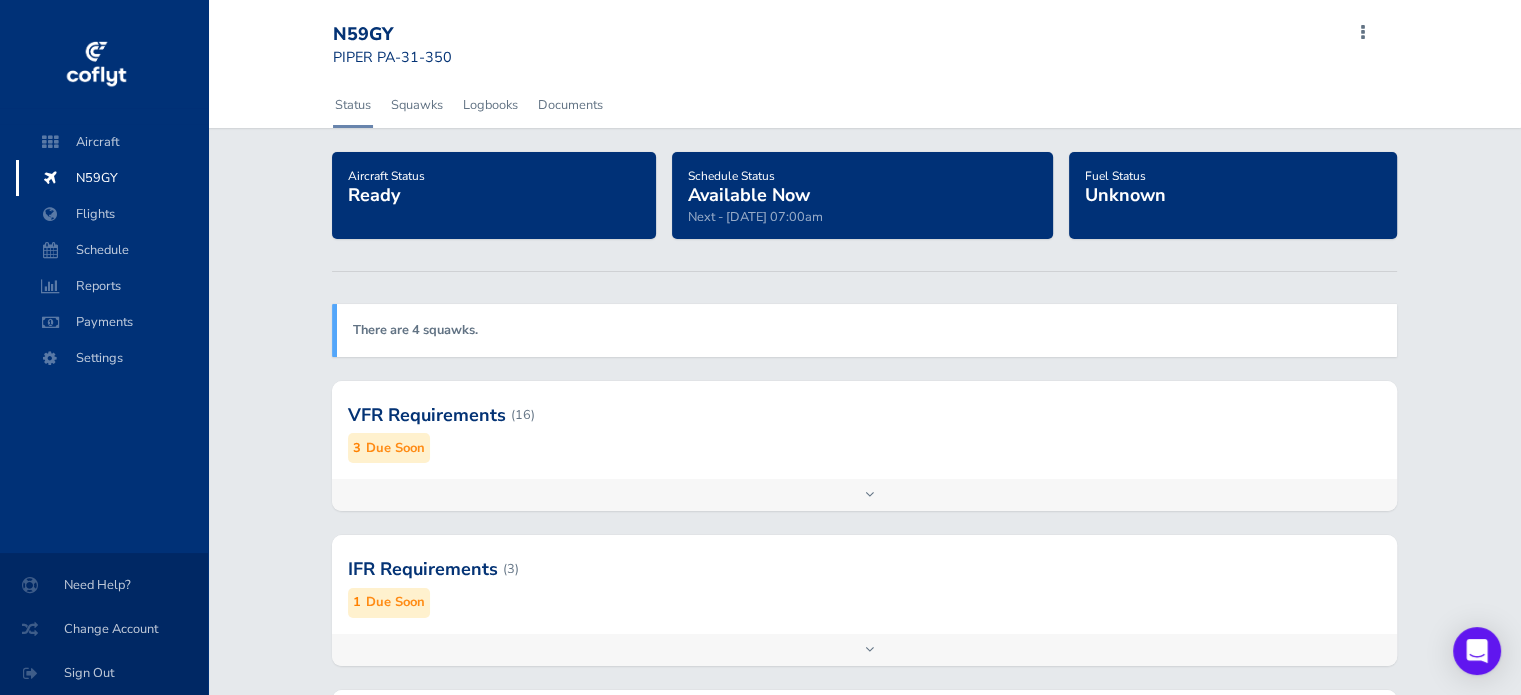 click on "Add inspection
Edit" at bounding box center (864, 495) 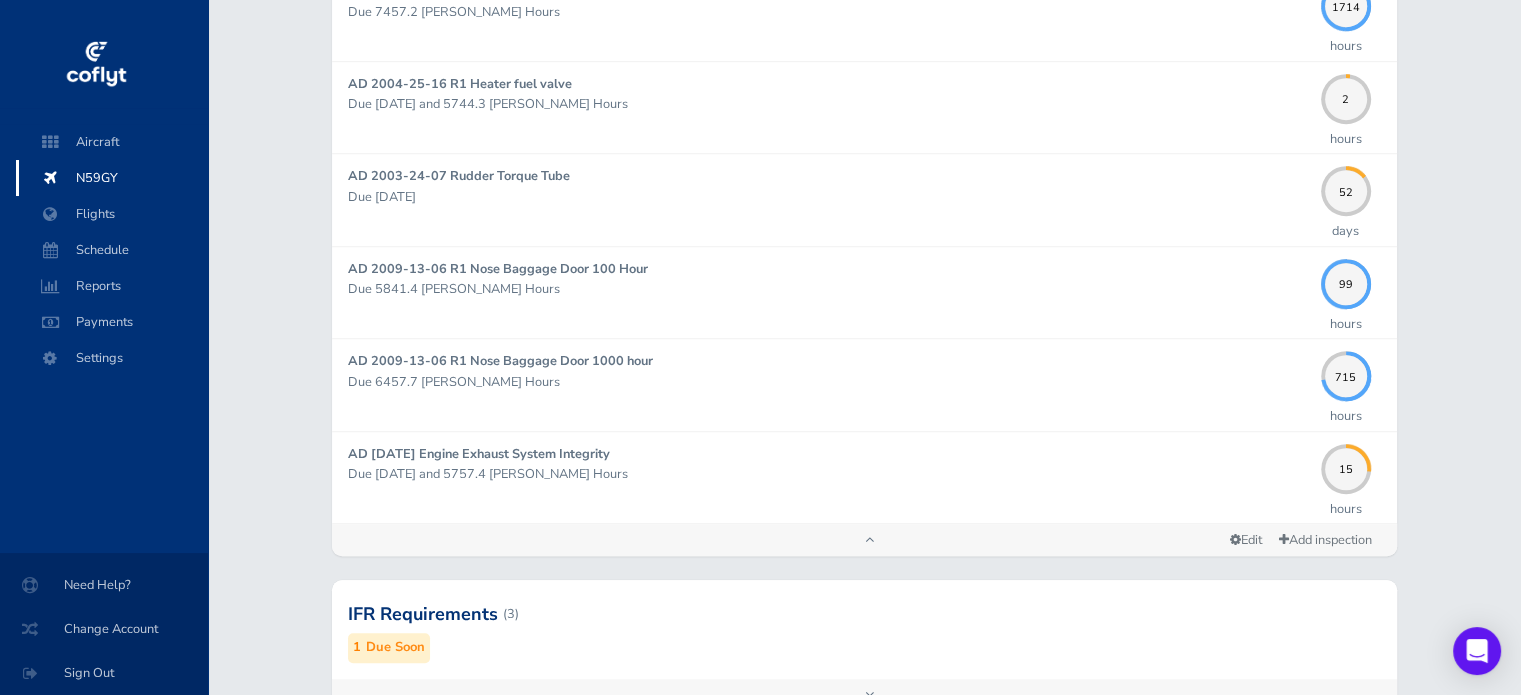 scroll, scrollTop: 1420, scrollLeft: 0, axis: vertical 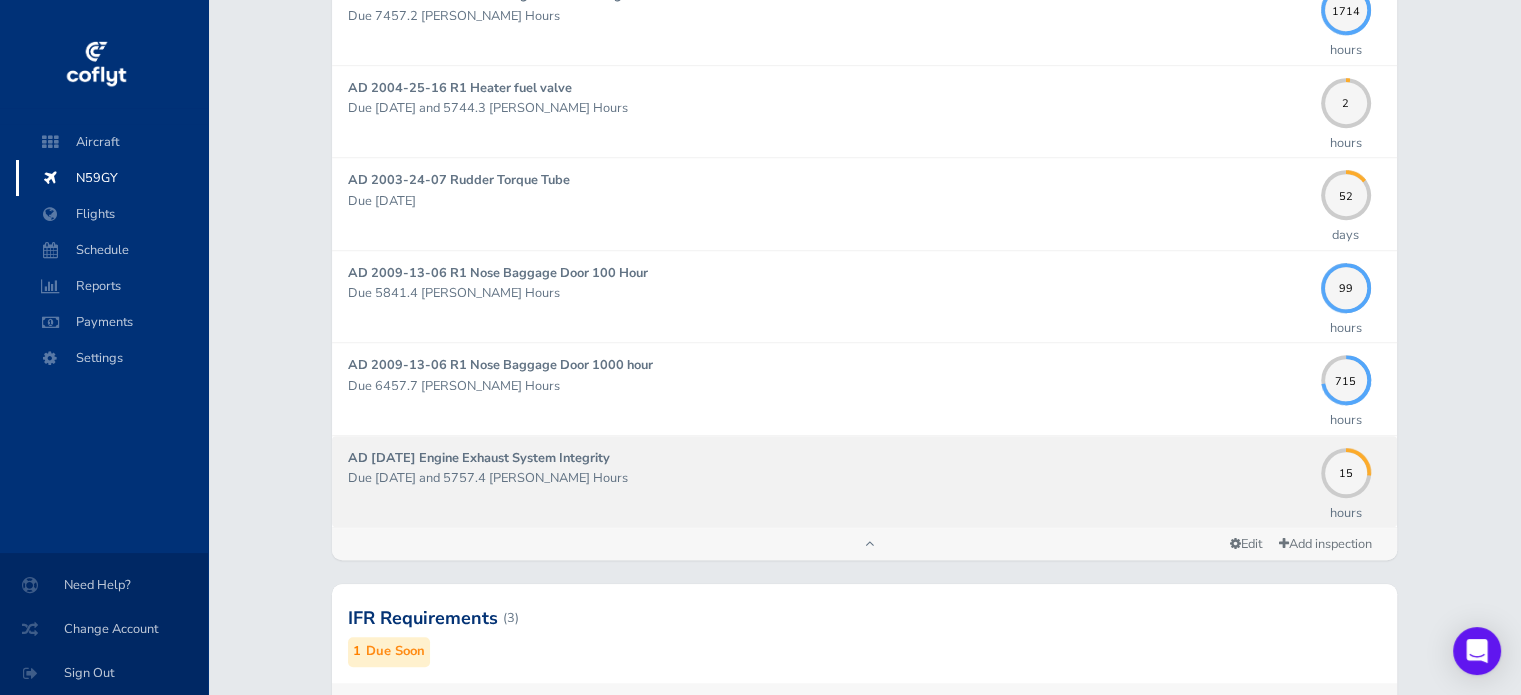 click on "Due 11/30/2025 and 5757.4 Hobbs Hours" at bounding box center (829, 478) 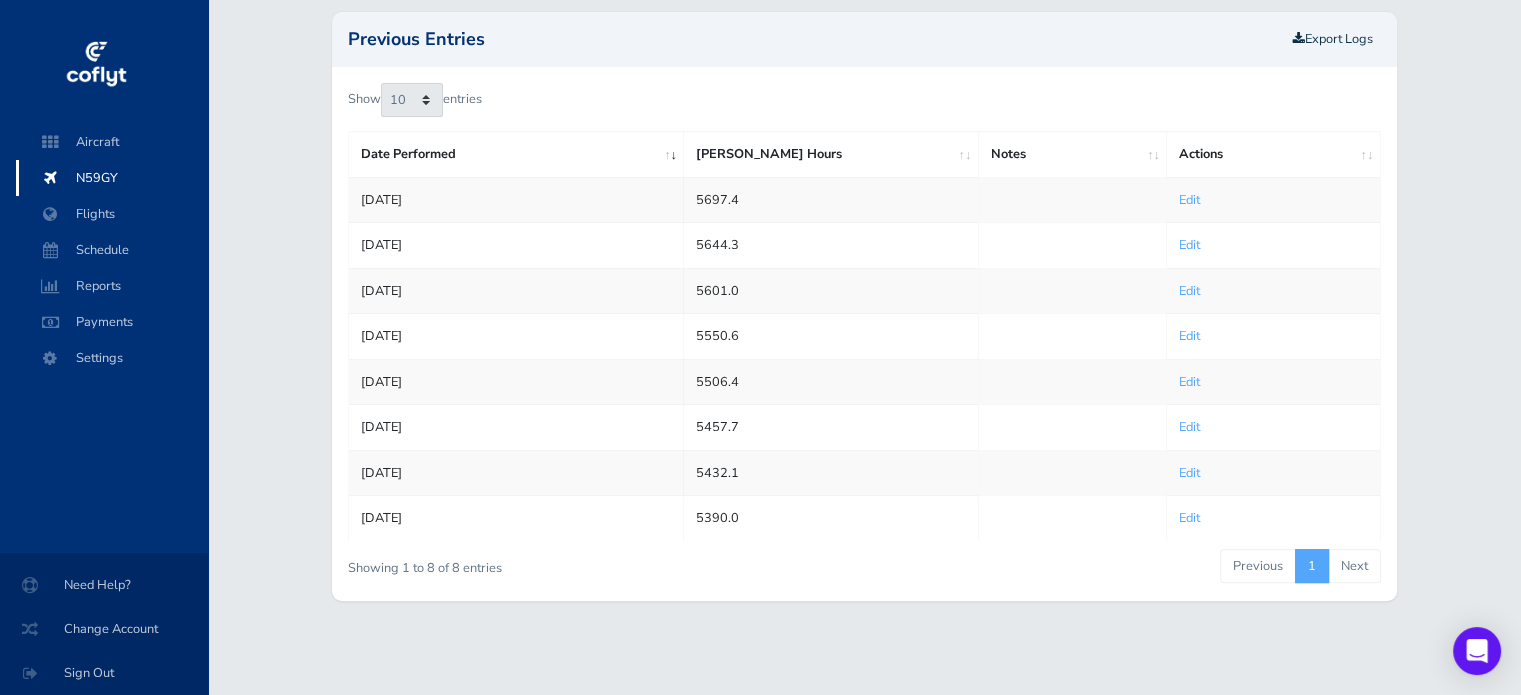 scroll, scrollTop: 0, scrollLeft: 0, axis: both 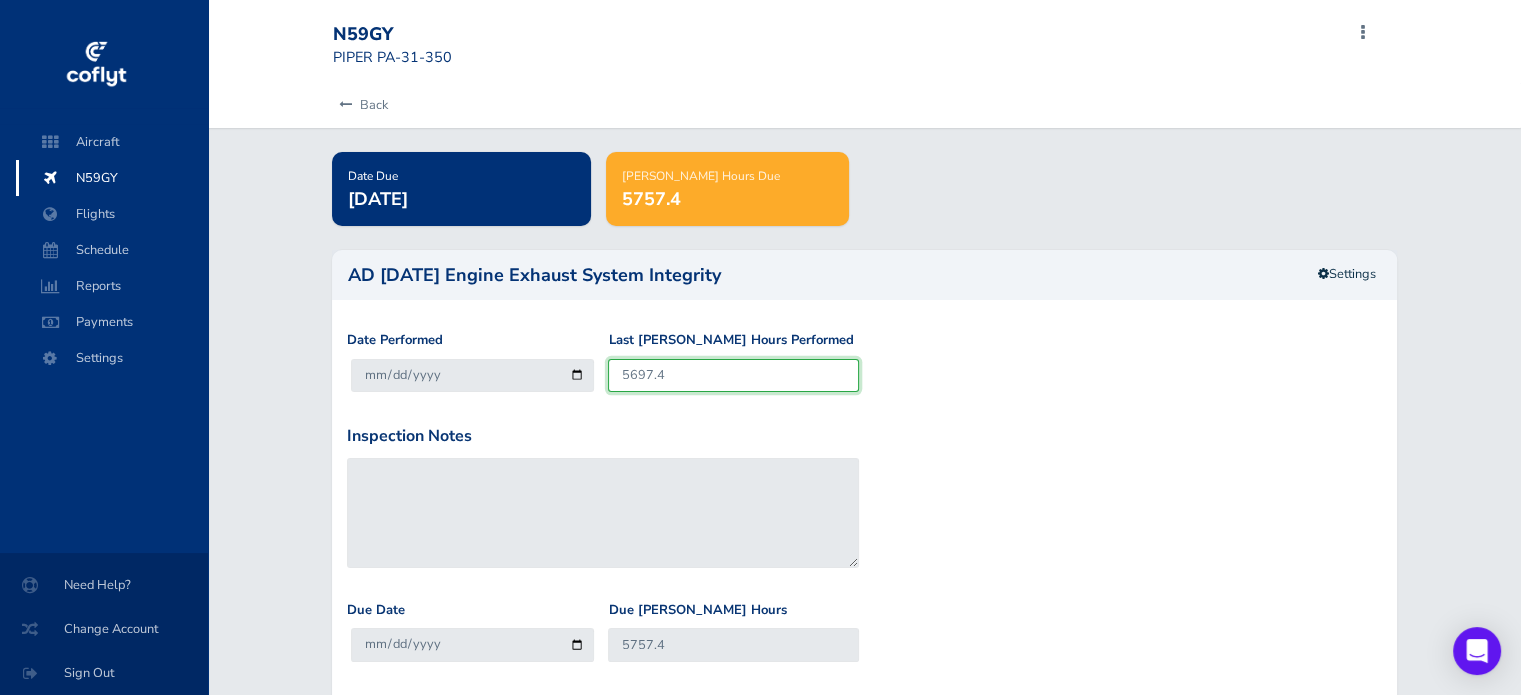 click on "5697.4" at bounding box center (733, 375) 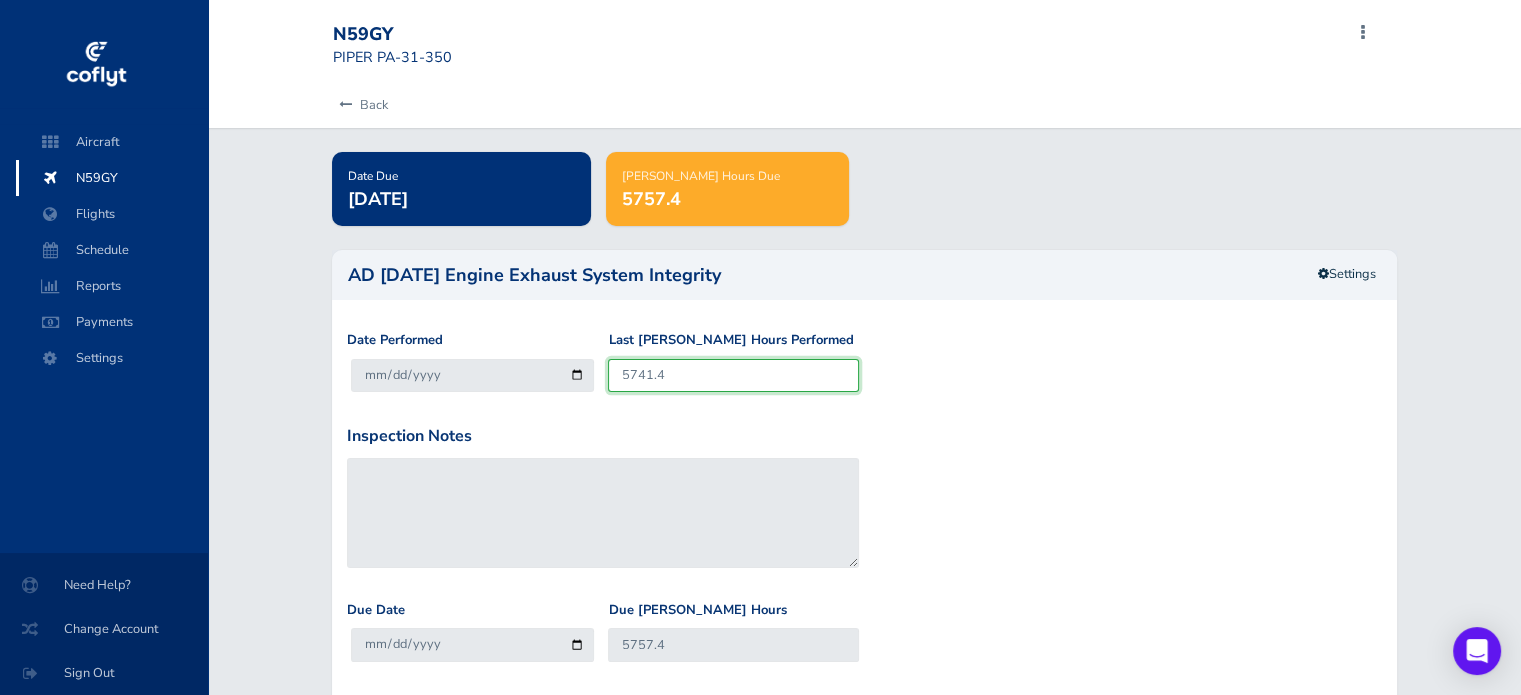 type on "5801.4" 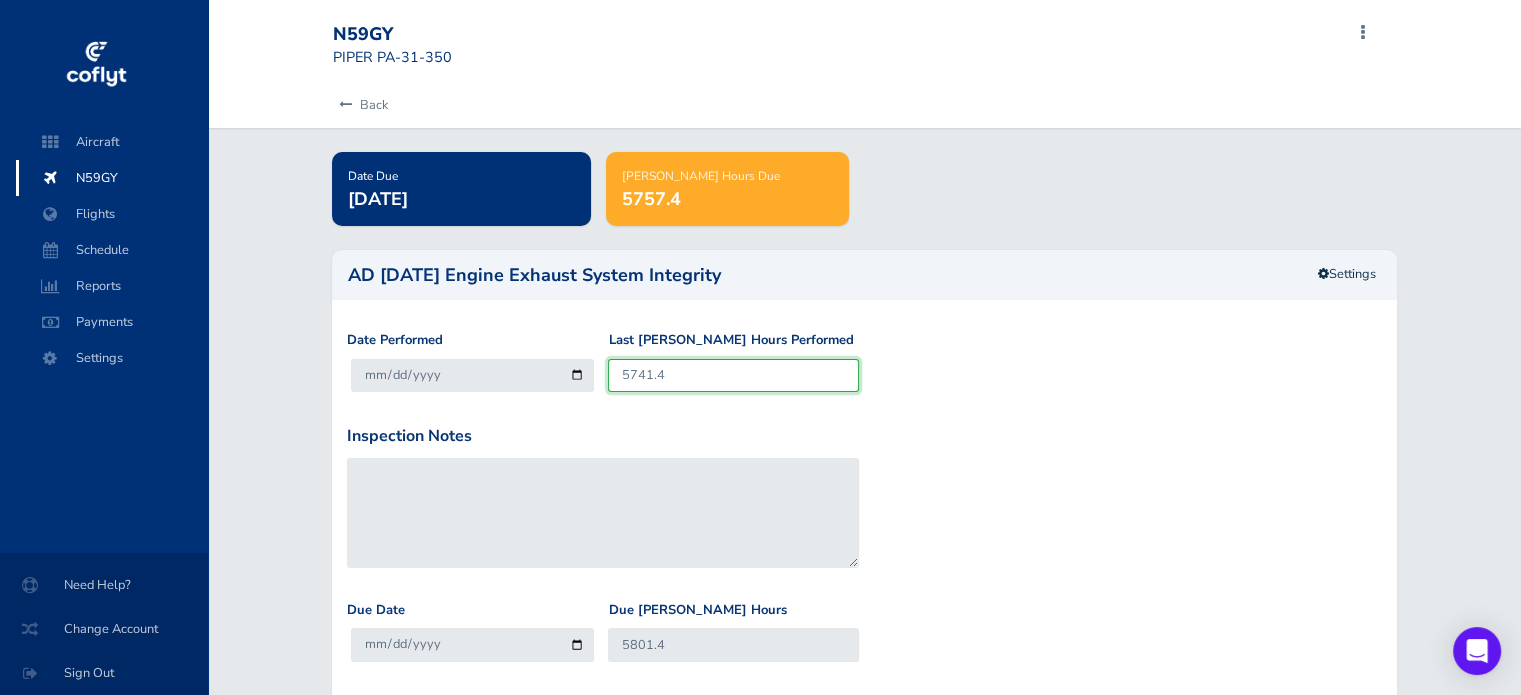 type on "5741.4" 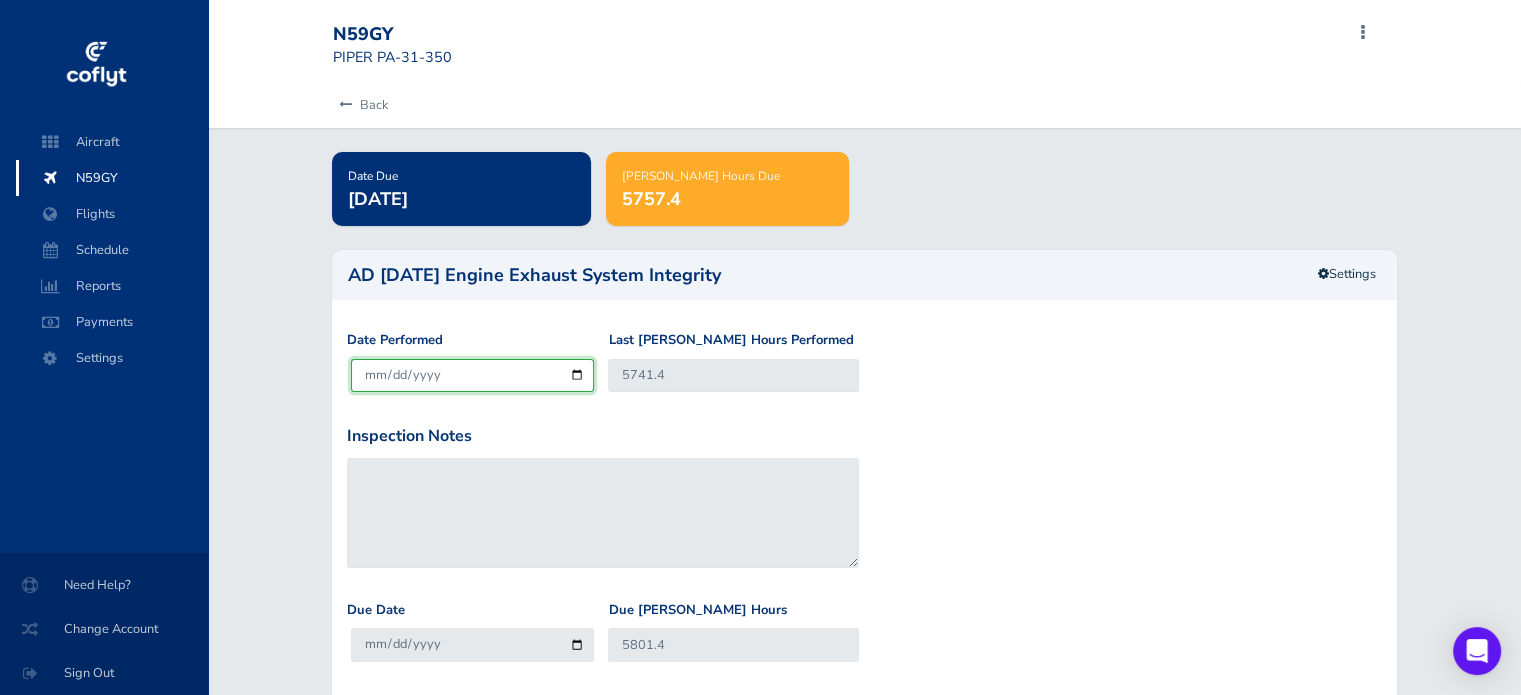 click on "[DATE]" at bounding box center [472, 375] 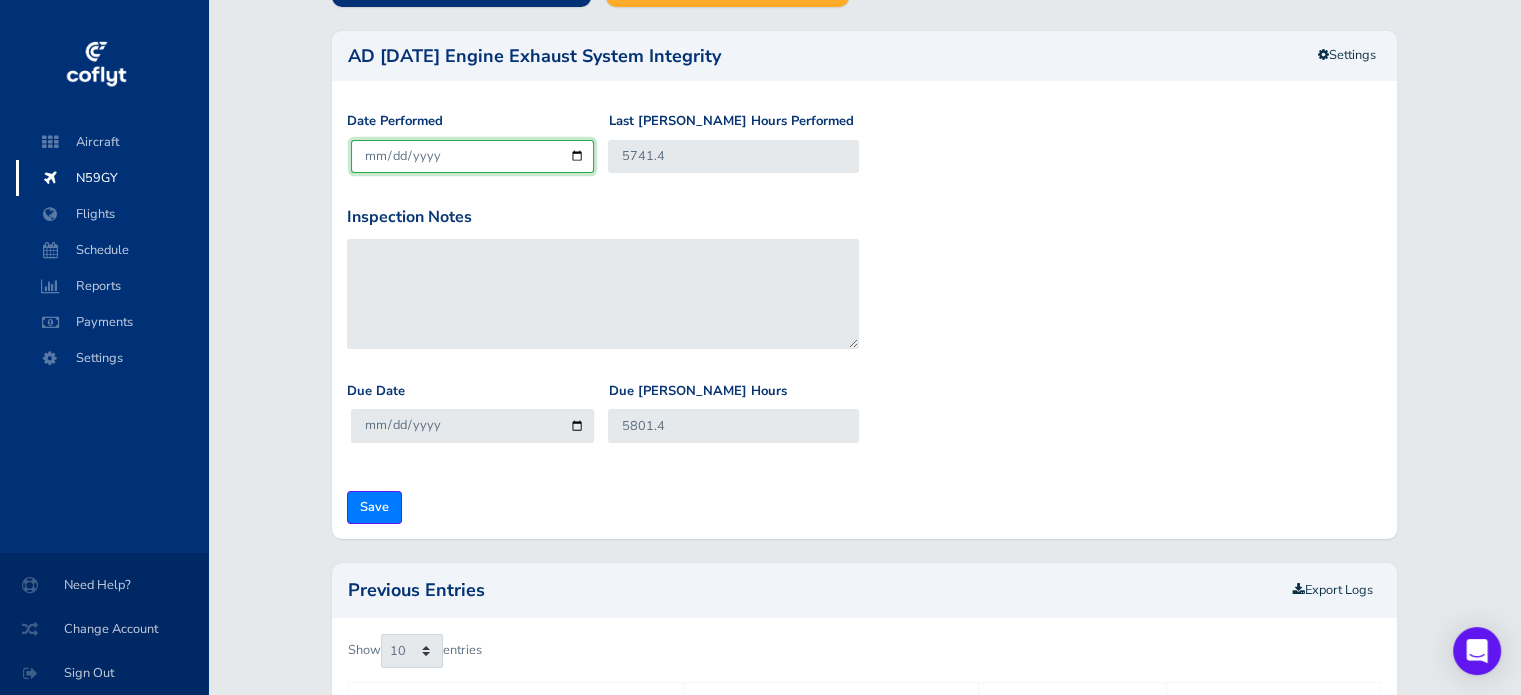 scroll, scrollTop: 240, scrollLeft: 0, axis: vertical 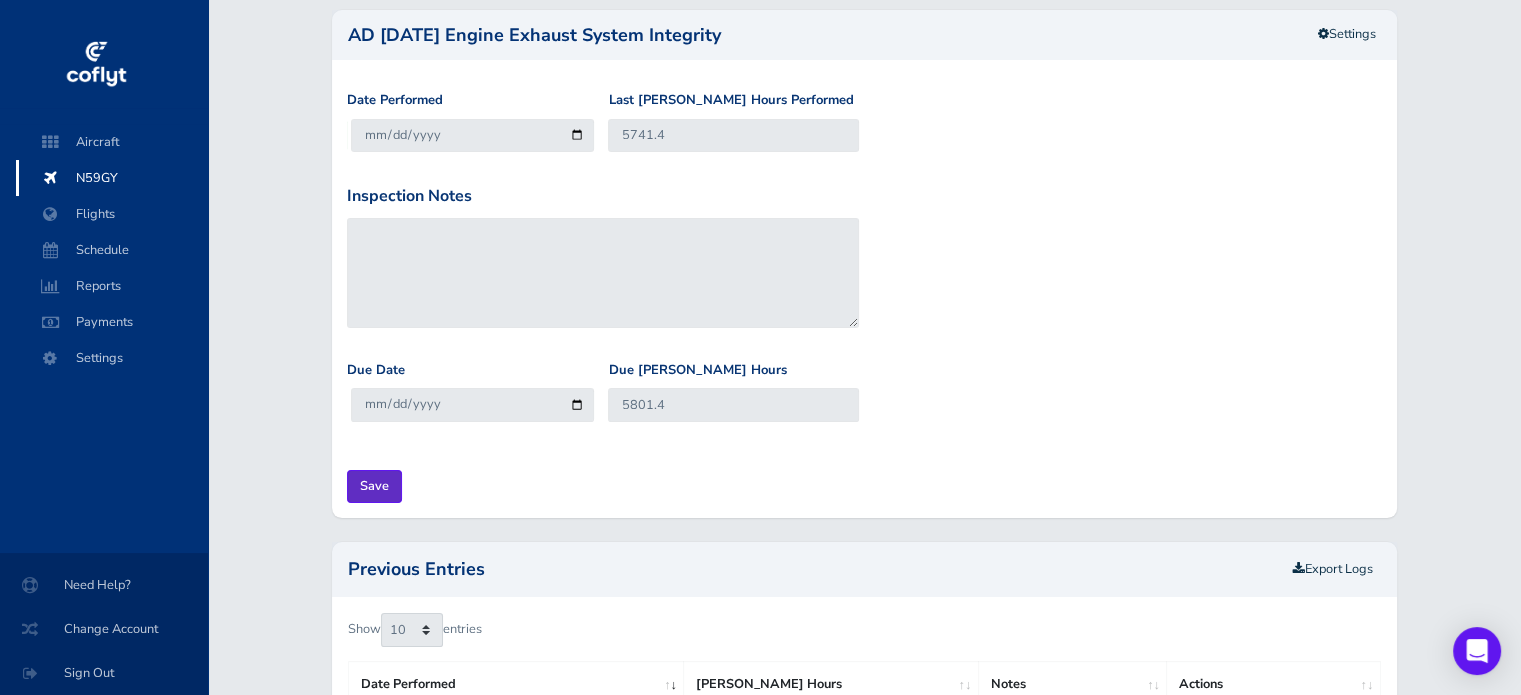 click on "Save" at bounding box center [374, 486] 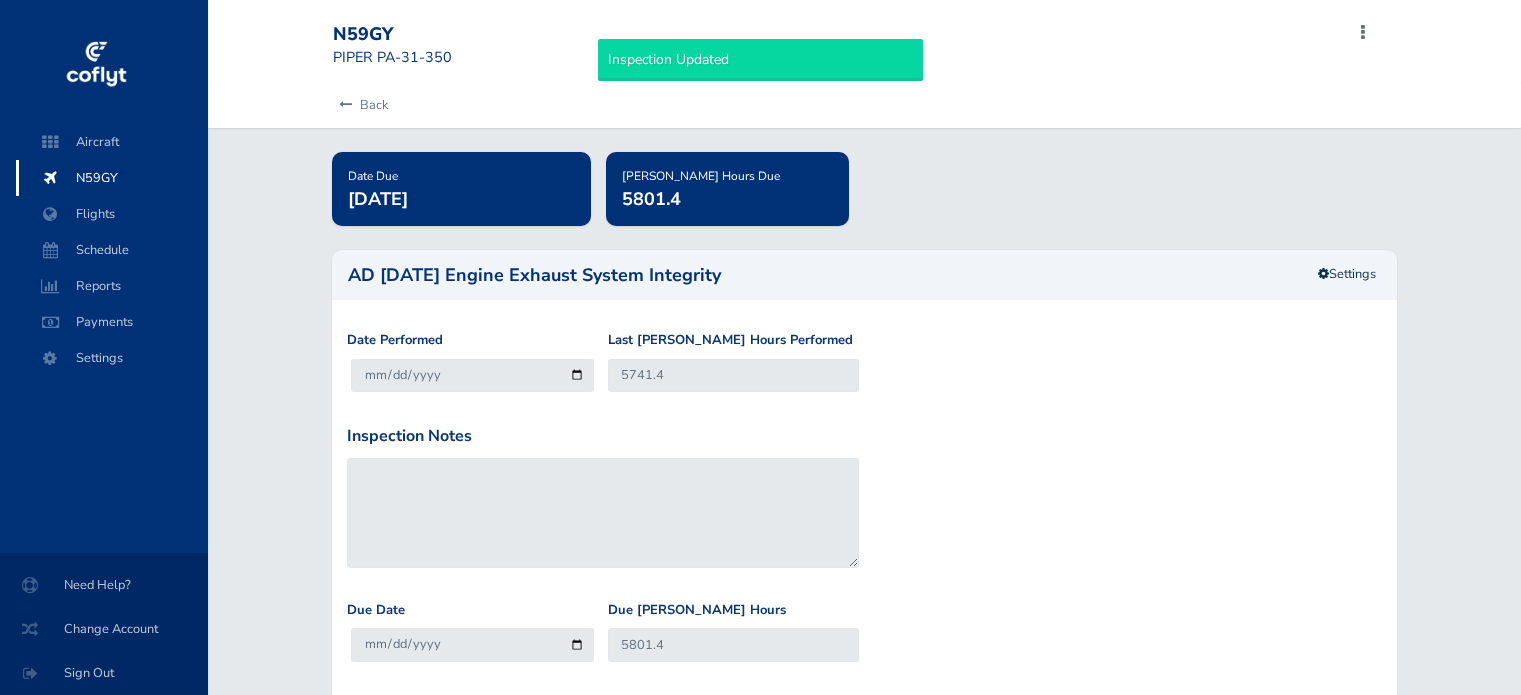 scroll, scrollTop: 0, scrollLeft: 0, axis: both 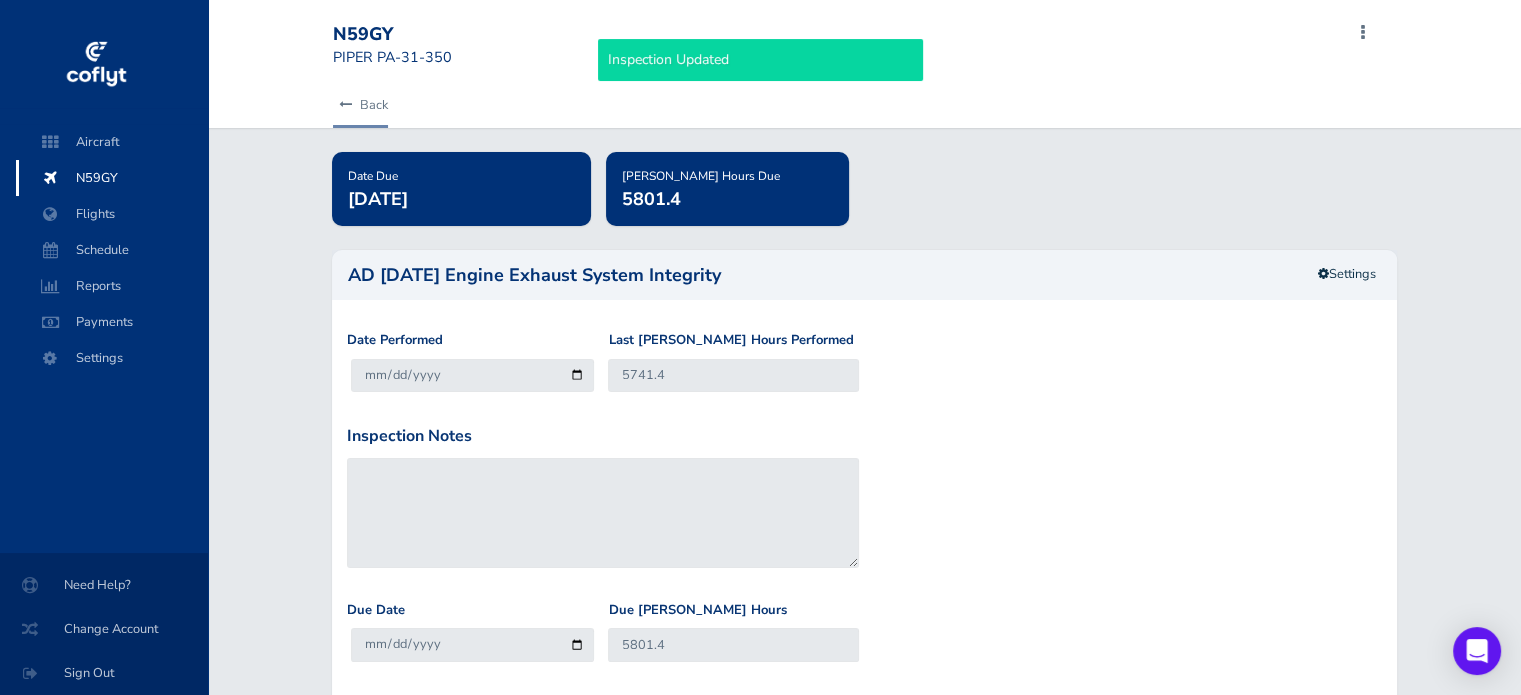 click on "Back" at bounding box center (360, 105) 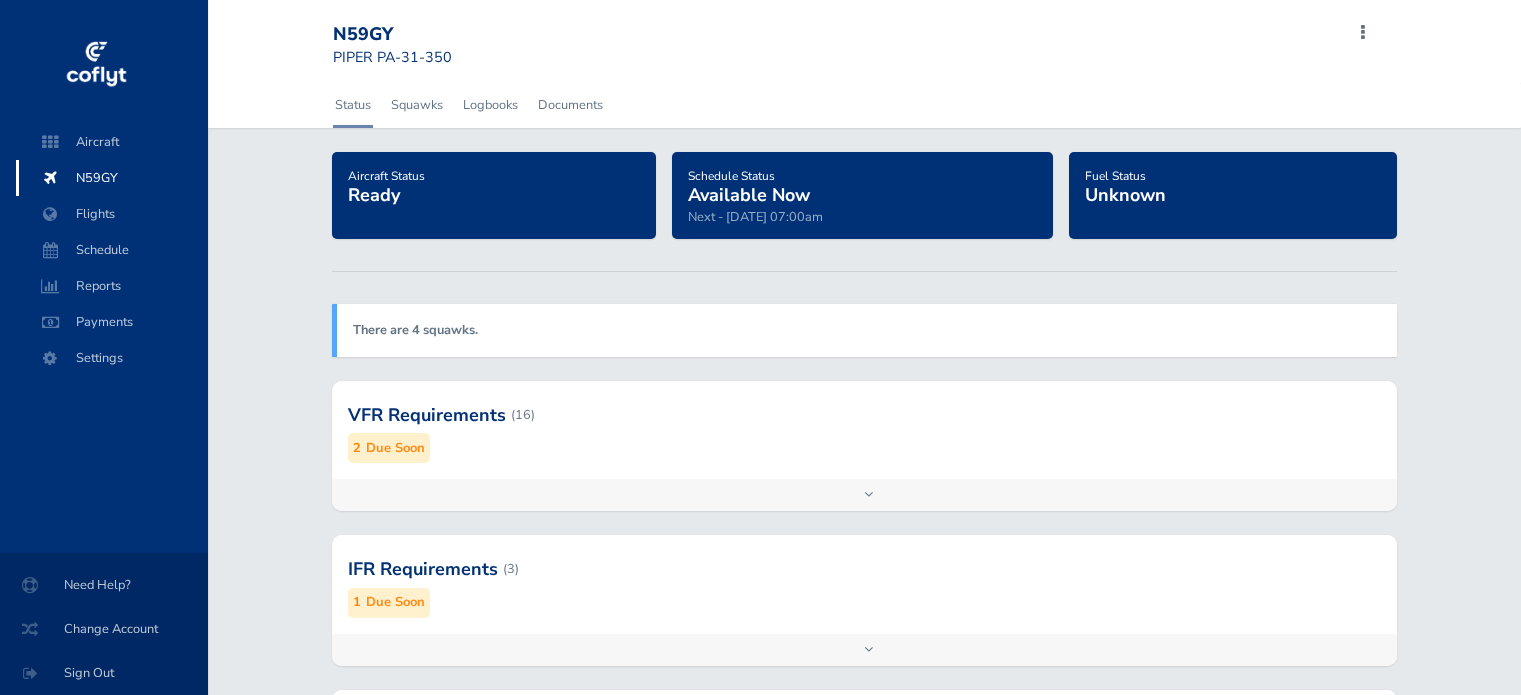 scroll, scrollTop: 0, scrollLeft: 0, axis: both 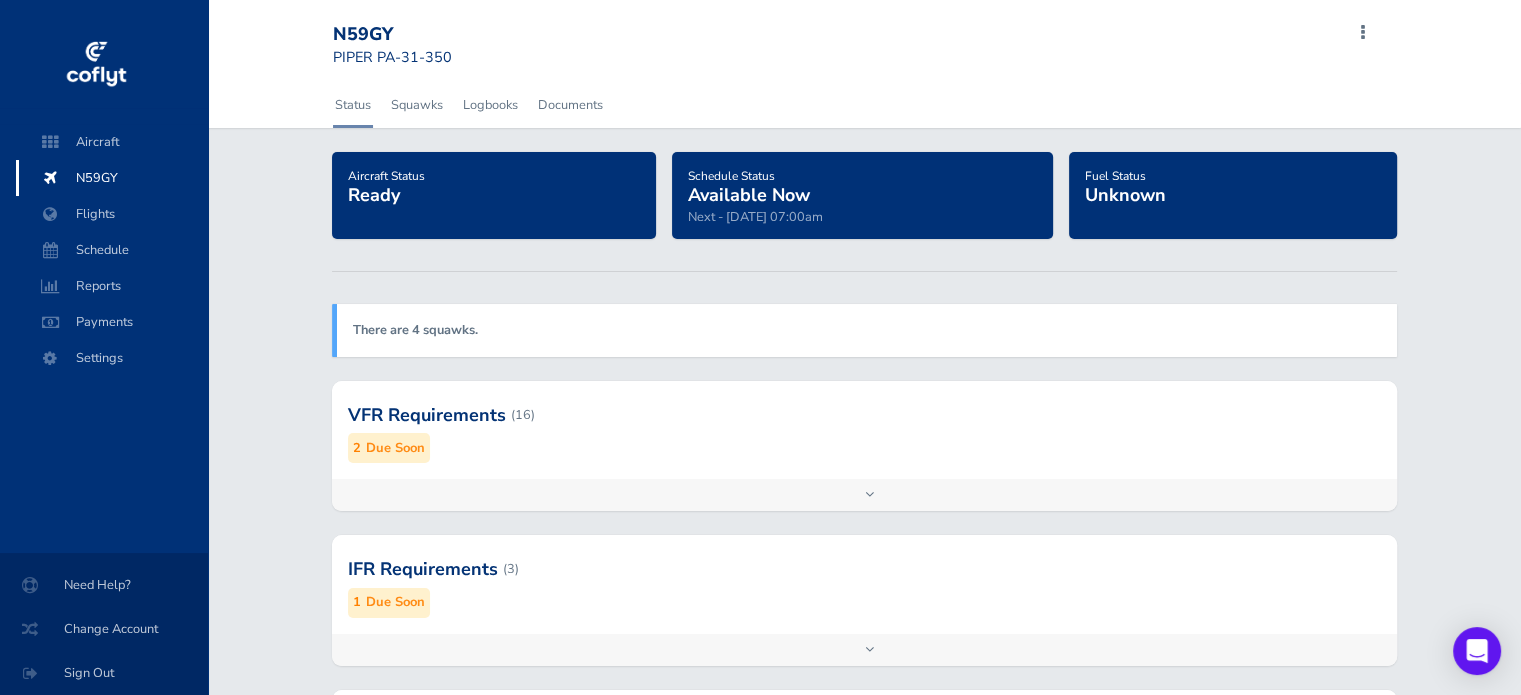 click on "Add inspection
Edit" at bounding box center (864, 495) 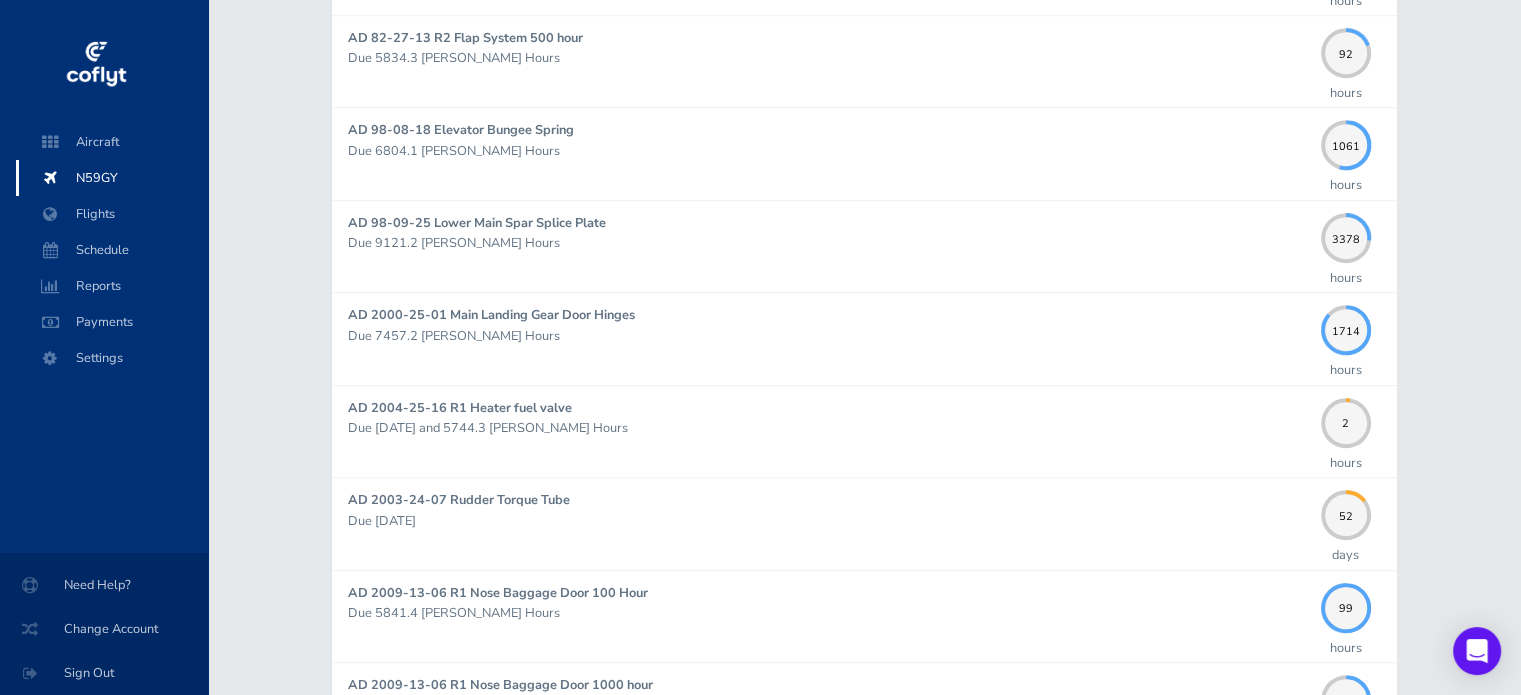 scroll, scrollTop: 1099, scrollLeft: 0, axis: vertical 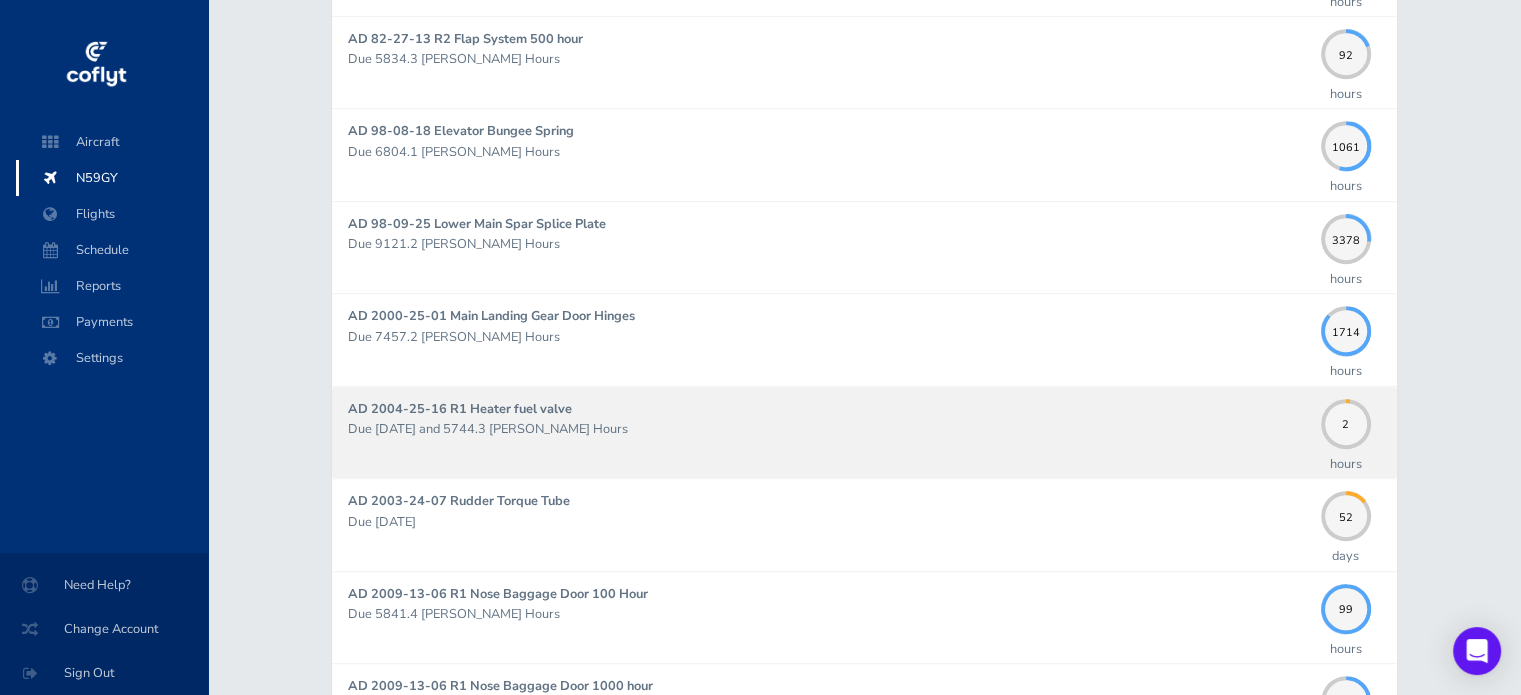 click on "AD 2004-25-16 R1 Heater fuel valve" at bounding box center (460, 409) 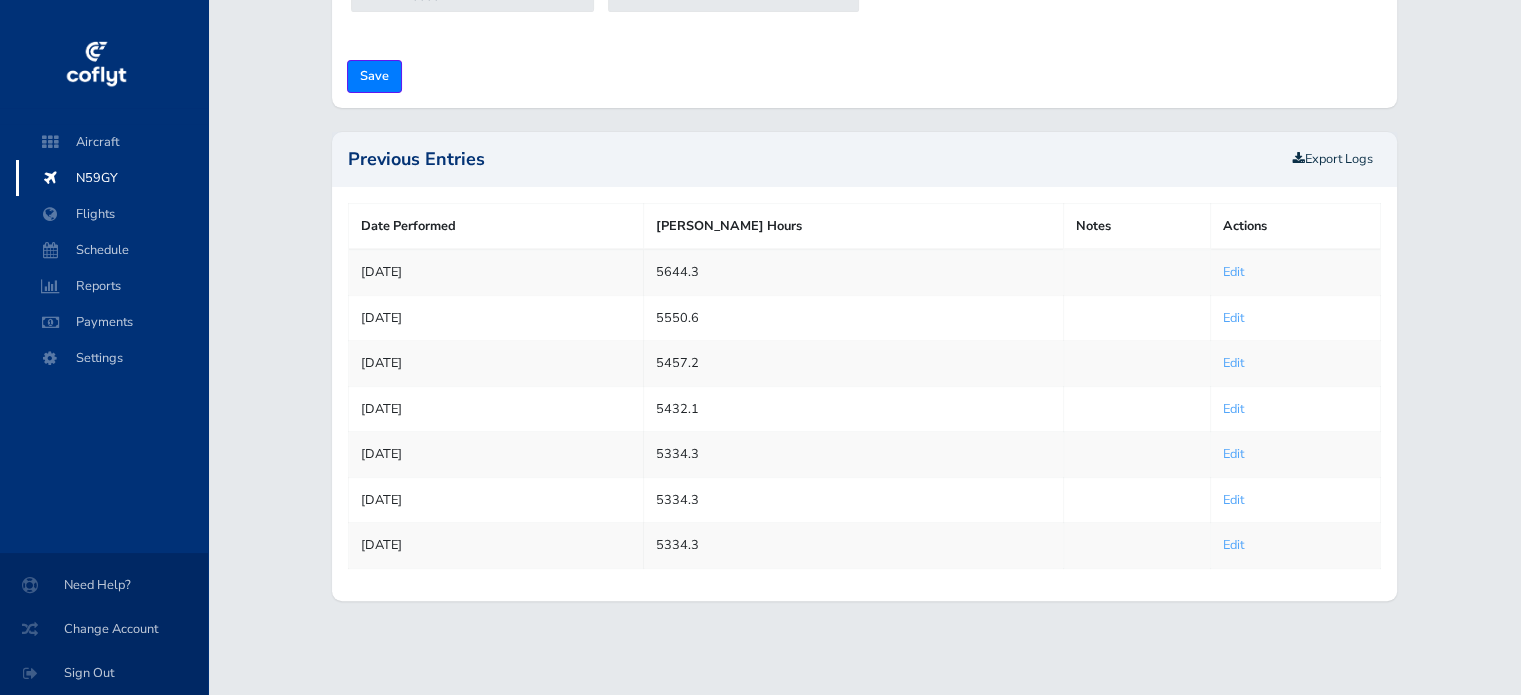 type on "[DATE]" 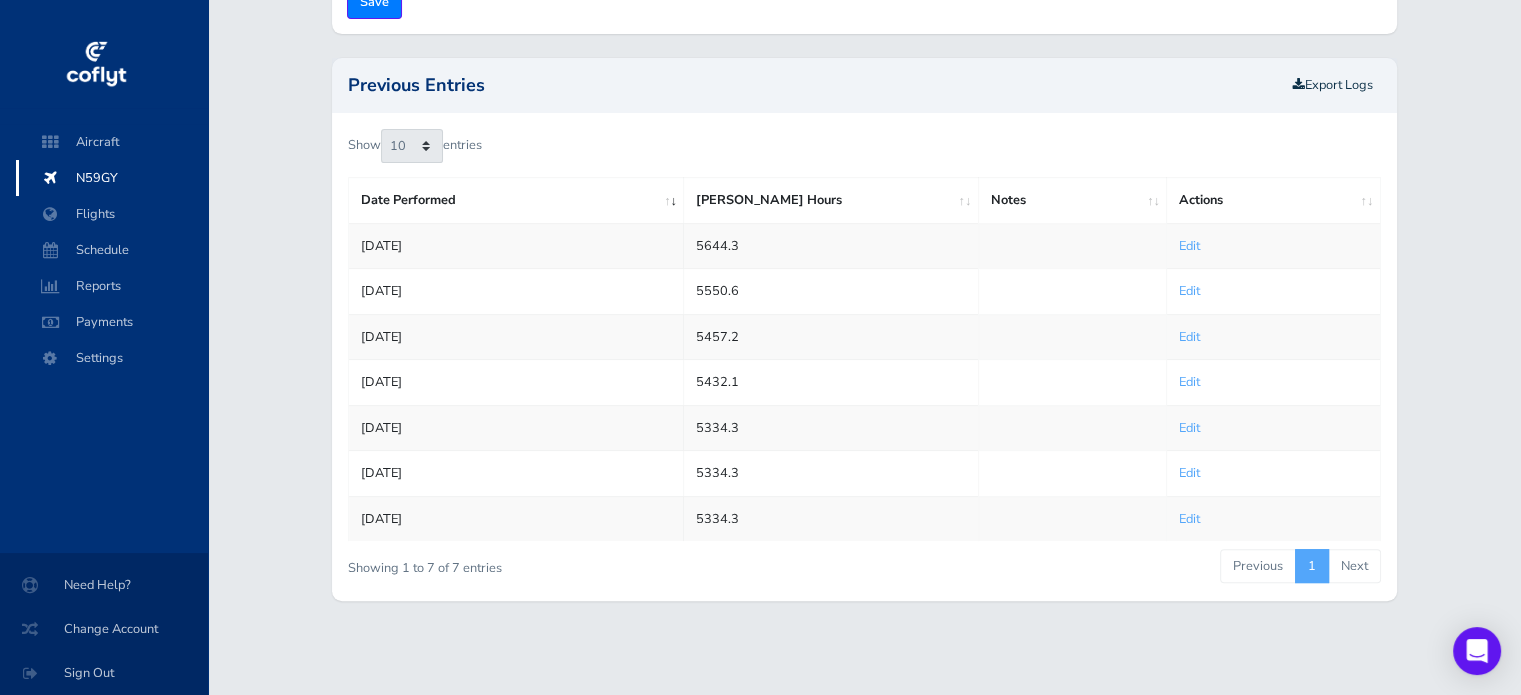 scroll, scrollTop: 0, scrollLeft: 0, axis: both 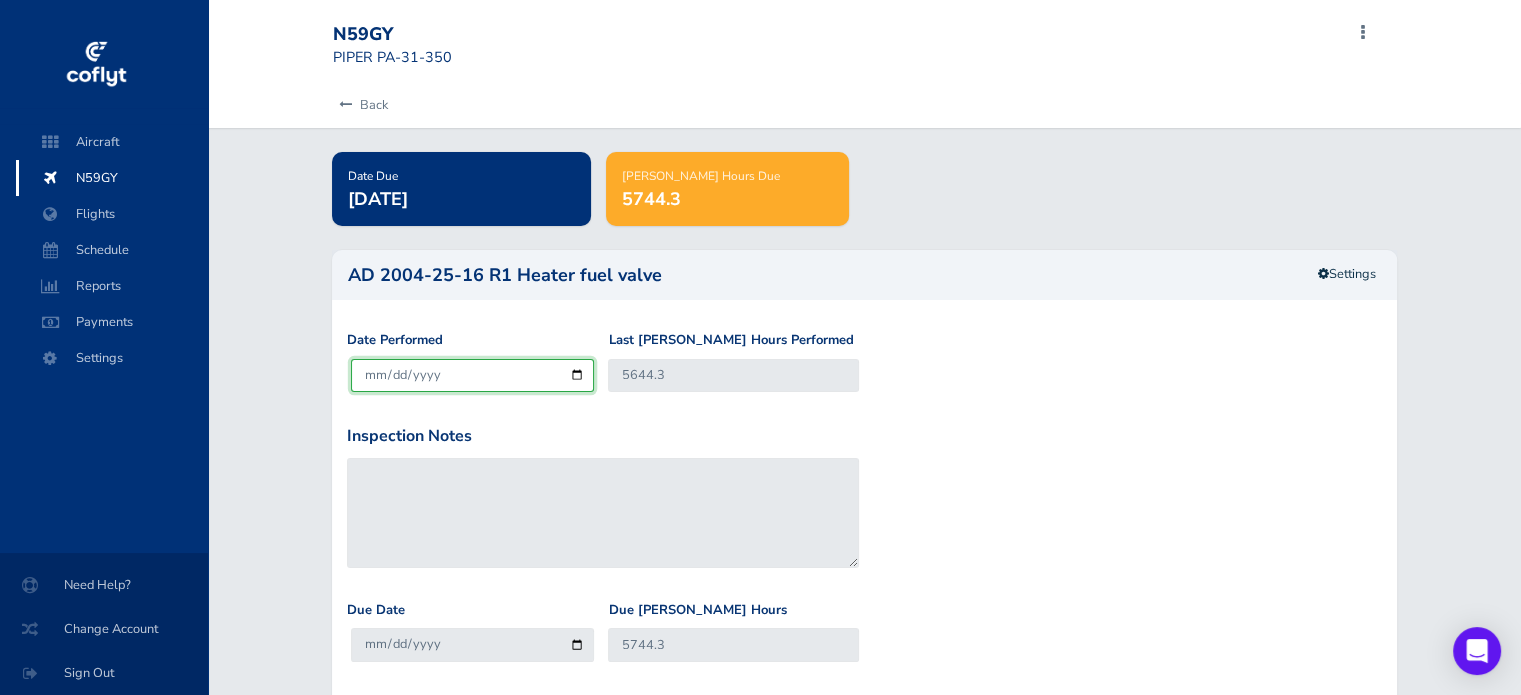 click on "[DATE]" at bounding box center [472, 375] 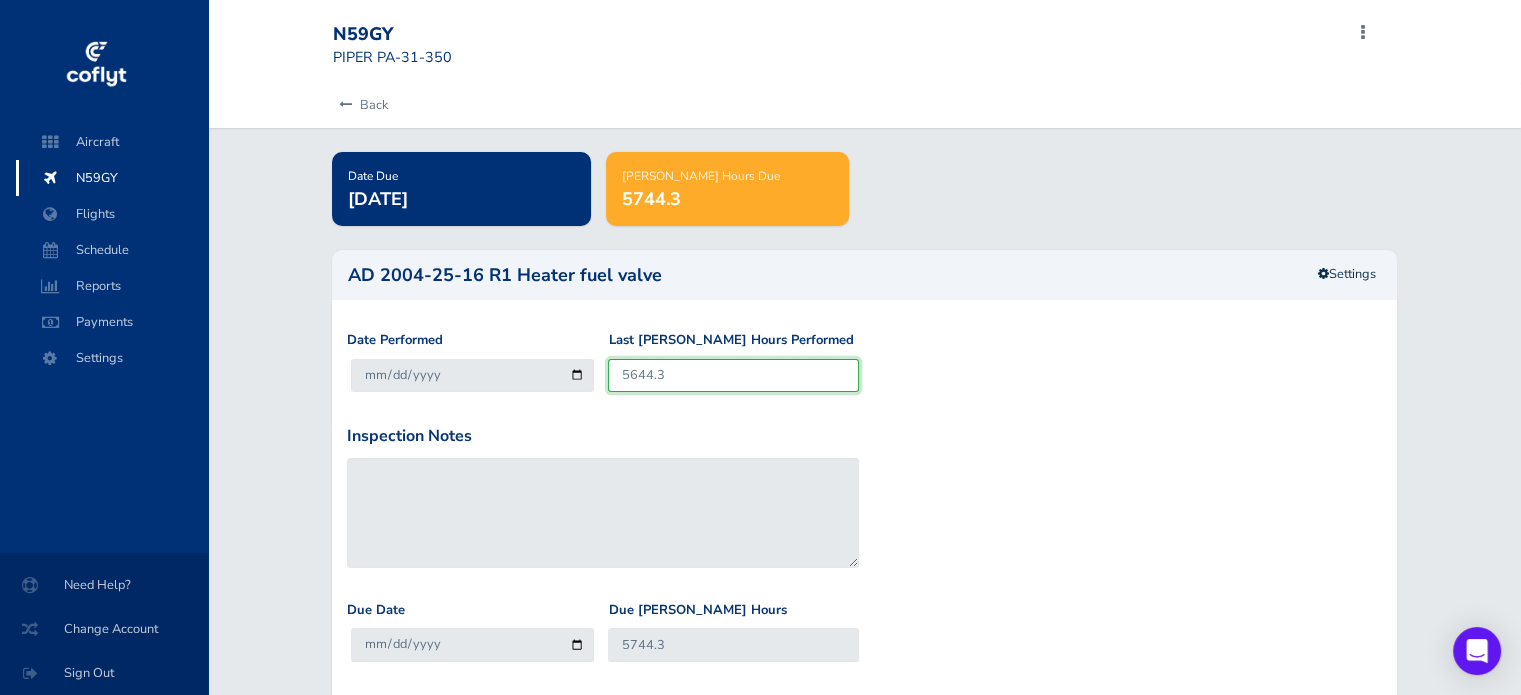 click on "5644.3" at bounding box center [733, 375] 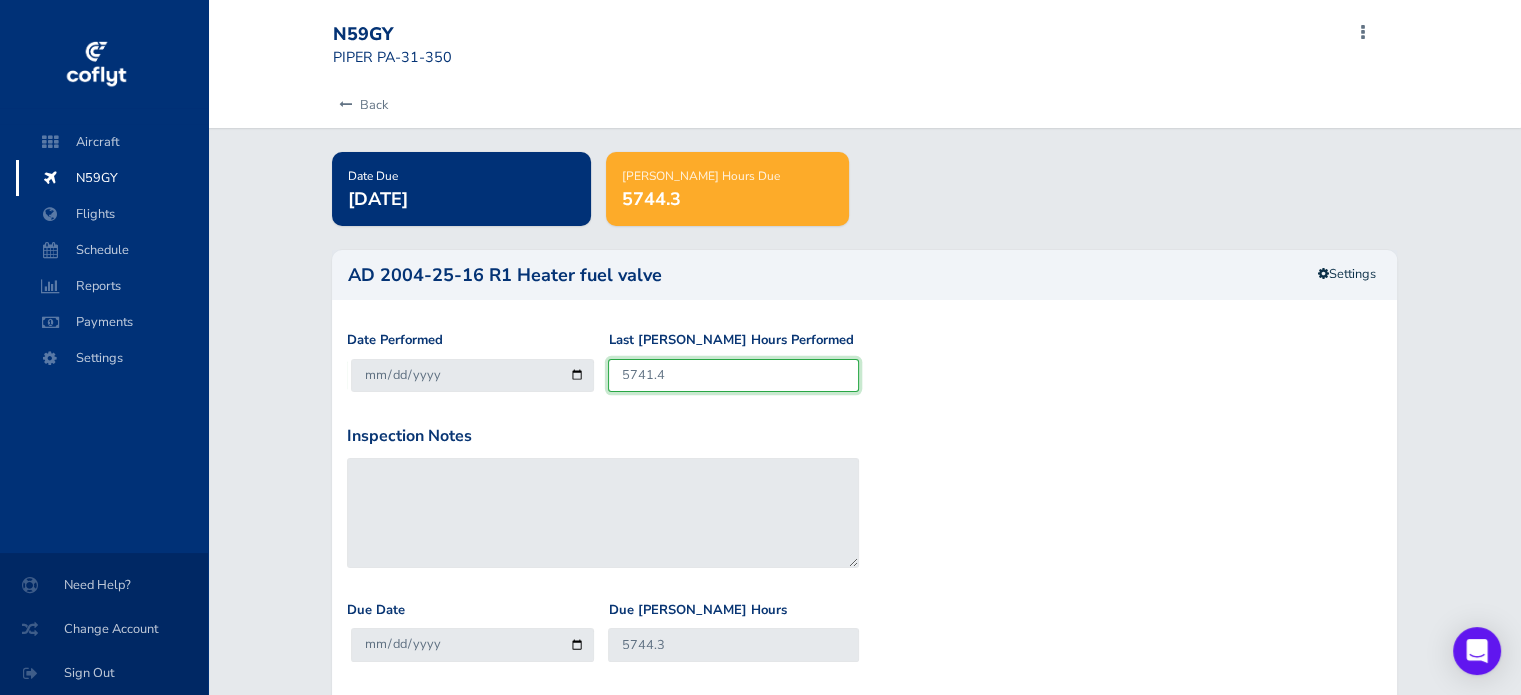 type on "5841.4" 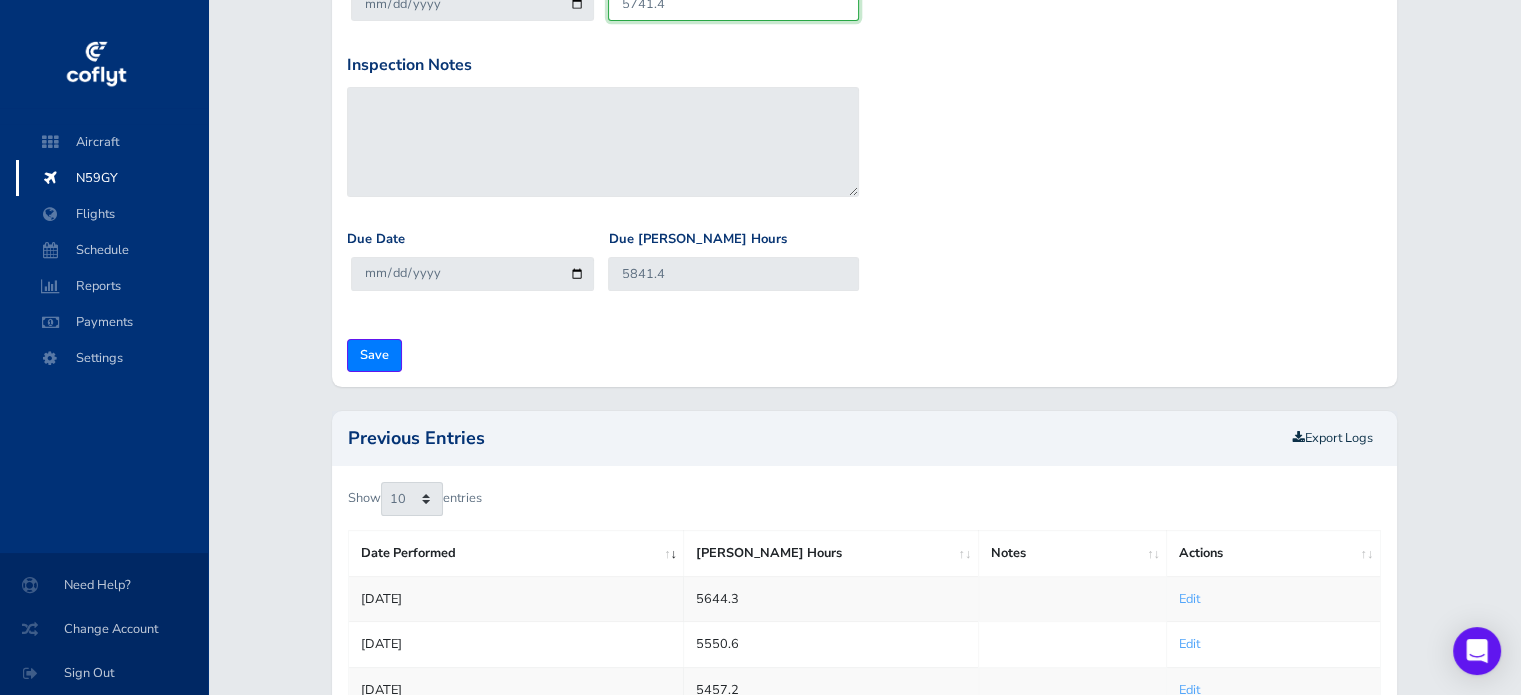 scroll, scrollTop: 376, scrollLeft: 0, axis: vertical 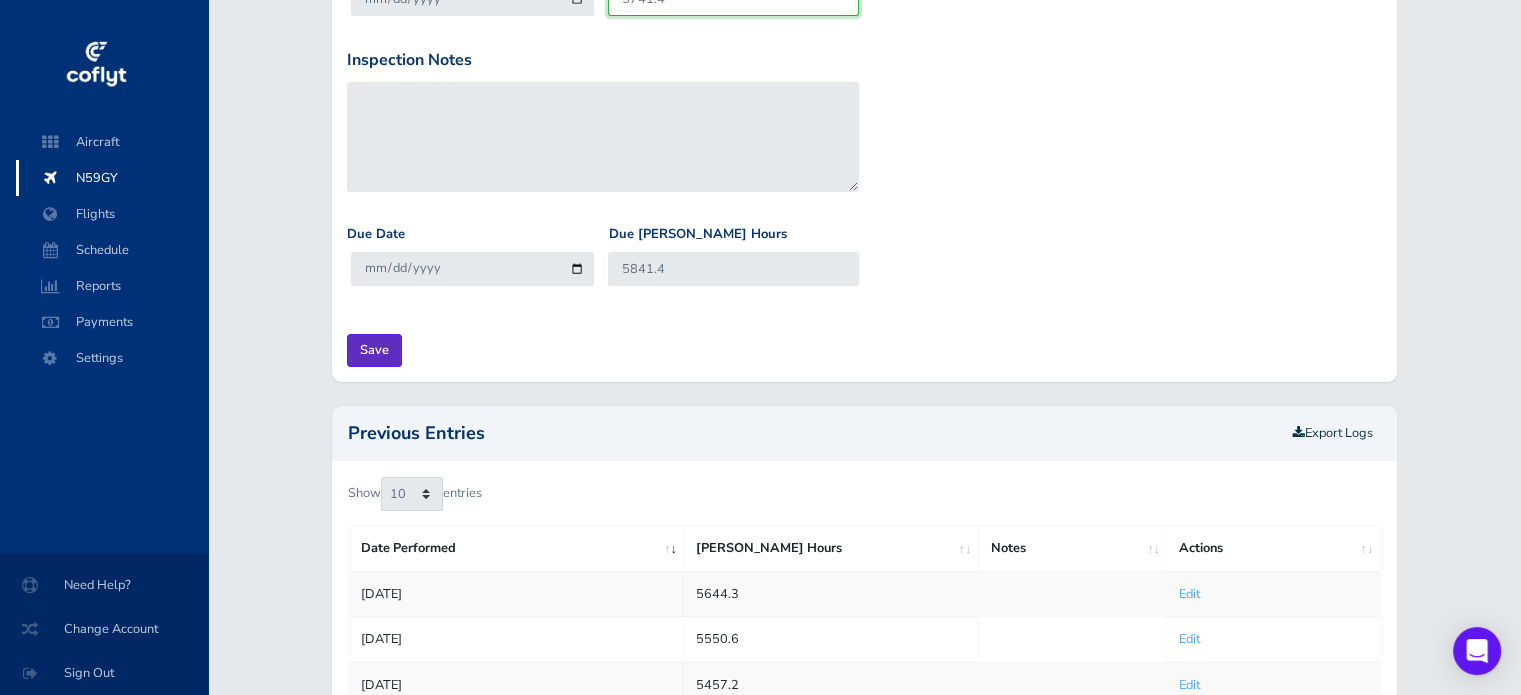 type on "5741.4" 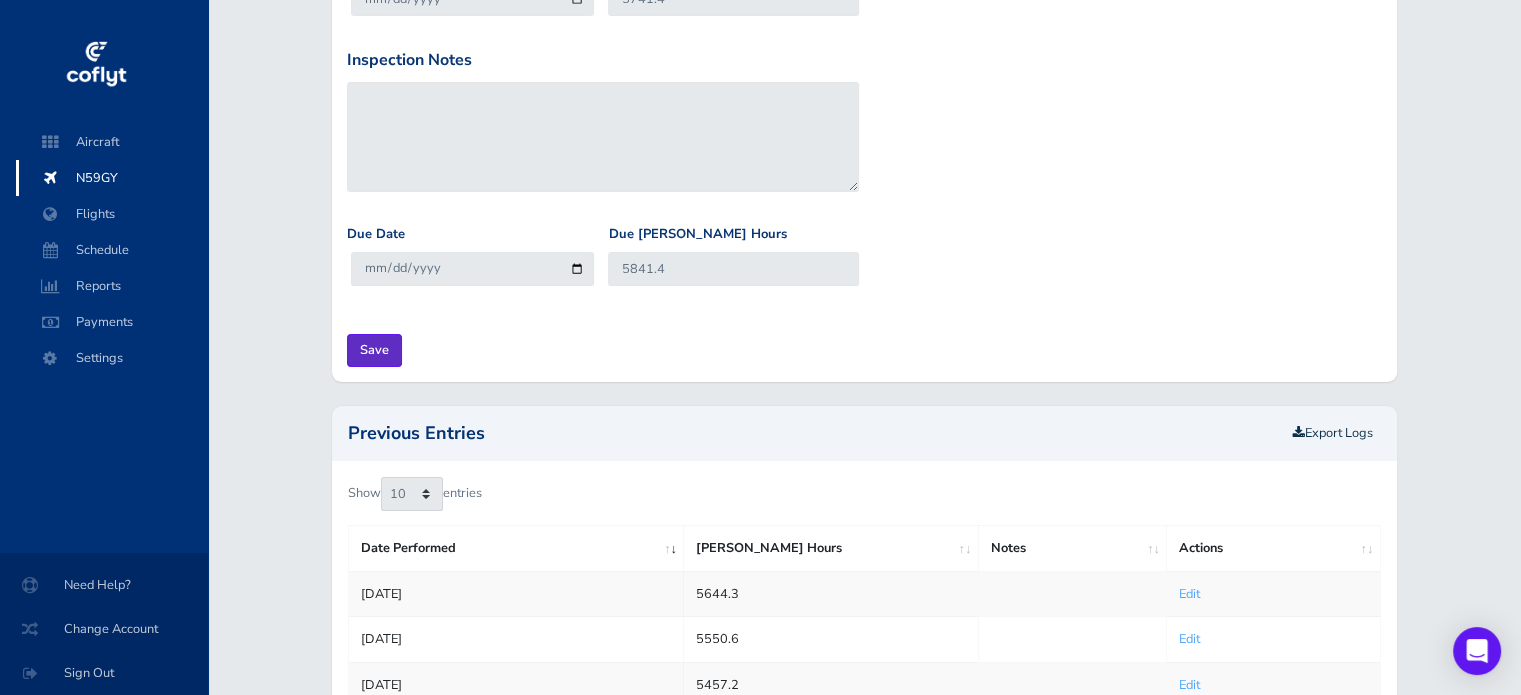 click on "Save" at bounding box center (374, 350) 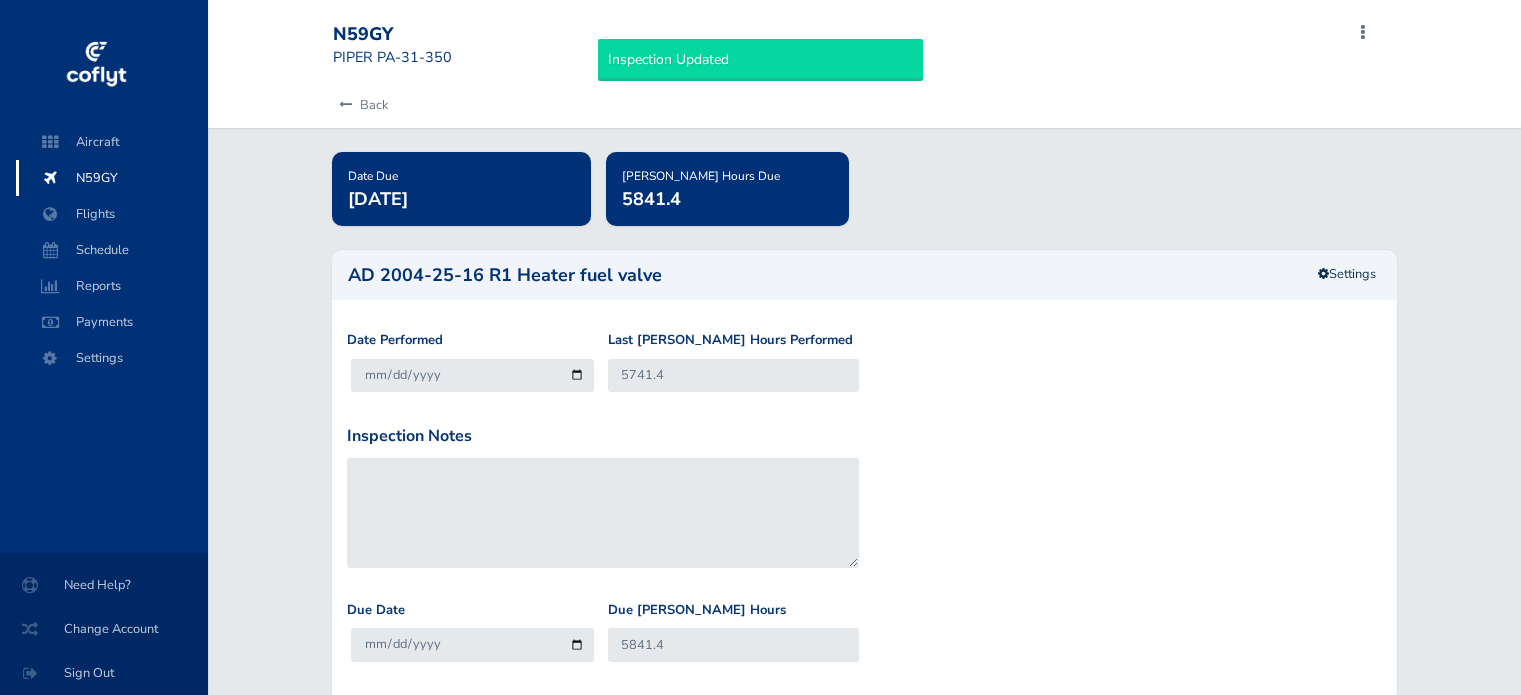 scroll, scrollTop: 0, scrollLeft: 0, axis: both 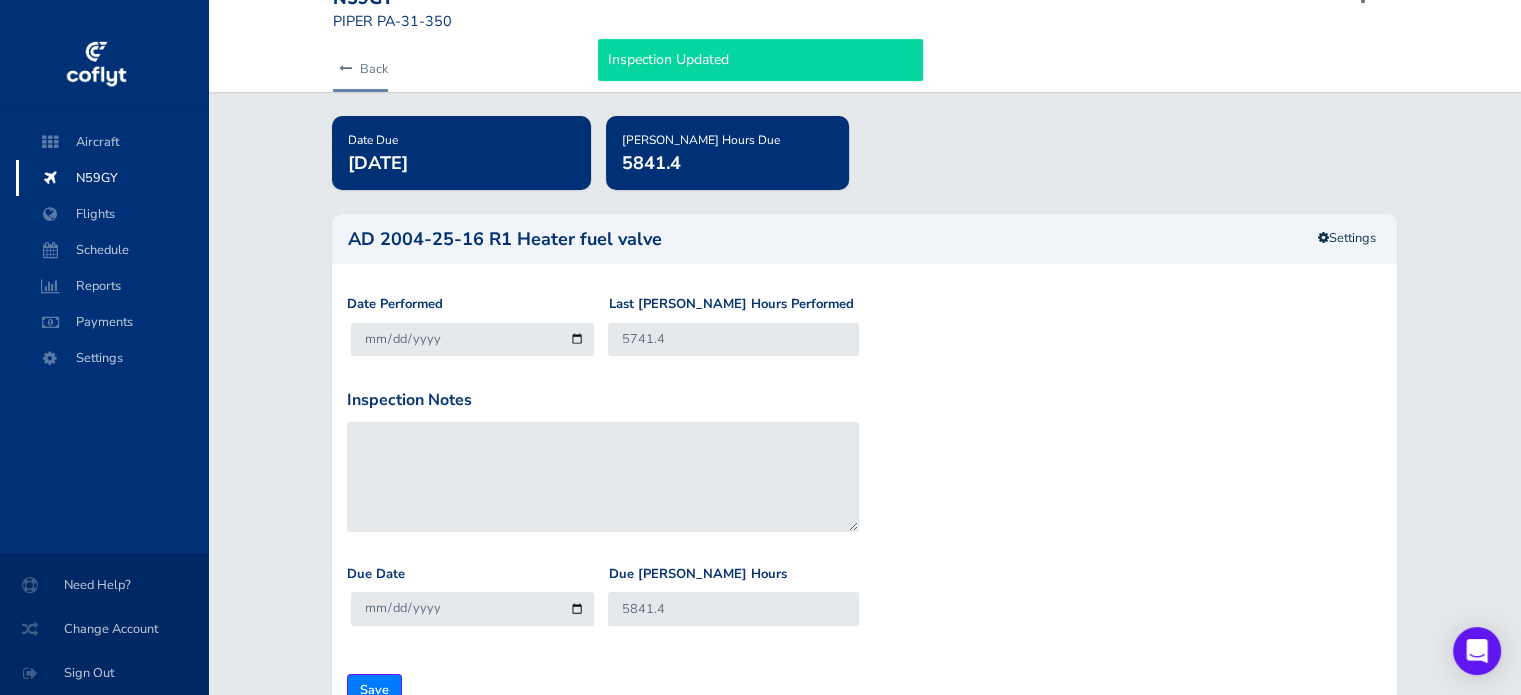 click on "Back" at bounding box center (360, 69) 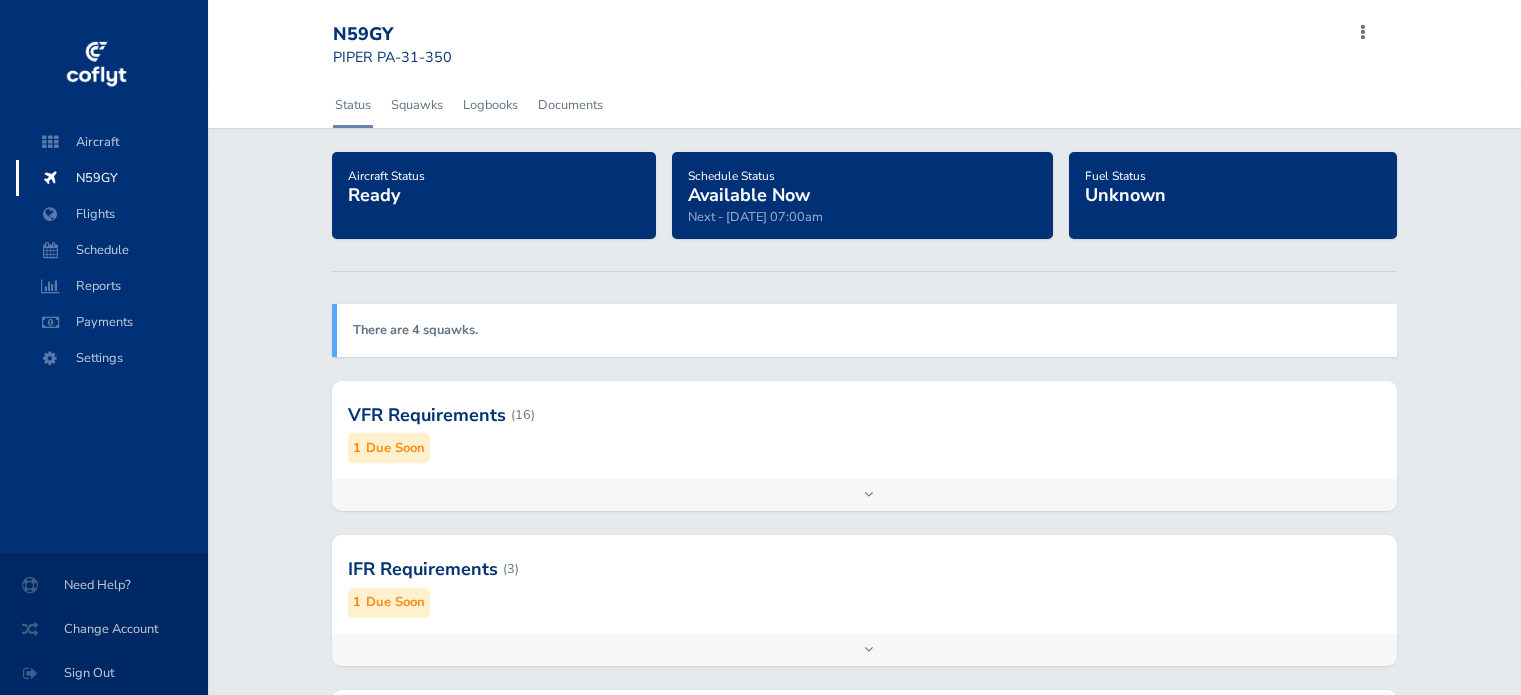 scroll, scrollTop: 0, scrollLeft: 0, axis: both 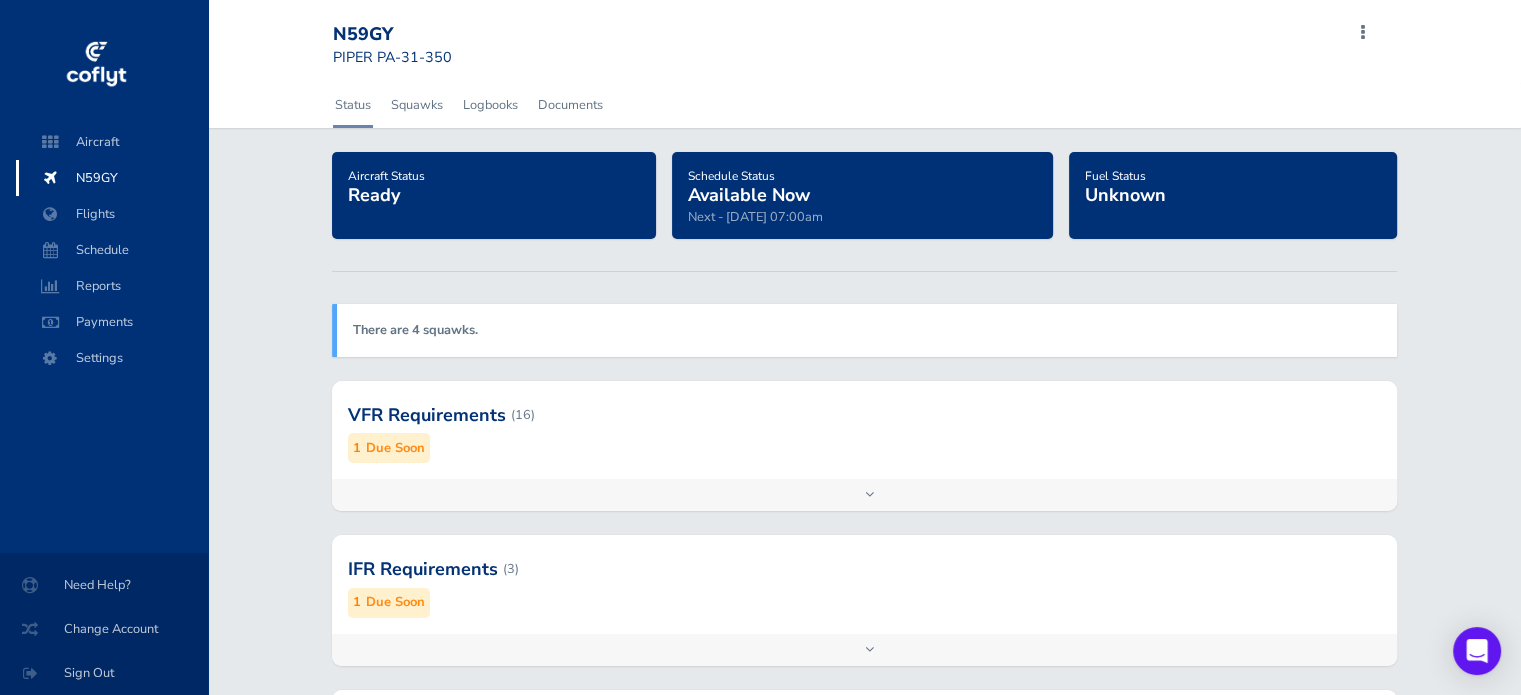 click on "Add inspection
Edit" at bounding box center [864, 495] 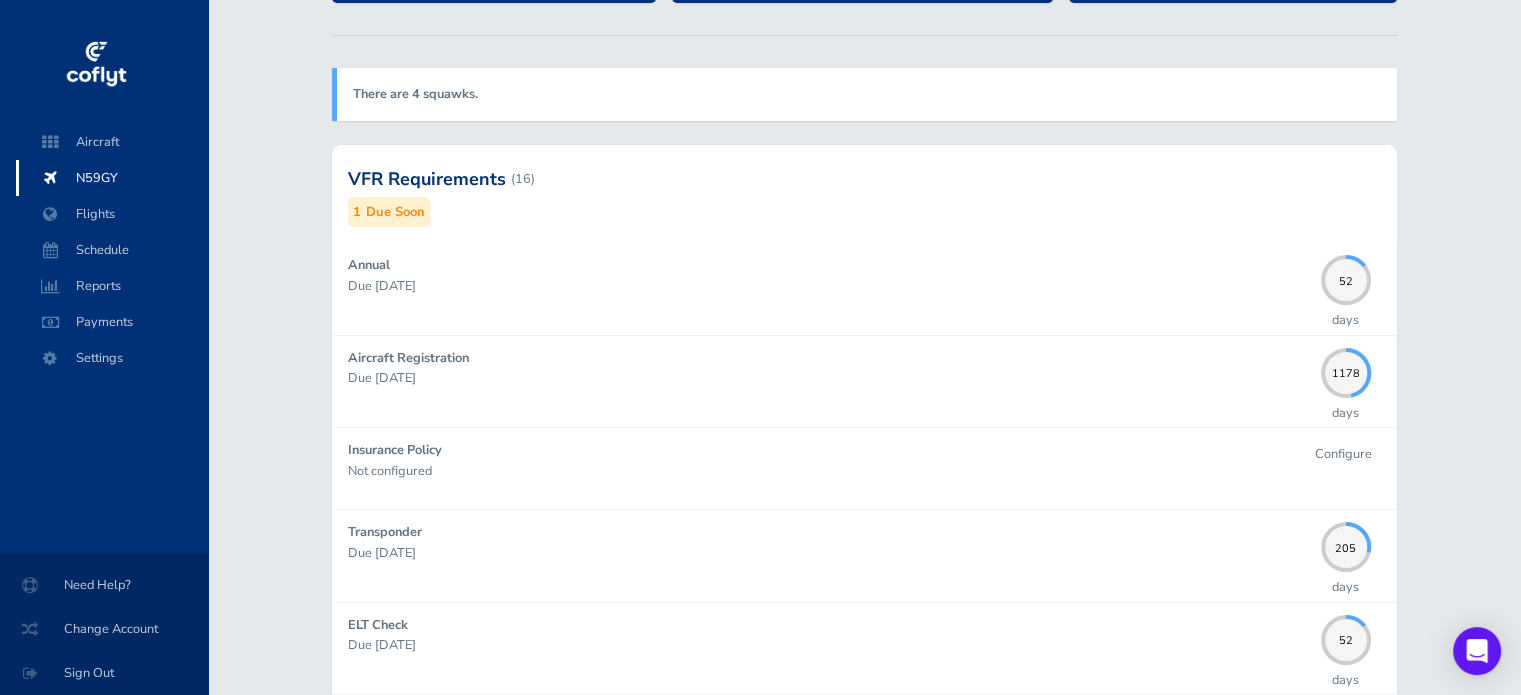 scroll, scrollTop: 0, scrollLeft: 0, axis: both 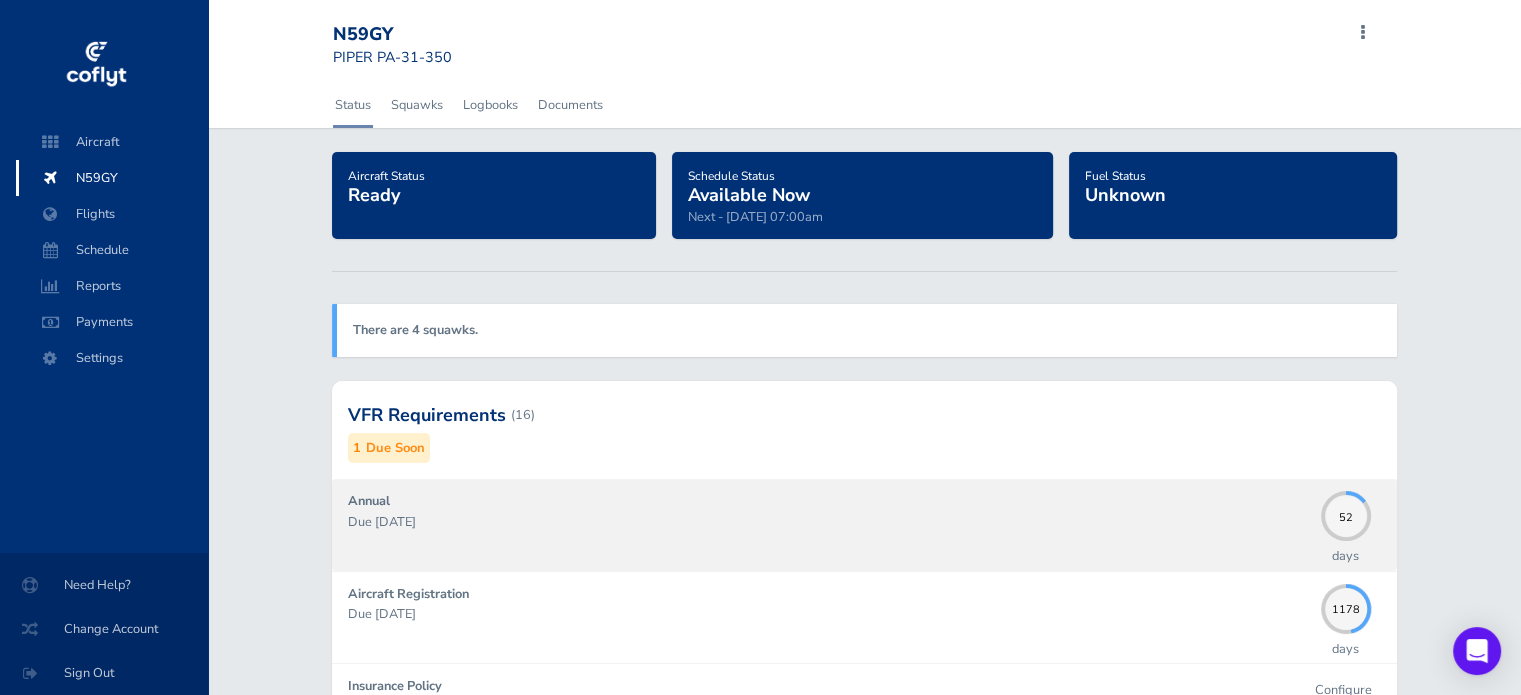 click on "Annual
Due 08/31/2025" at bounding box center [829, 524] 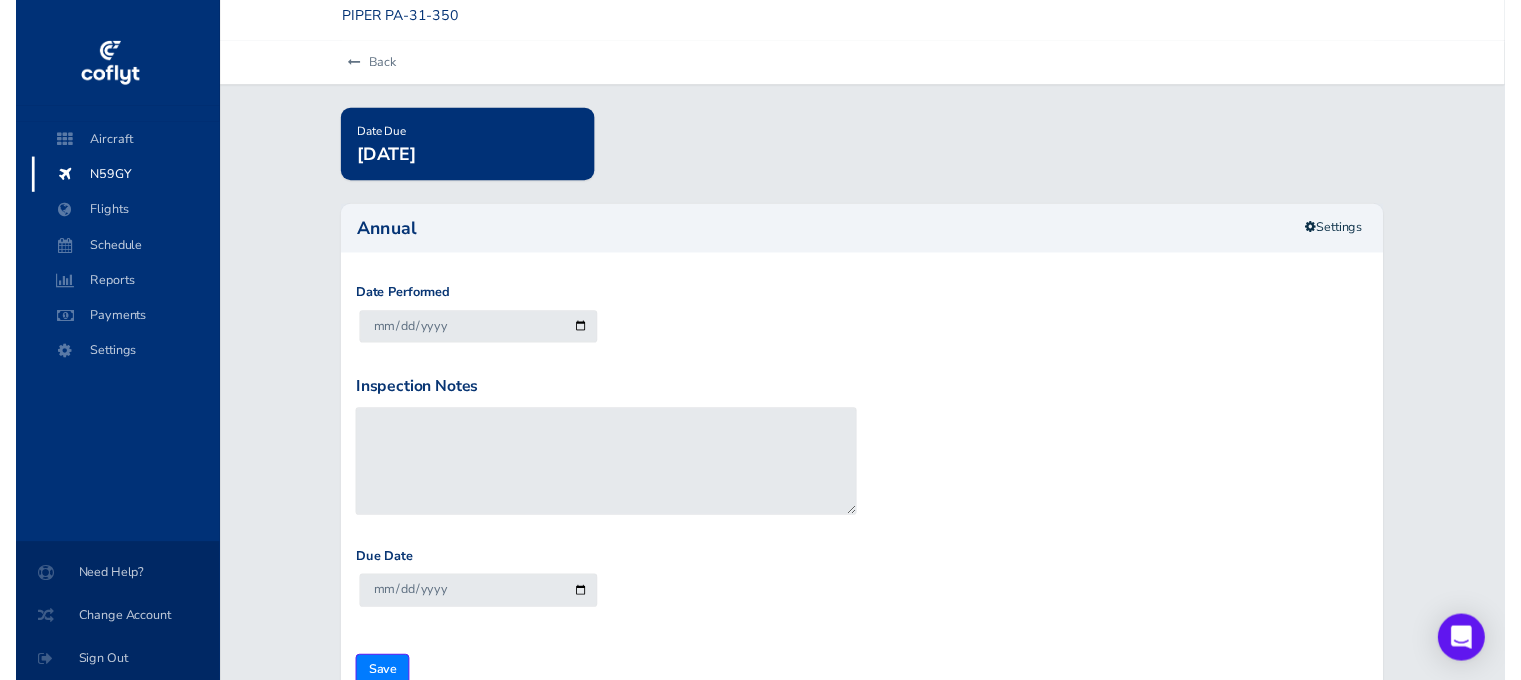 scroll, scrollTop: 0, scrollLeft: 0, axis: both 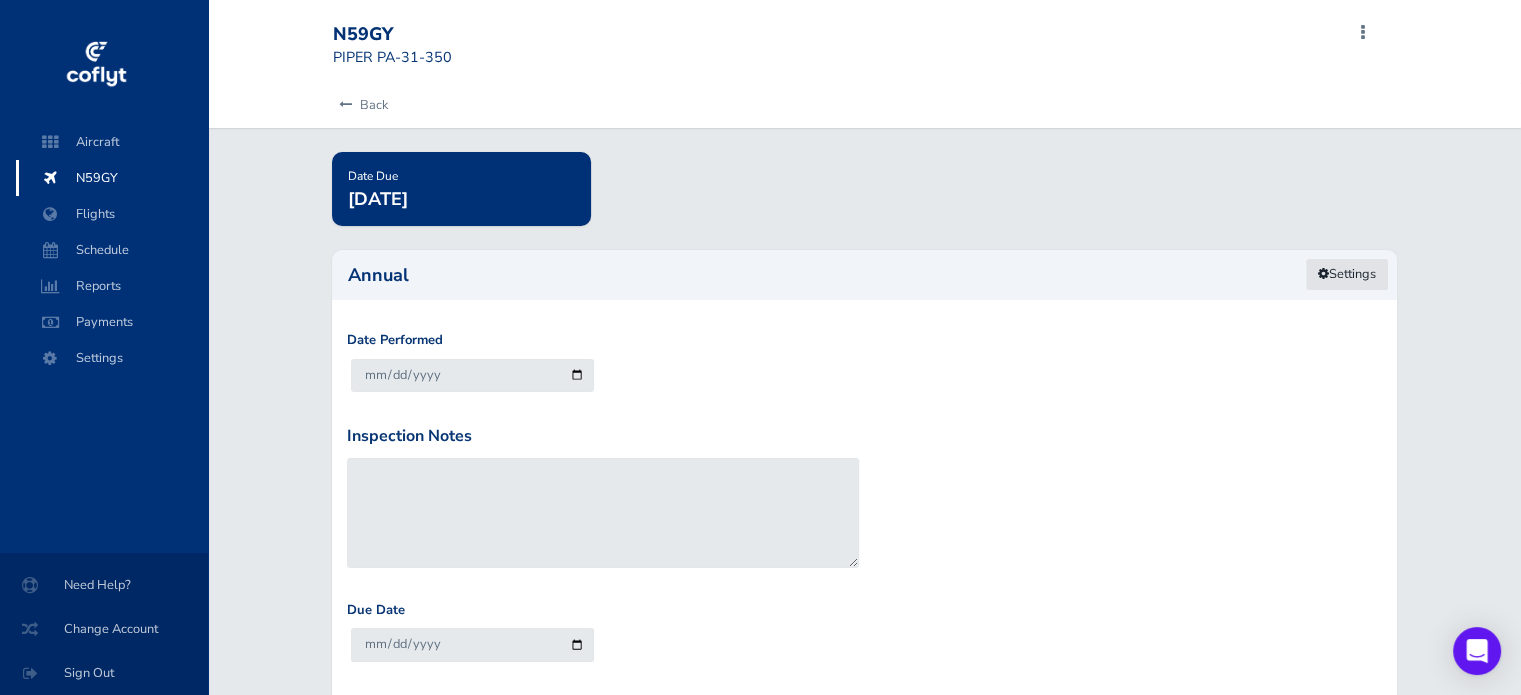 click at bounding box center (1323, 274) 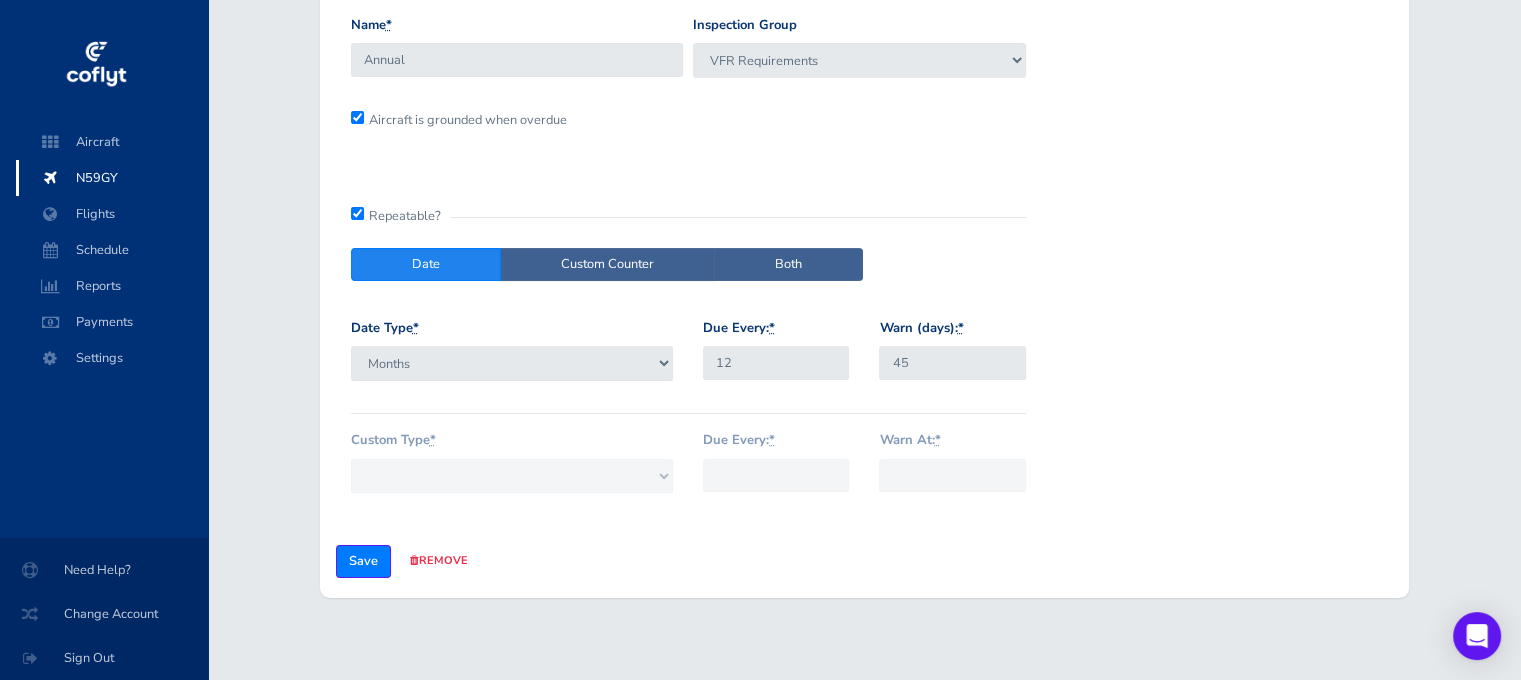 scroll, scrollTop: 0, scrollLeft: 0, axis: both 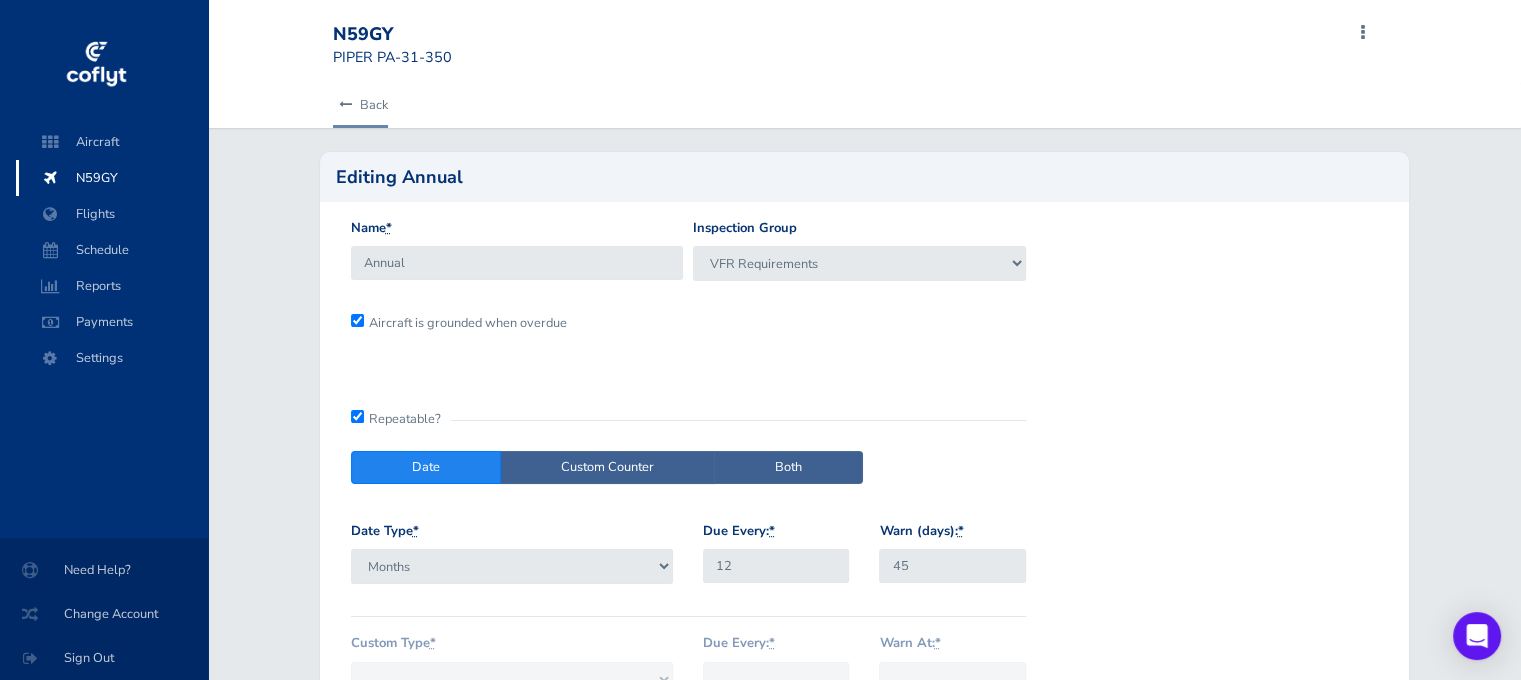 click on "Back" at bounding box center (360, 105) 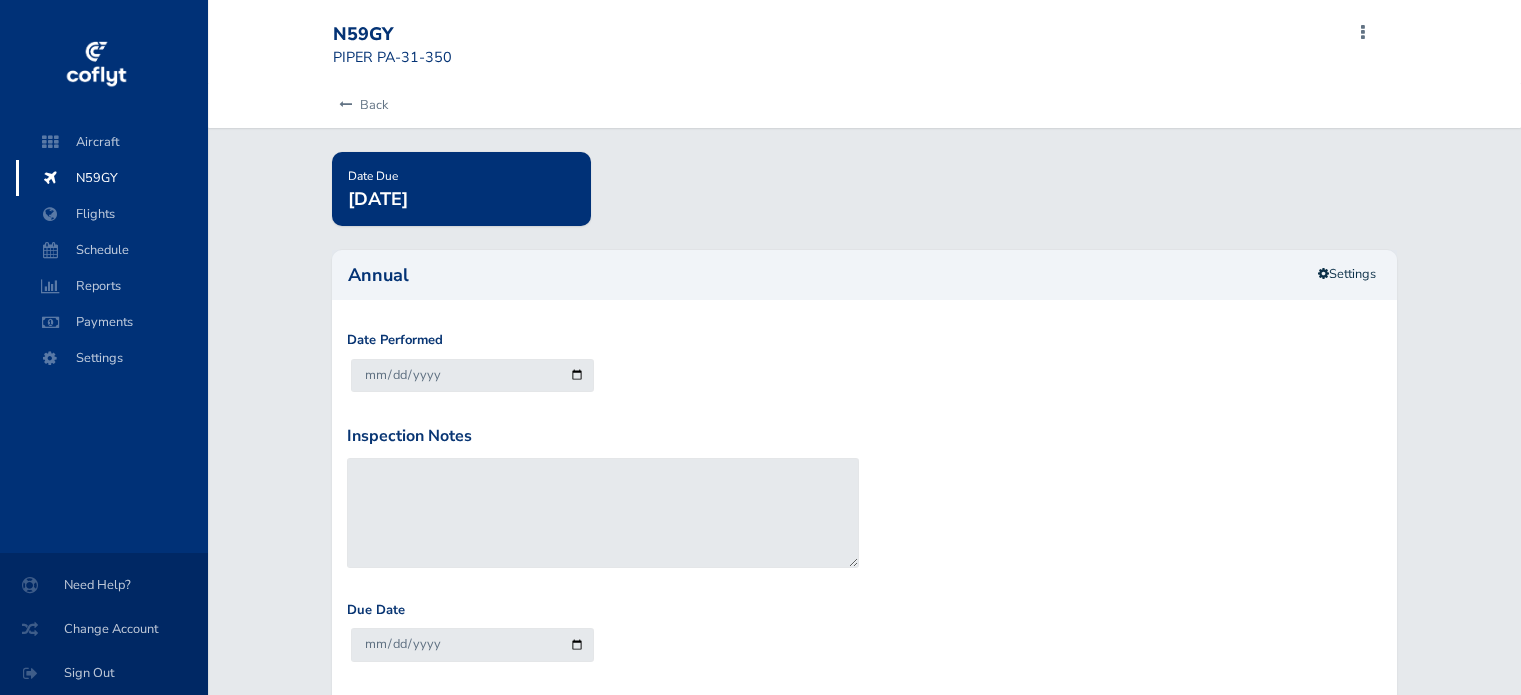 scroll, scrollTop: 0, scrollLeft: 0, axis: both 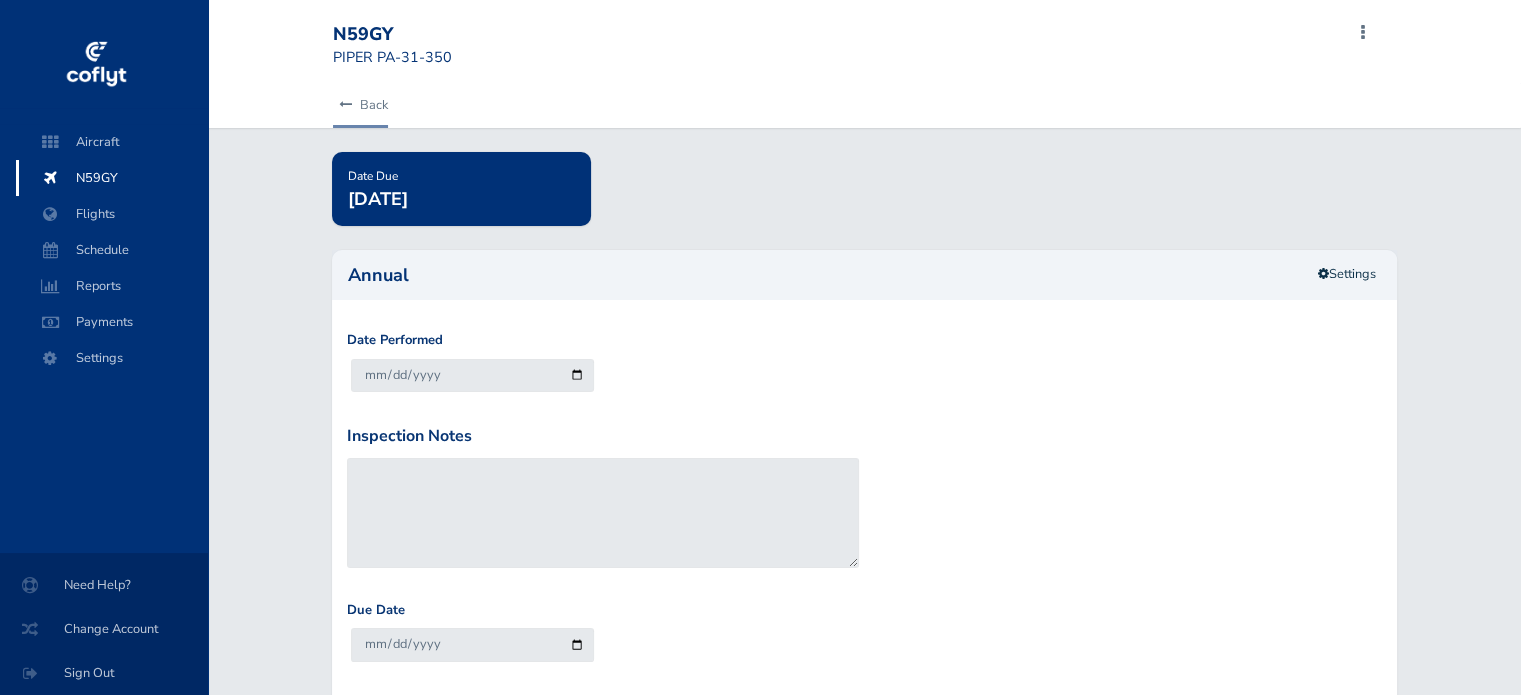 click on "Back" at bounding box center (360, 105) 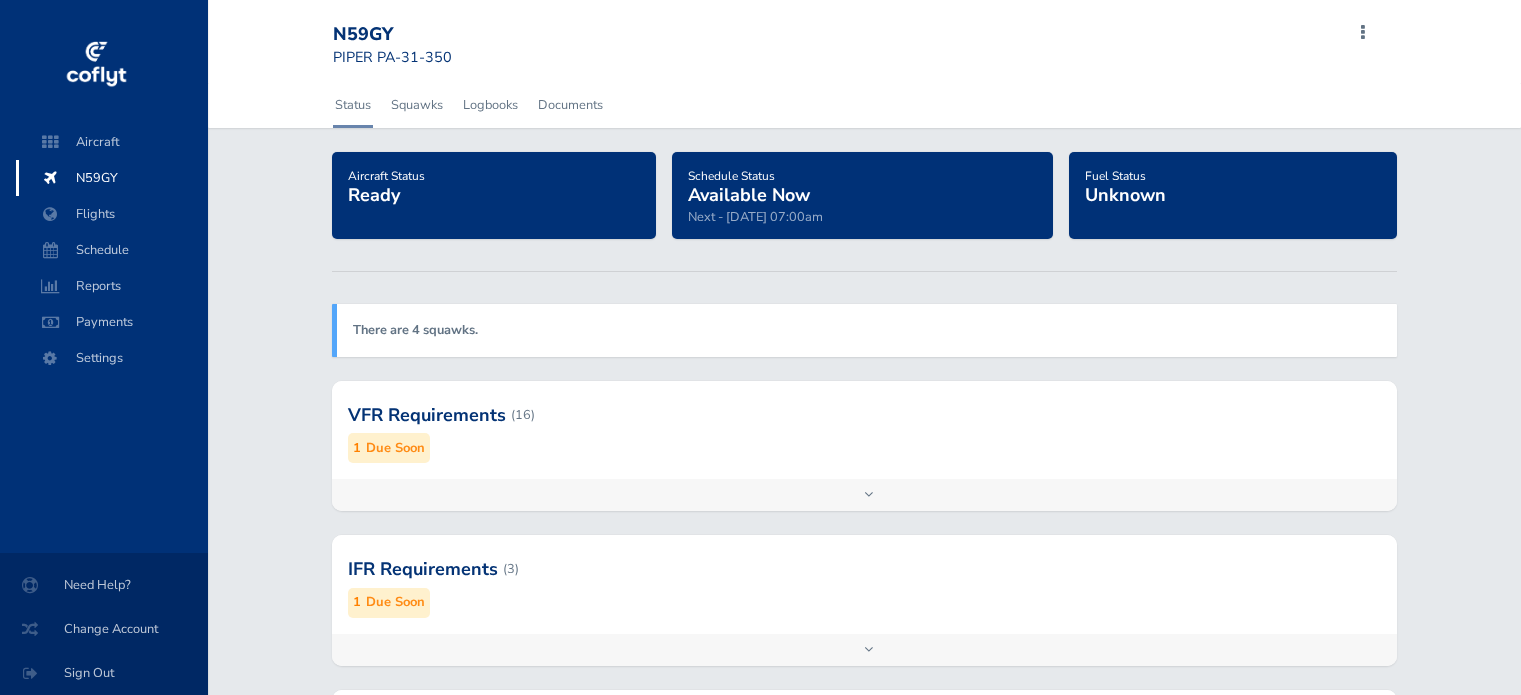 scroll, scrollTop: 0, scrollLeft: 0, axis: both 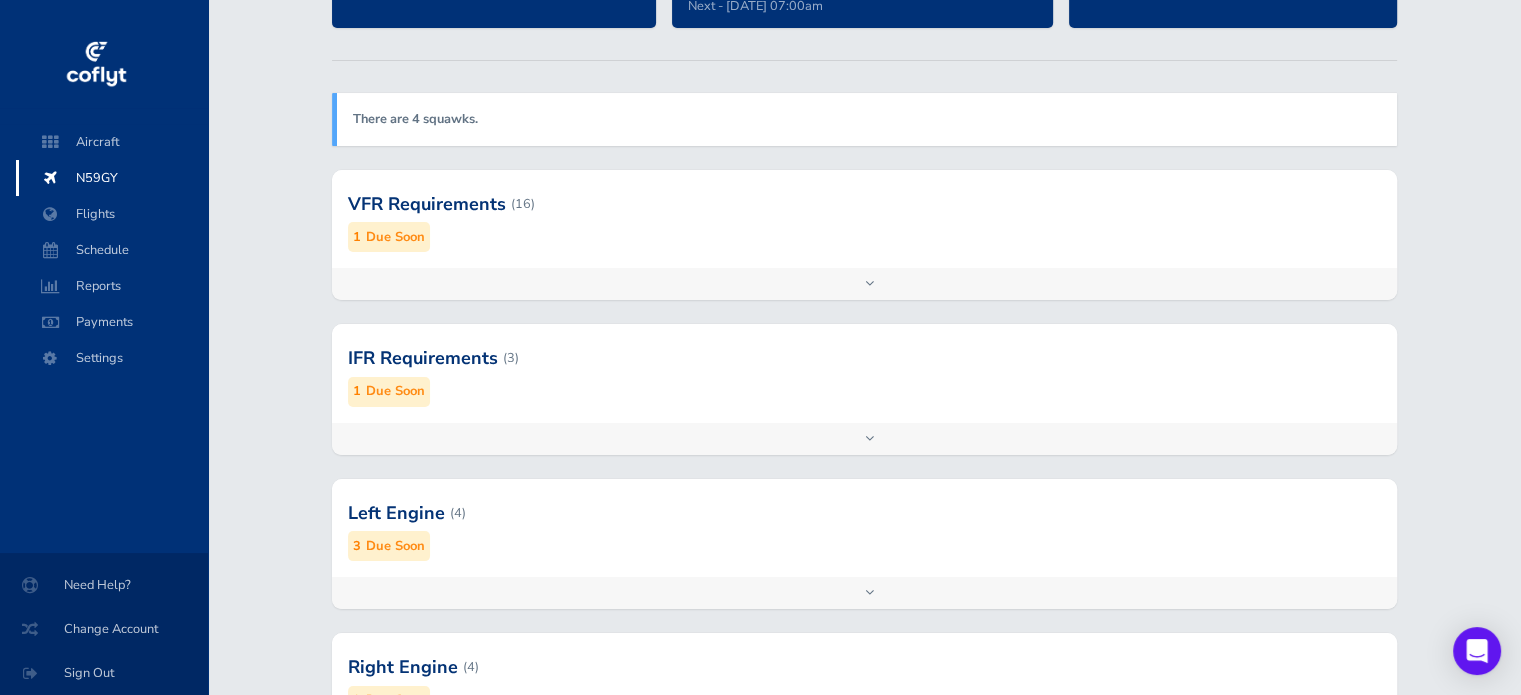 click on "Add inspection
Edit" at bounding box center (864, 439) 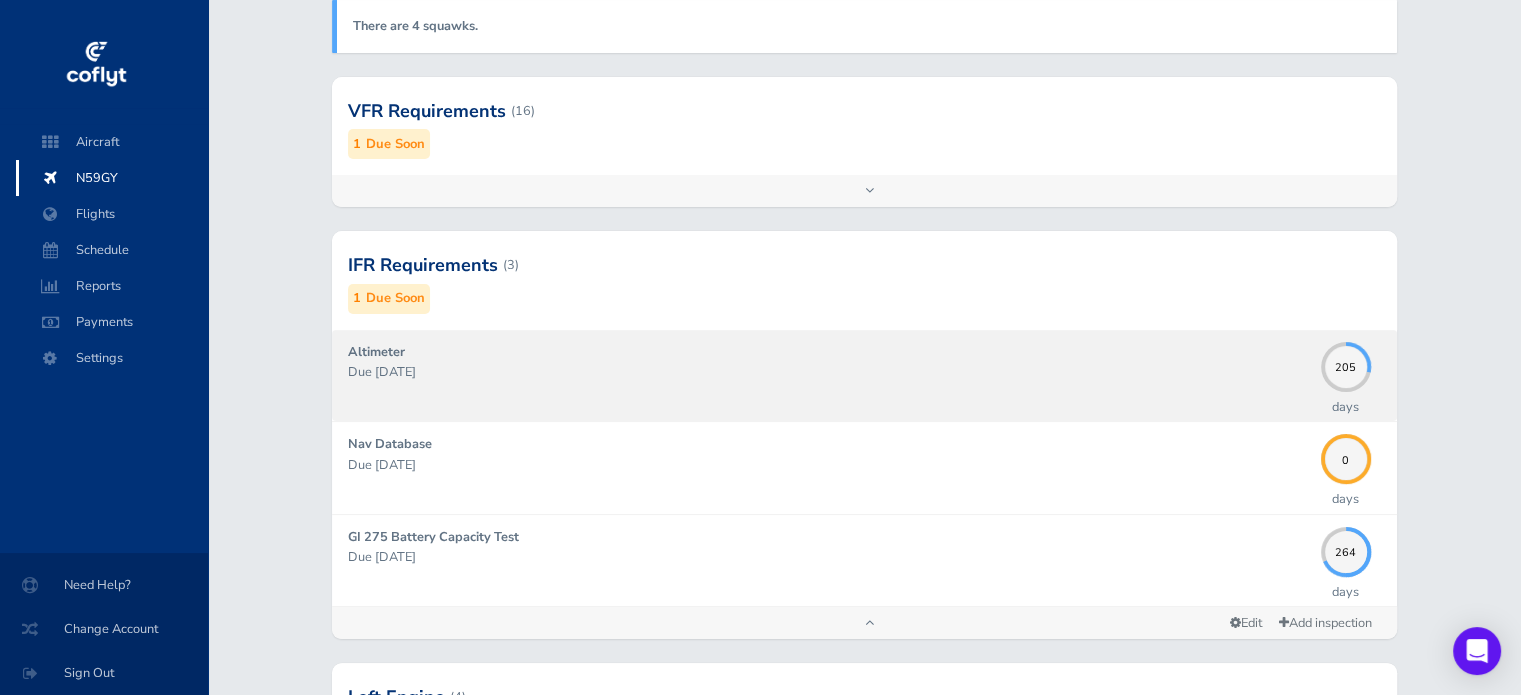 scroll, scrollTop: 307, scrollLeft: 0, axis: vertical 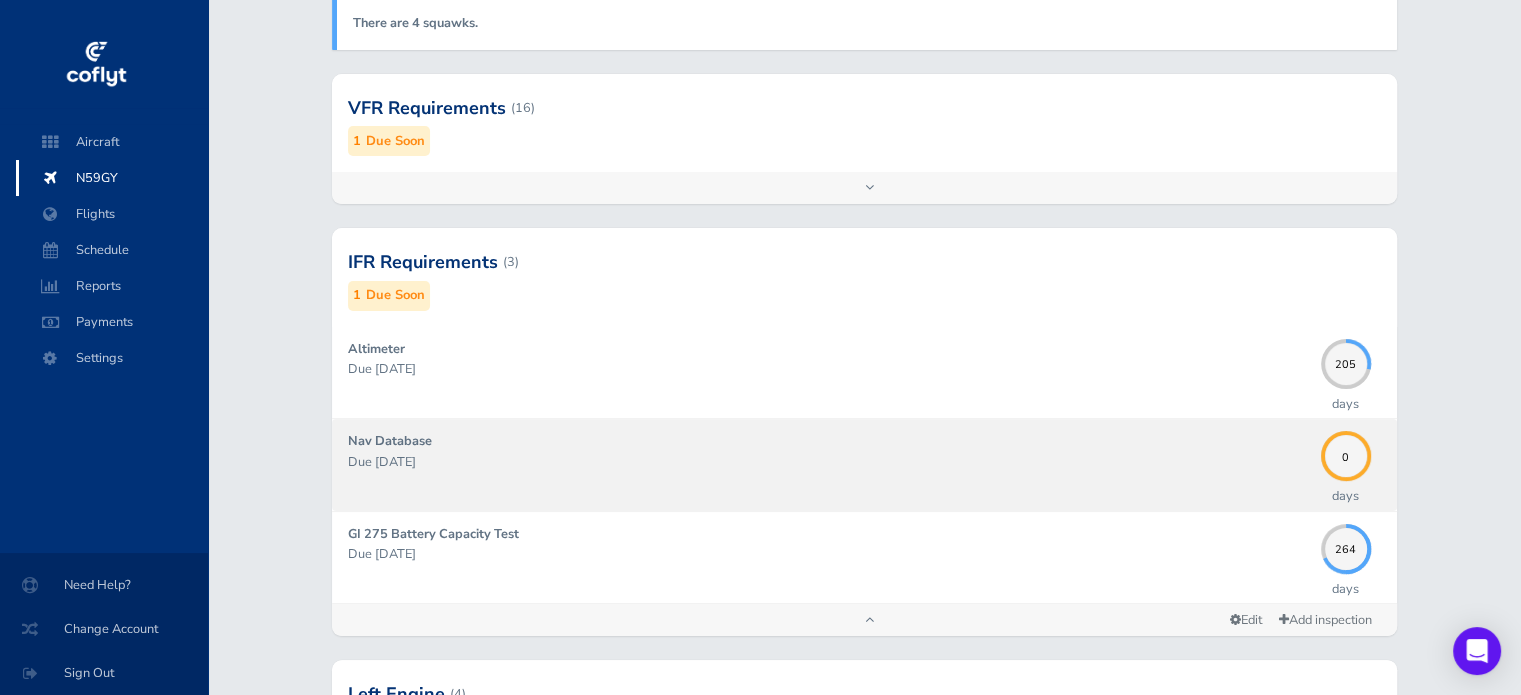 click on "Due 07/10/2025" at bounding box center (829, 462) 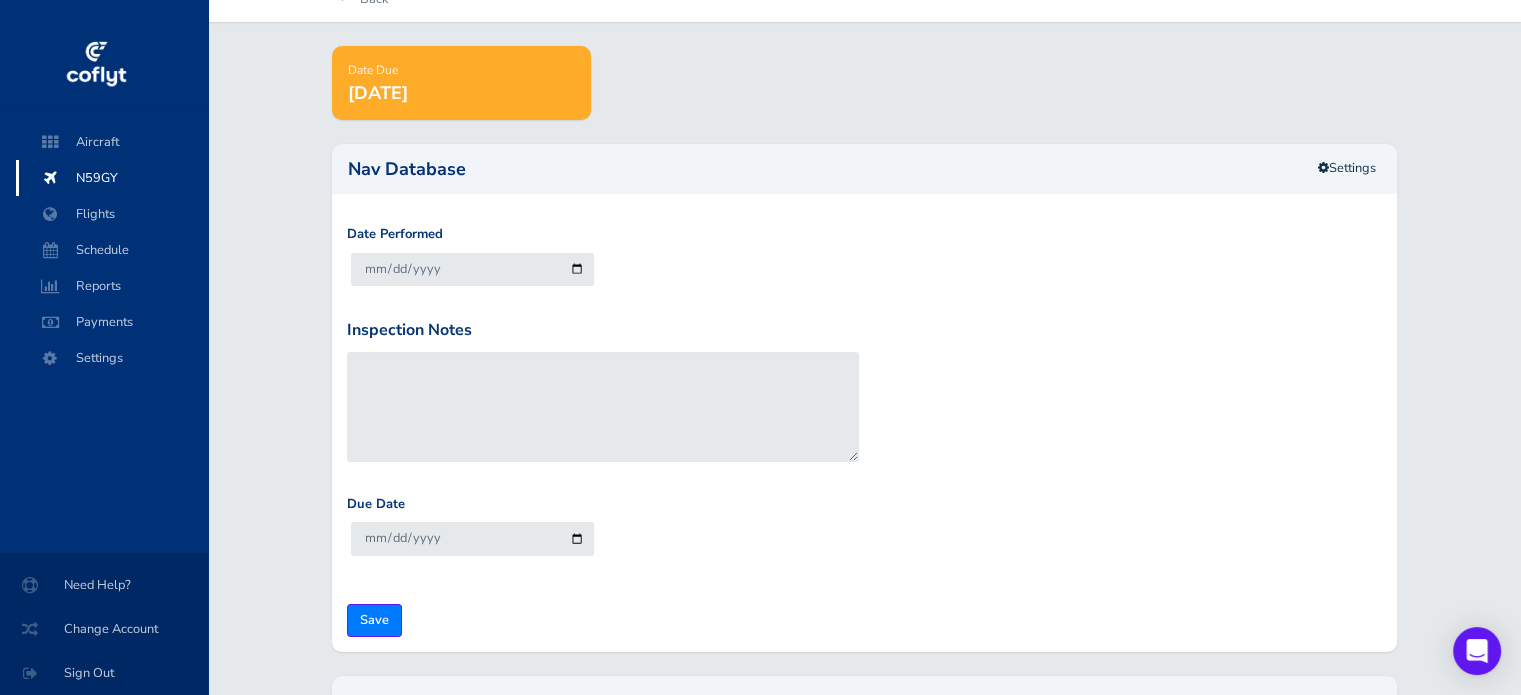 scroll, scrollTop: 112, scrollLeft: 0, axis: vertical 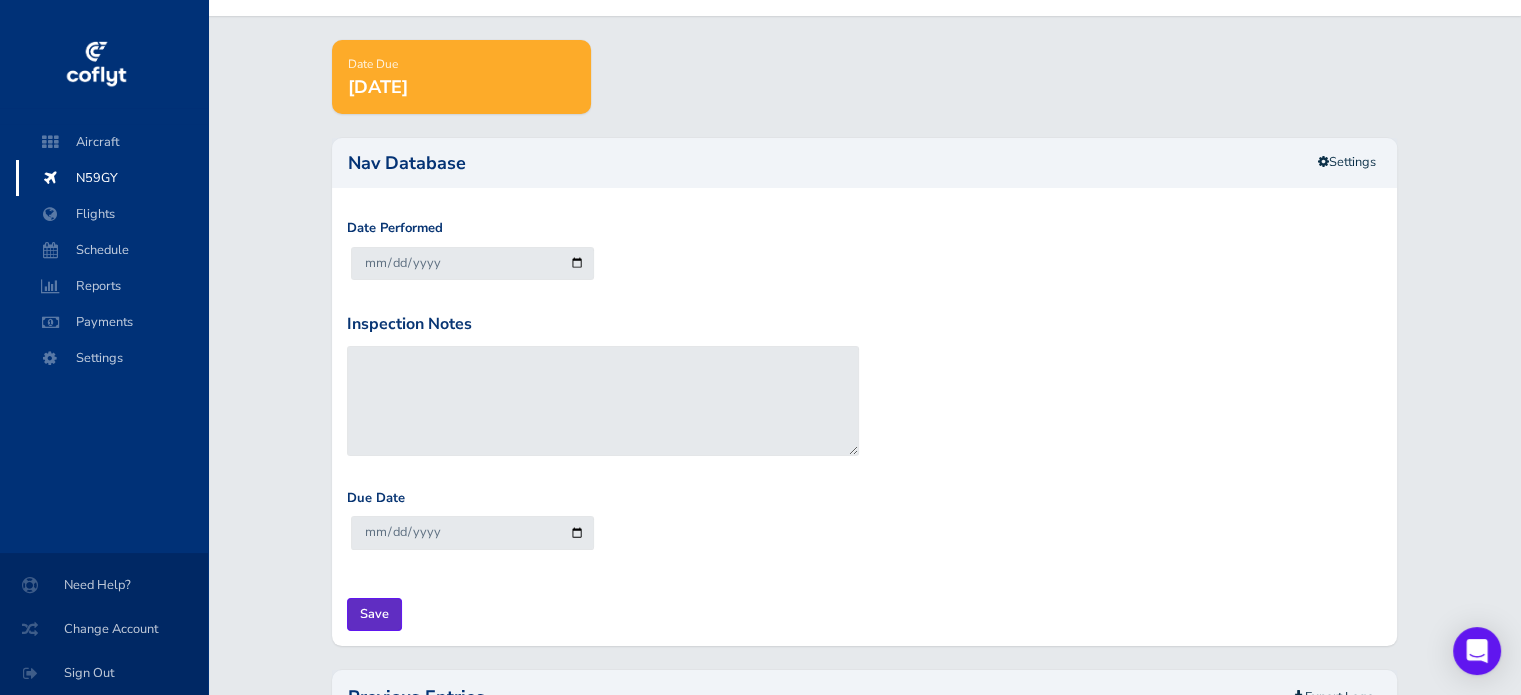 click on "Save" at bounding box center [374, 614] 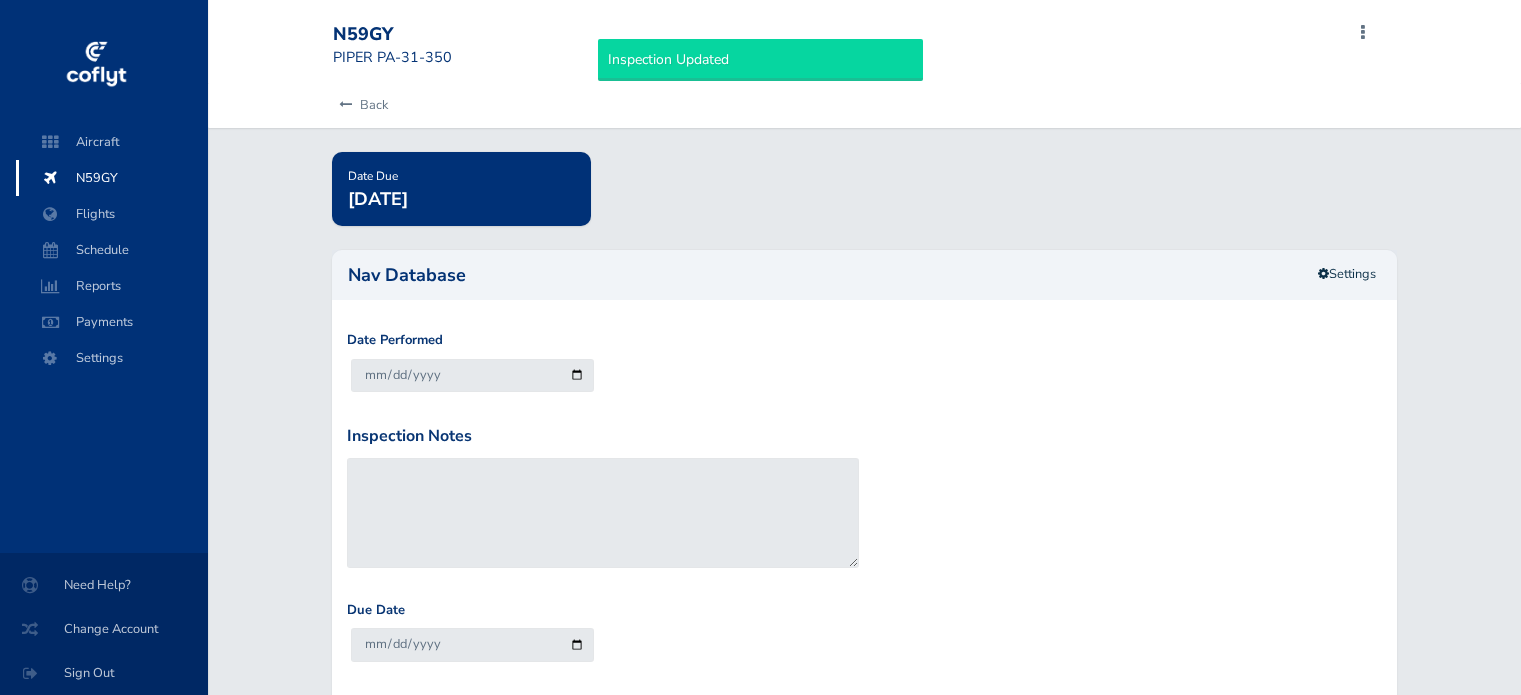 scroll, scrollTop: 0, scrollLeft: 0, axis: both 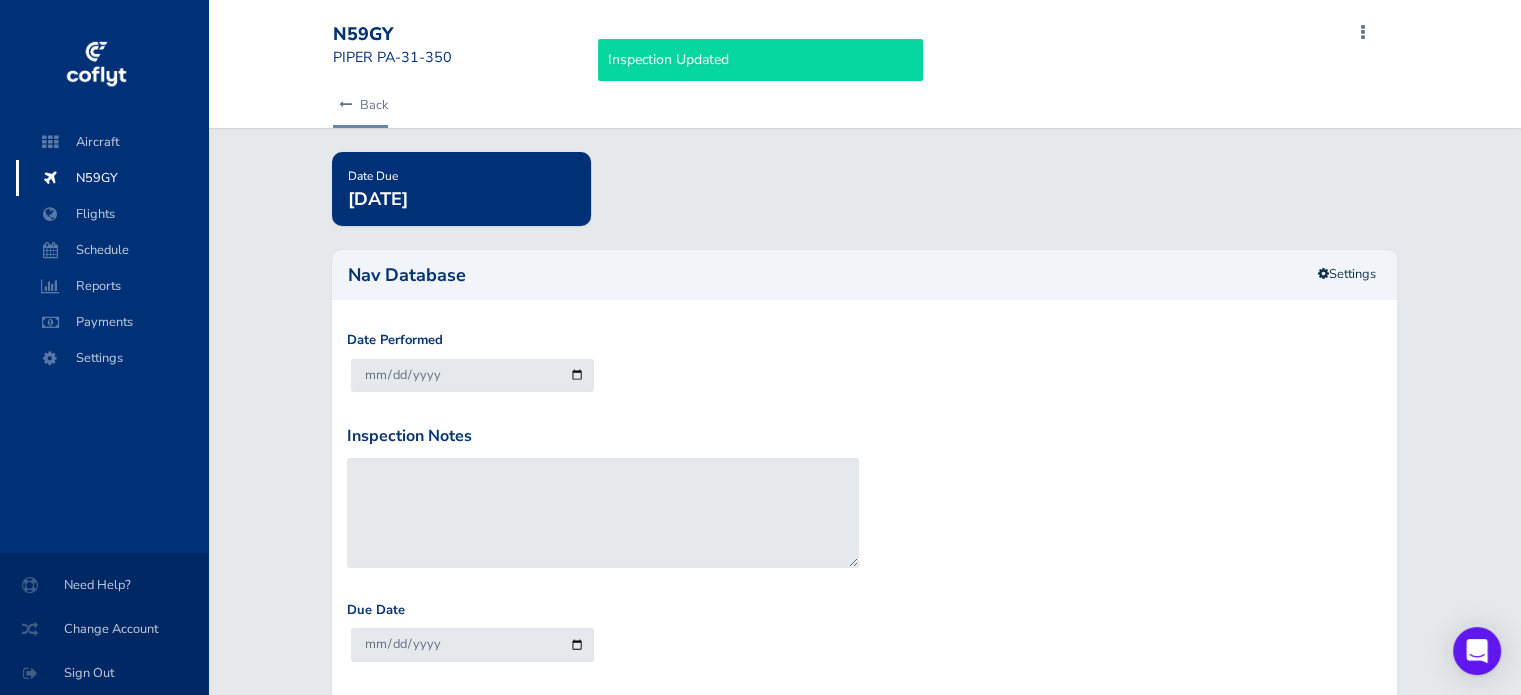 click on "Back" at bounding box center (360, 105) 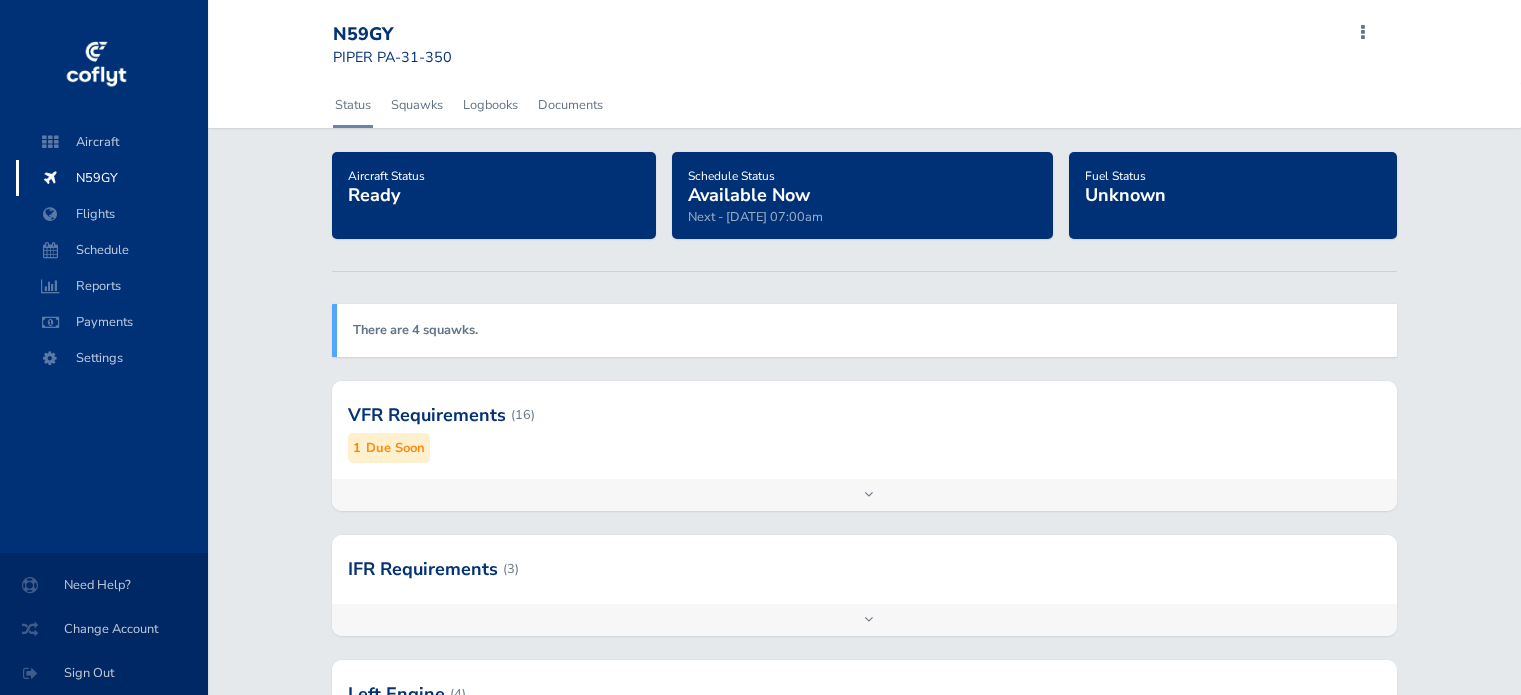scroll, scrollTop: 0, scrollLeft: 0, axis: both 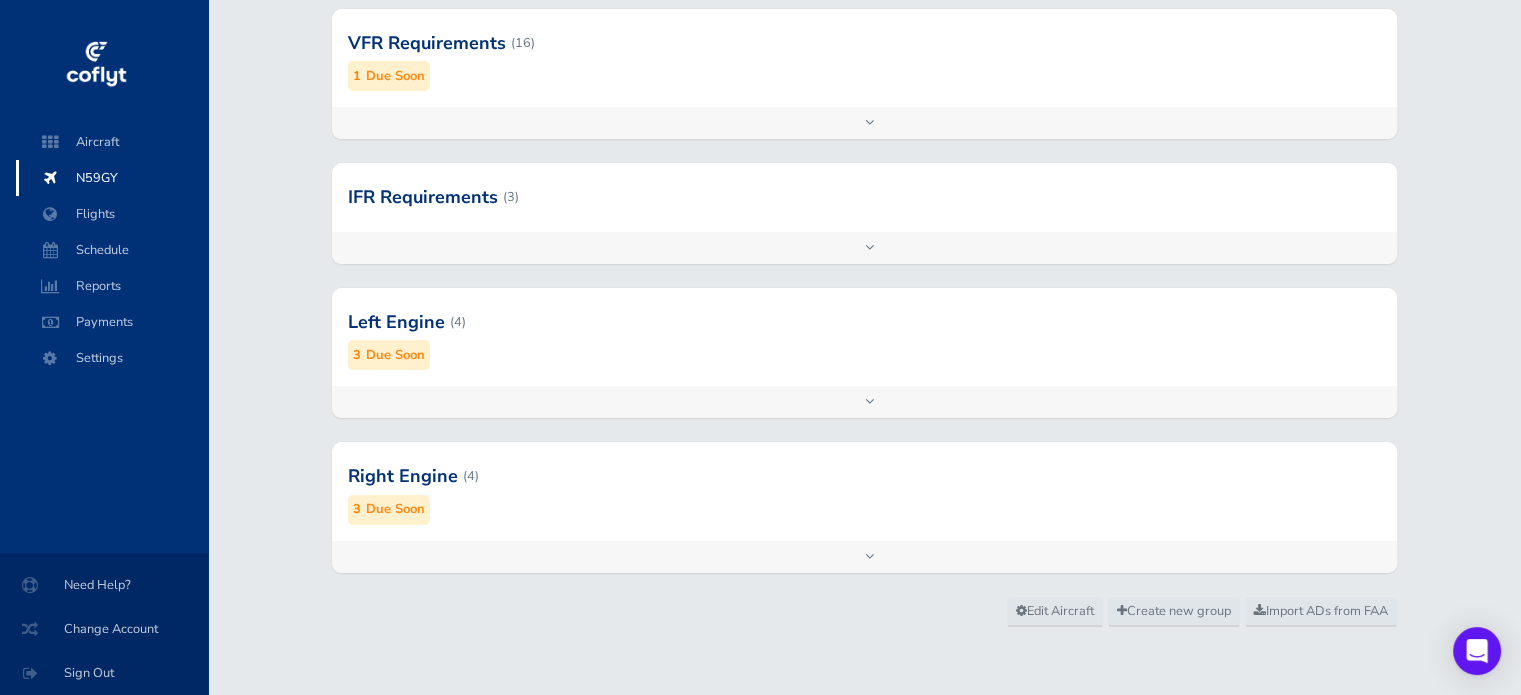 click on "Add inspection
Edit" at bounding box center [864, 402] 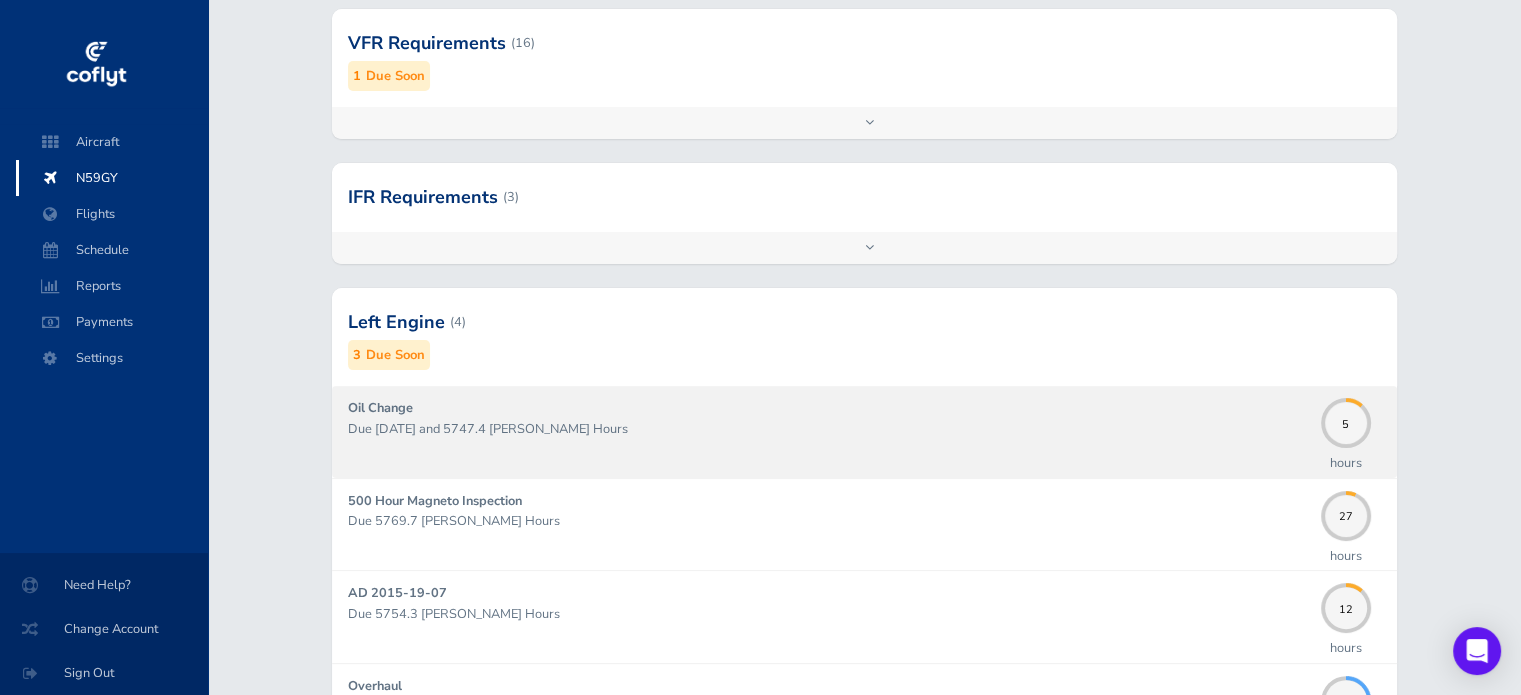 click on "Oil Change
Due 11/30/2025 and 5747.4 Hobbs Hours" at bounding box center (829, 431) 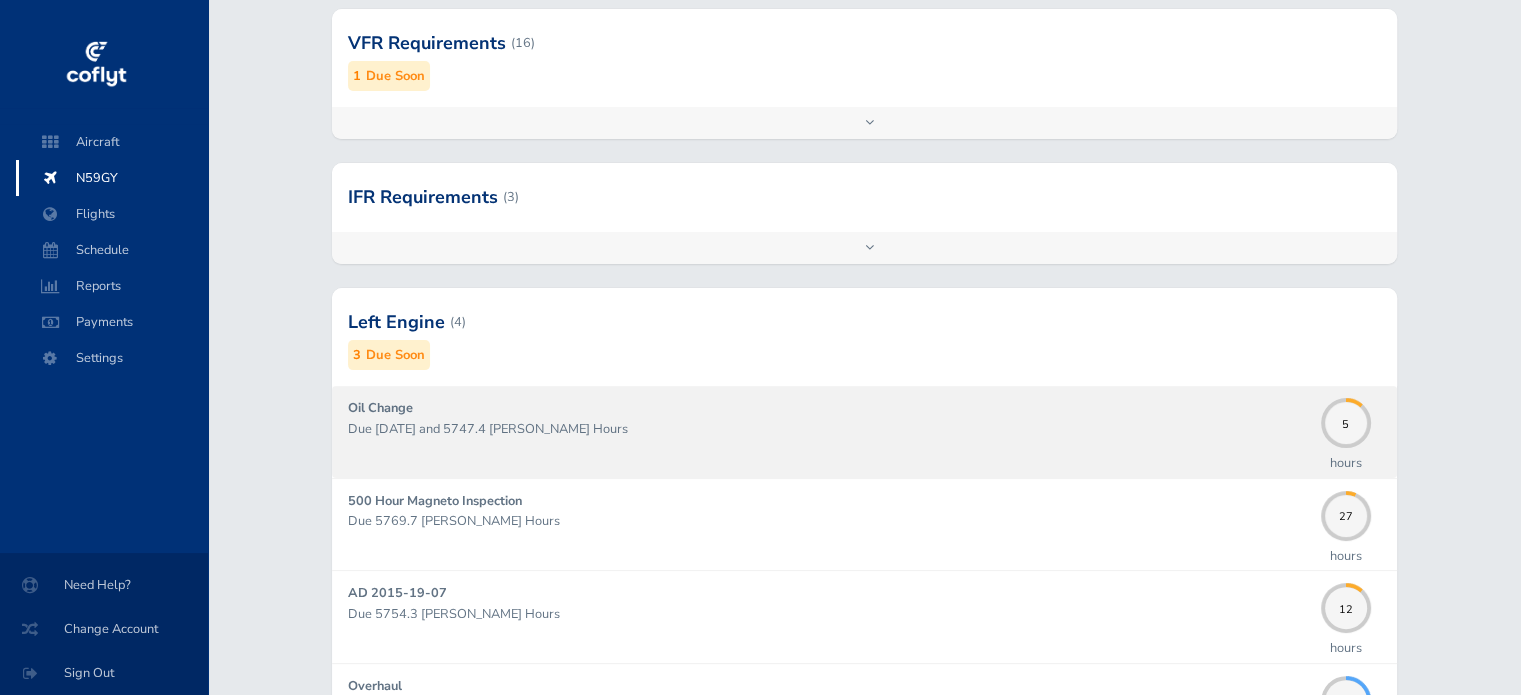 scroll, scrollTop: 0, scrollLeft: 0, axis: both 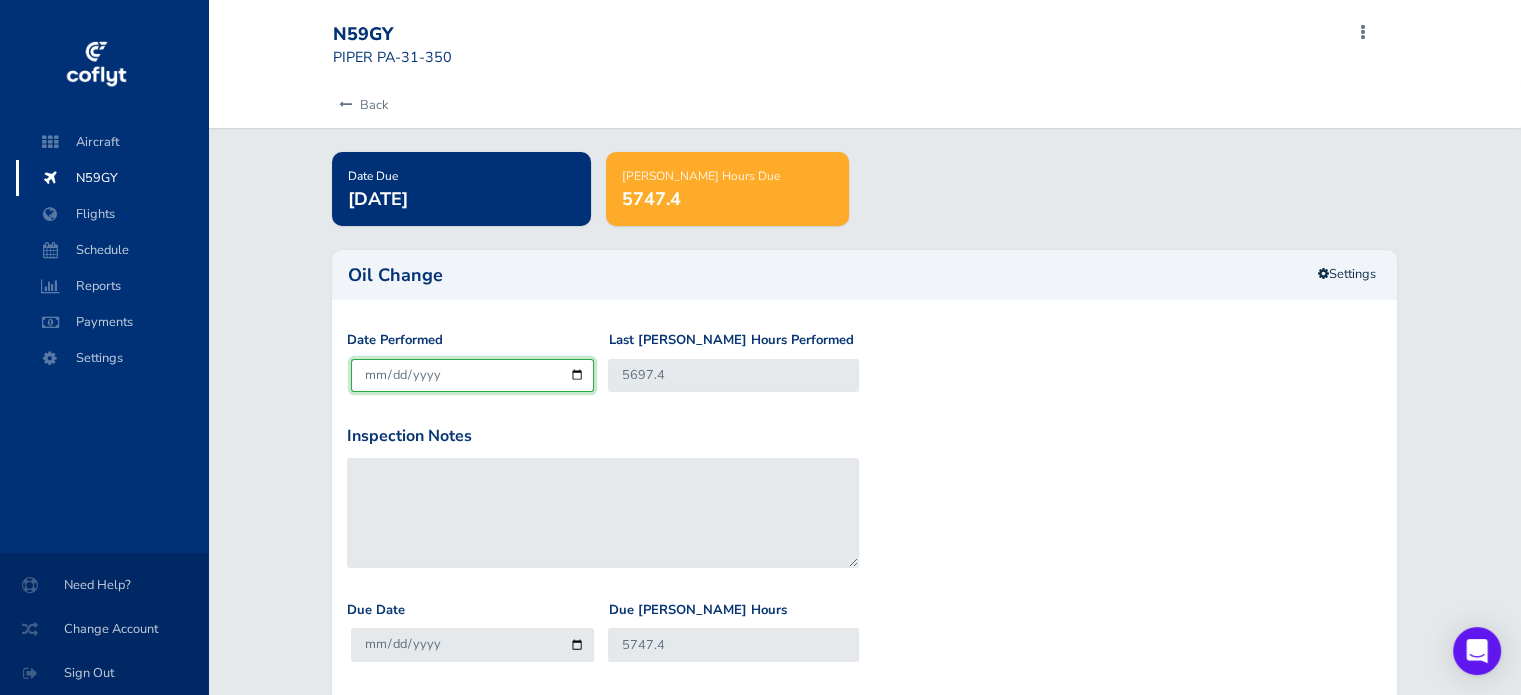 click on "[DATE]" at bounding box center (472, 375) 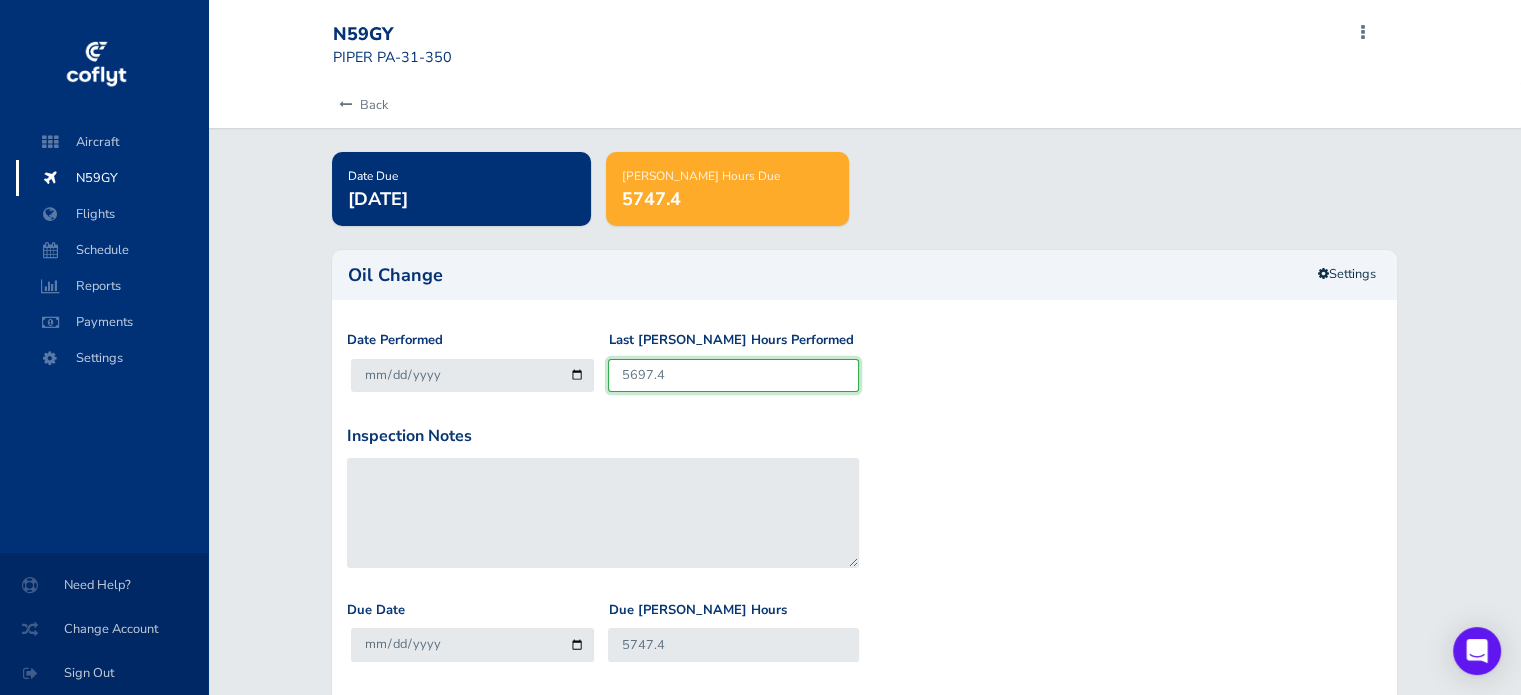 click on "5697.4" at bounding box center (733, 375) 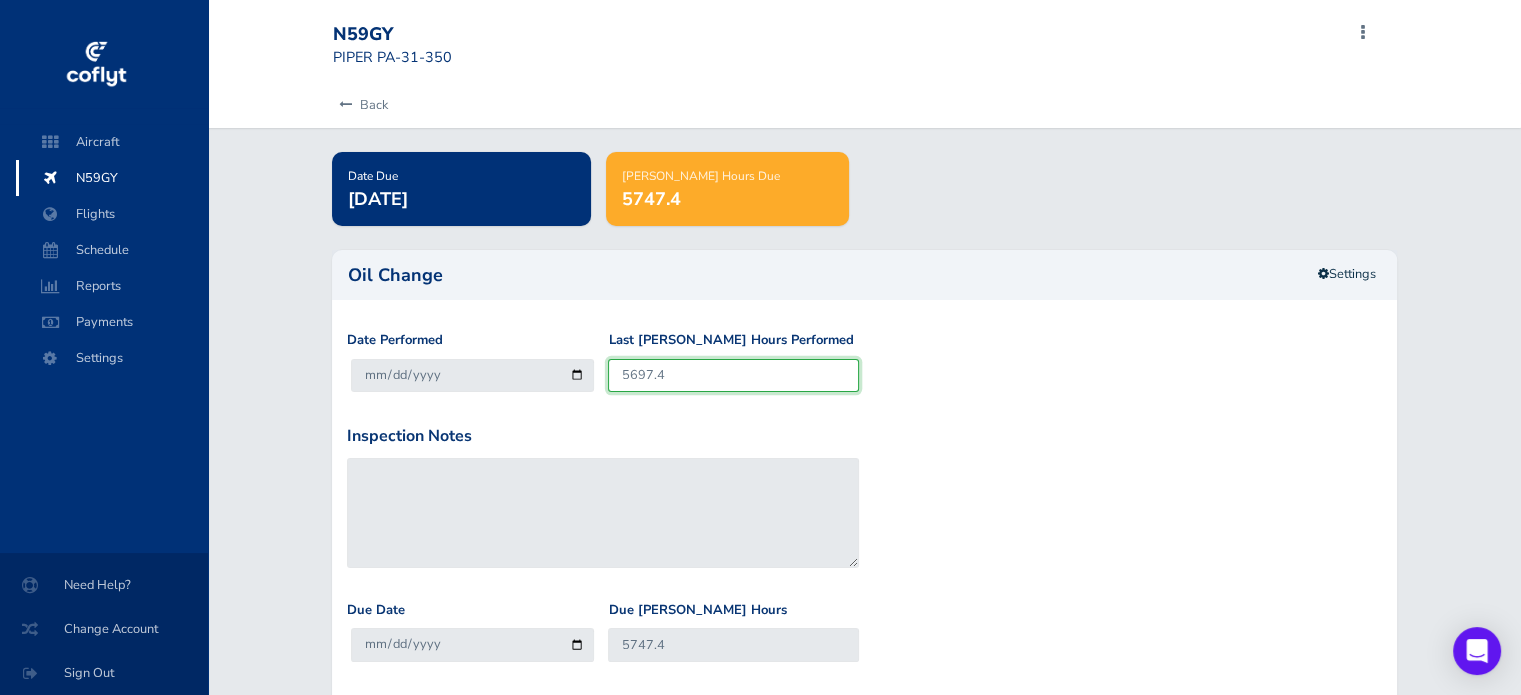 paste on "741" 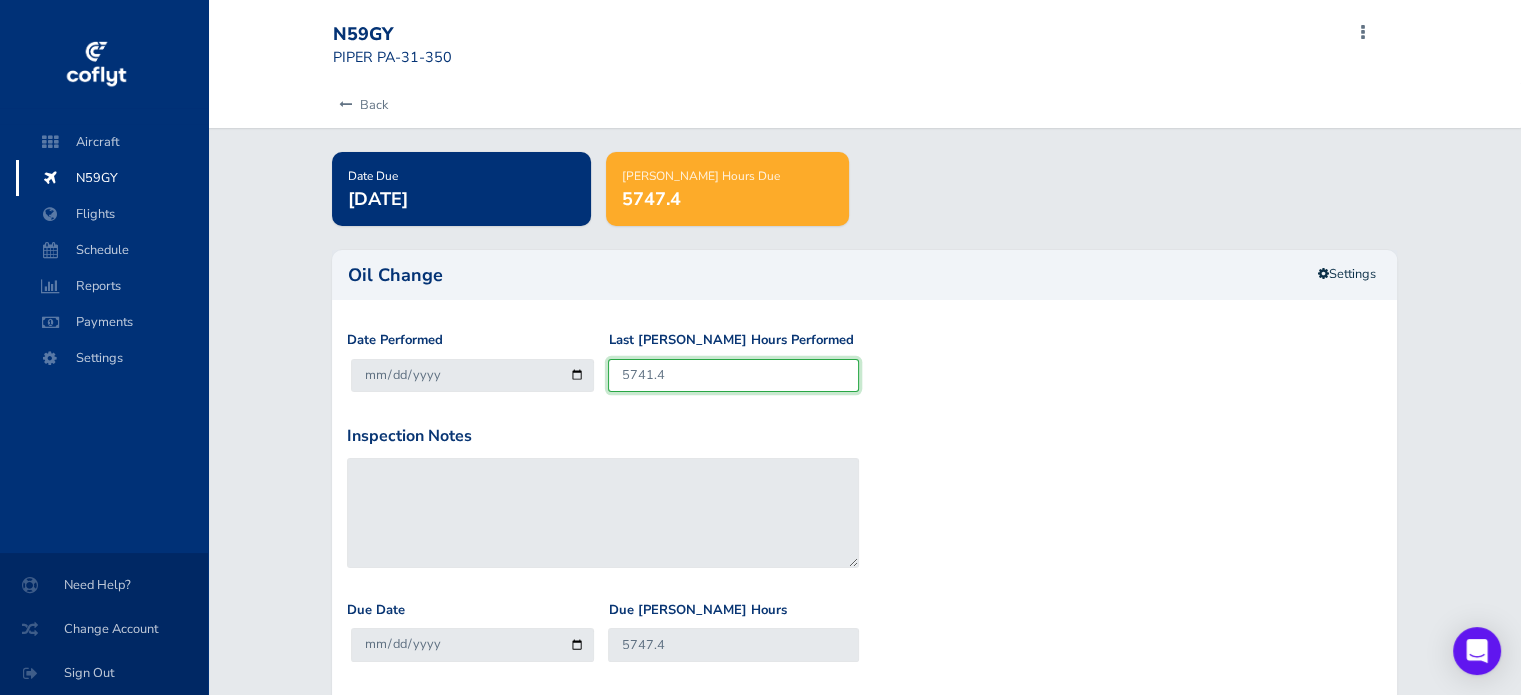 type on "5791.4" 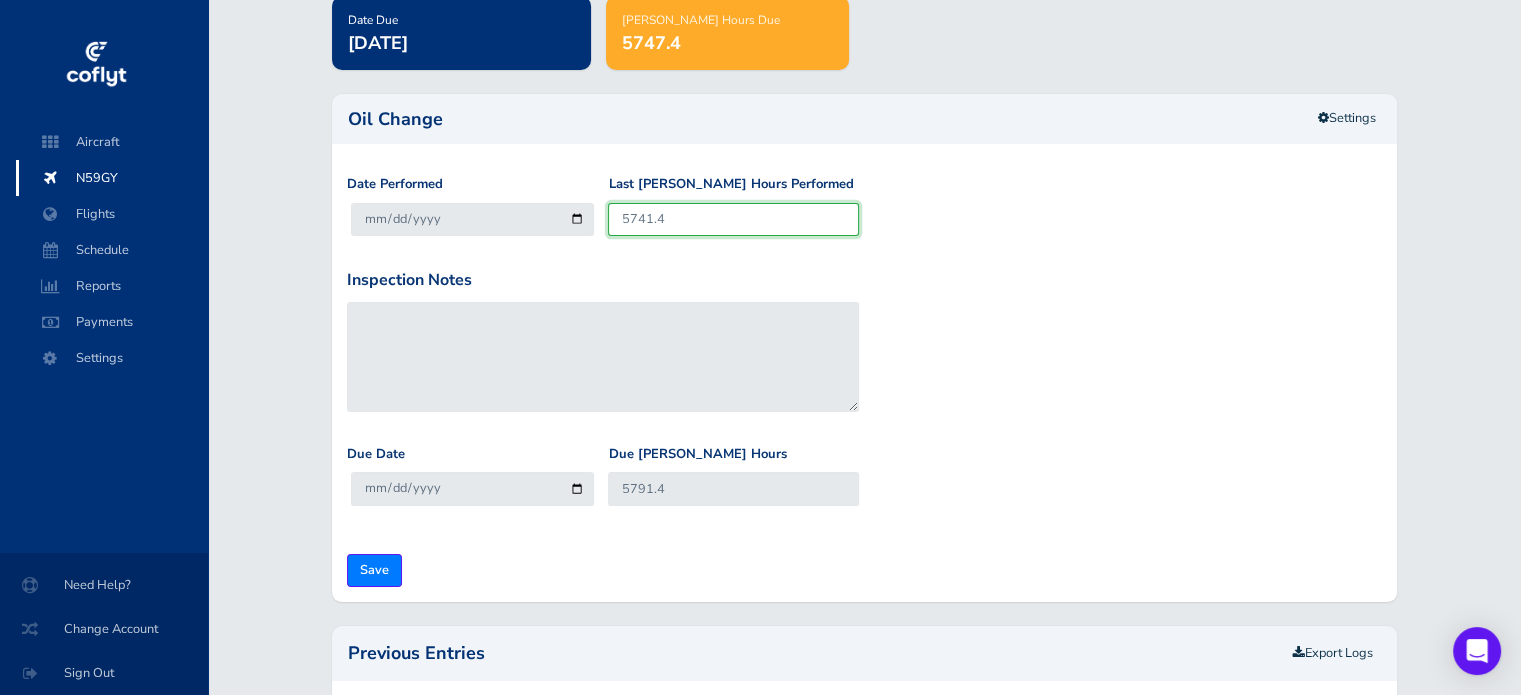 scroll, scrollTop: 160, scrollLeft: 0, axis: vertical 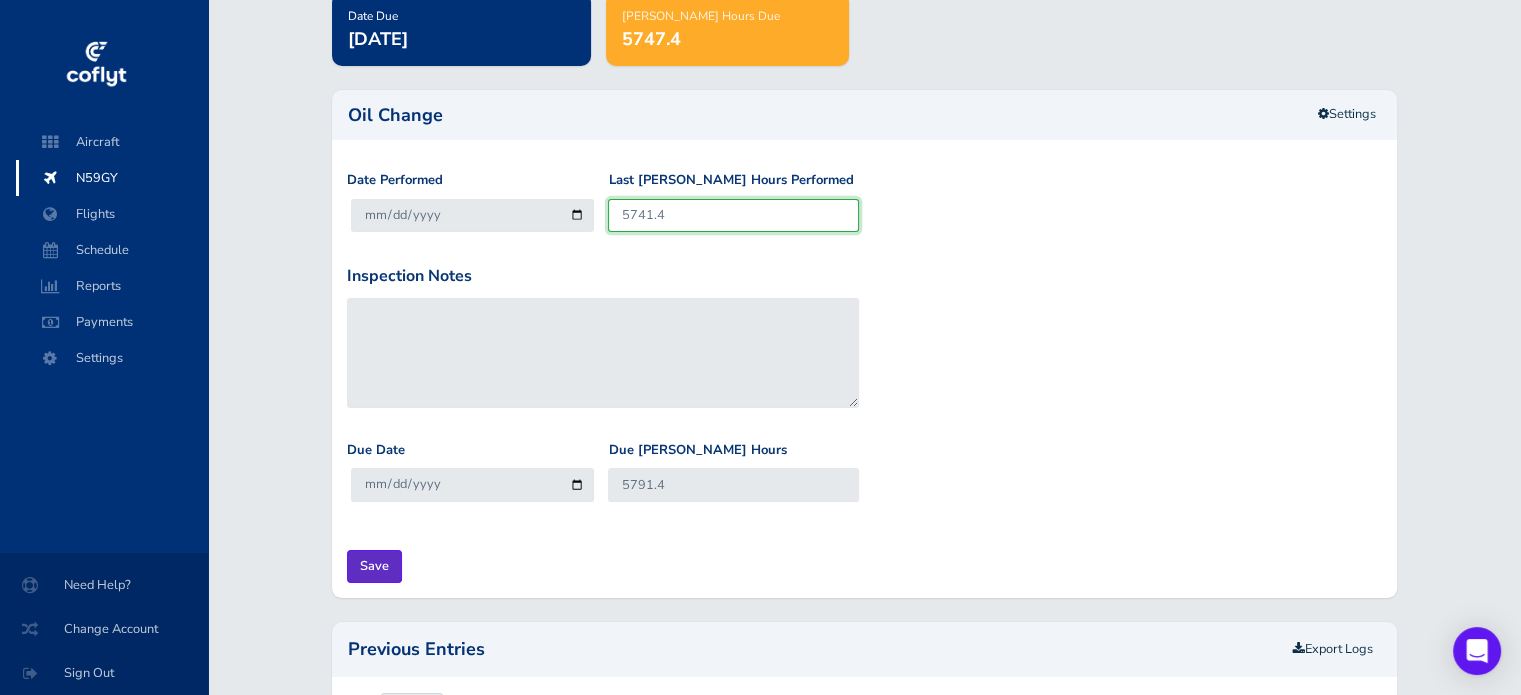 type on "5741.4" 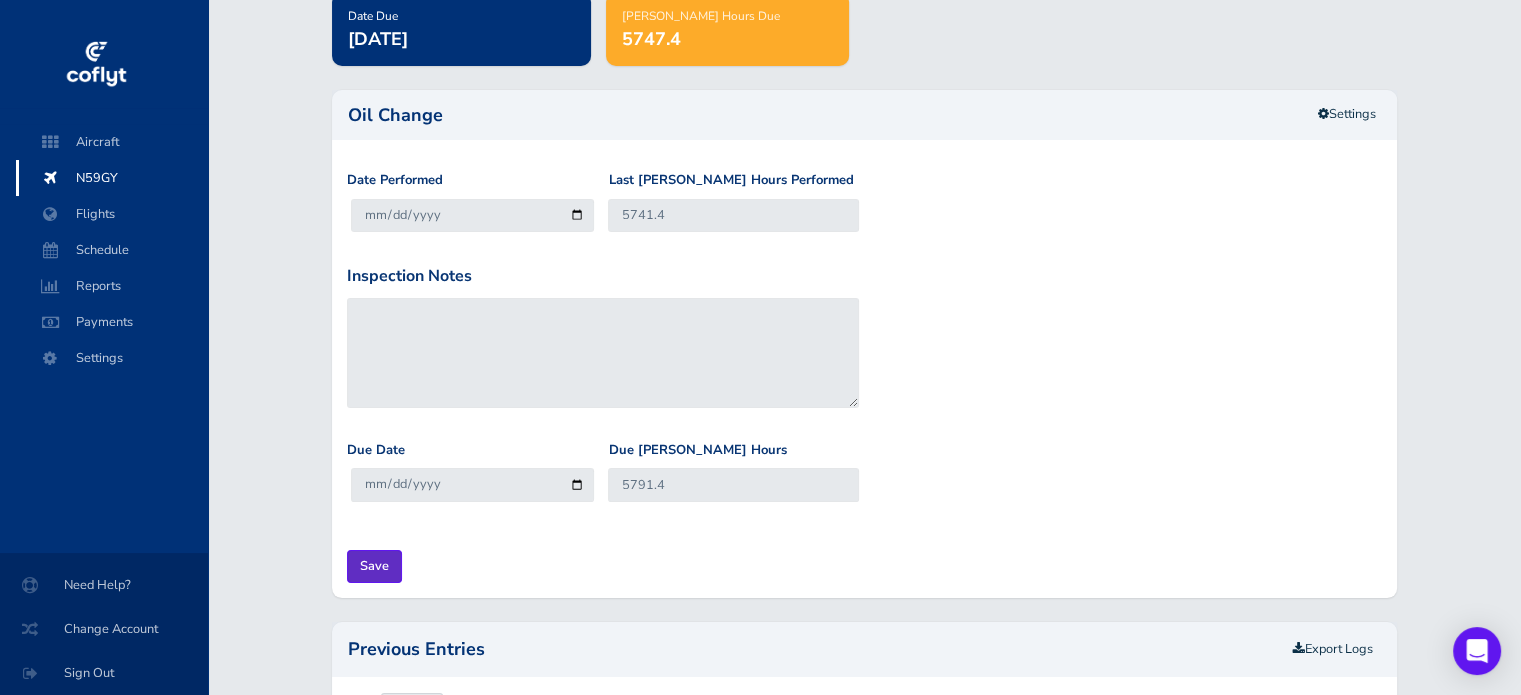 click on "Save" at bounding box center [374, 566] 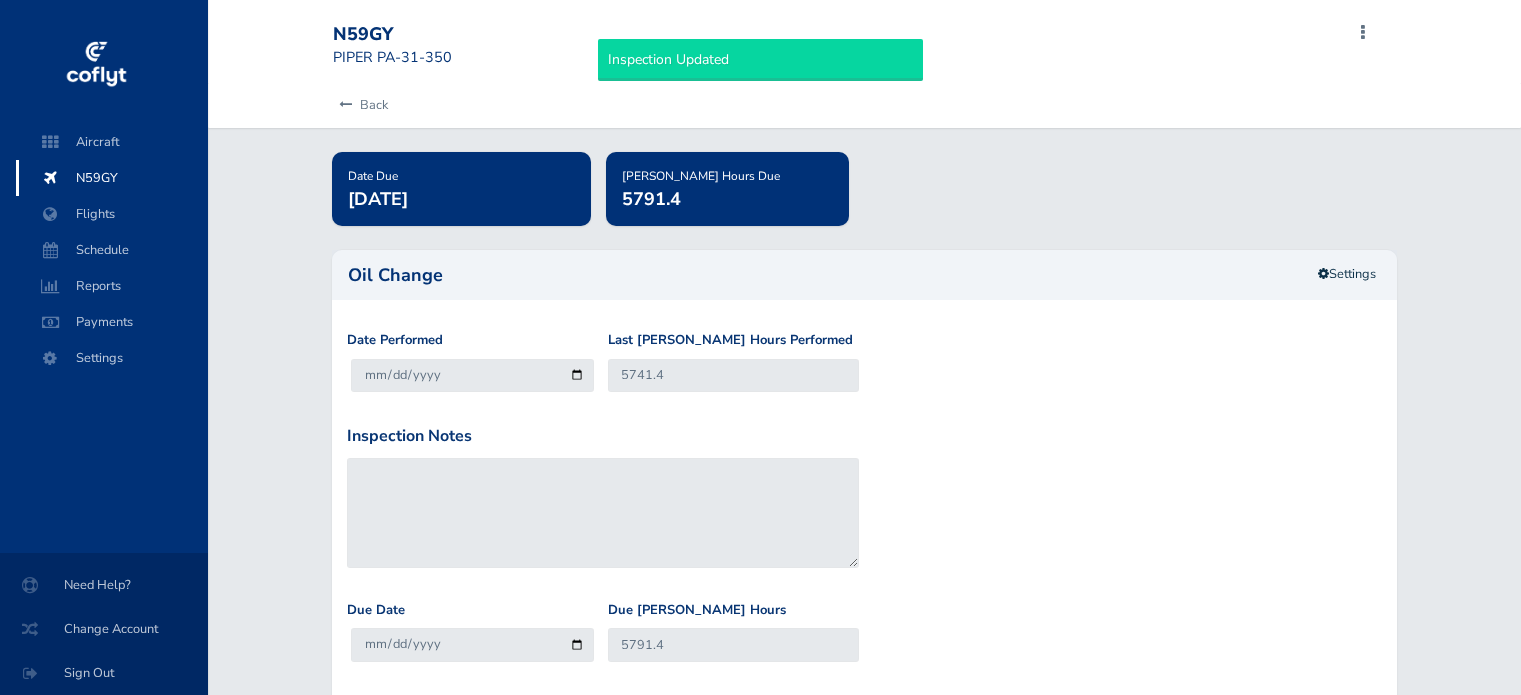 scroll, scrollTop: 0, scrollLeft: 0, axis: both 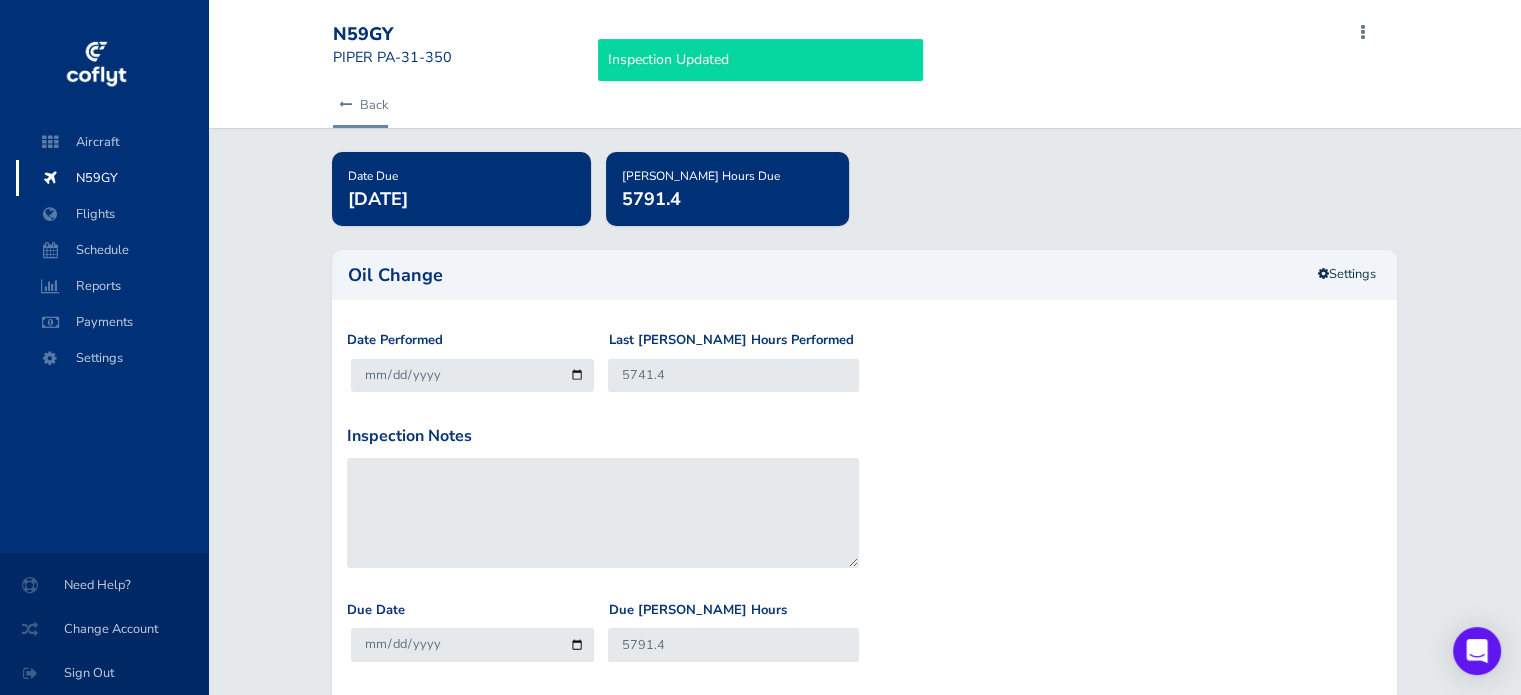 click on "Back" at bounding box center [360, 105] 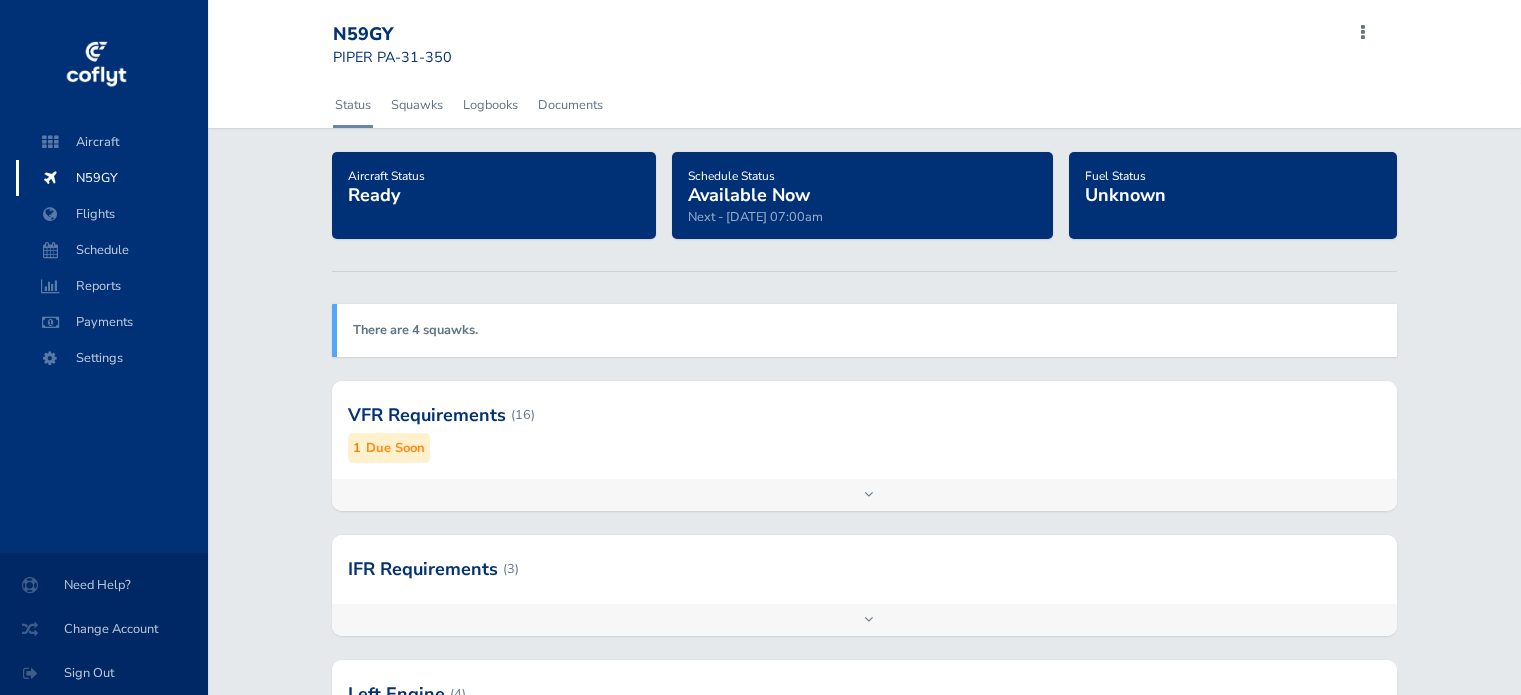 scroll, scrollTop: 0, scrollLeft: 0, axis: both 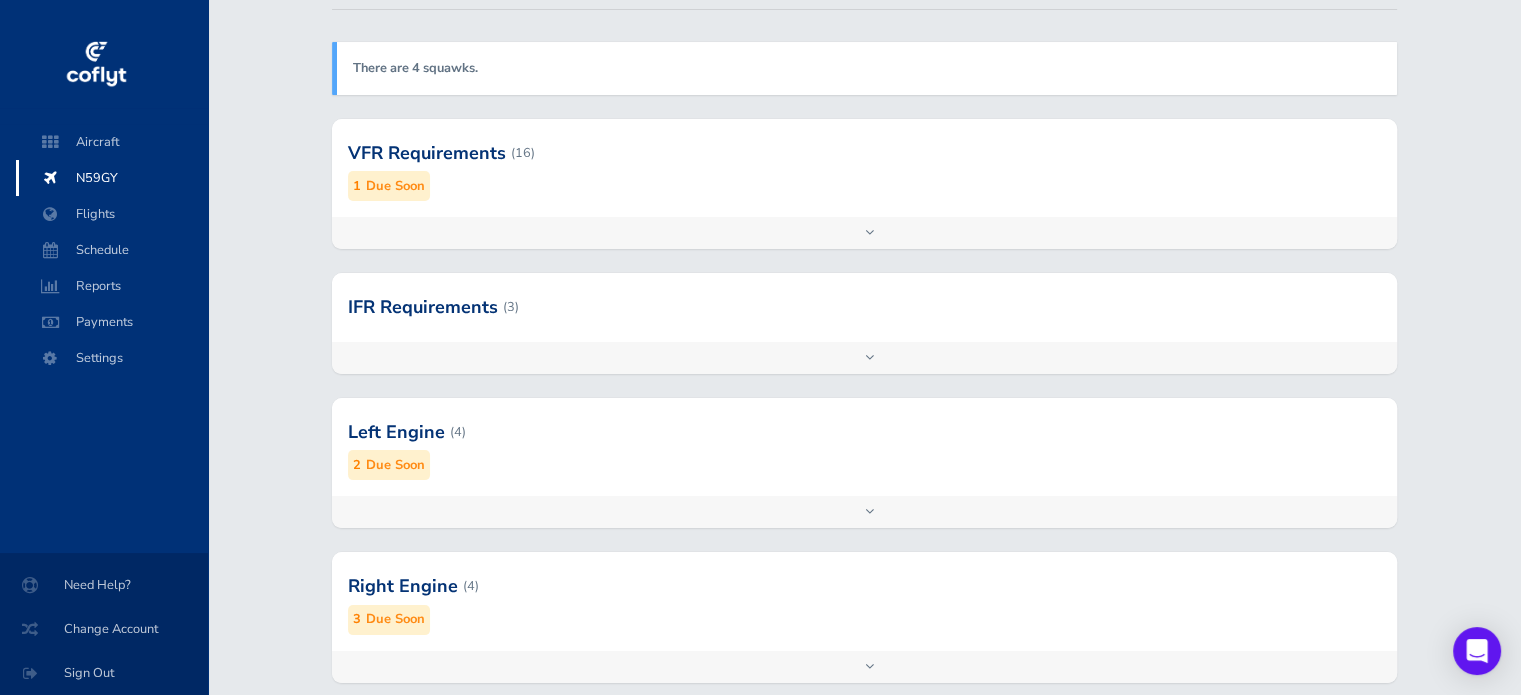 click on "Add inspection
Edit" at bounding box center [864, 512] 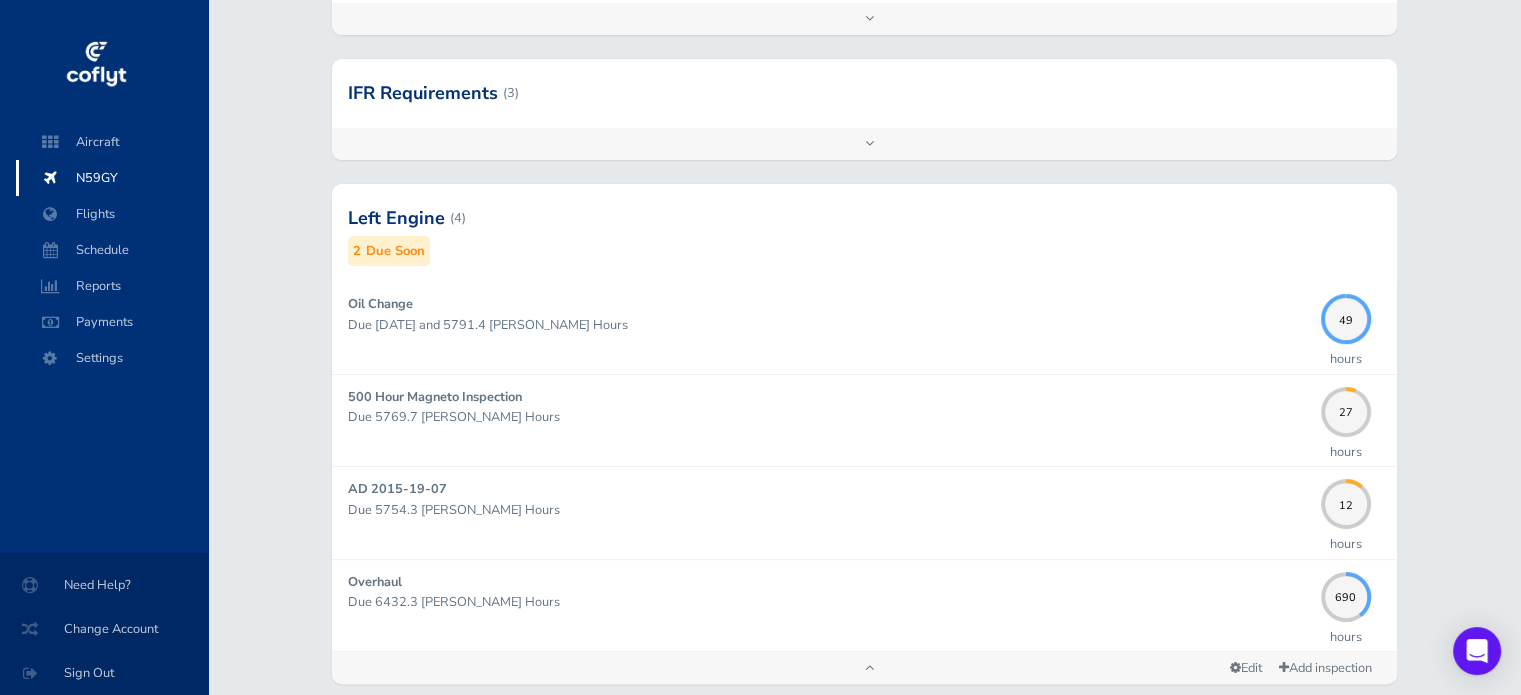 scroll, scrollTop: 480, scrollLeft: 0, axis: vertical 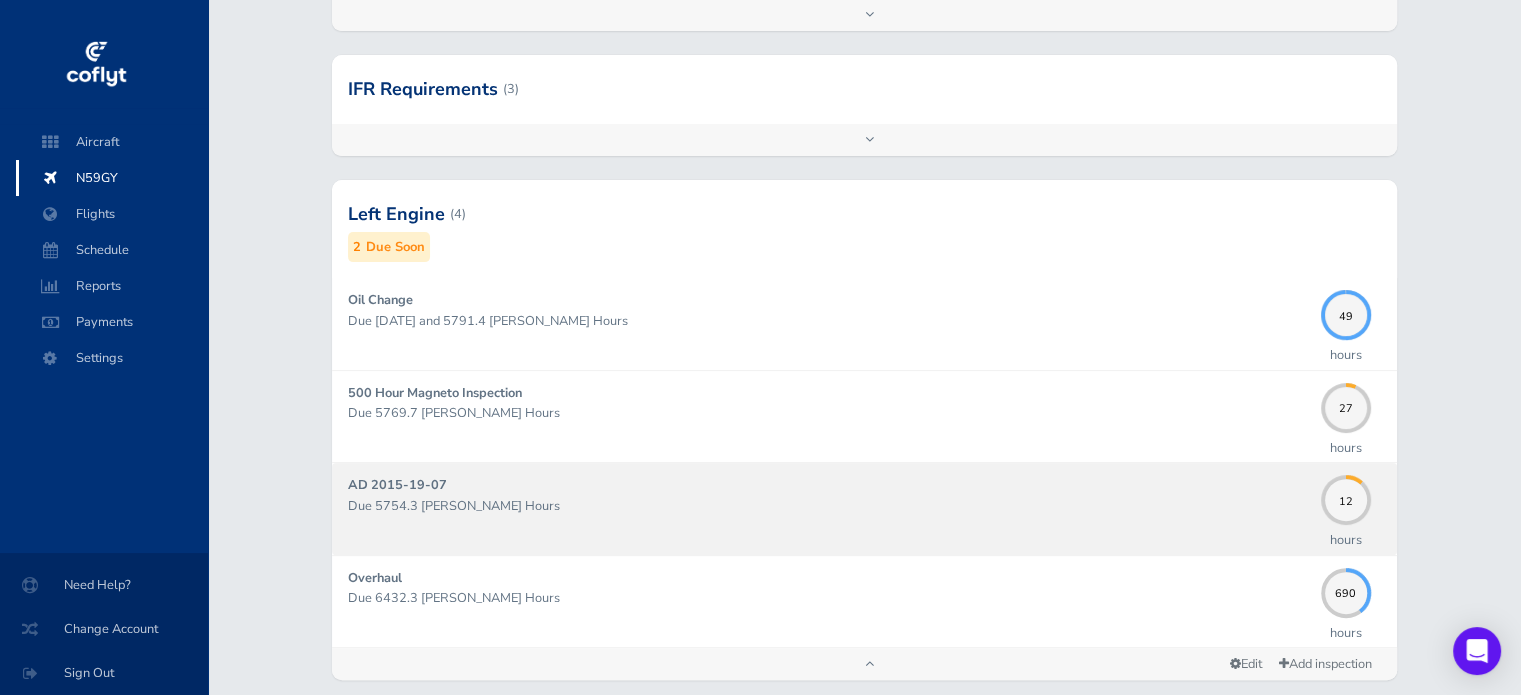 click on "Due 5754.3 Hobbs Hours" at bounding box center (829, 506) 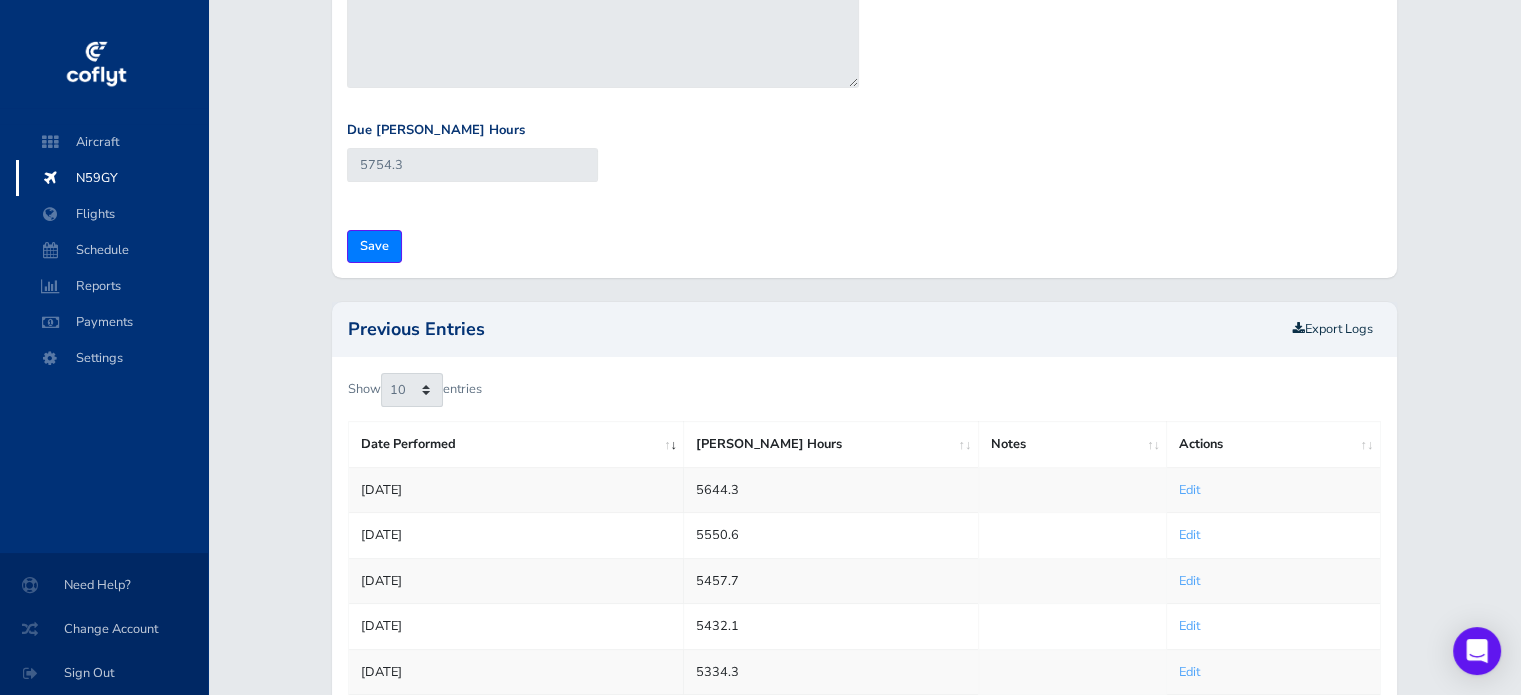 scroll, scrollTop: 0, scrollLeft: 0, axis: both 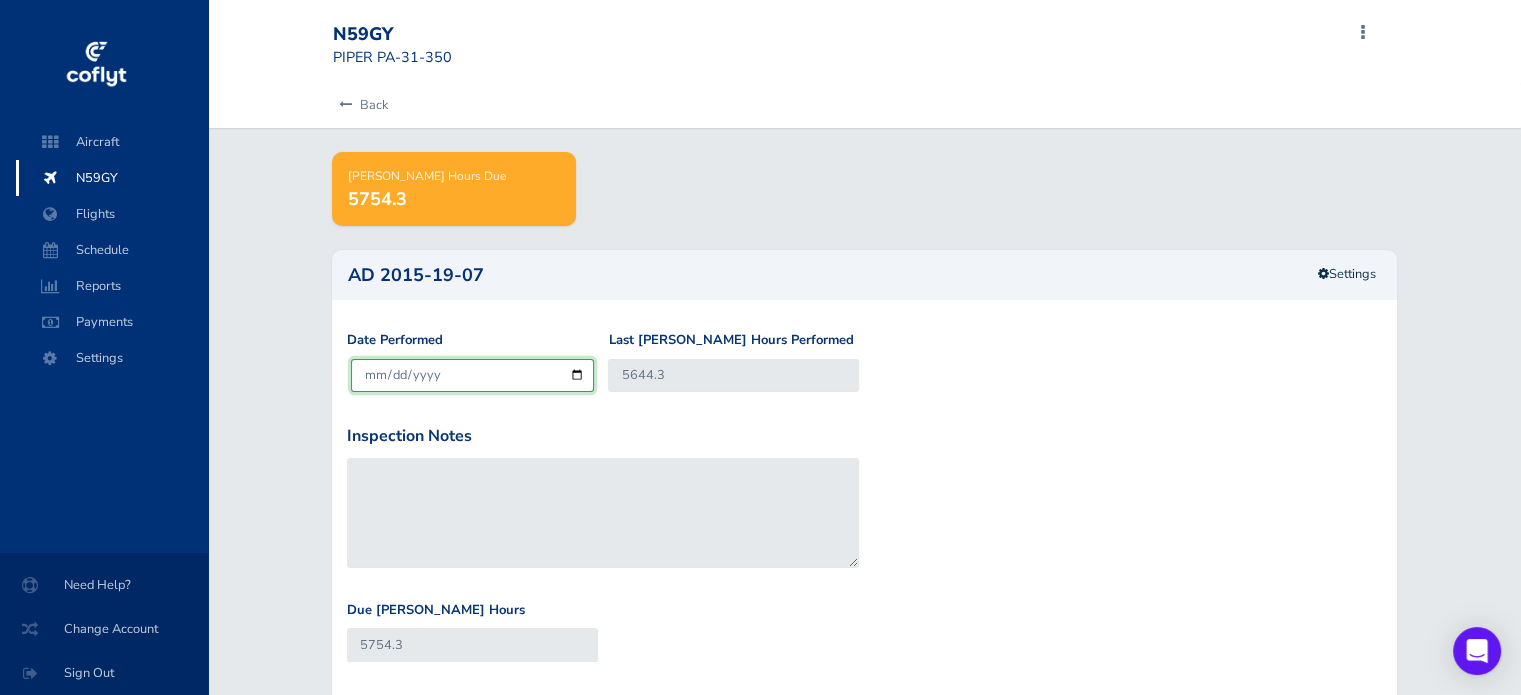 click on "[DATE]" at bounding box center [472, 375] 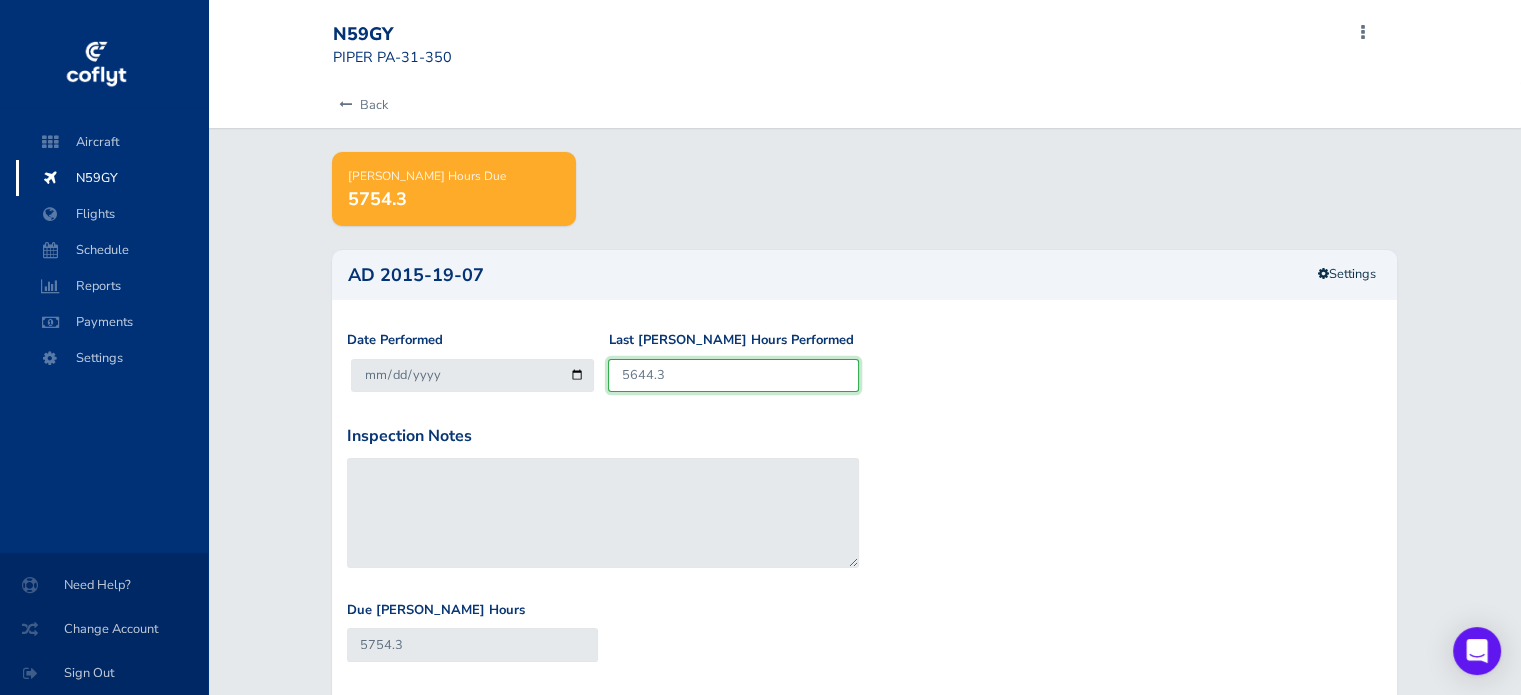 click on "5644.3" at bounding box center (733, 375) 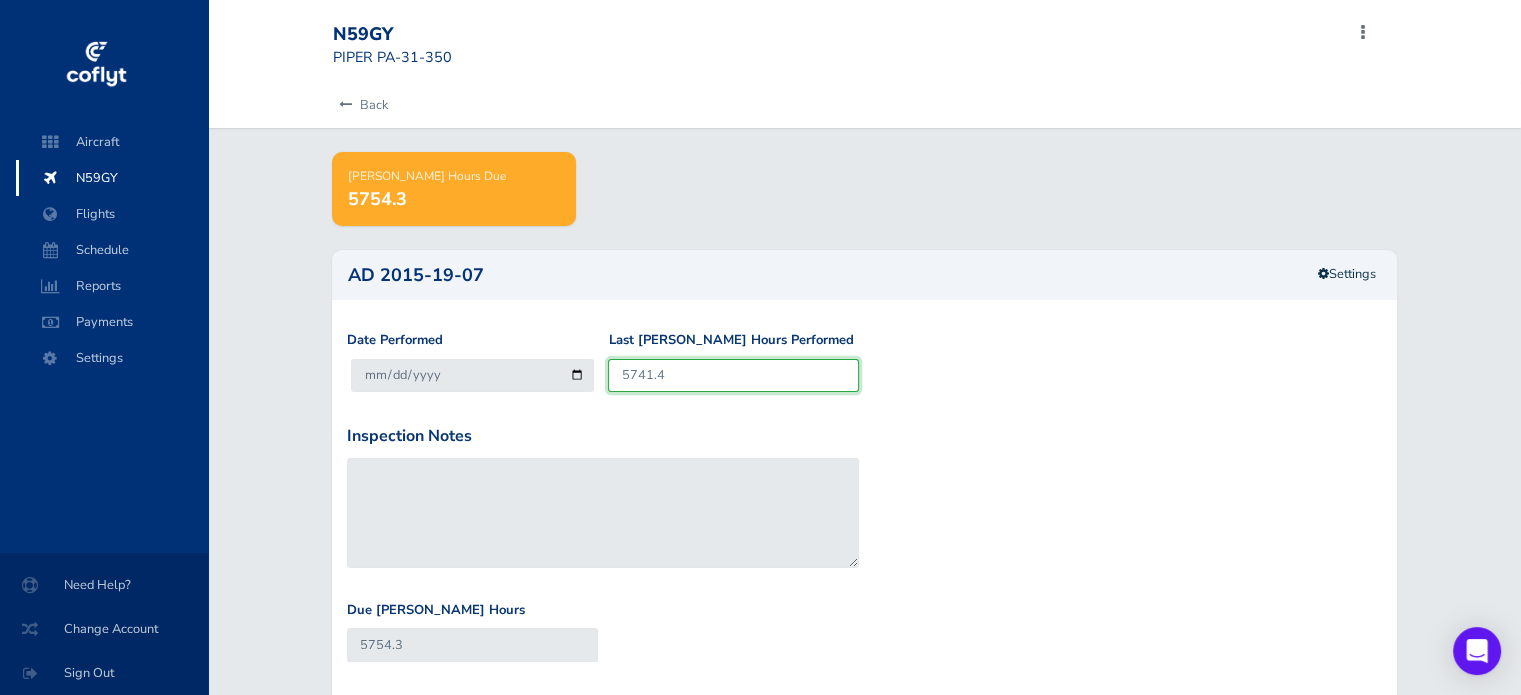 type on "5851.4" 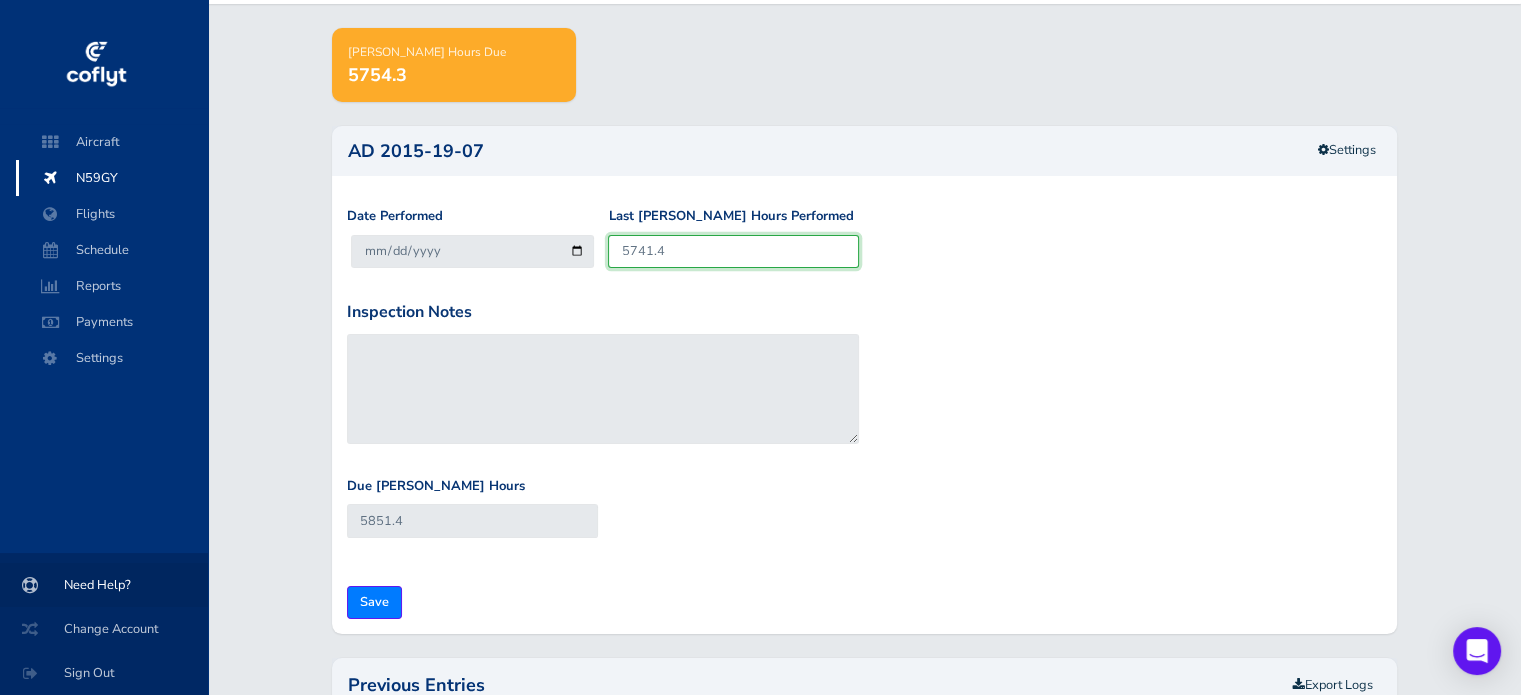 scroll, scrollTop: 124, scrollLeft: 0, axis: vertical 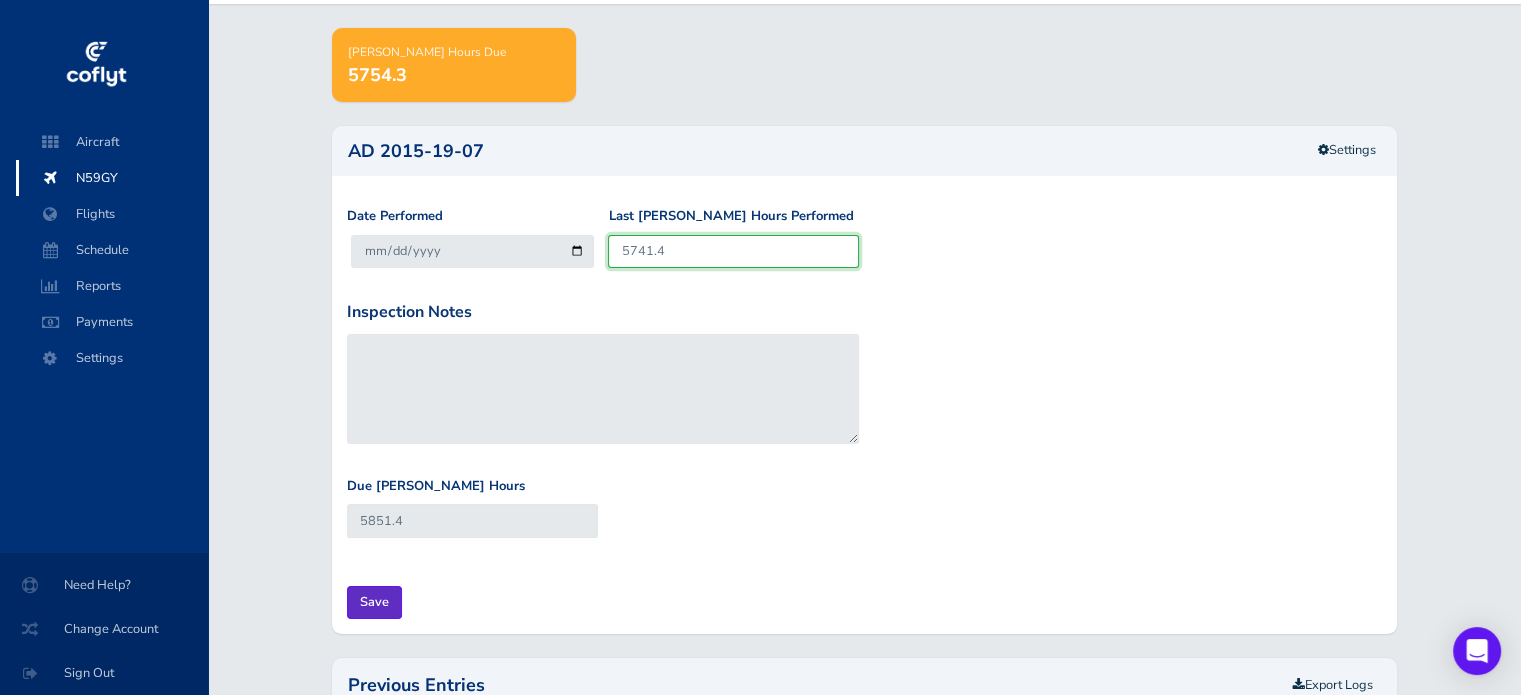 type on "5741.4" 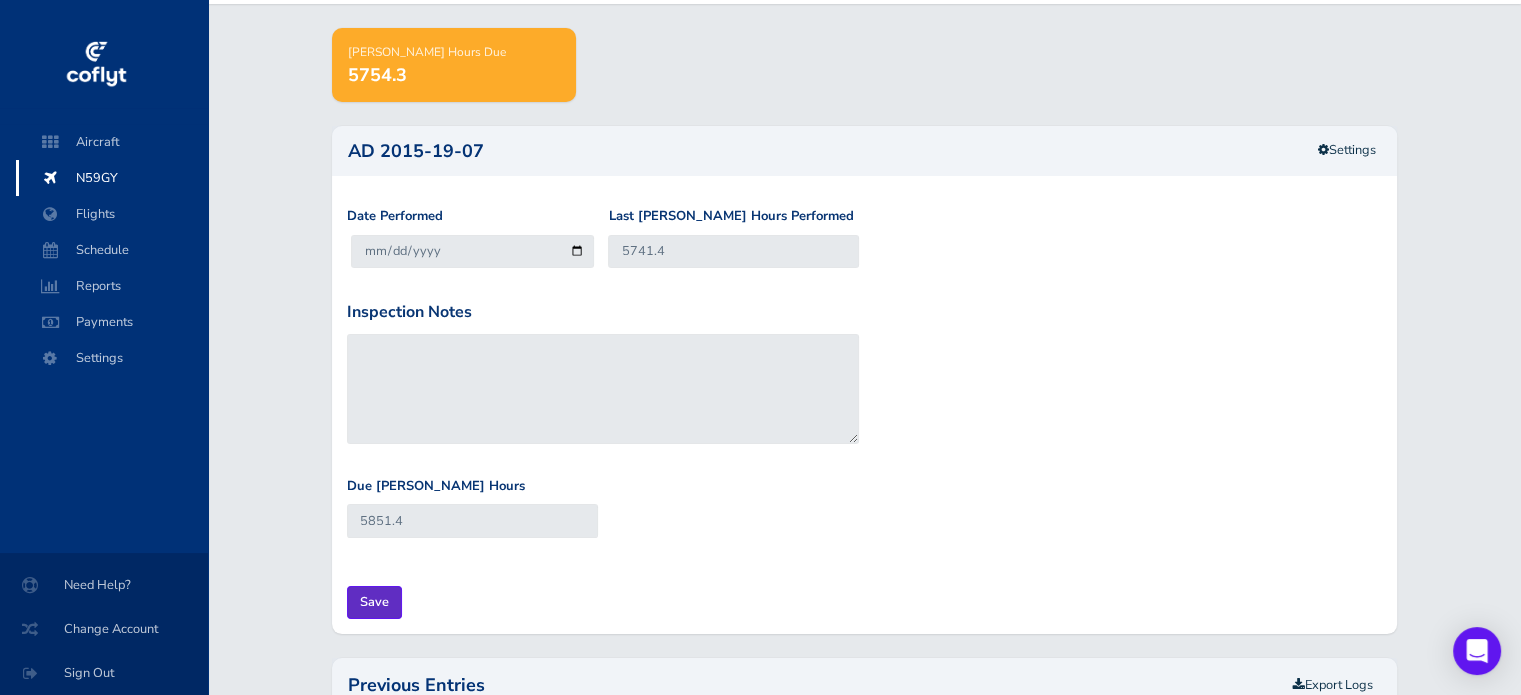 click on "Save" at bounding box center [374, 602] 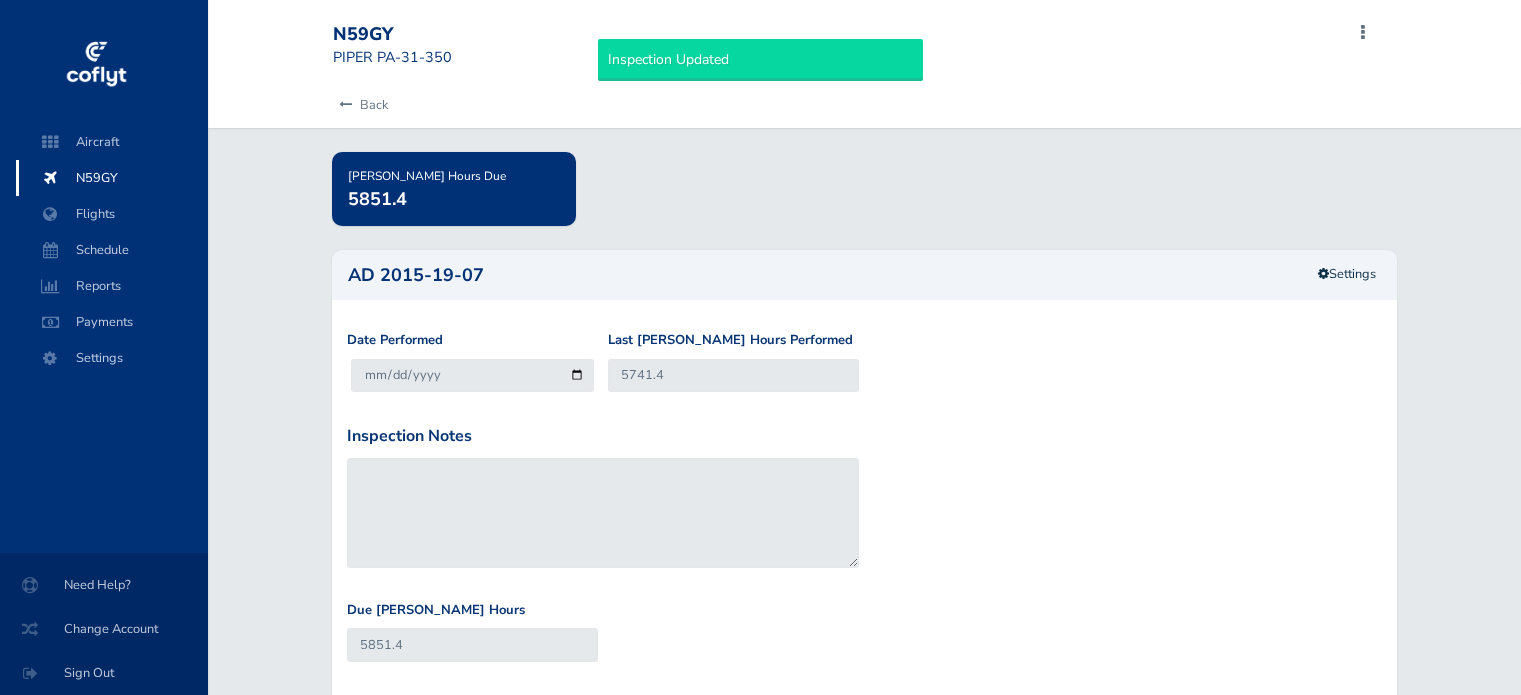 scroll, scrollTop: 0, scrollLeft: 0, axis: both 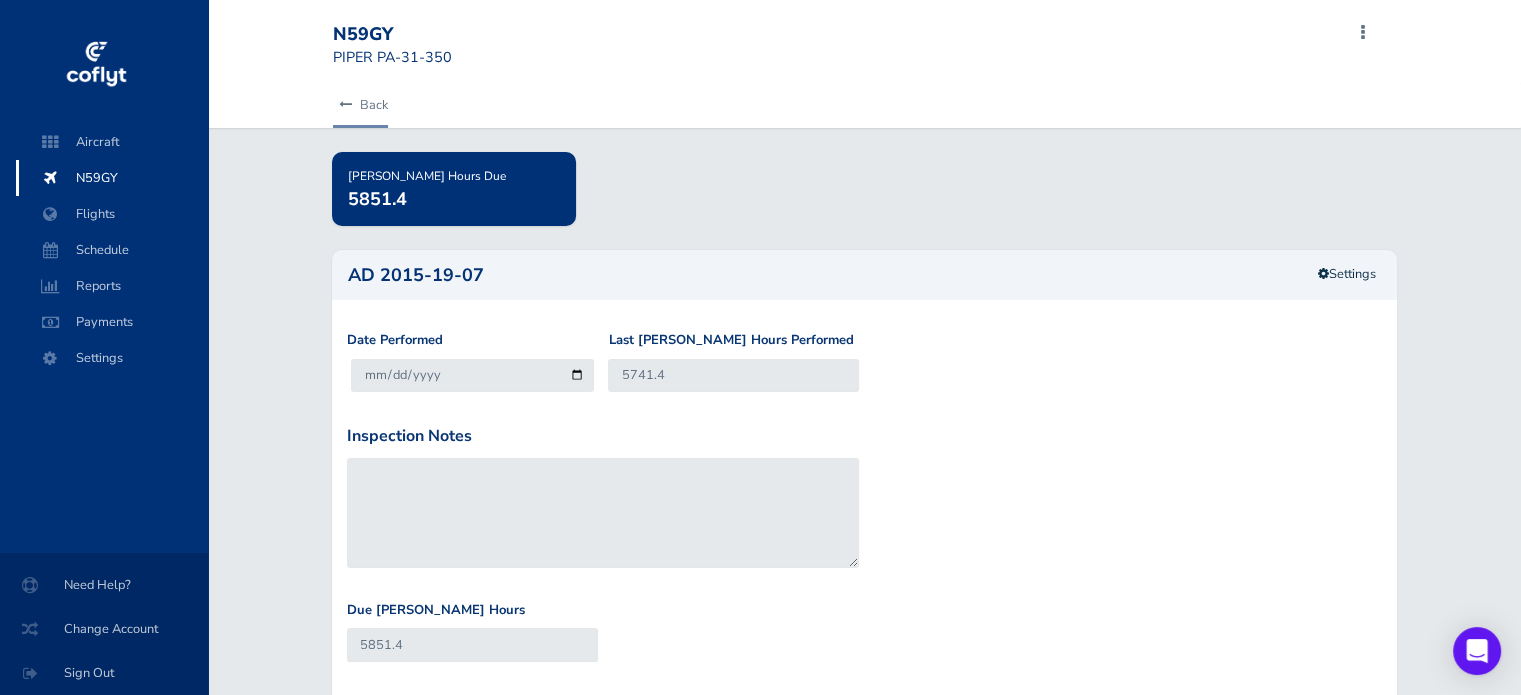 click on "Back" at bounding box center [360, 105] 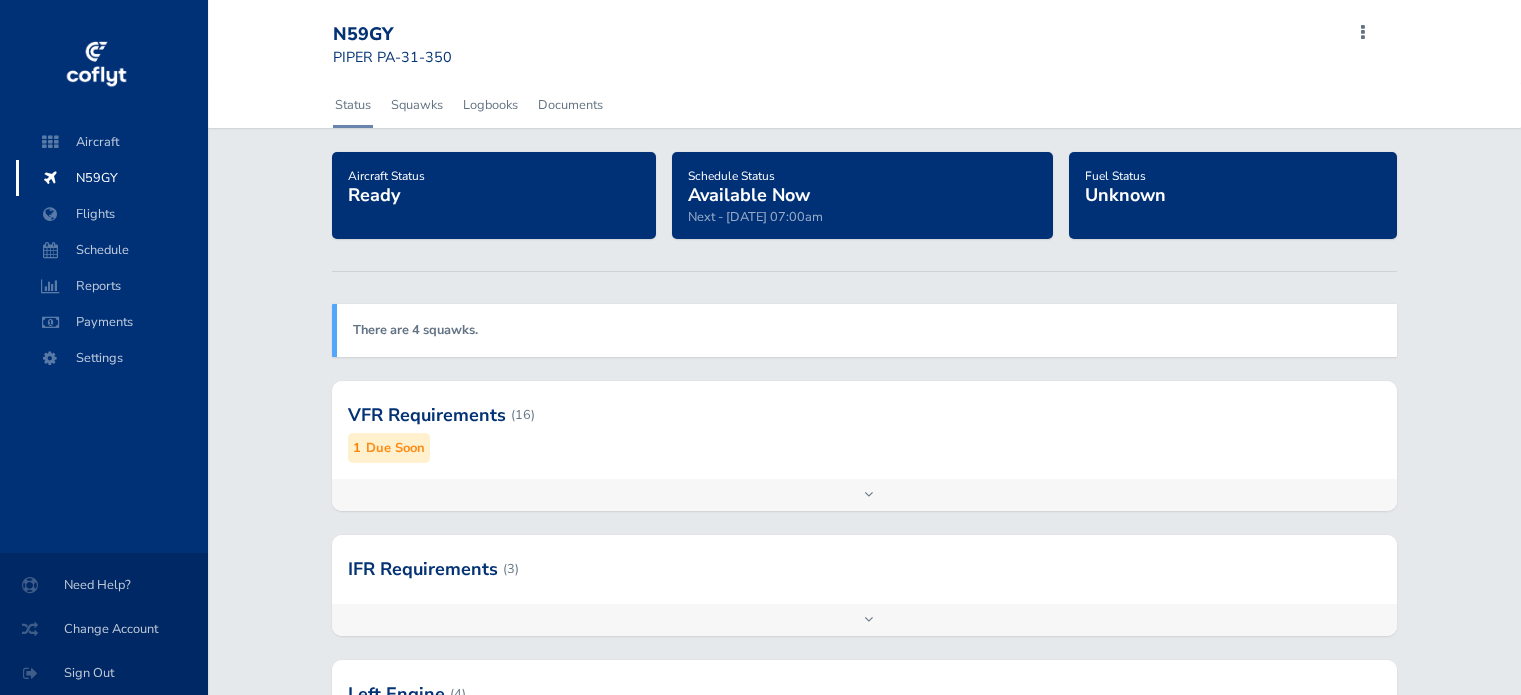 scroll, scrollTop: 0, scrollLeft: 0, axis: both 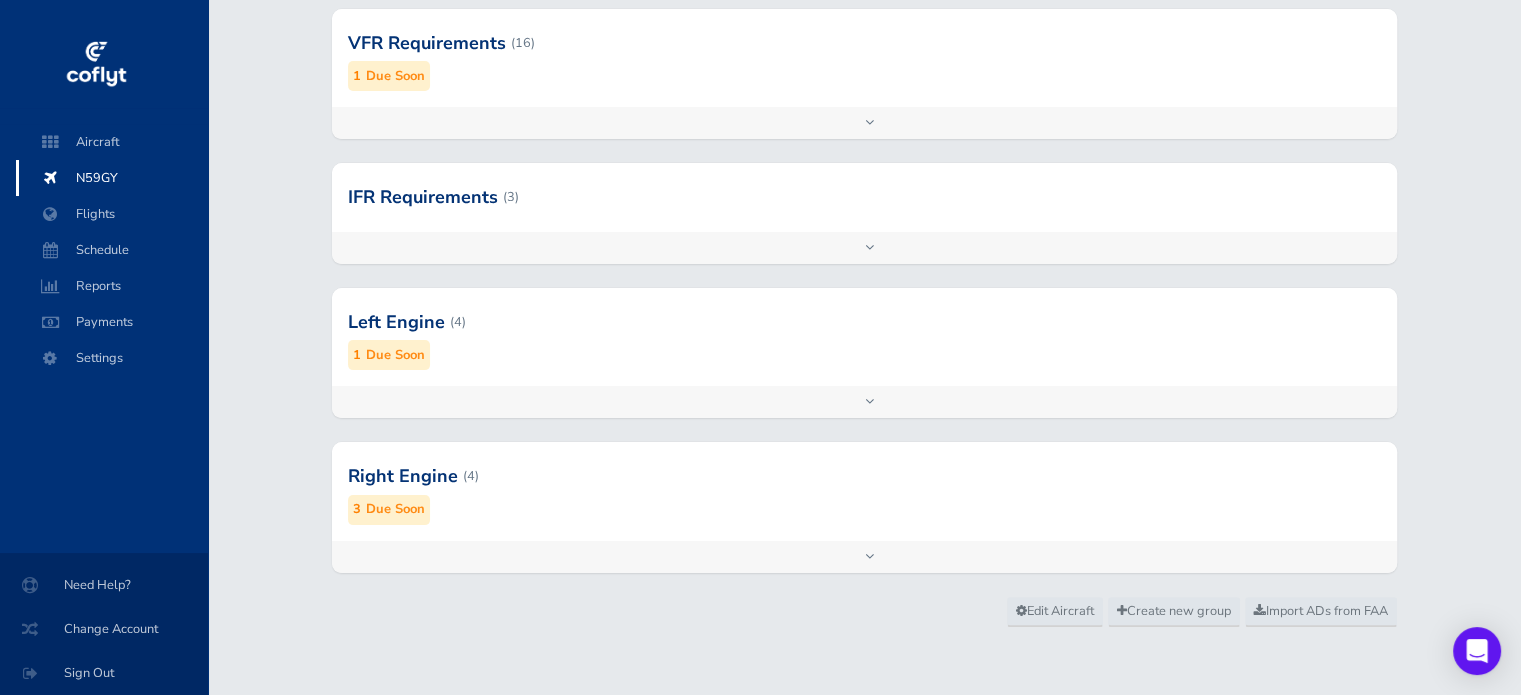 click on "Add inspection
Edit" at bounding box center [864, 402] 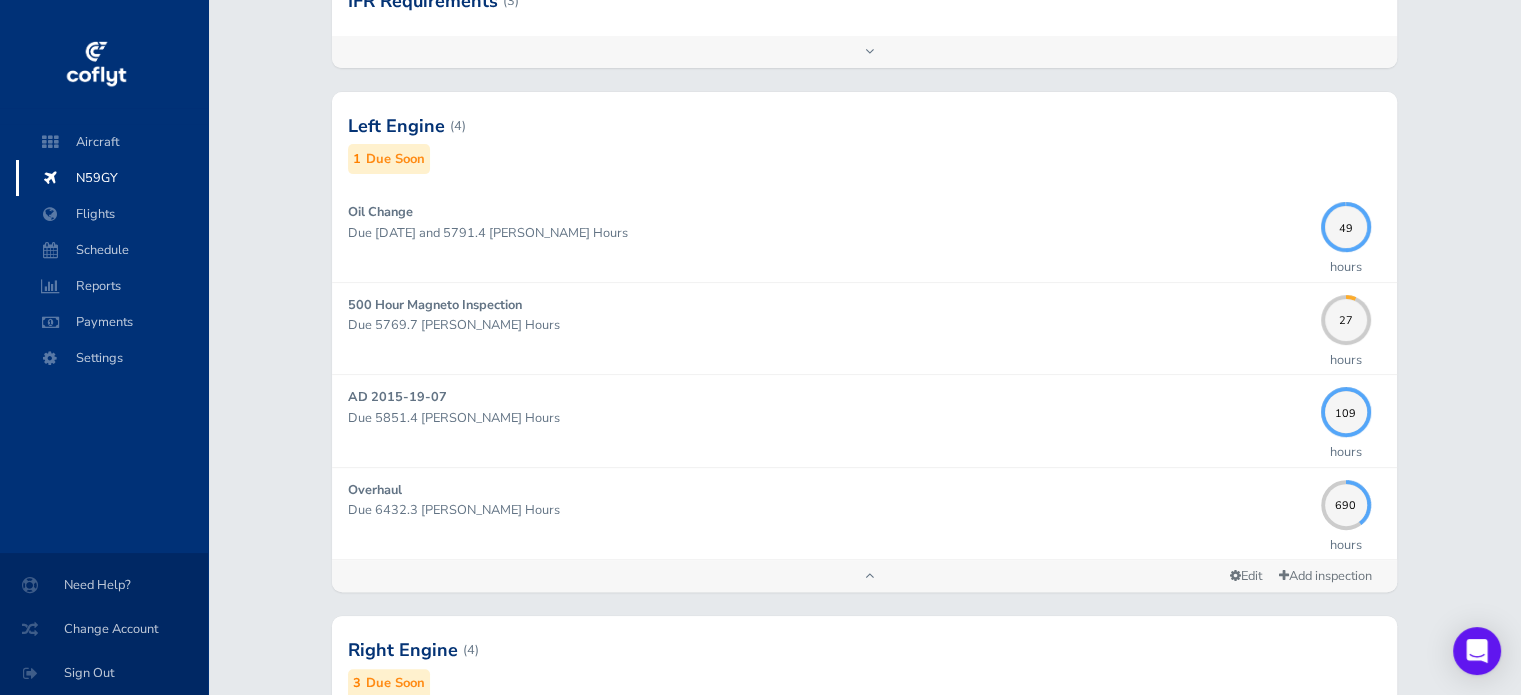 scroll, scrollTop: 742, scrollLeft: 0, axis: vertical 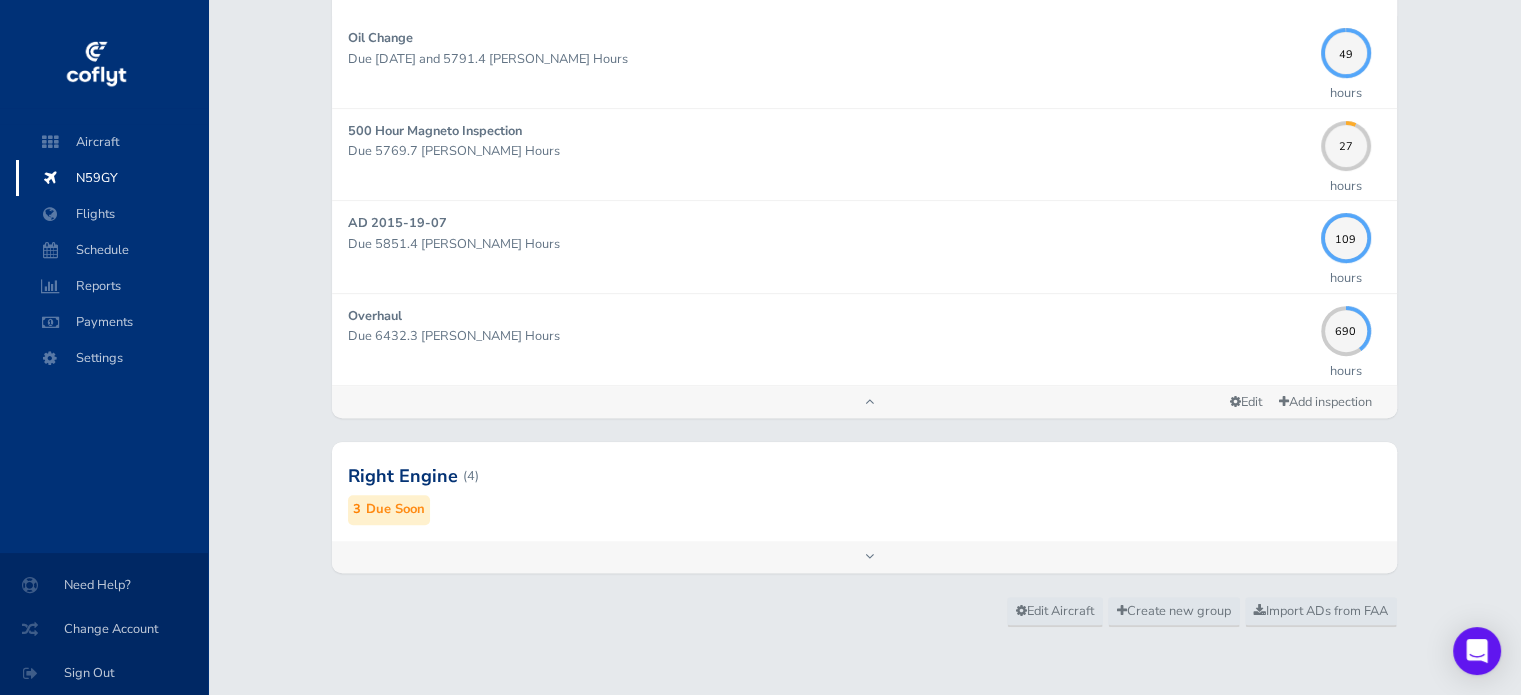 click on "Add inspection
Edit" at bounding box center (864, 557) 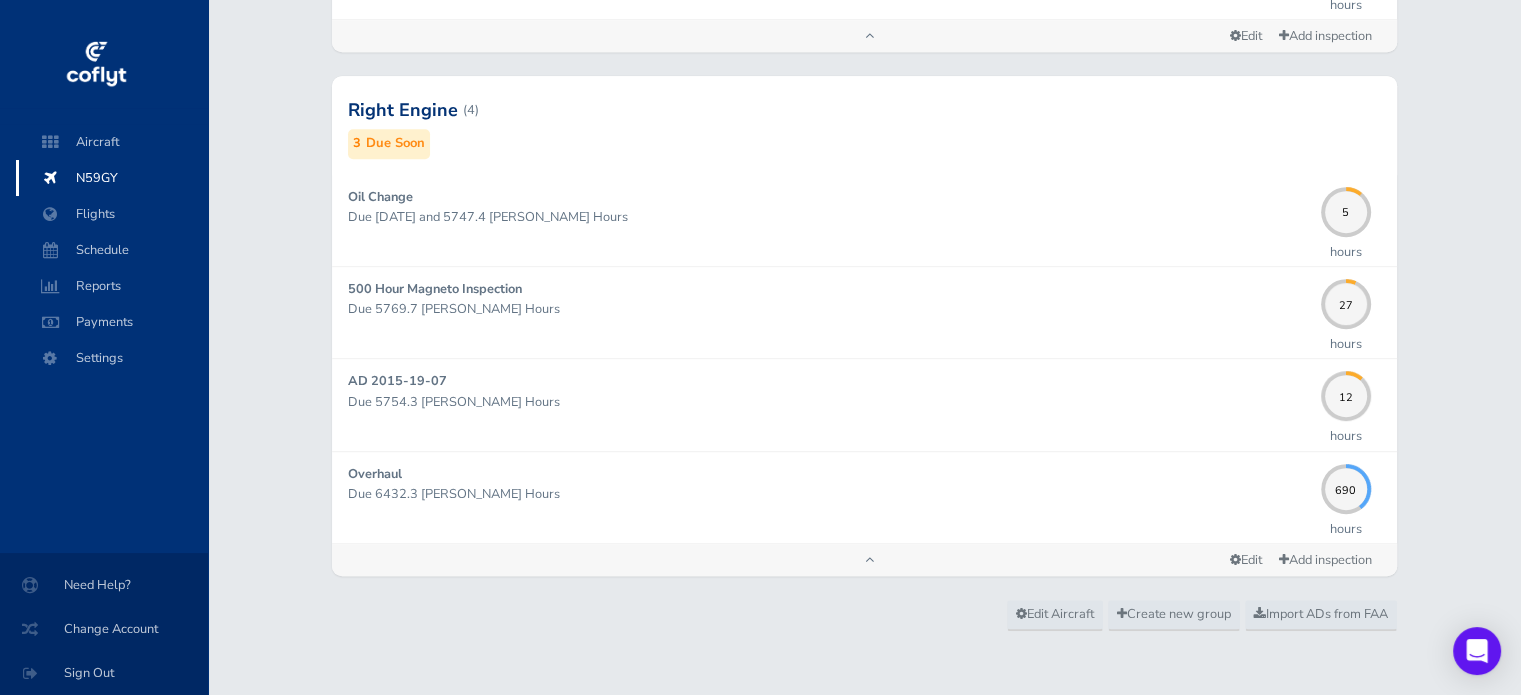 scroll, scrollTop: 1111, scrollLeft: 0, axis: vertical 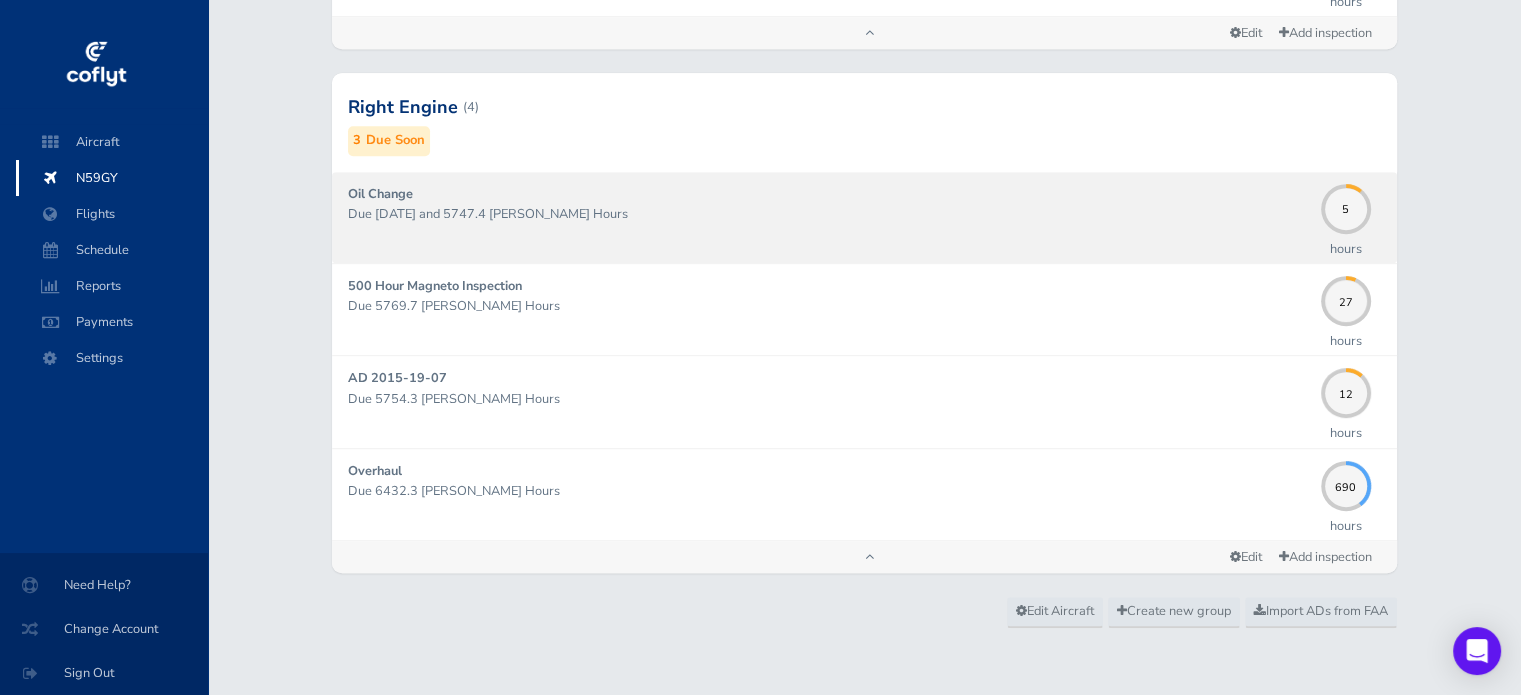 click on "Oil Change
Due 11/30/2025 and 5747.4 Hobbs Hours" at bounding box center [829, 217] 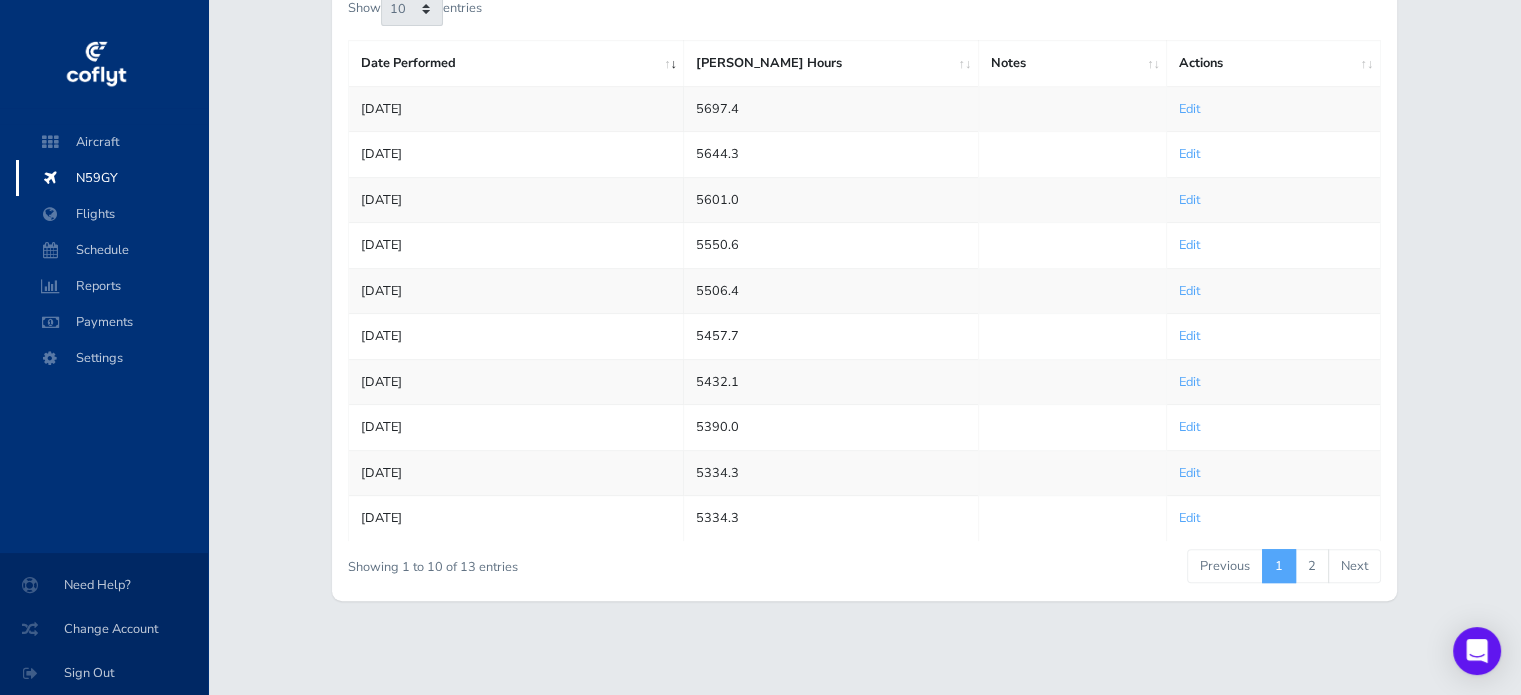 scroll, scrollTop: 0, scrollLeft: 0, axis: both 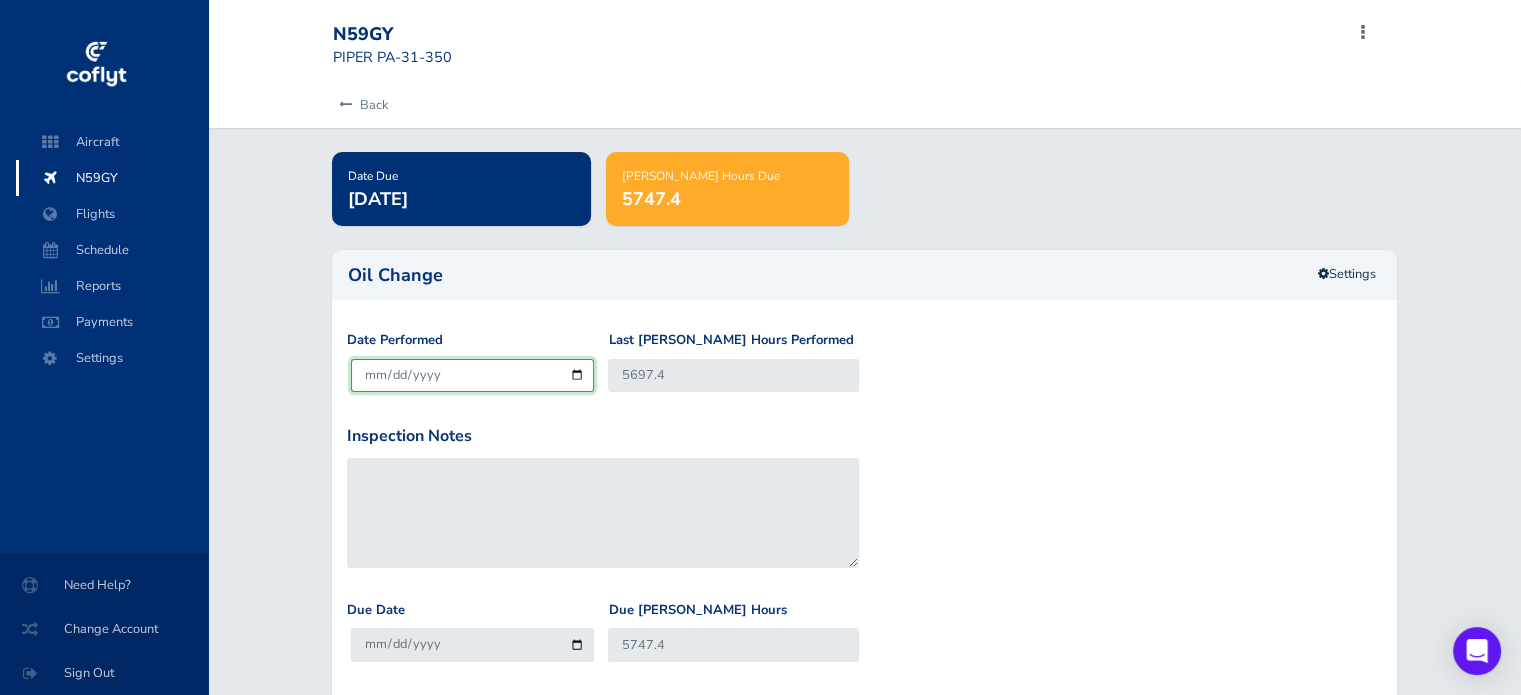 click on "[DATE]" at bounding box center [472, 375] 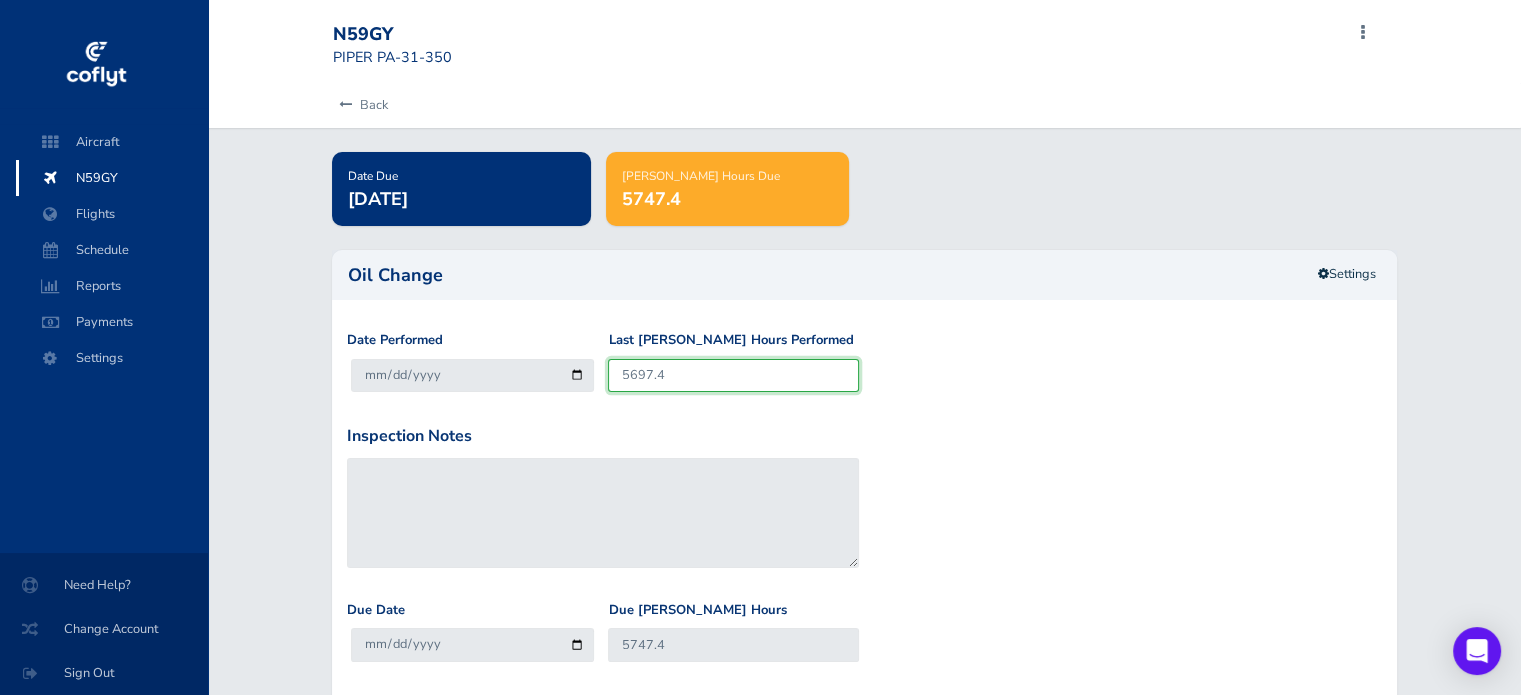 click on "5697.4" at bounding box center (733, 375) 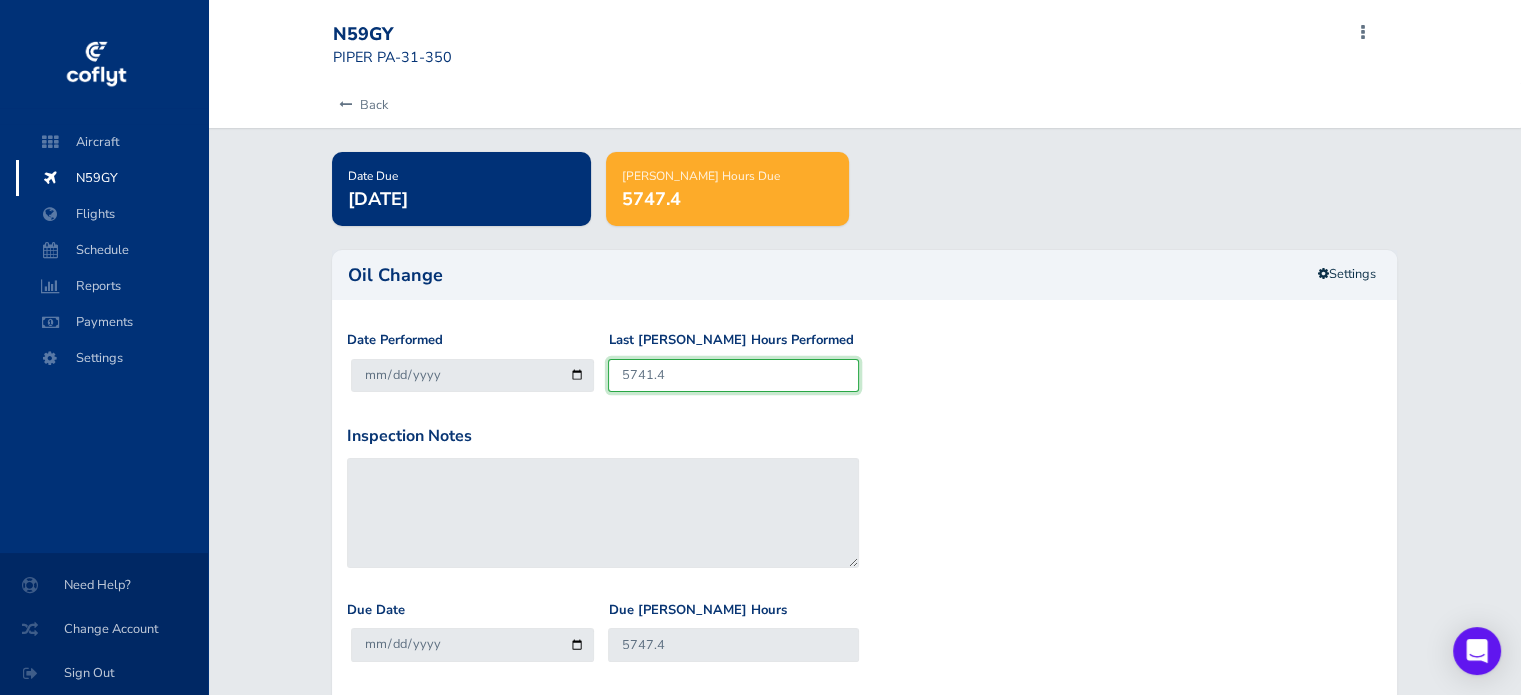 type on "5791.4" 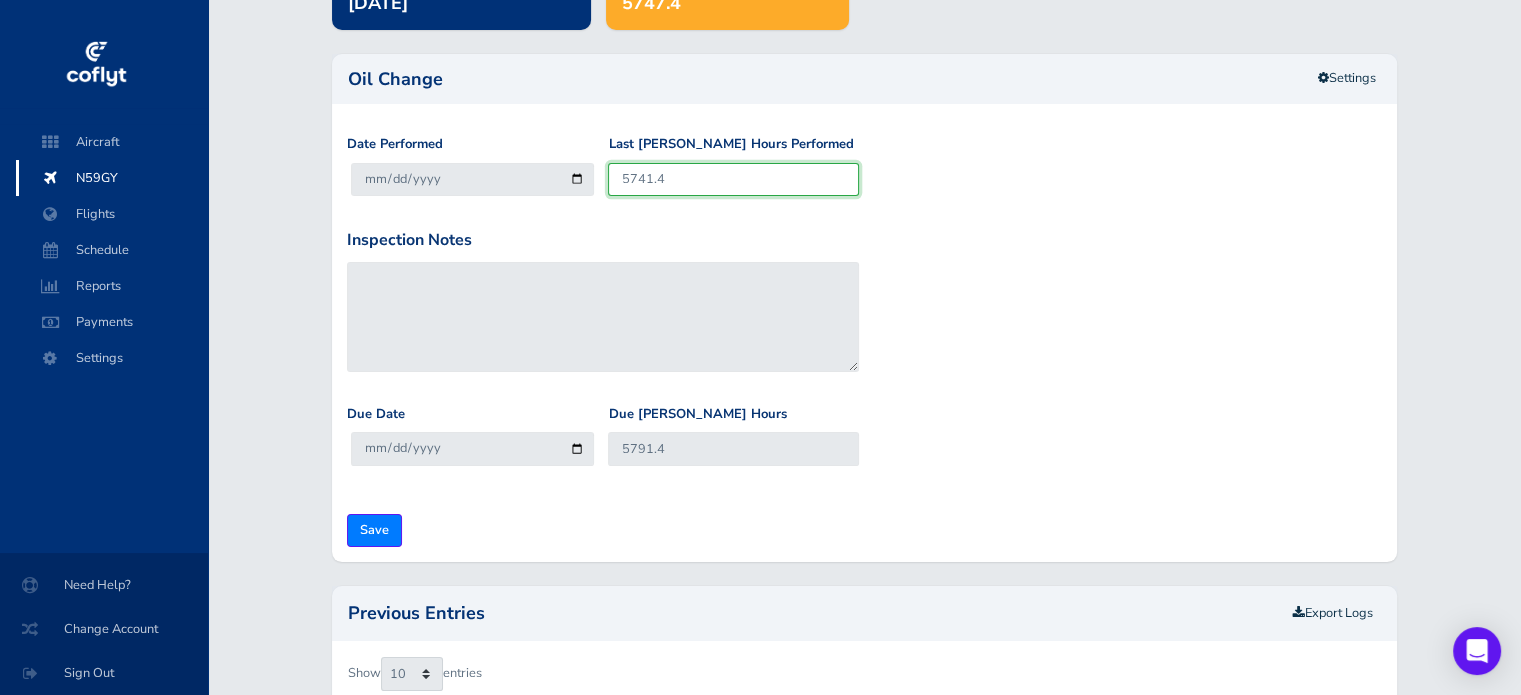 scroll, scrollTop: 198, scrollLeft: 0, axis: vertical 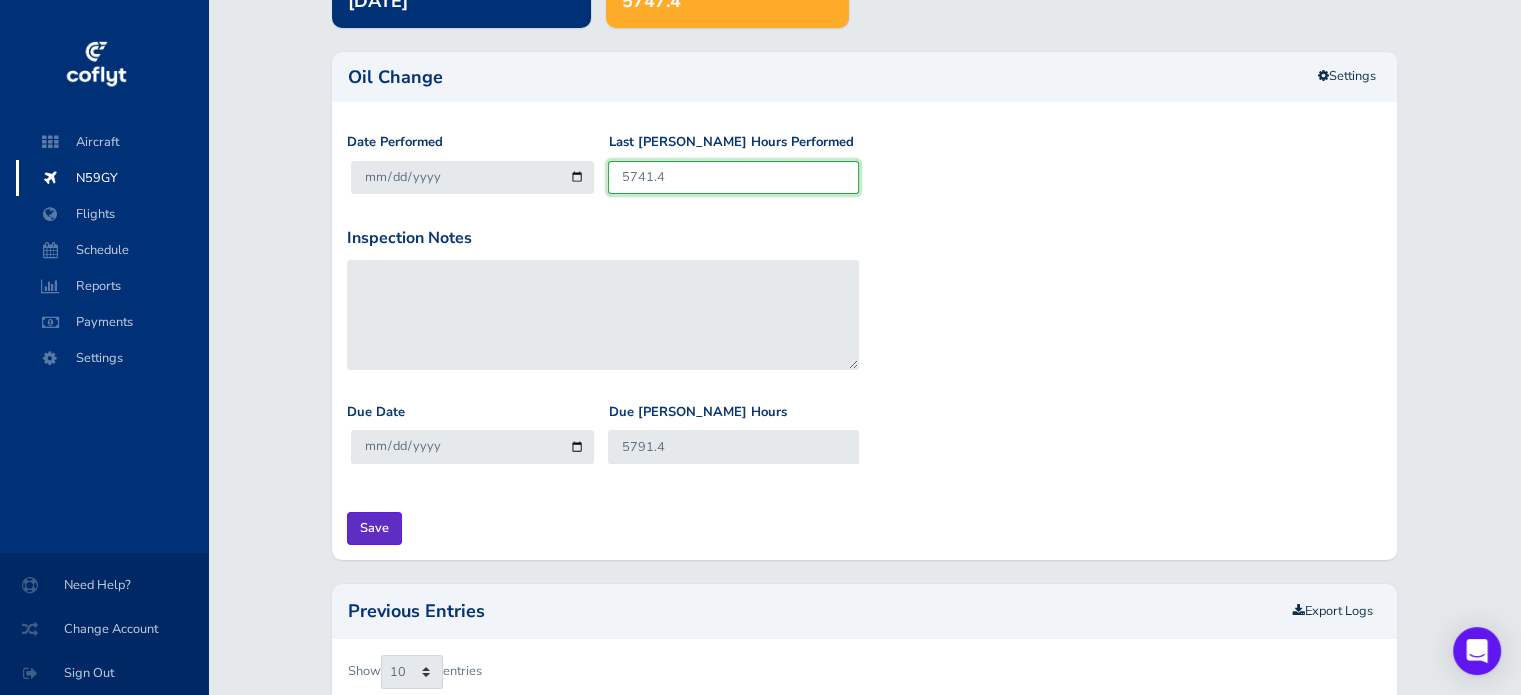 type on "5741.4" 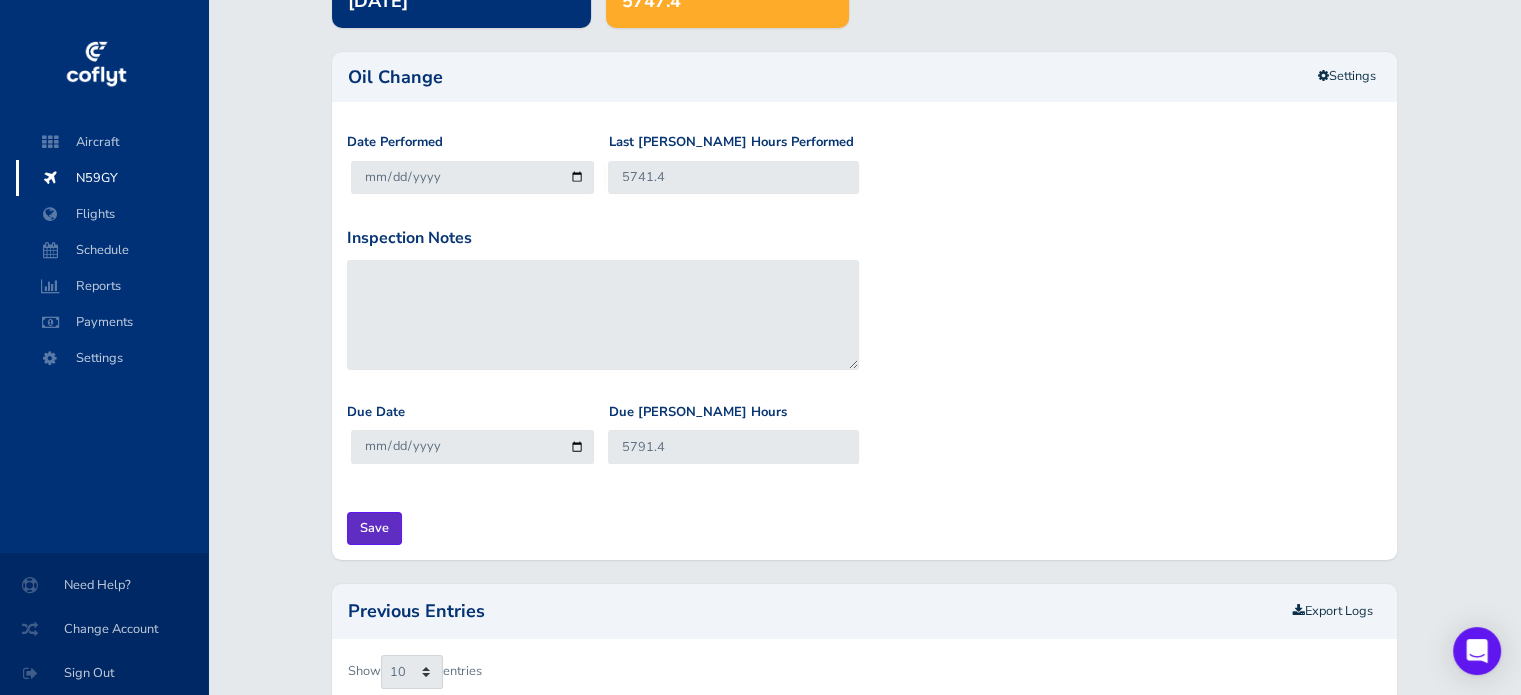 click on "Save" at bounding box center (374, 528) 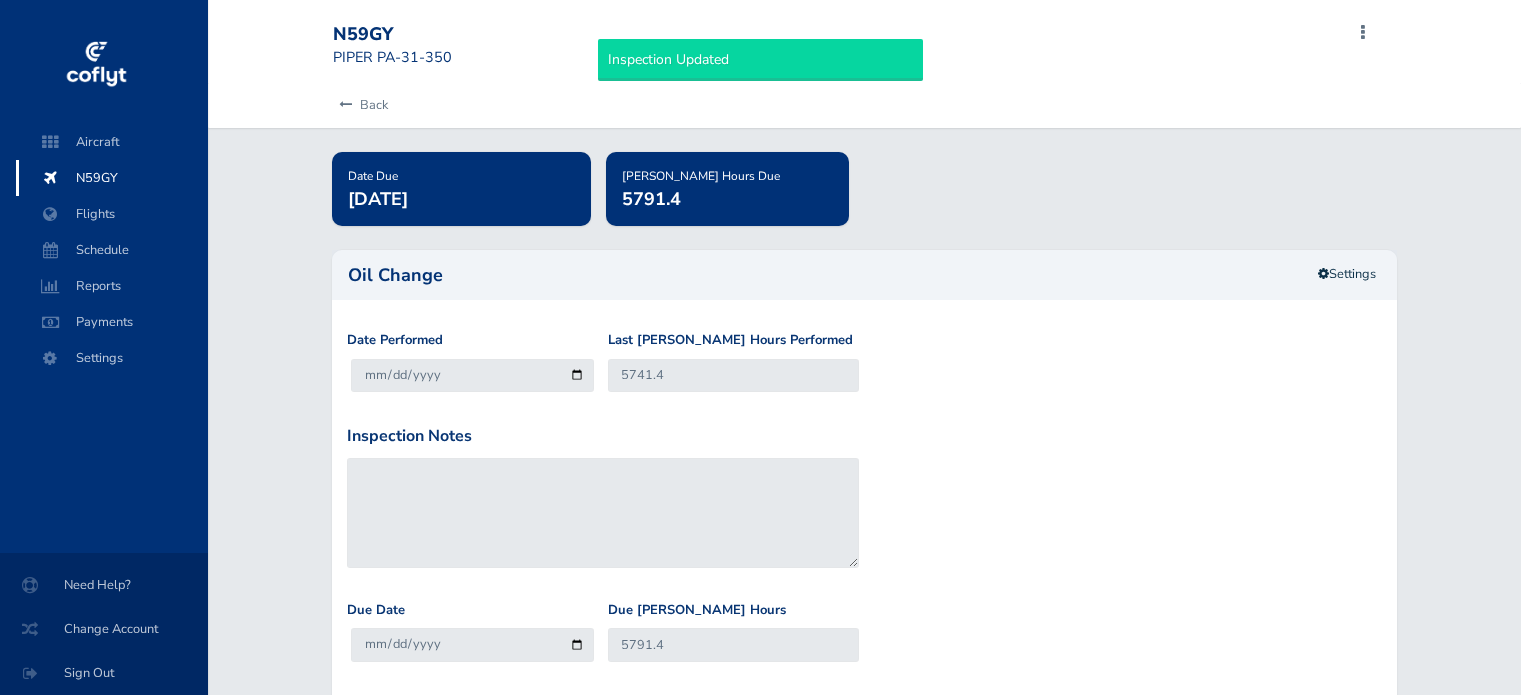 scroll, scrollTop: 0, scrollLeft: 0, axis: both 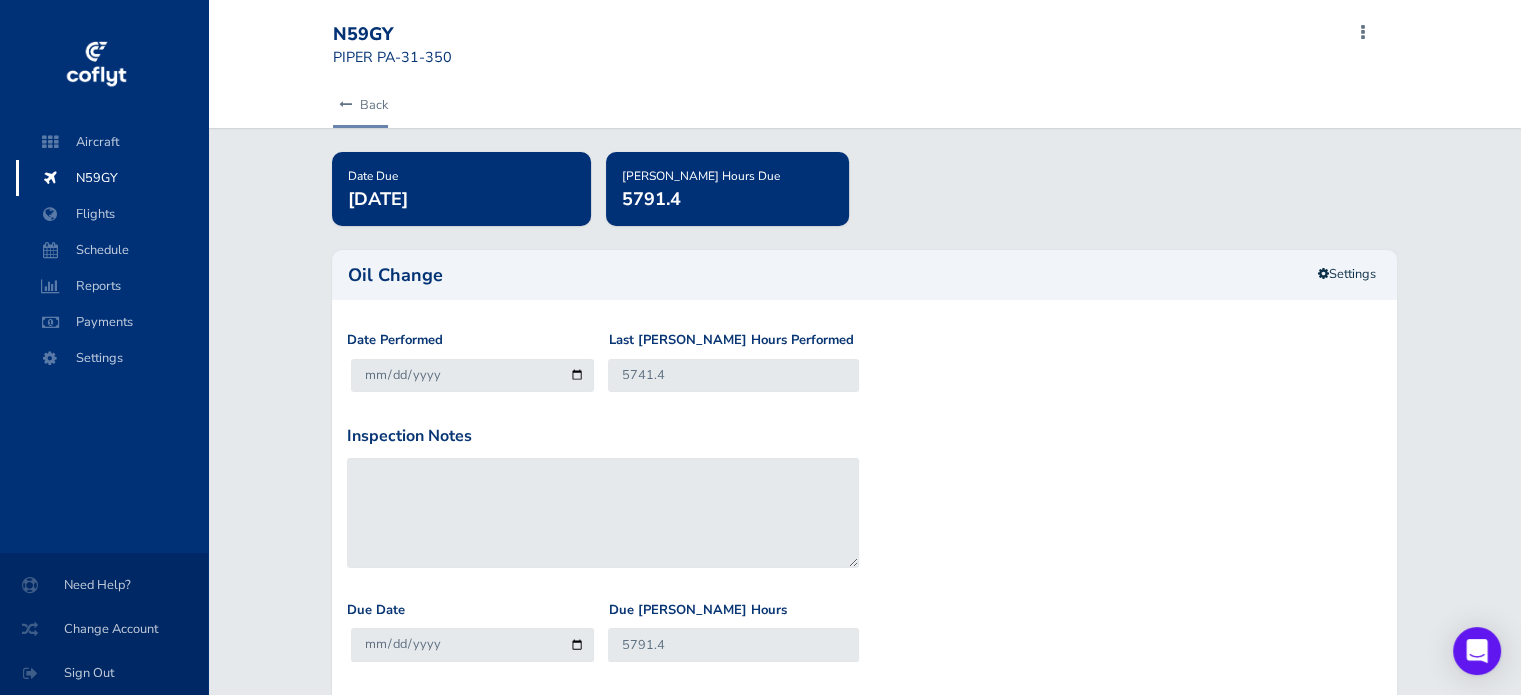 click at bounding box center [345, 105] 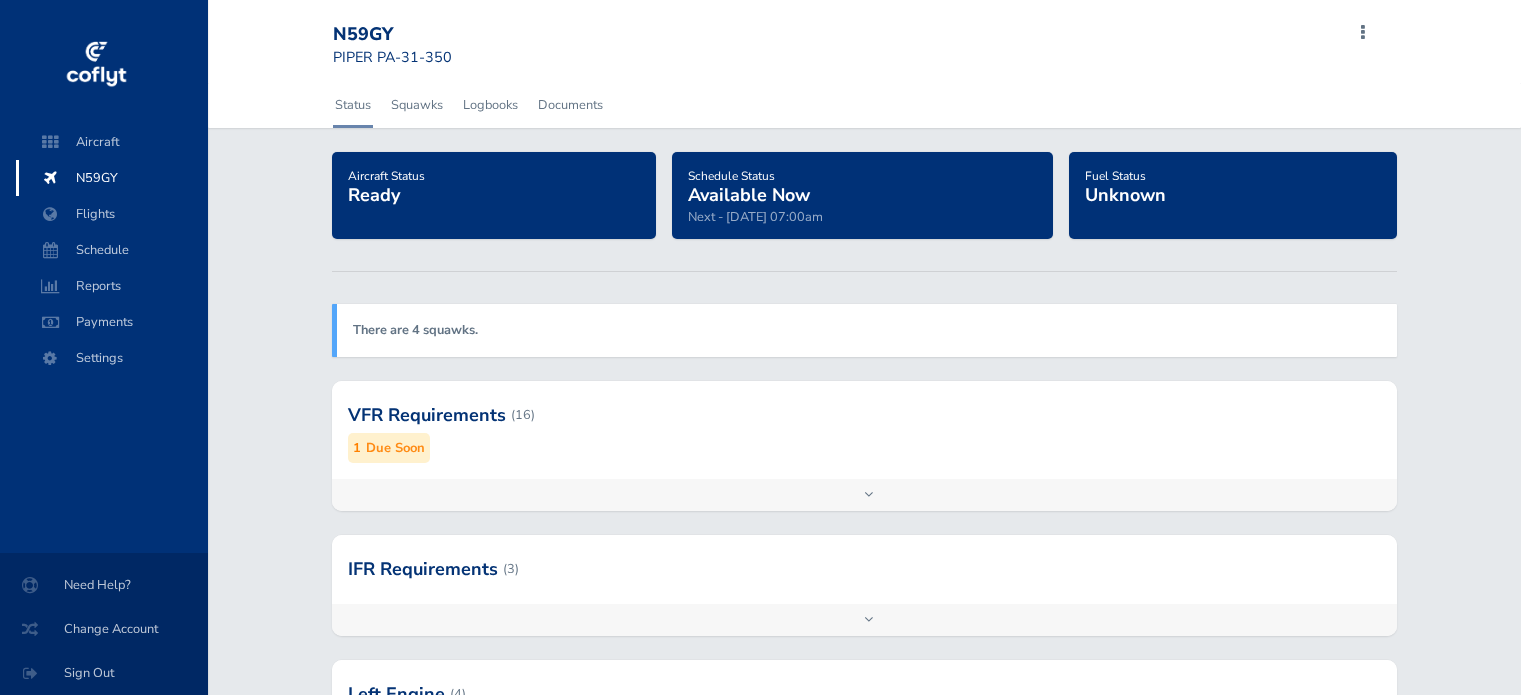 scroll, scrollTop: 0, scrollLeft: 0, axis: both 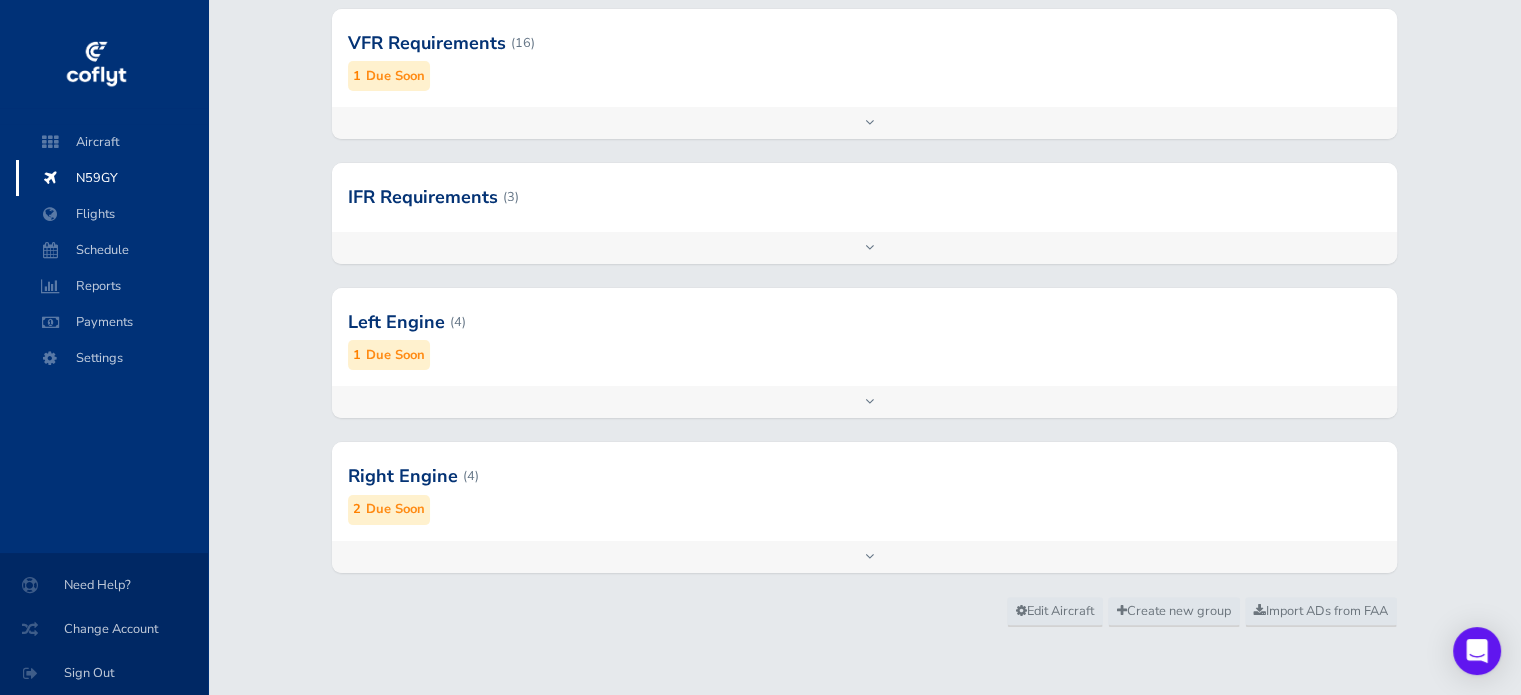 click on "Add inspection
Edit" at bounding box center (864, 557) 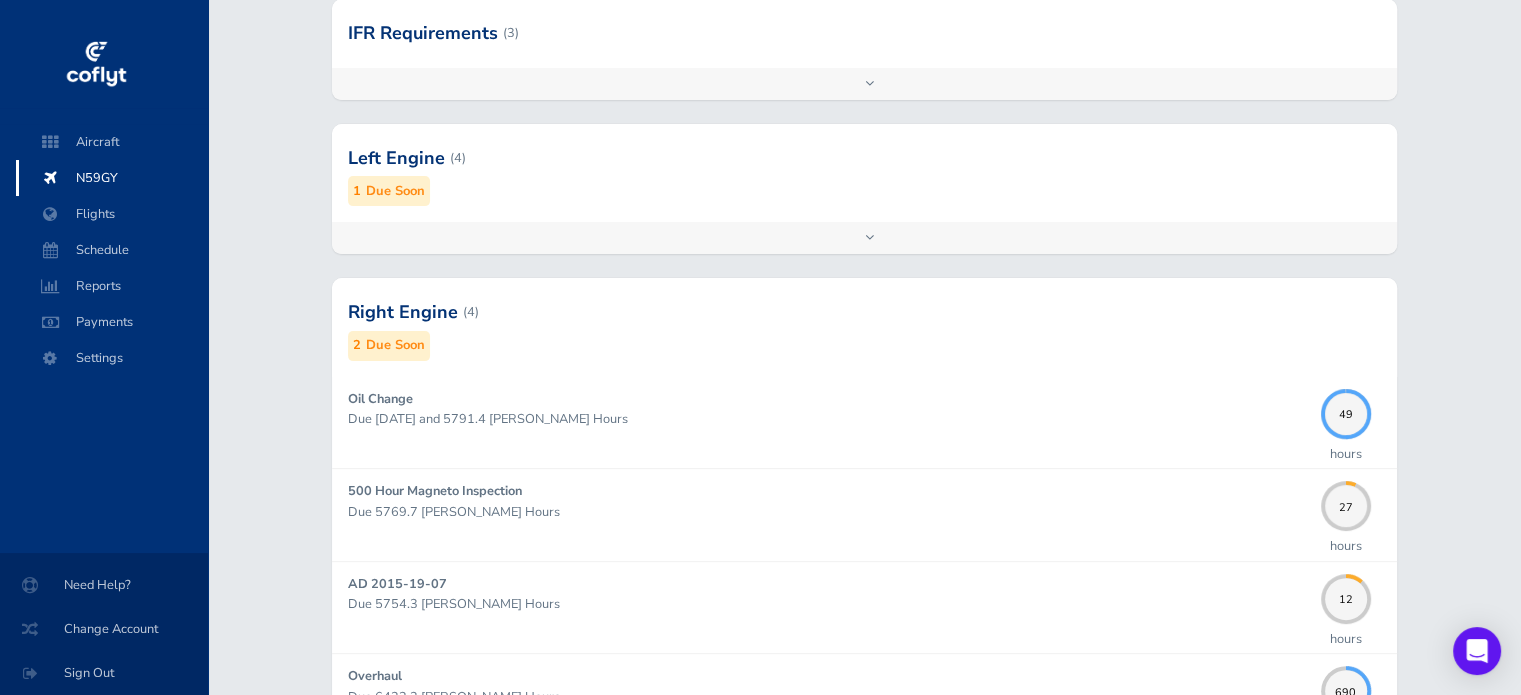 scroll, scrollTop: 540, scrollLeft: 0, axis: vertical 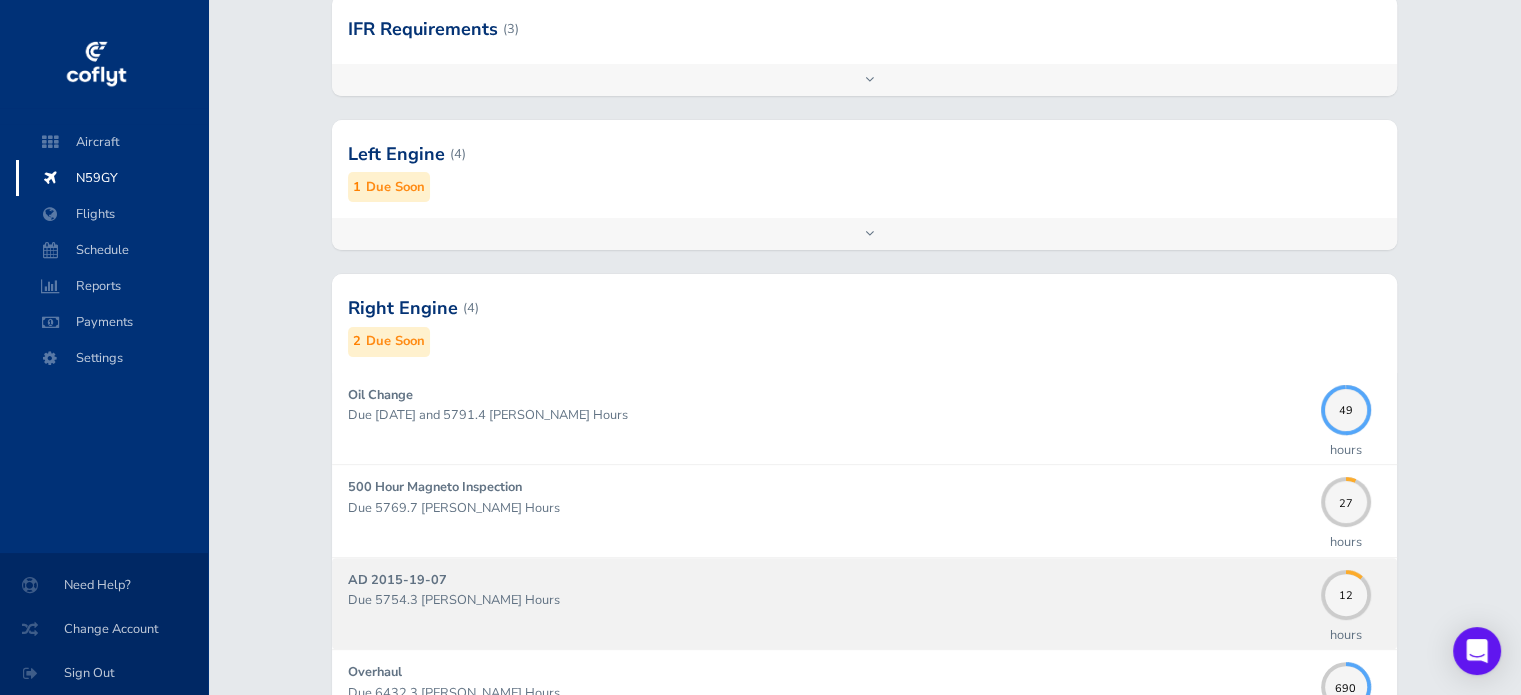 click on "Due 5754.3 Hobbs Hours" at bounding box center (829, 600) 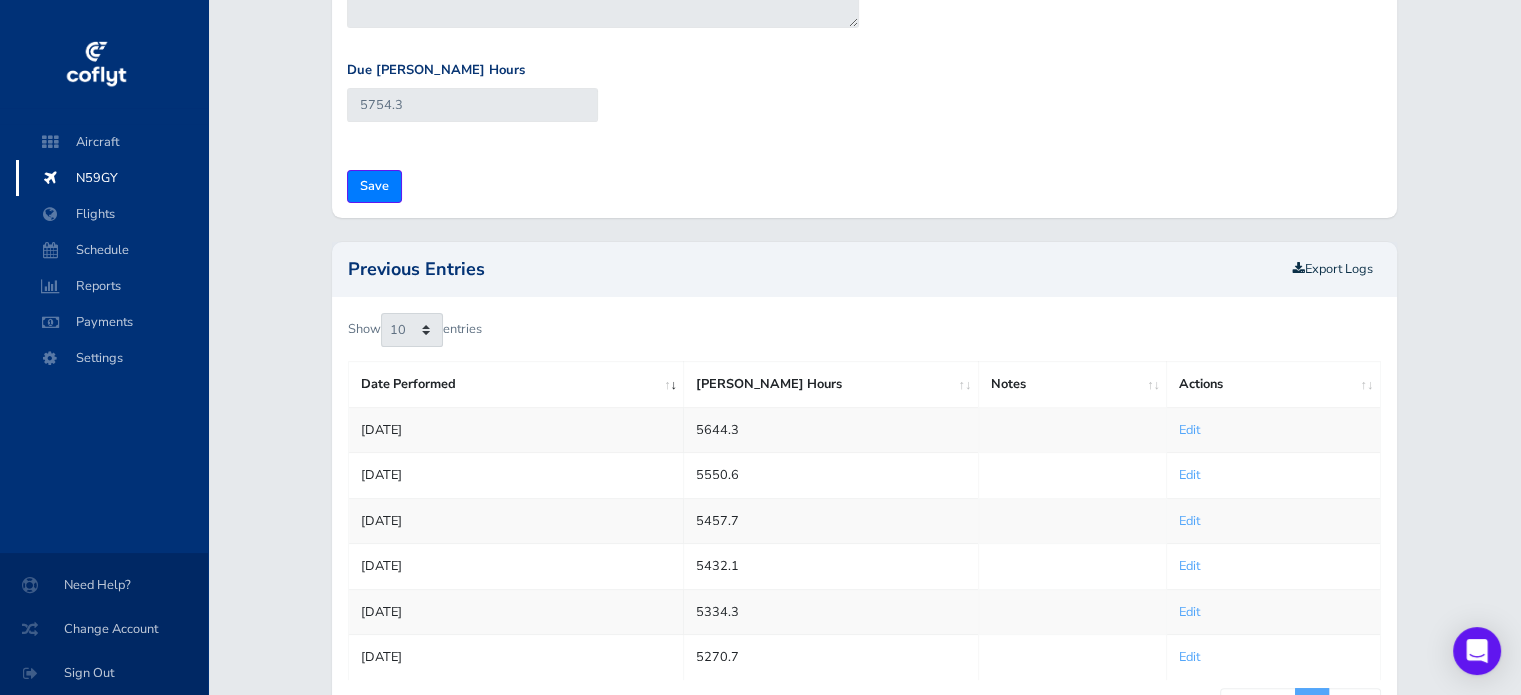 scroll, scrollTop: 0, scrollLeft: 0, axis: both 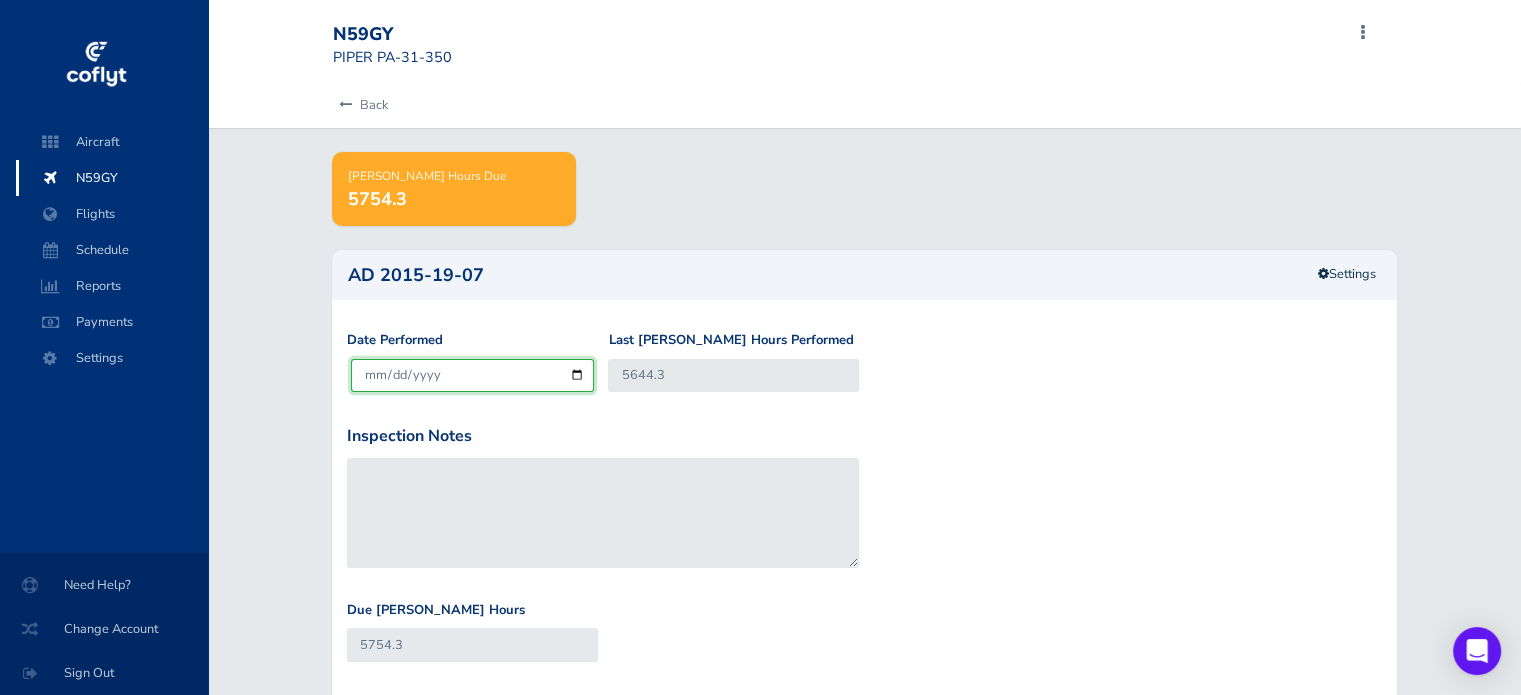 click on "[DATE]" at bounding box center (472, 375) 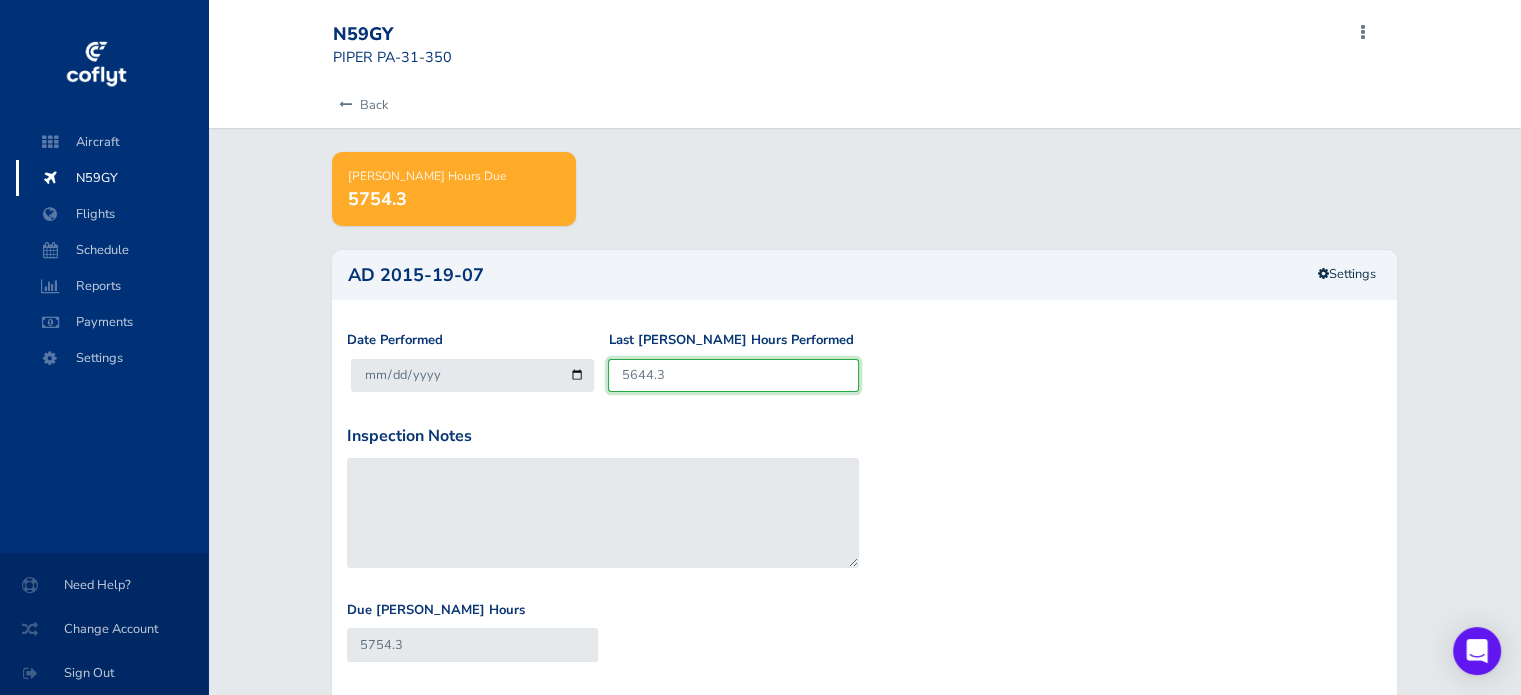 click on "5644.3" at bounding box center [733, 375] 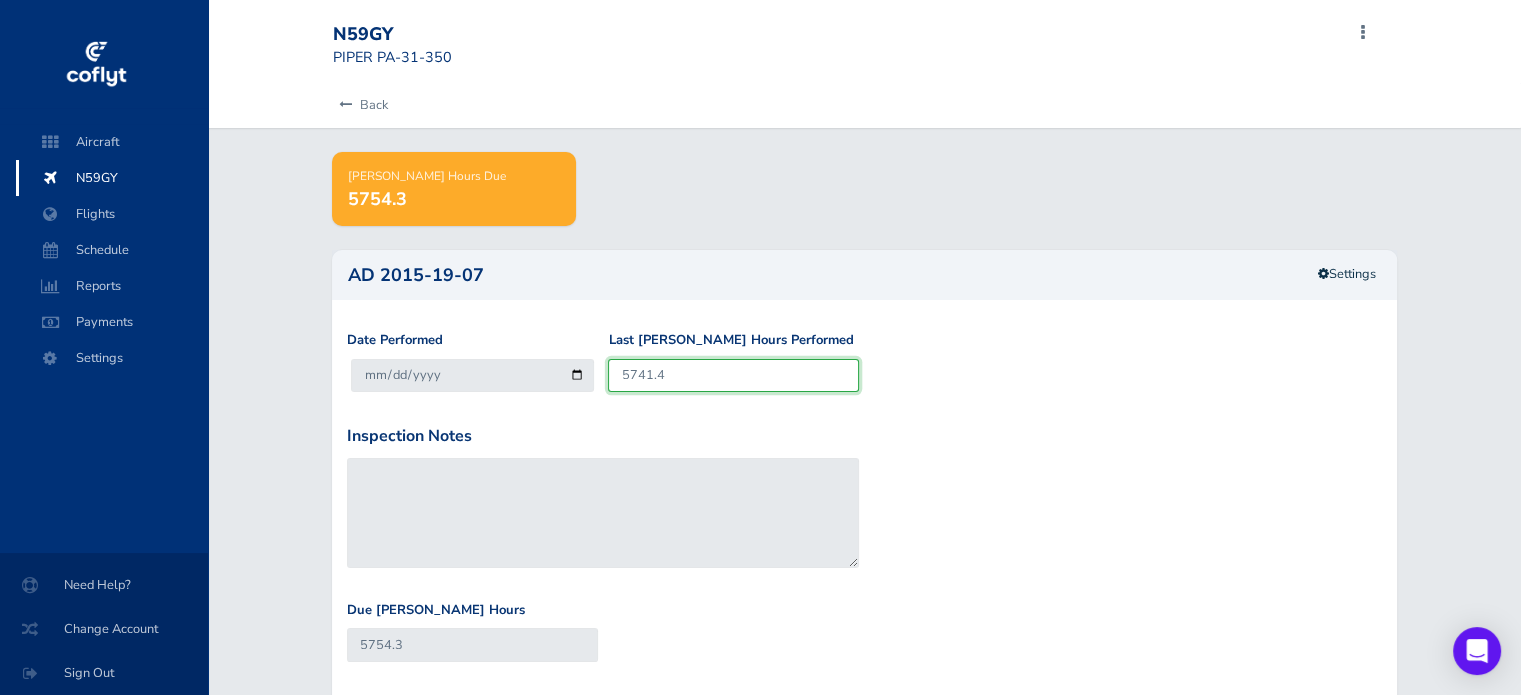 type on "5851.4" 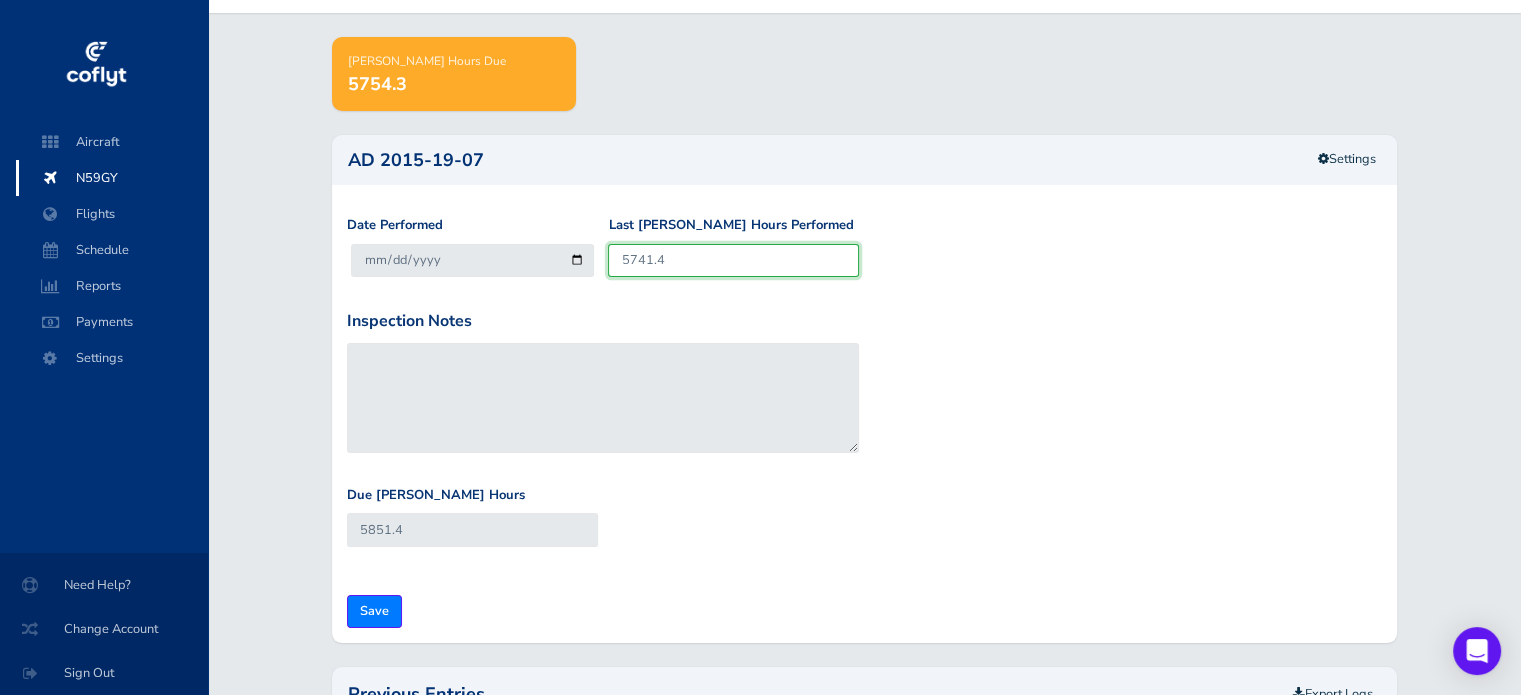 scroll, scrollTop: 116, scrollLeft: 0, axis: vertical 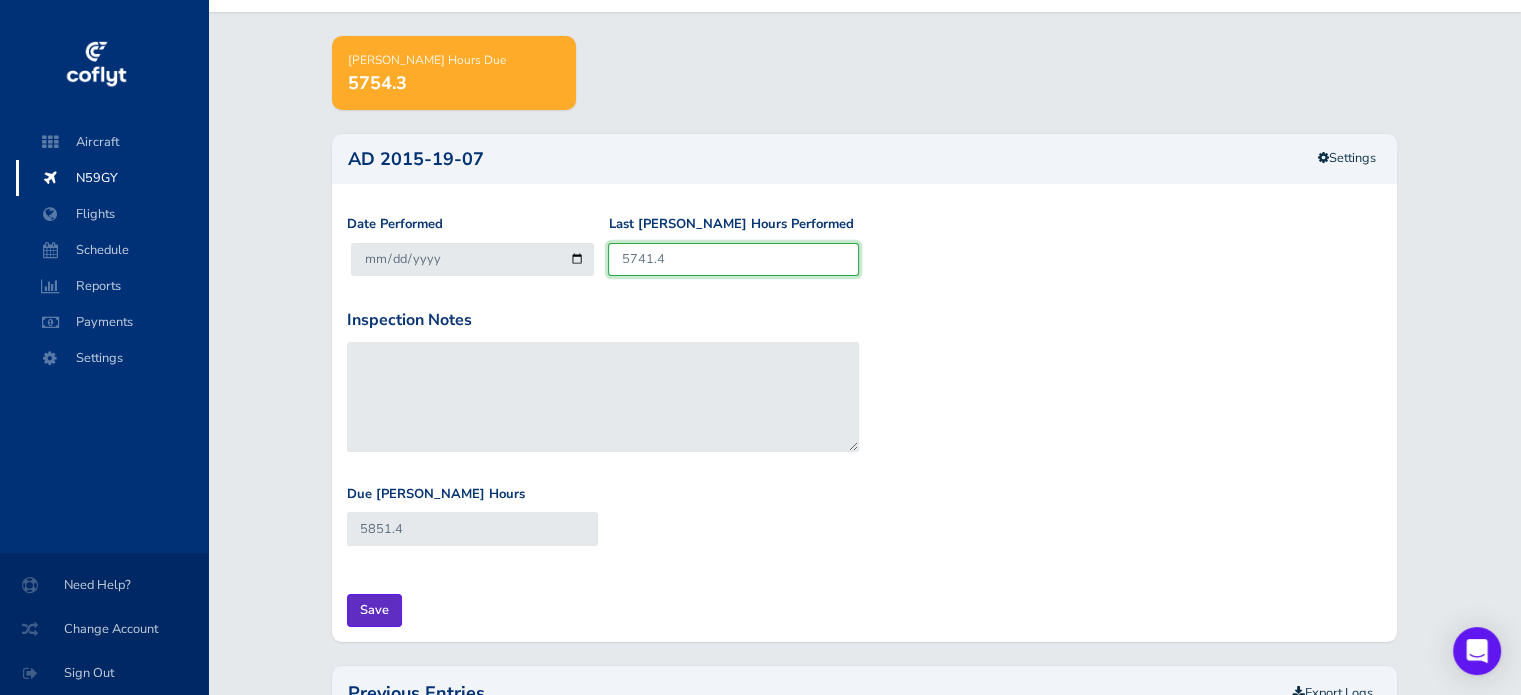 type on "5741.4" 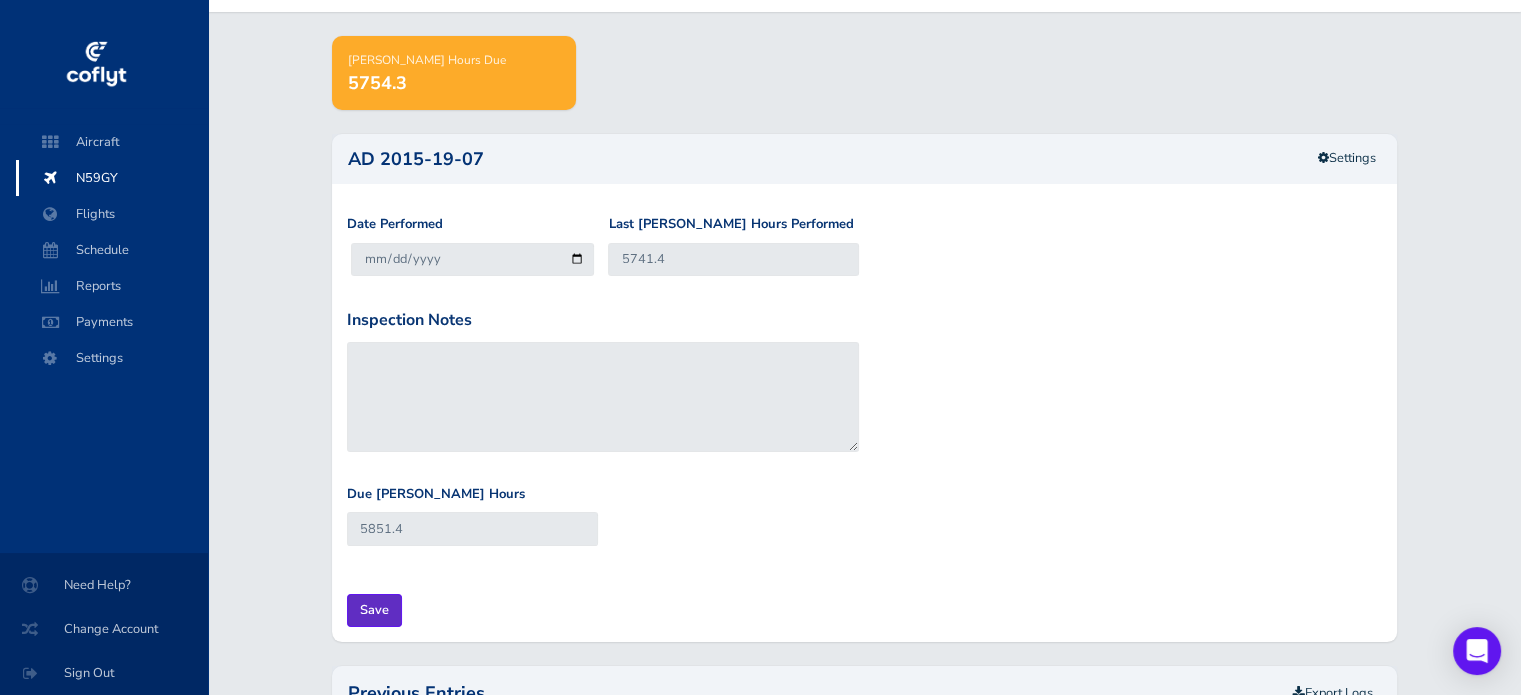 click on "Save" at bounding box center (374, 610) 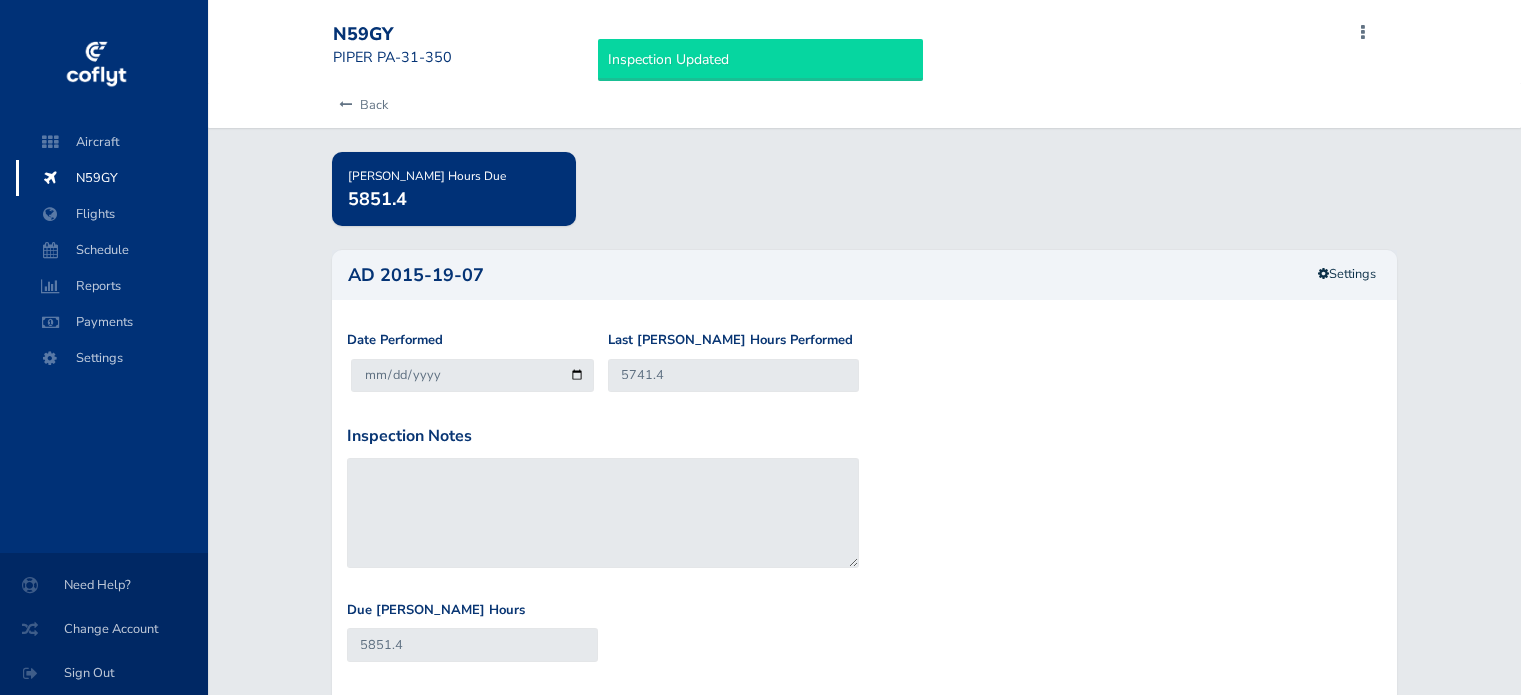 scroll, scrollTop: 0, scrollLeft: 0, axis: both 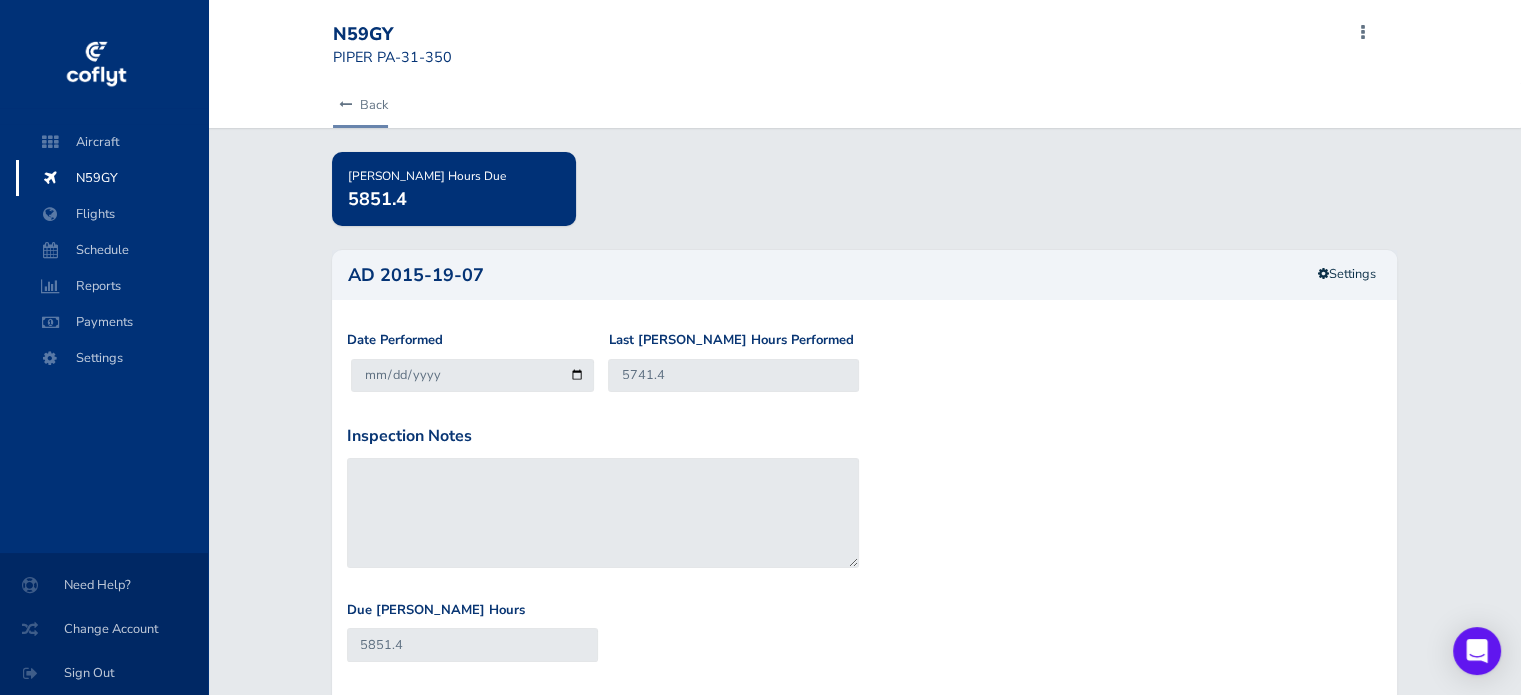 click on "Back" at bounding box center (360, 105) 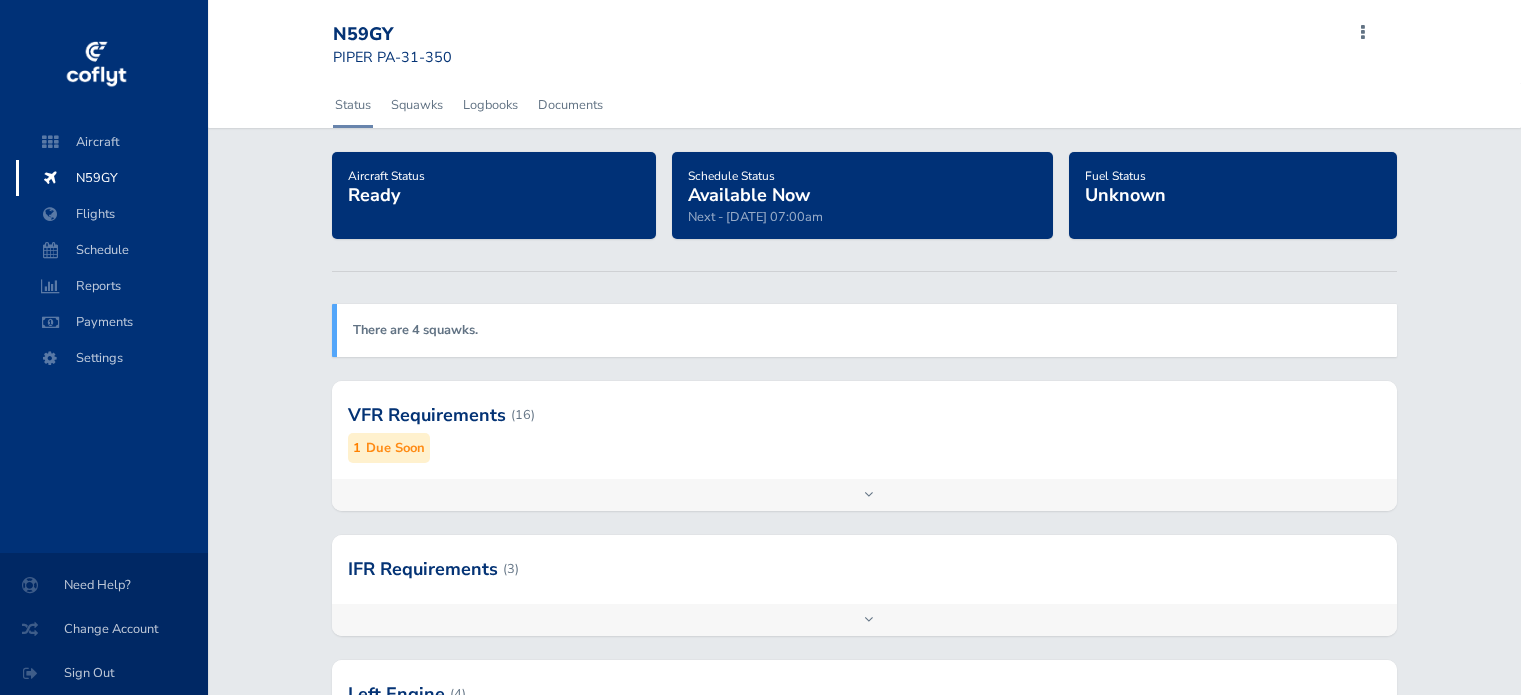 scroll, scrollTop: 0, scrollLeft: 0, axis: both 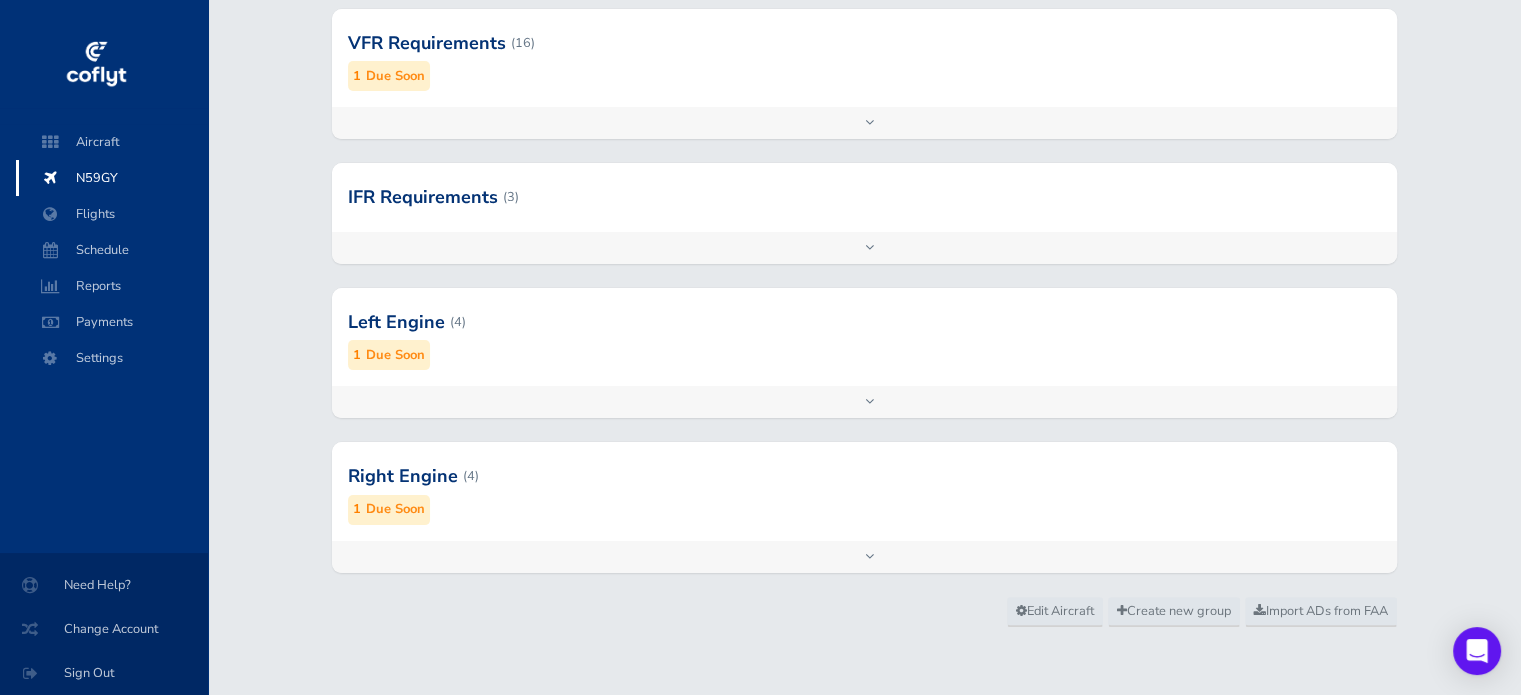 click on "Add inspection
Edit" at bounding box center (864, 402) 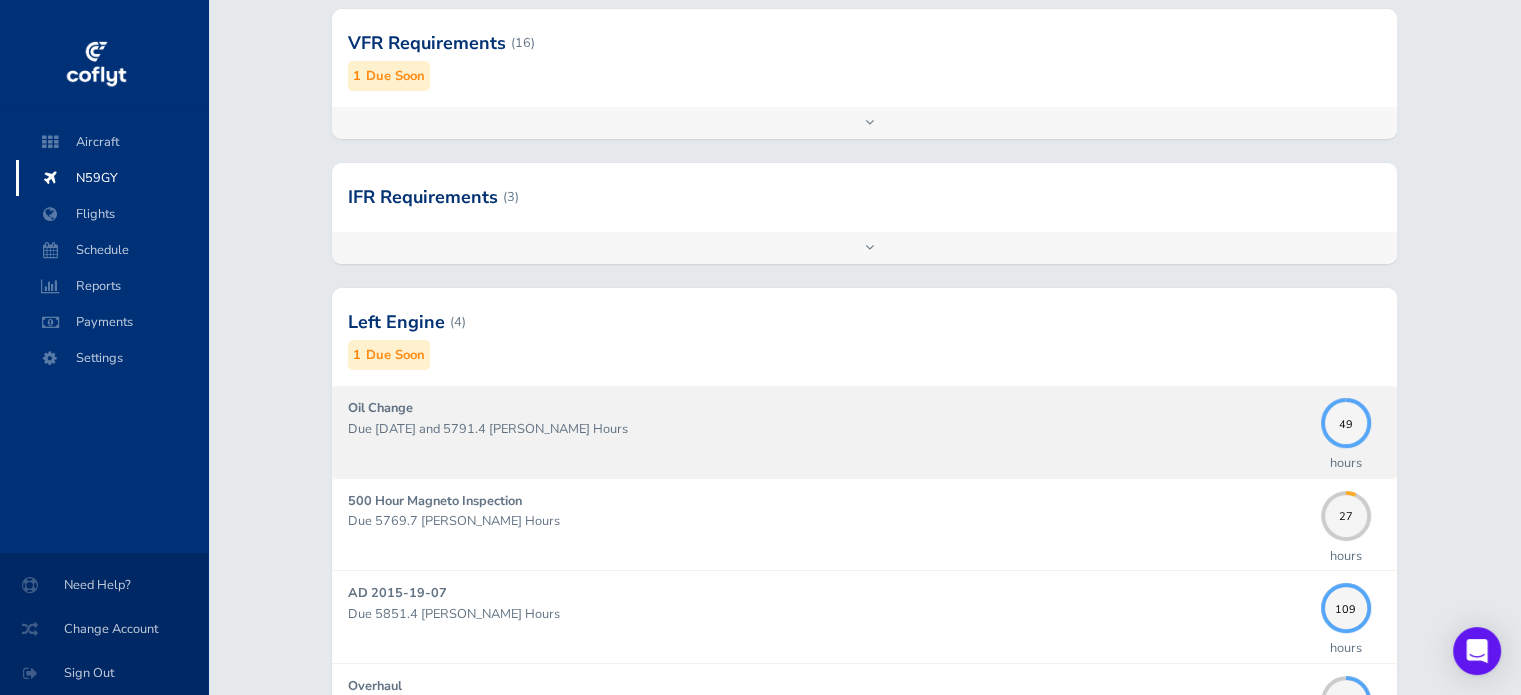 click on "Due [DATE] and 5791.4 [PERSON_NAME] Hours" at bounding box center [829, 429] 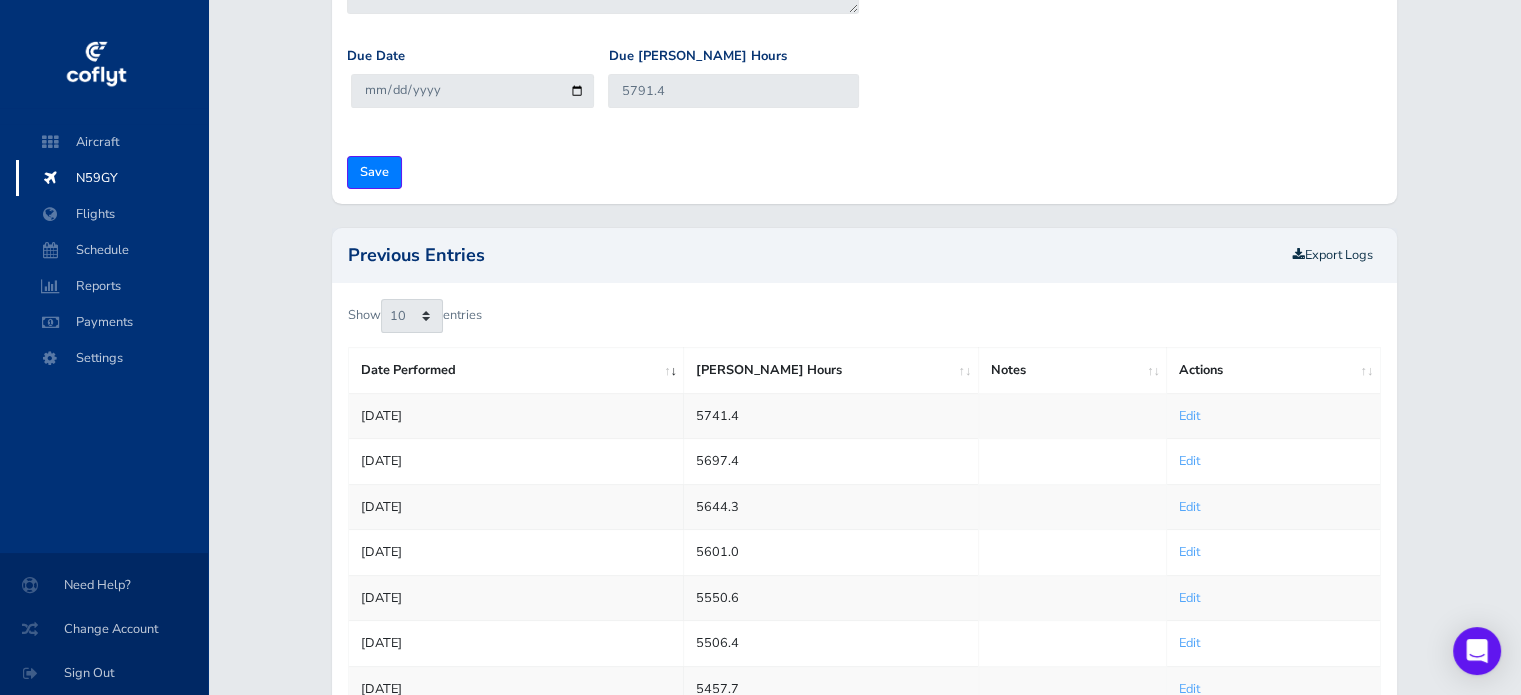 scroll, scrollTop: 551, scrollLeft: 0, axis: vertical 